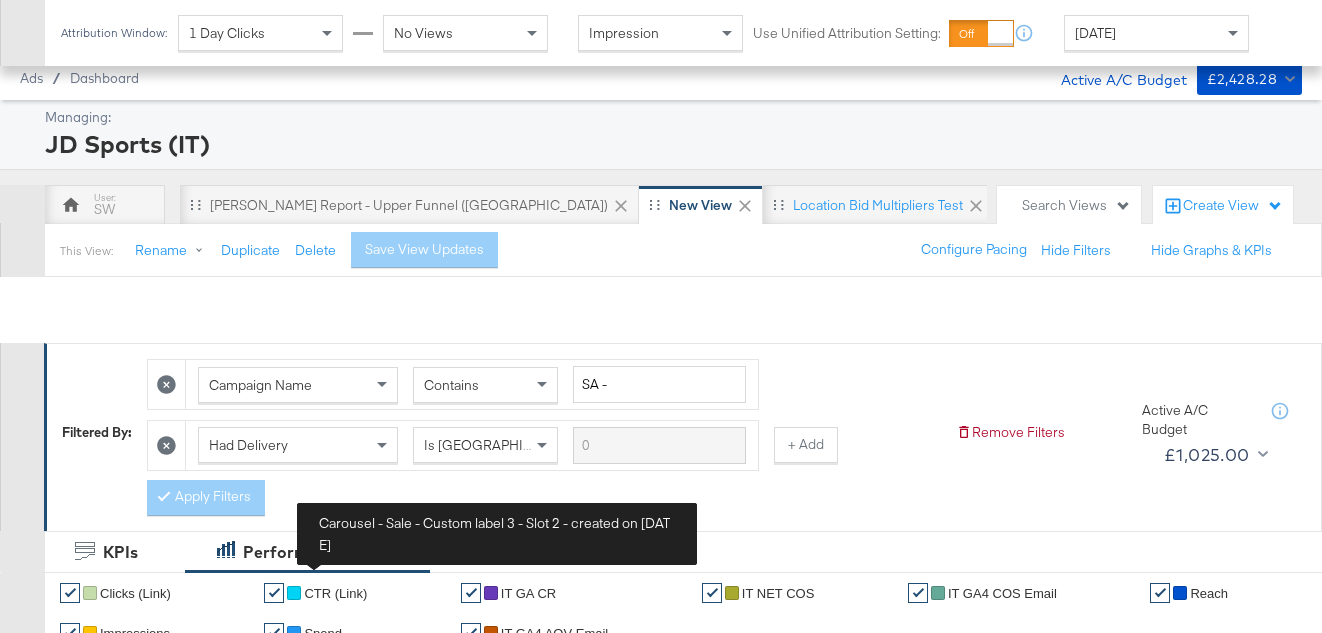 scroll, scrollTop: 842, scrollLeft: 0, axis: vertical 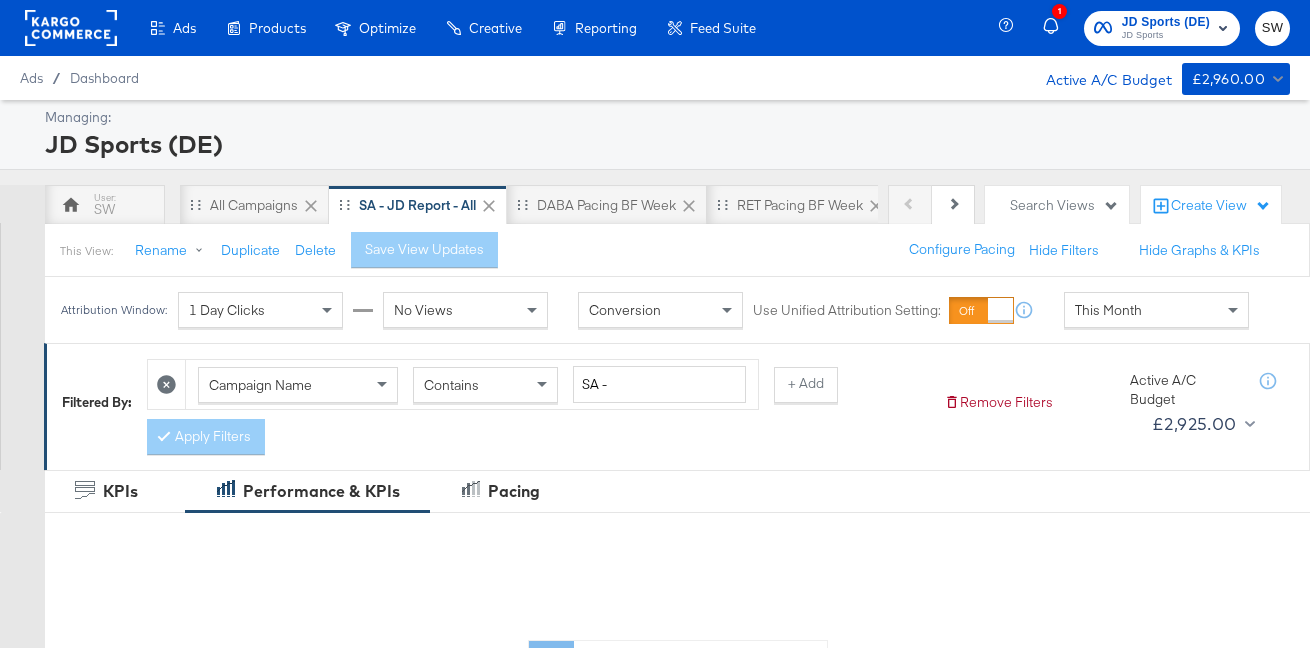 click on "JD Sports" at bounding box center (1166, 36) 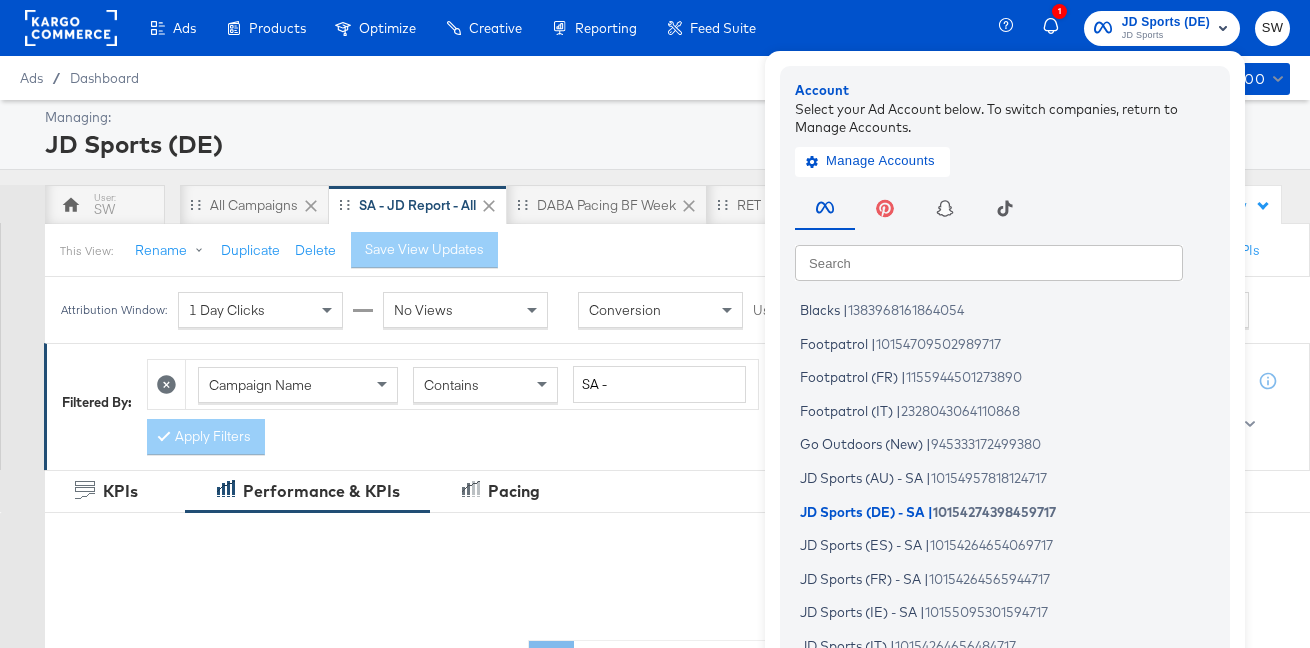click at bounding box center [989, 262] 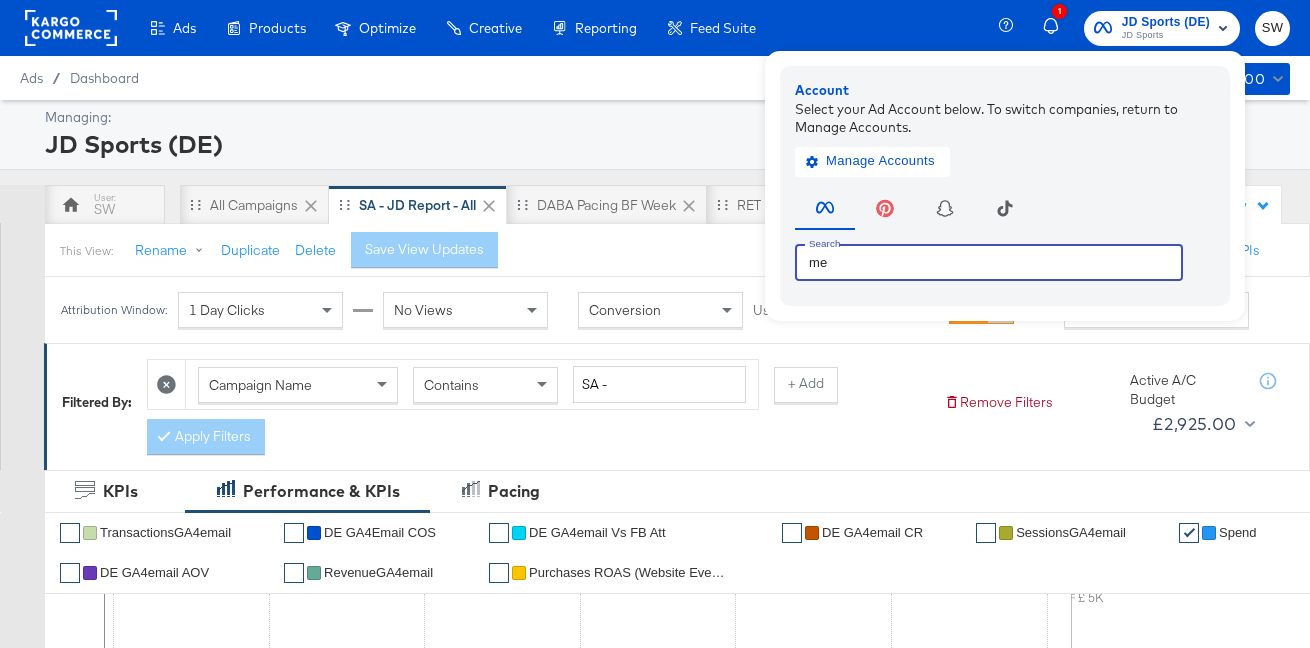 type on "m" 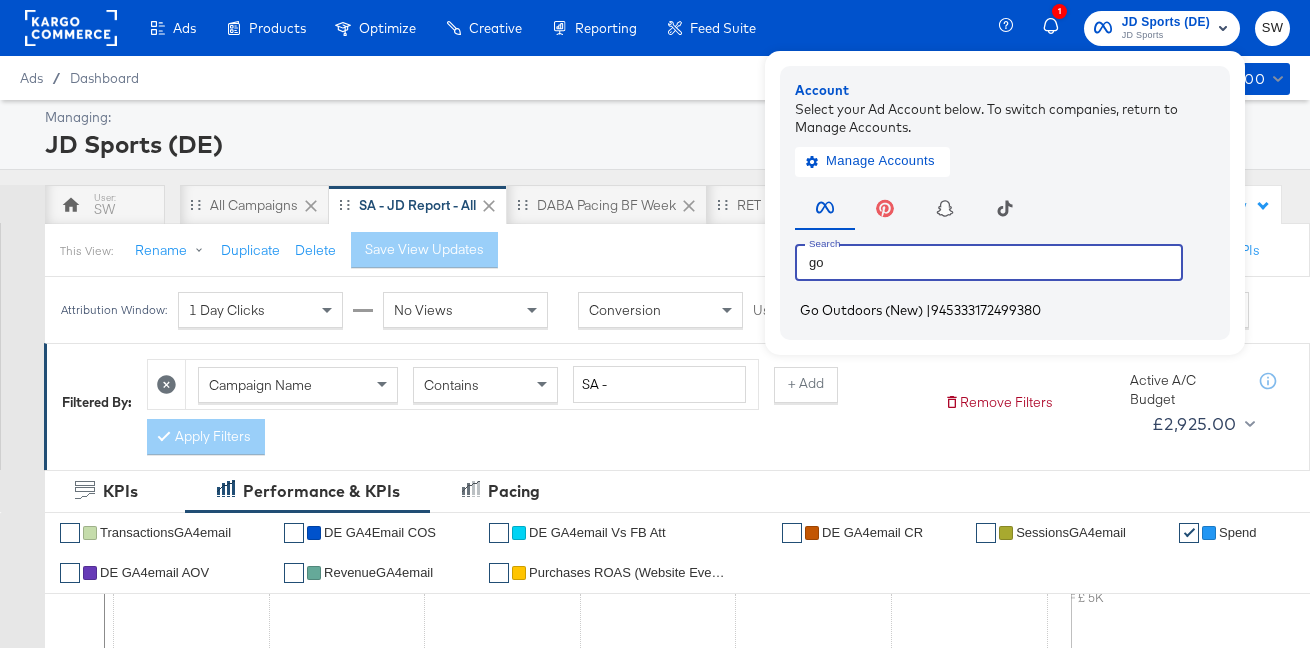 type on "go" 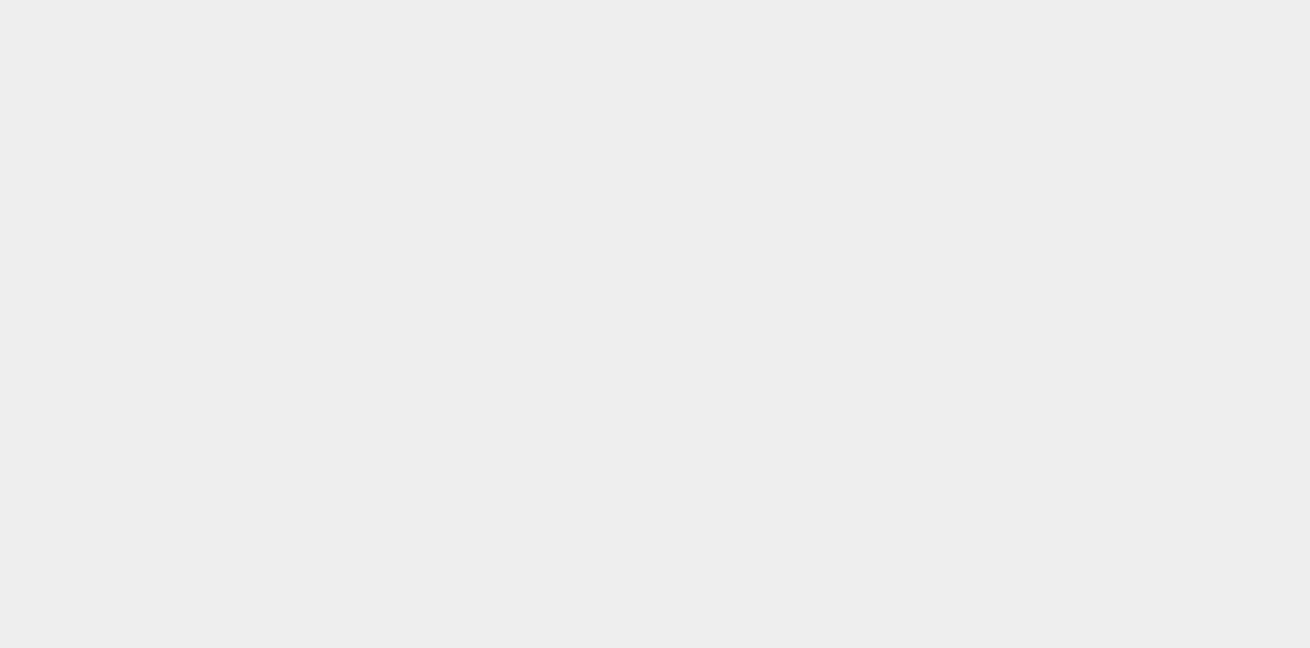 scroll, scrollTop: 0, scrollLeft: 0, axis: both 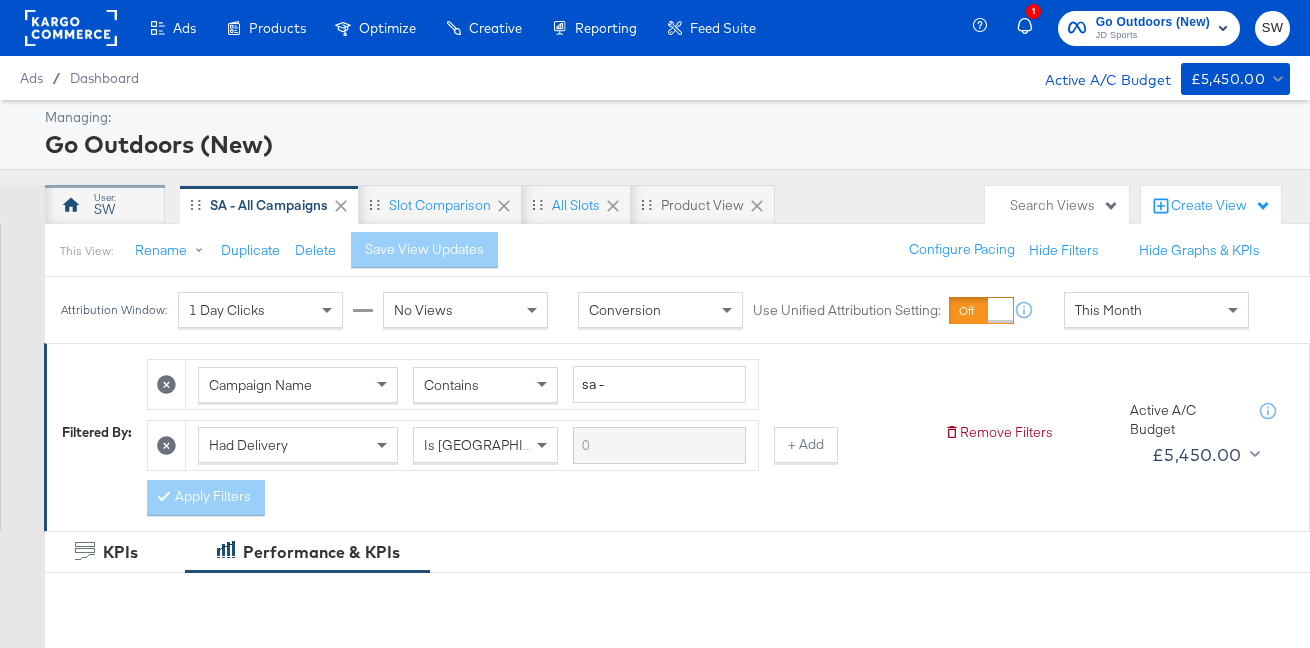 click on "SW" at bounding box center [105, 205] 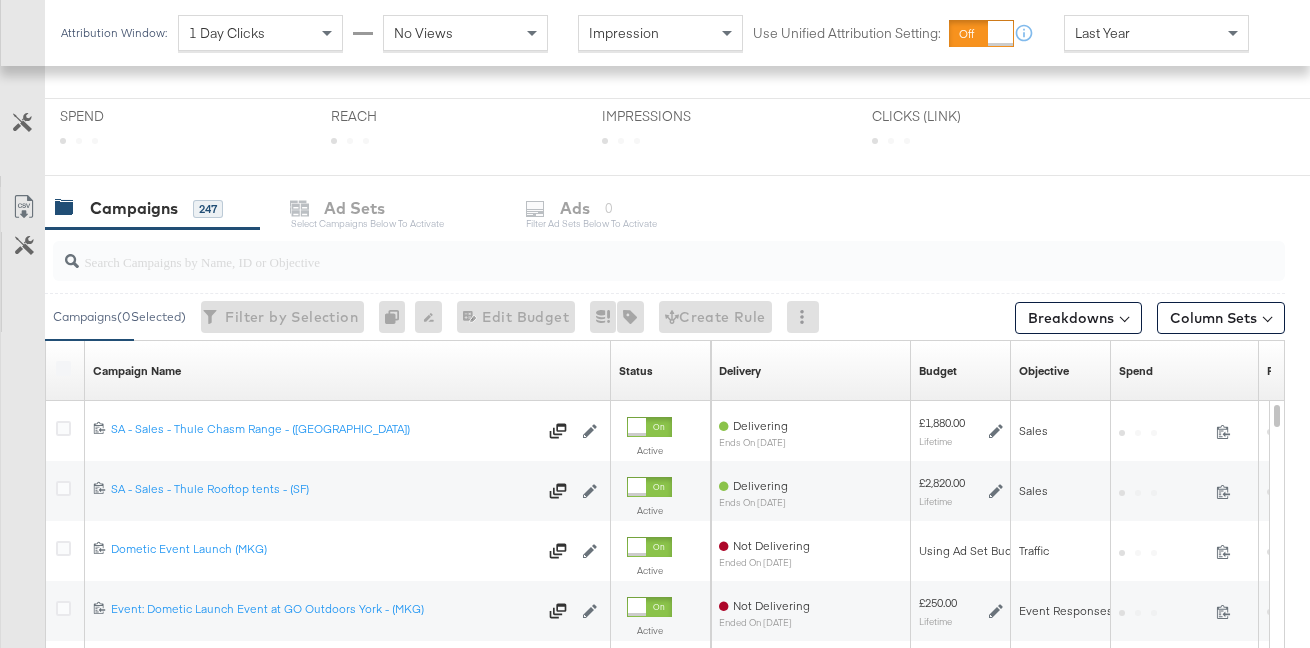 scroll, scrollTop: 560, scrollLeft: 0, axis: vertical 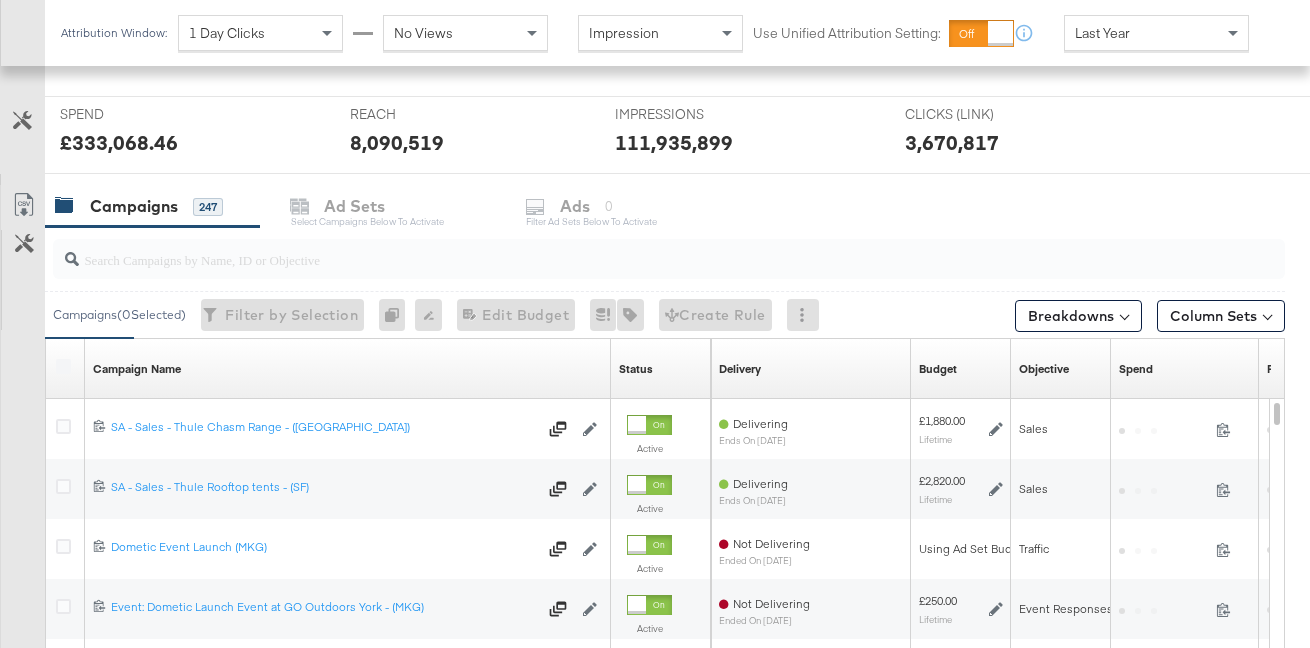 click at bounding box center (669, 259) 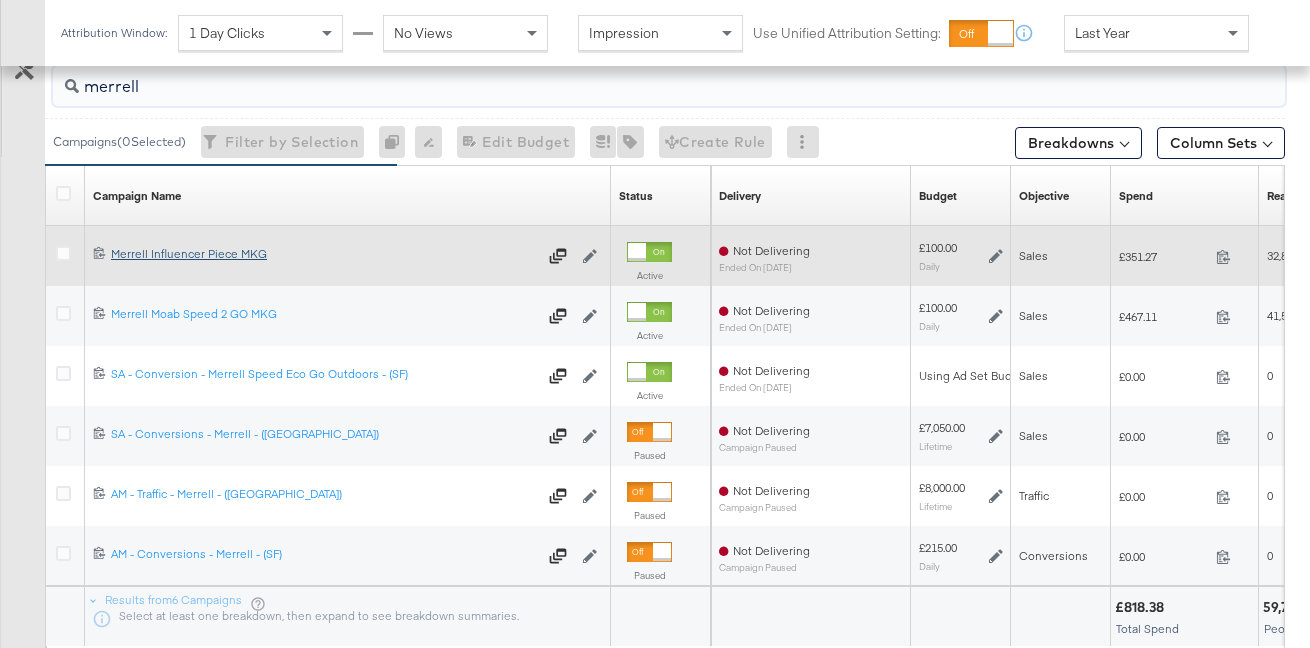 scroll, scrollTop: 742, scrollLeft: 0, axis: vertical 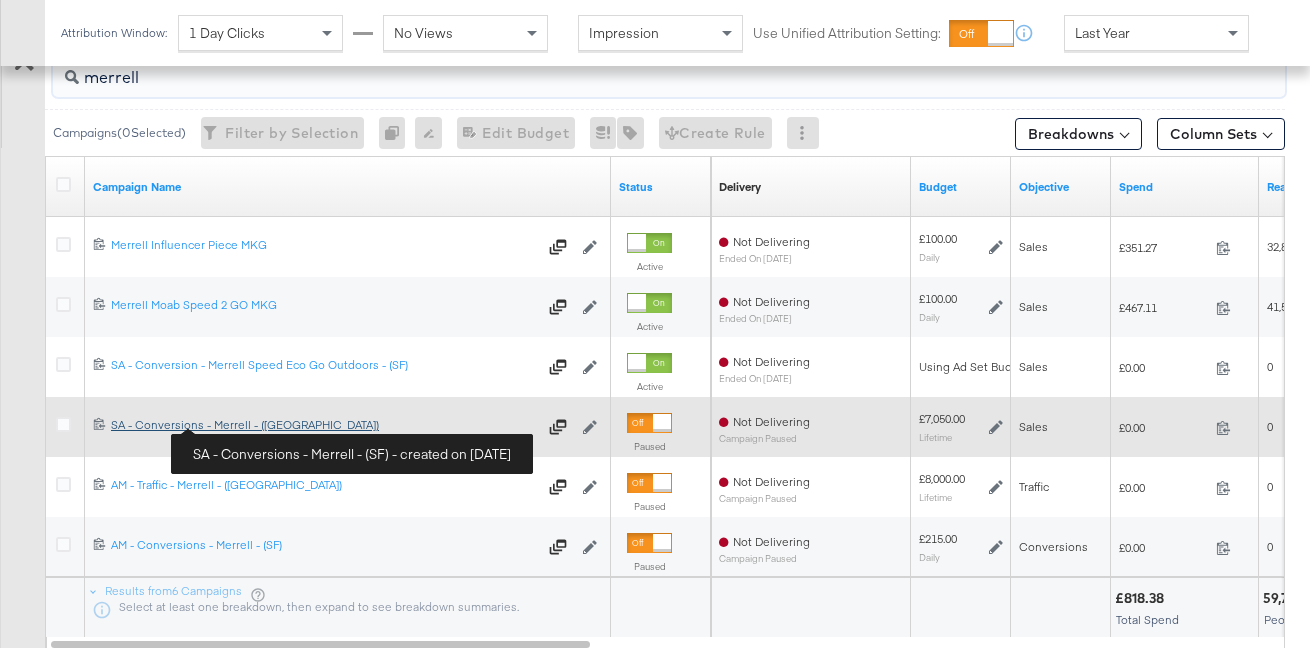 type on "merrell" 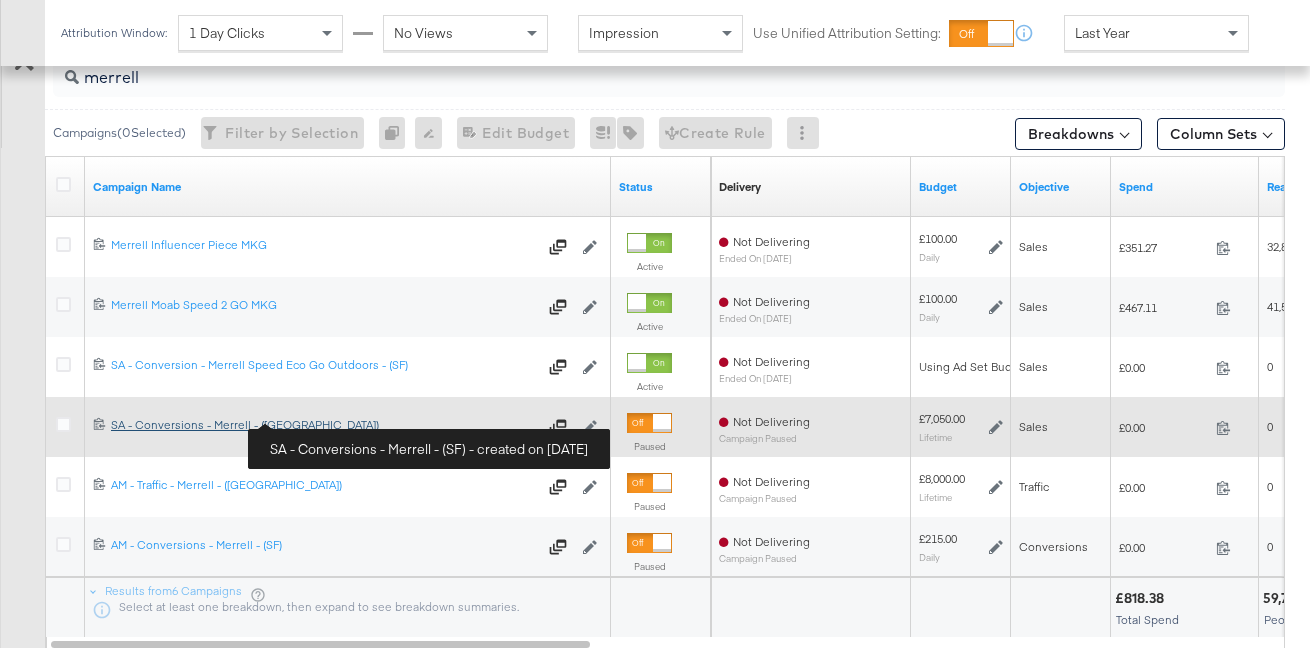 click on "SA - Conversions - Merrell - (SF) SA - Conversions - Merrell - (SF)" at bounding box center (324, 425) 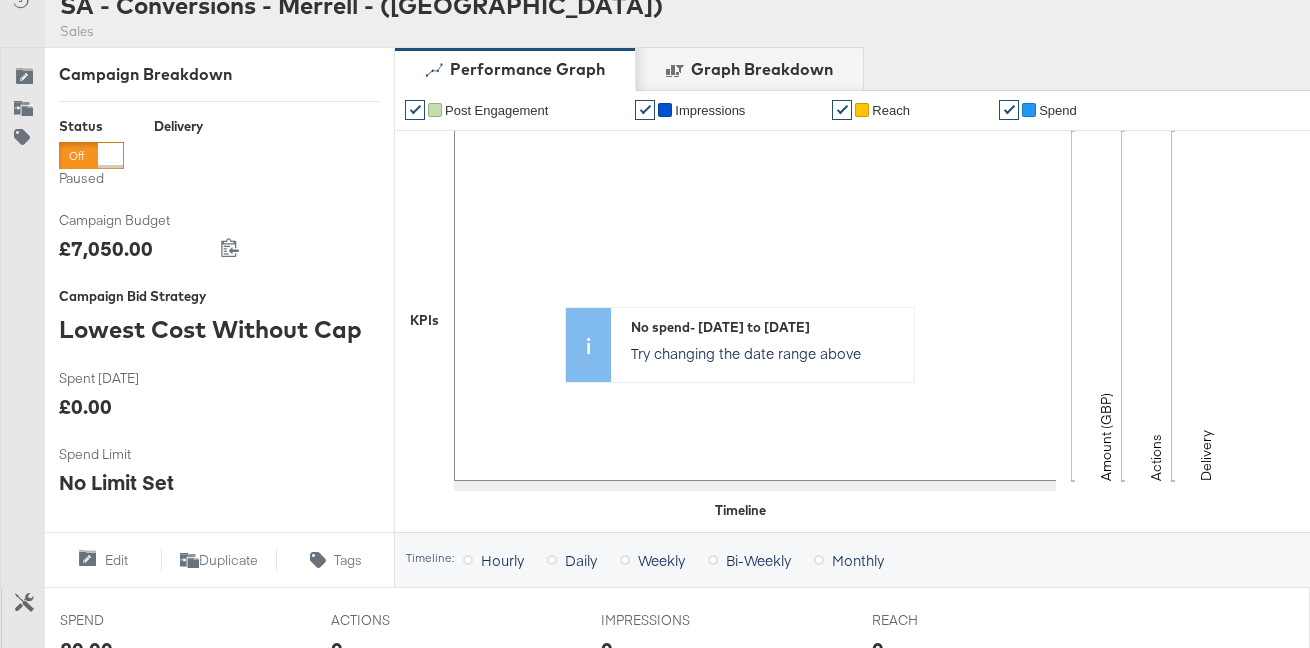 scroll, scrollTop: 0, scrollLeft: 0, axis: both 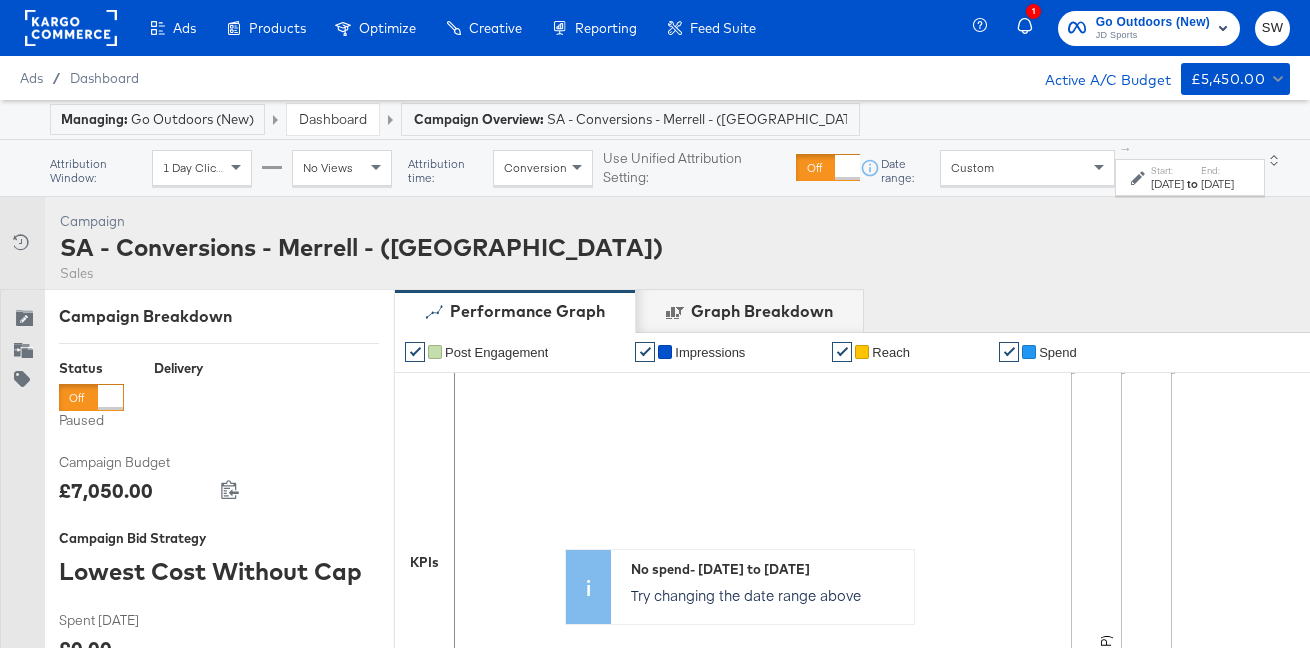 click on "JD Sports" at bounding box center (1153, 36) 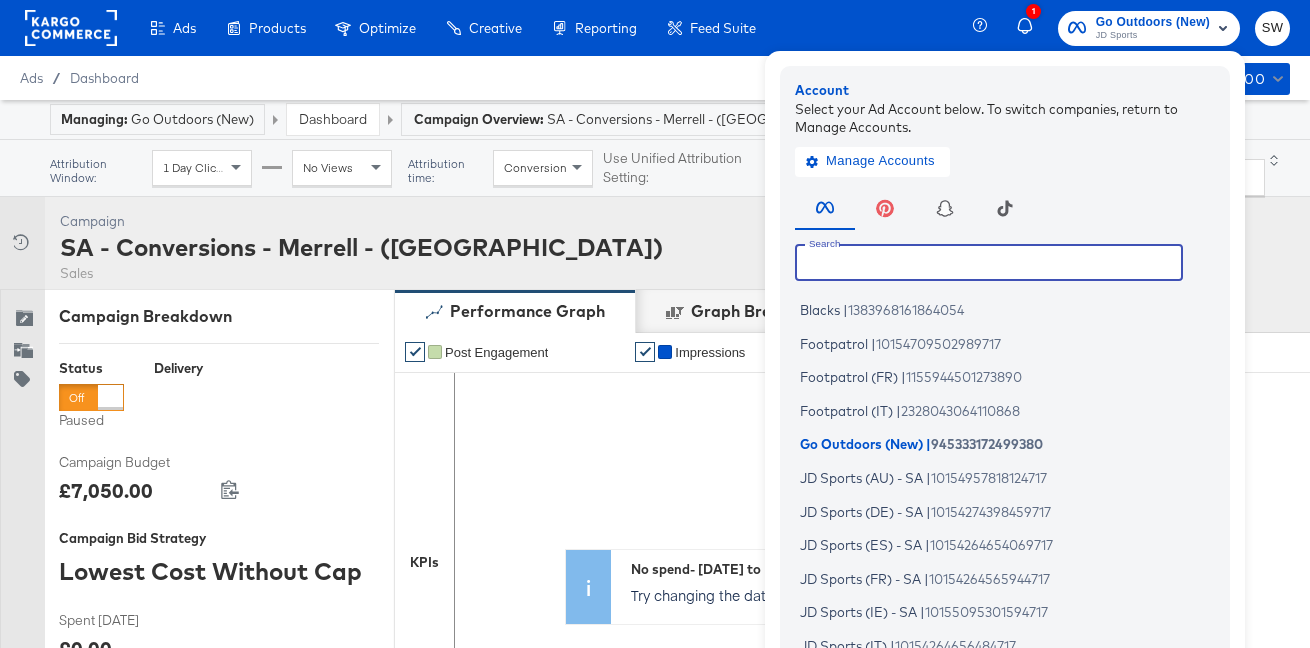 click at bounding box center [989, 262] 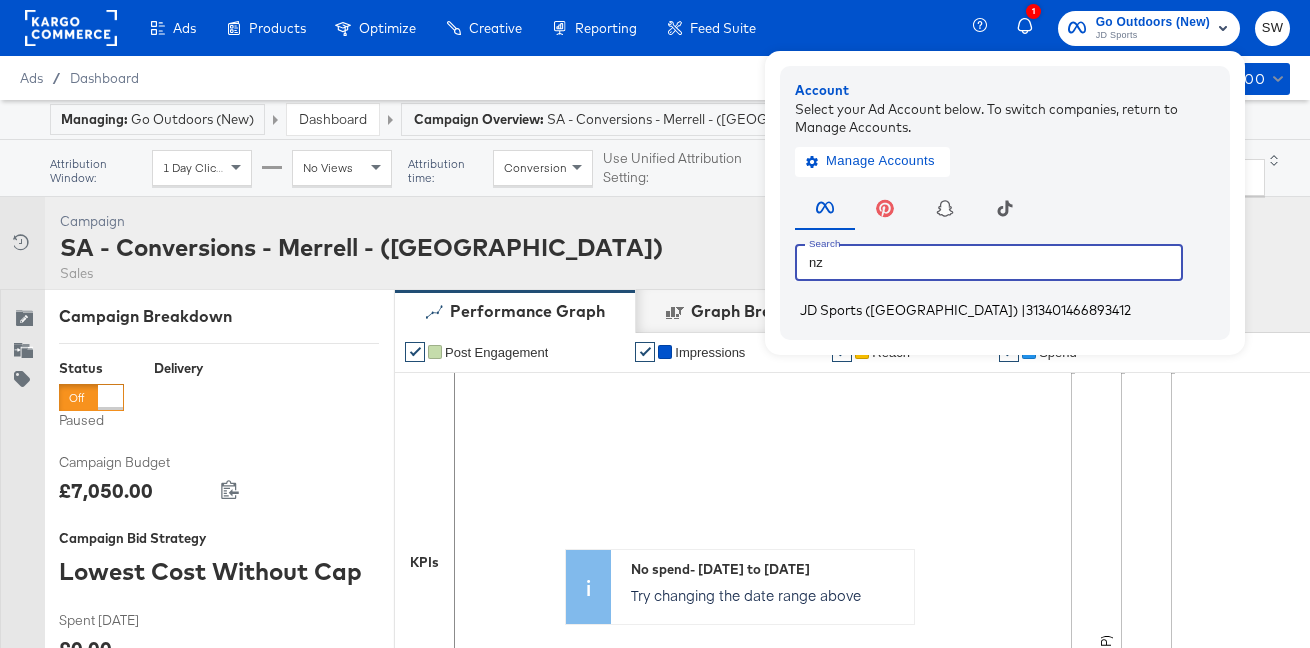 type on "nz" 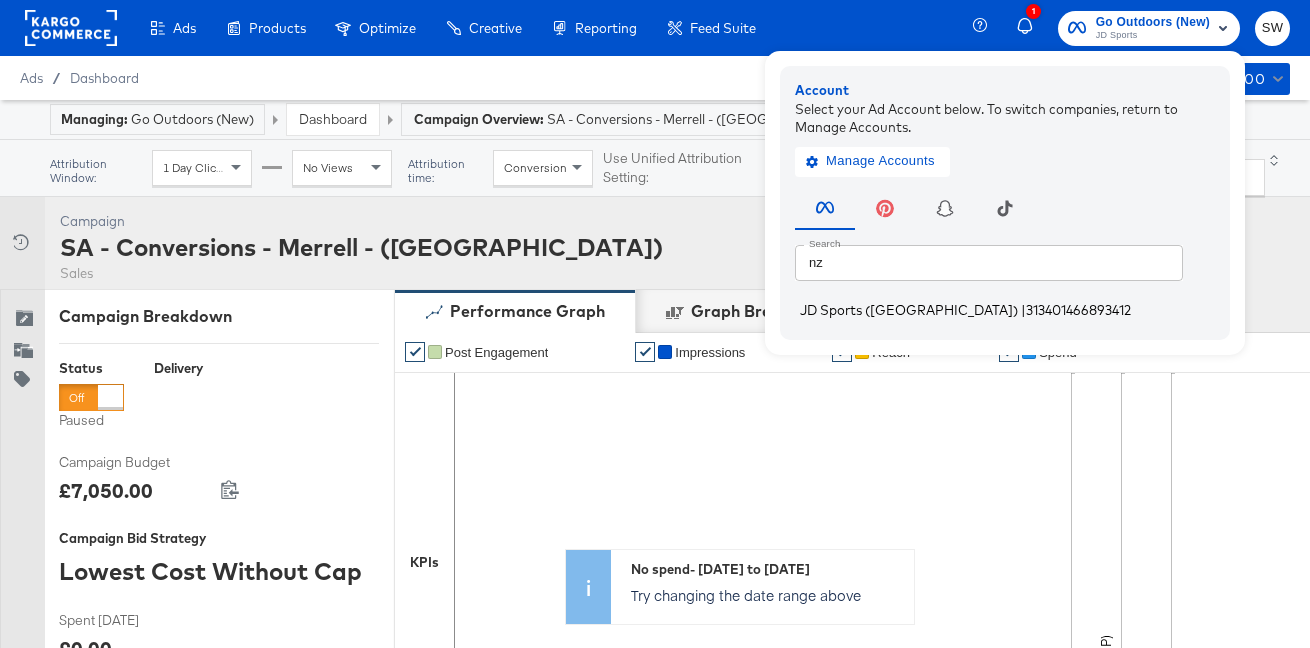 click on "313401466893412" at bounding box center (1078, 310) 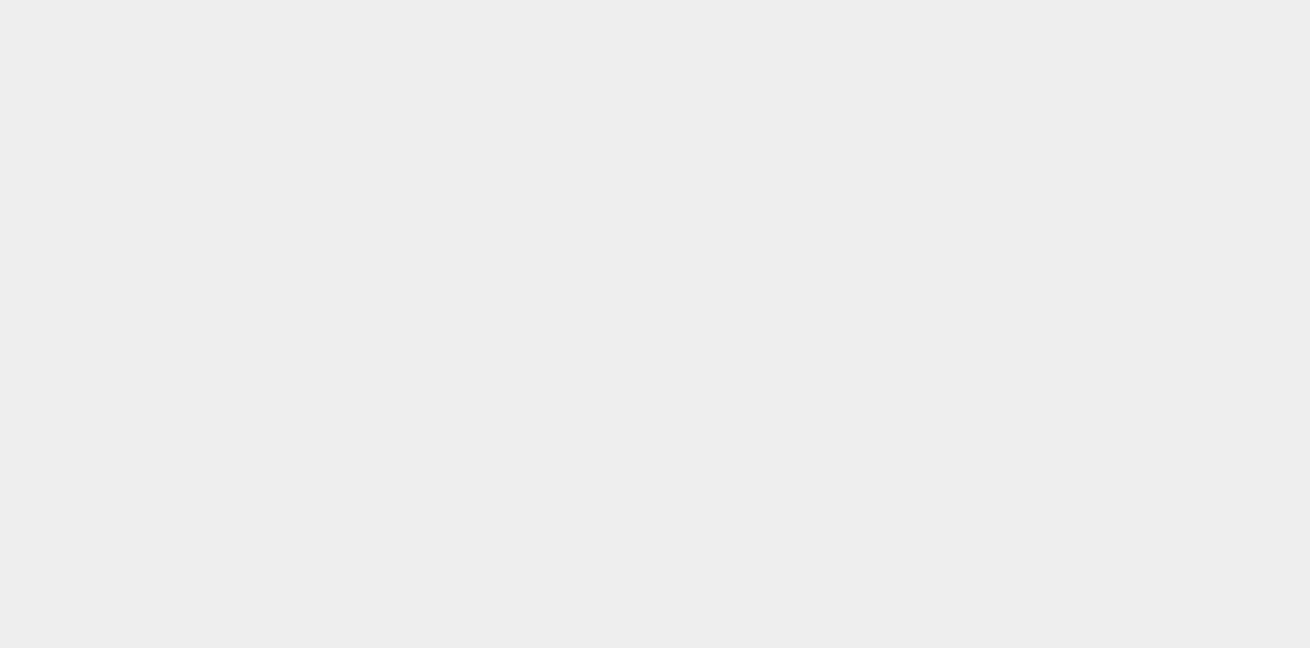 scroll, scrollTop: 0, scrollLeft: 0, axis: both 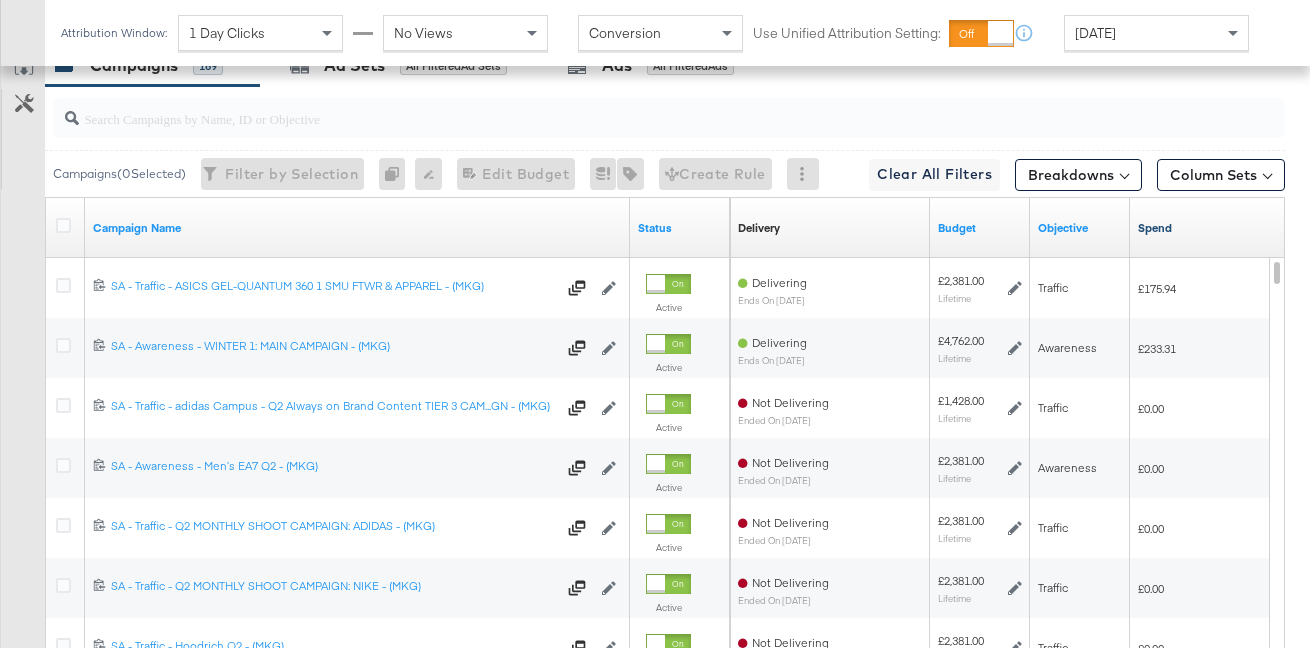 click on "Spend" at bounding box center [1226, 228] 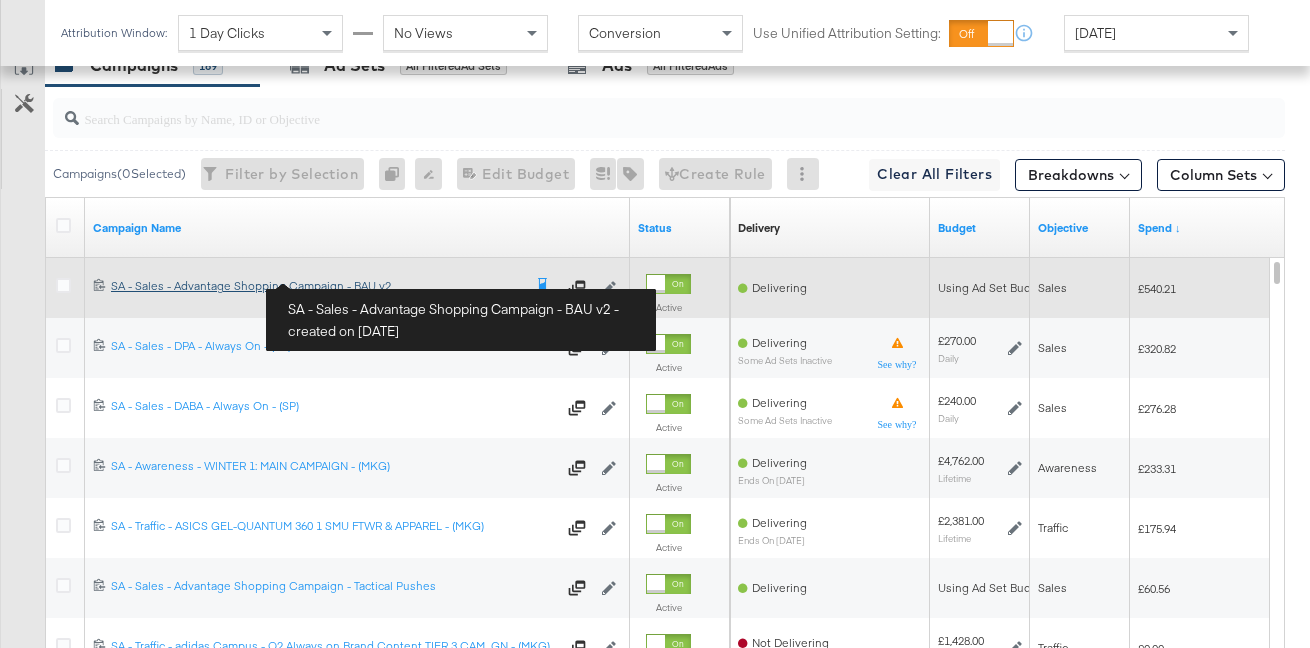 click on "SA - Sales - Advantage Shopping Campaign - BAU v2 SA - Sales - Advantage Shopping Campaign - BAU v2" at bounding box center (316, 286) 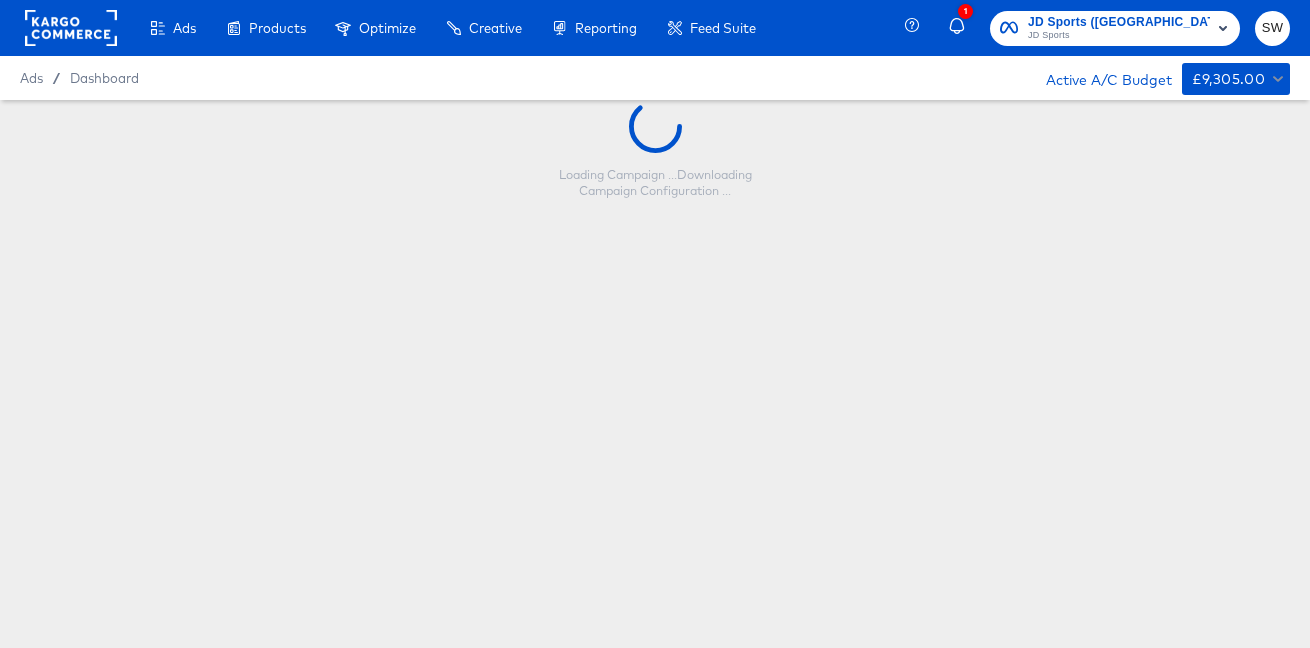 scroll, scrollTop: 0, scrollLeft: 0, axis: both 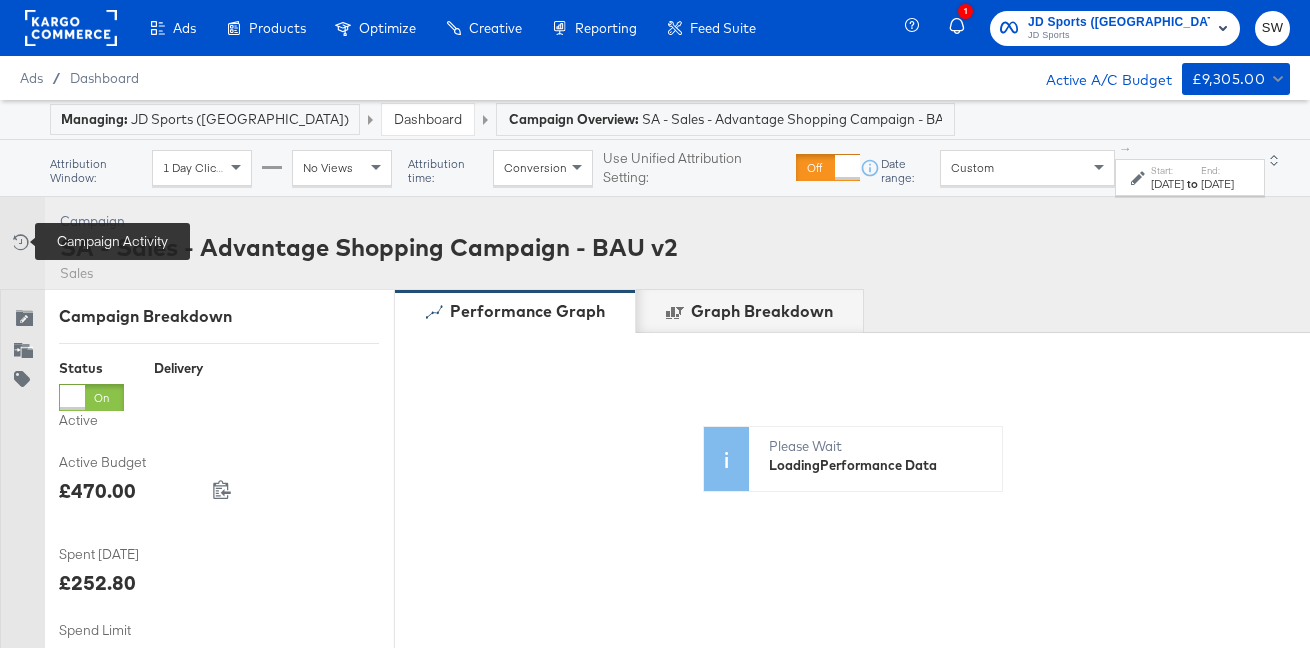 click at bounding box center (19, 242) 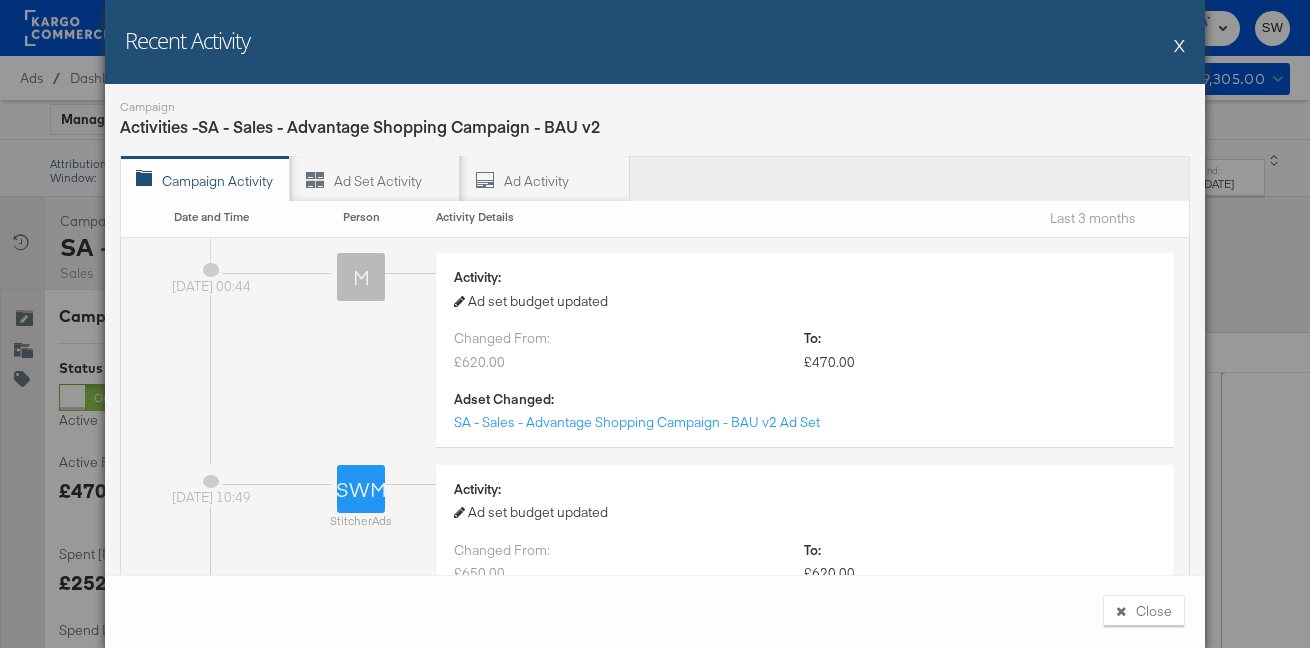 click on "X" at bounding box center (1179, 45) 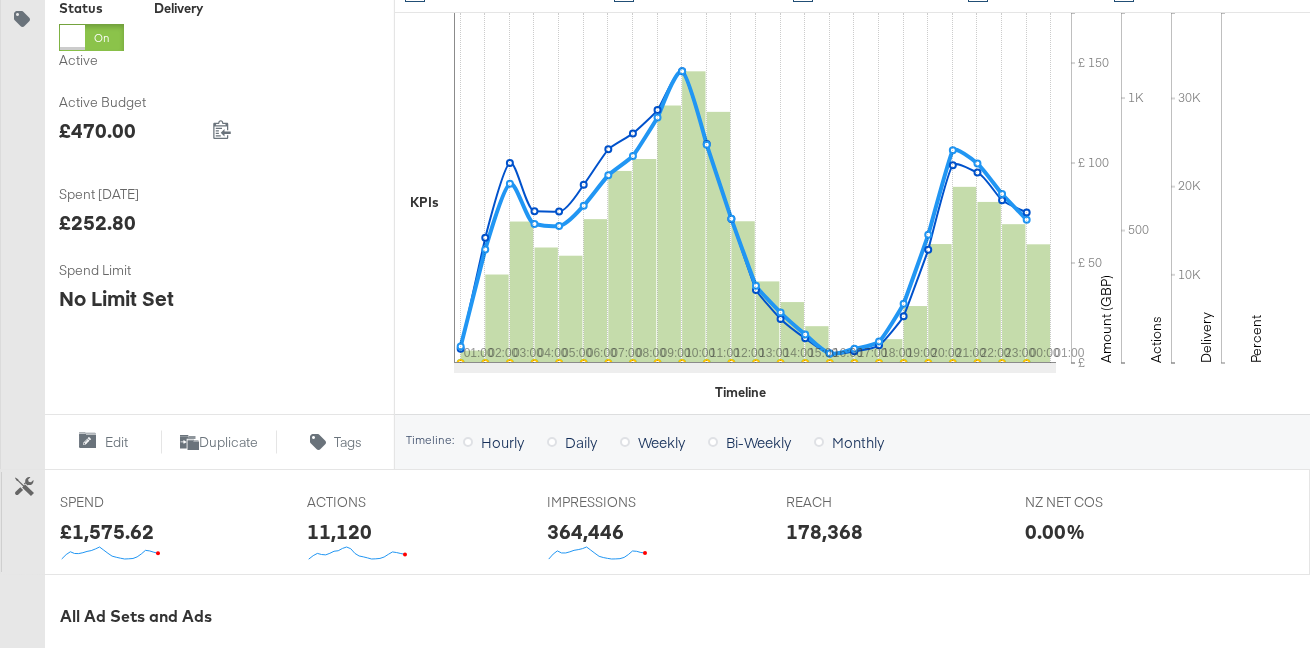 scroll, scrollTop: 0, scrollLeft: 0, axis: both 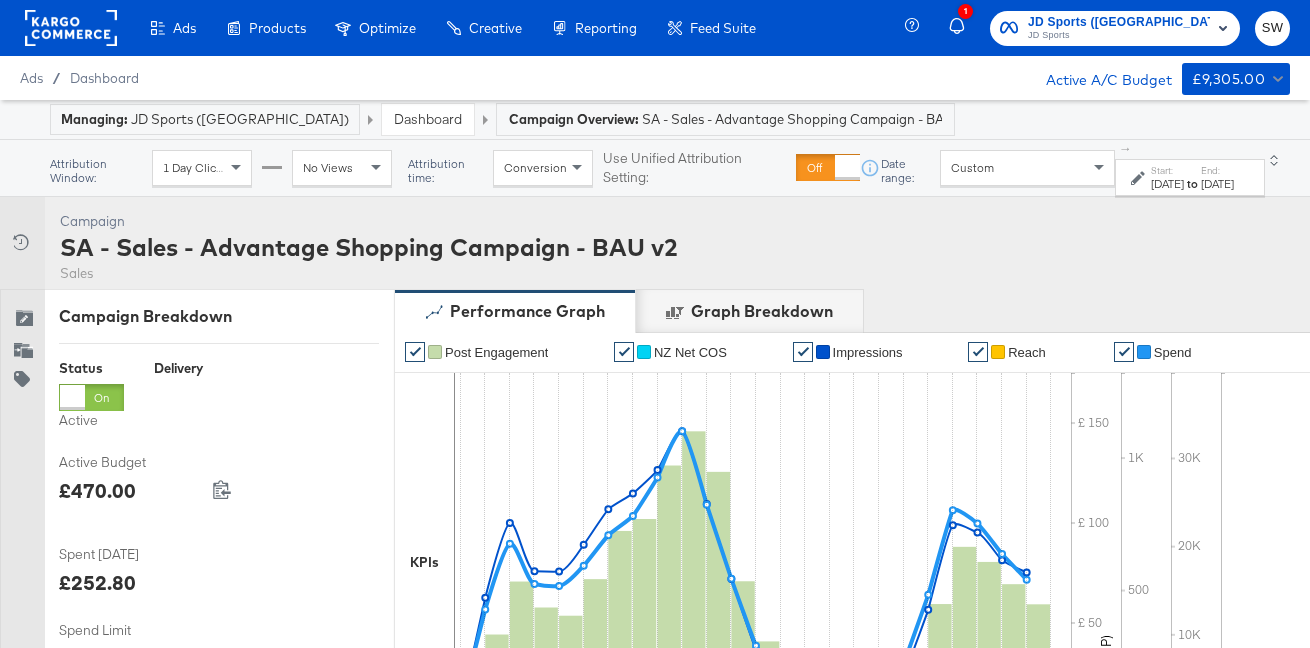 click on "Dashboard" at bounding box center (428, 119) 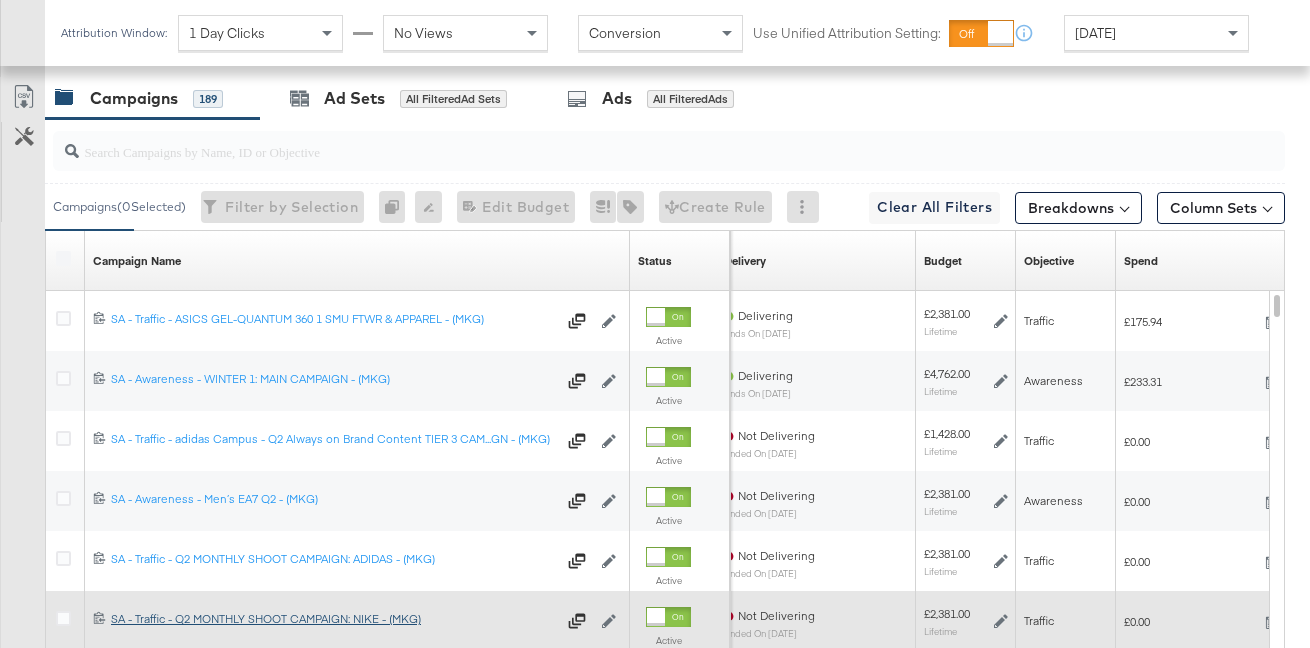 scroll, scrollTop: 965, scrollLeft: 0, axis: vertical 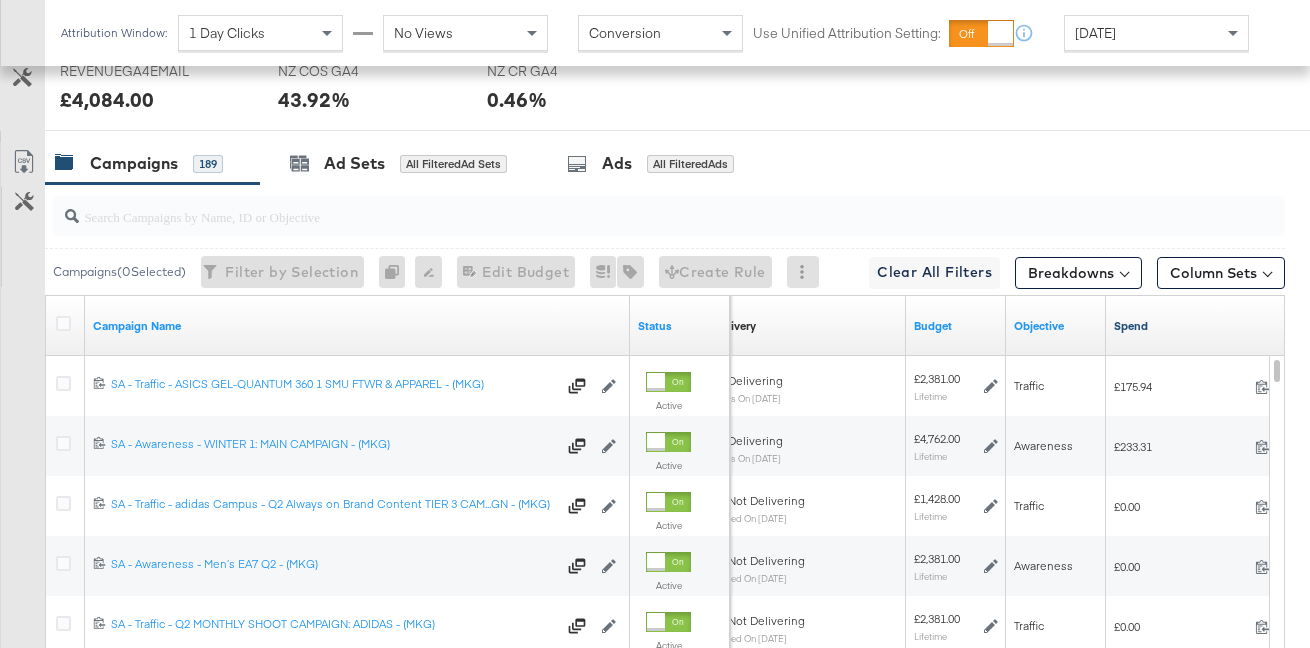 click on "Spend" at bounding box center [1202, 326] 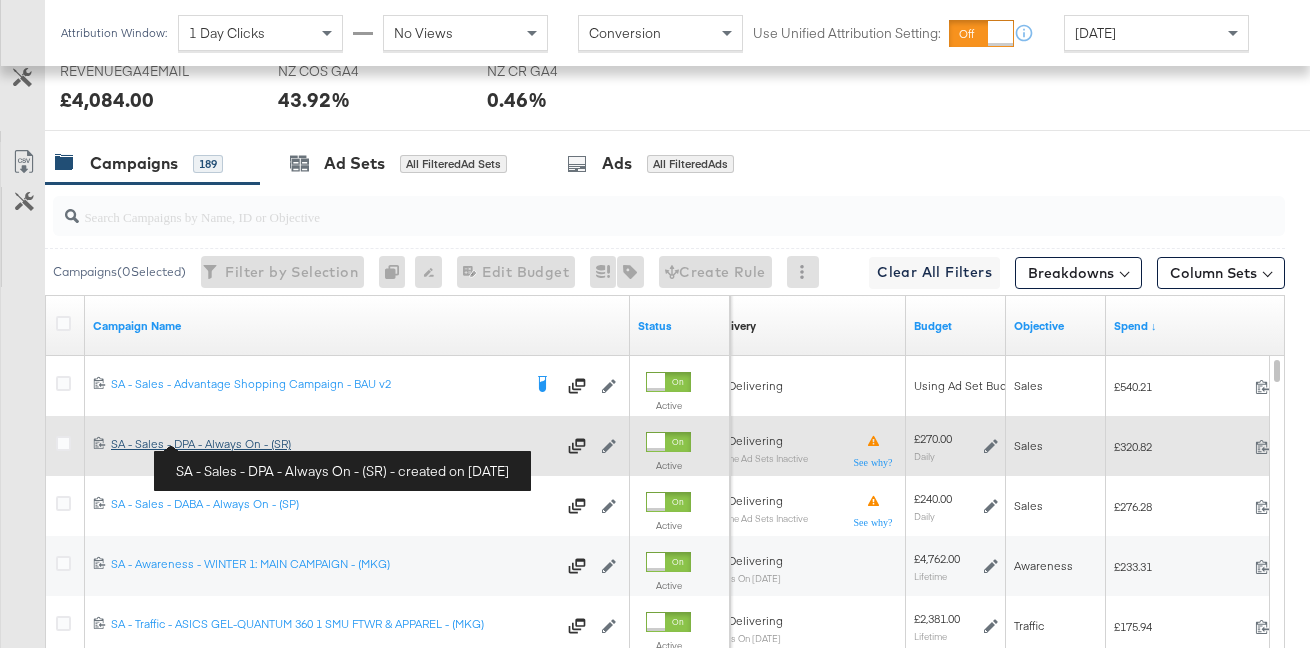 click on "SA - Sales - DPA - Always On - (SR) SA - Sales - DPA - Always On - (SR)" at bounding box center [333, 444] 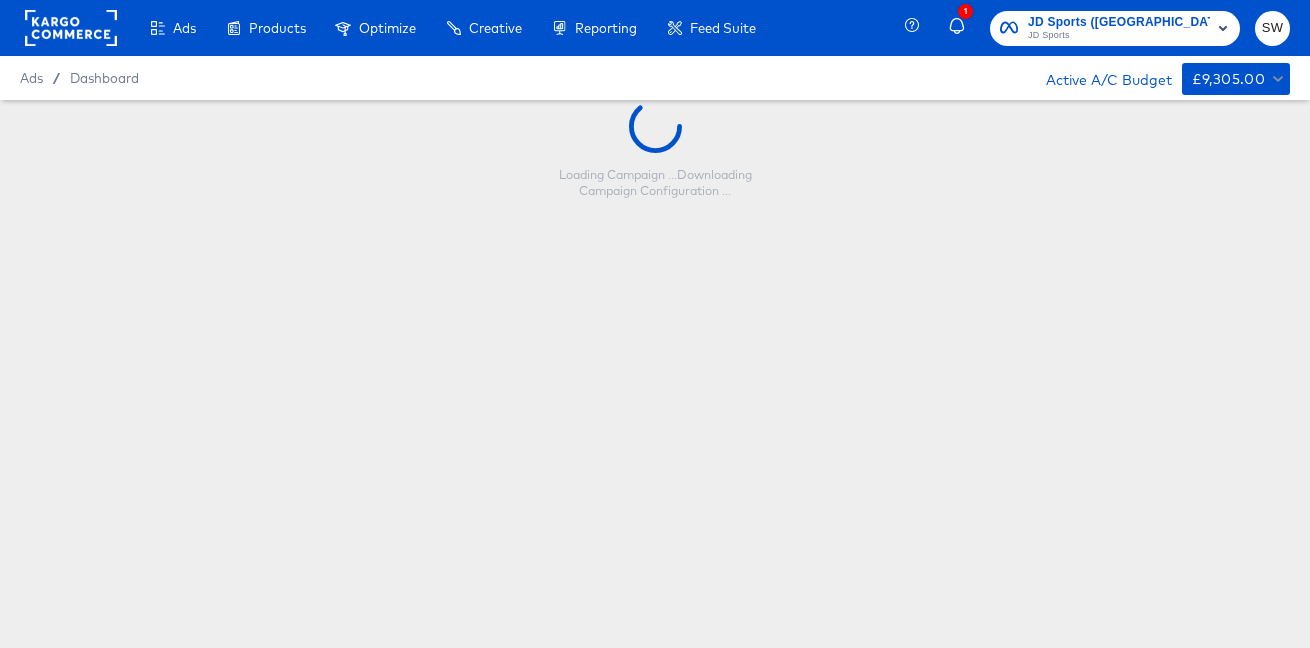 scroll, scrollTop: 0, scrollLeft: 0, axis: both 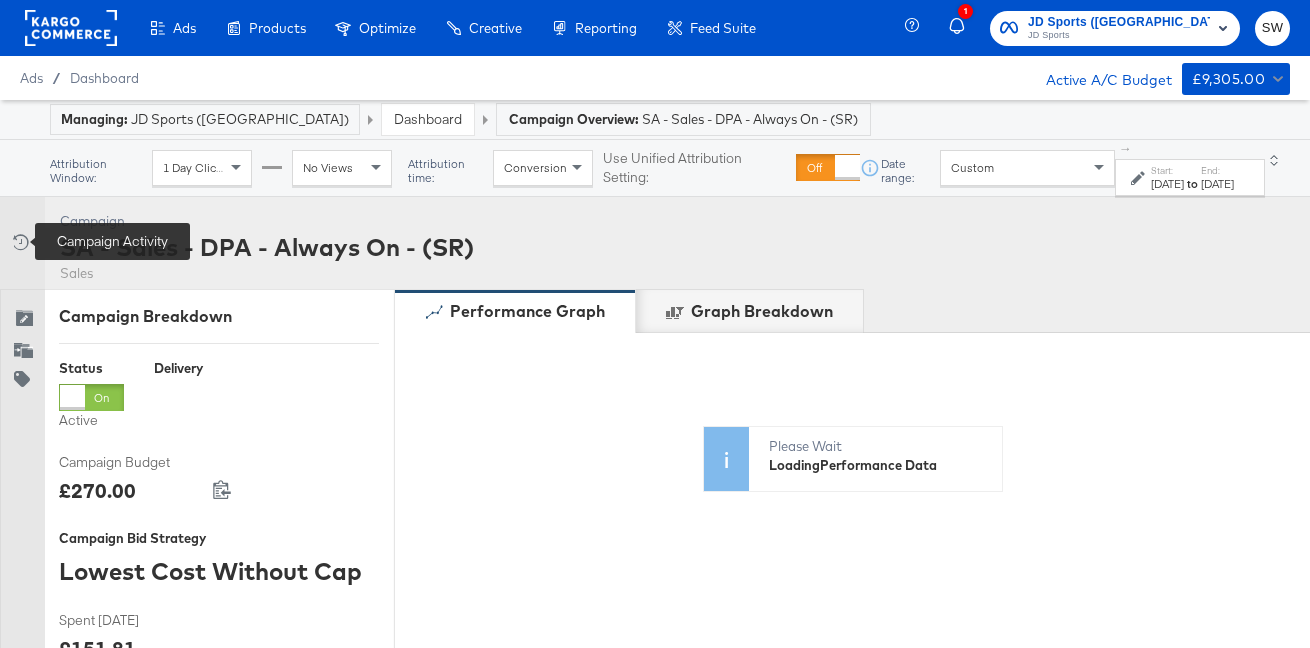 click at bounding box center [19, 242] 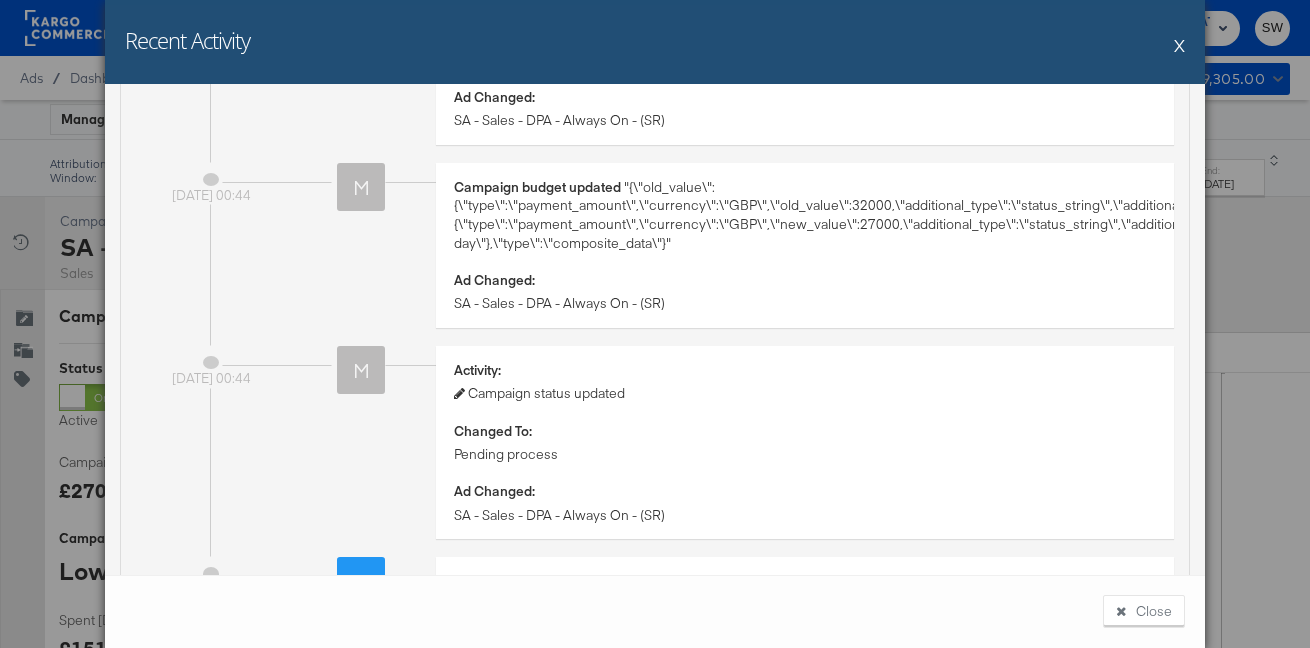 scroll, scrollTop: 293, scrollLeft: 0, axis: vertical 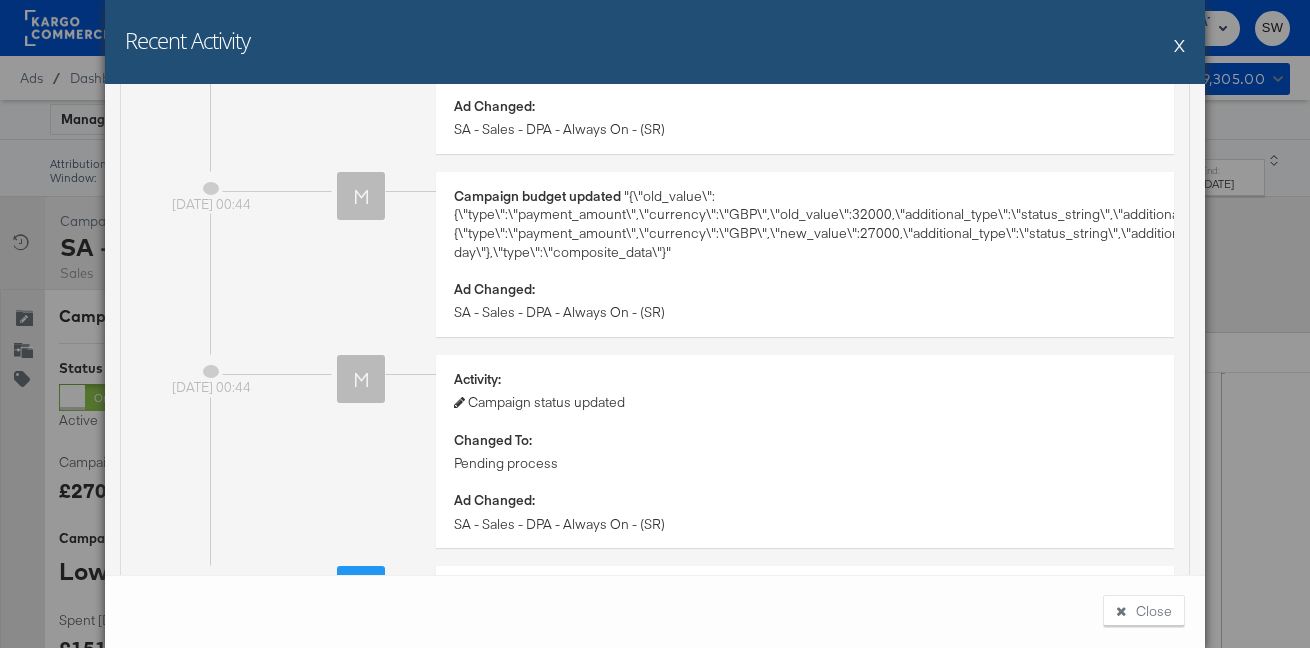 click on "X" at bounding box center (1179, 45) 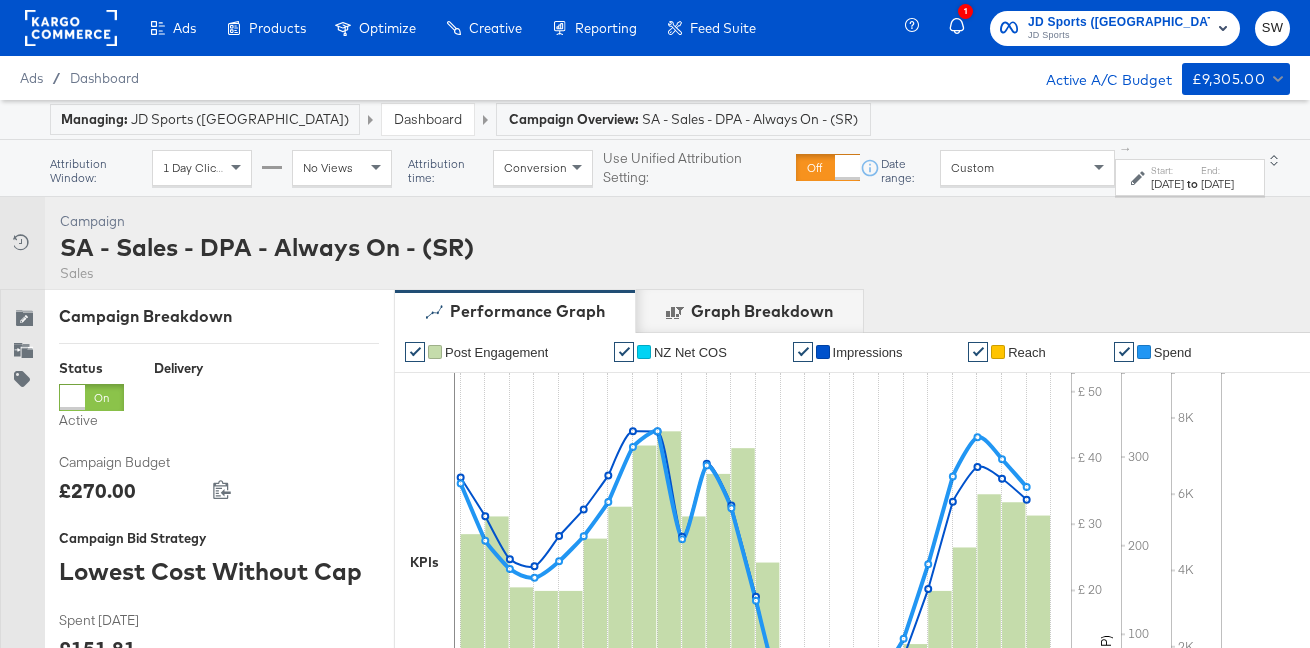 click on "Dashboard" at bounding box center [428, 119] 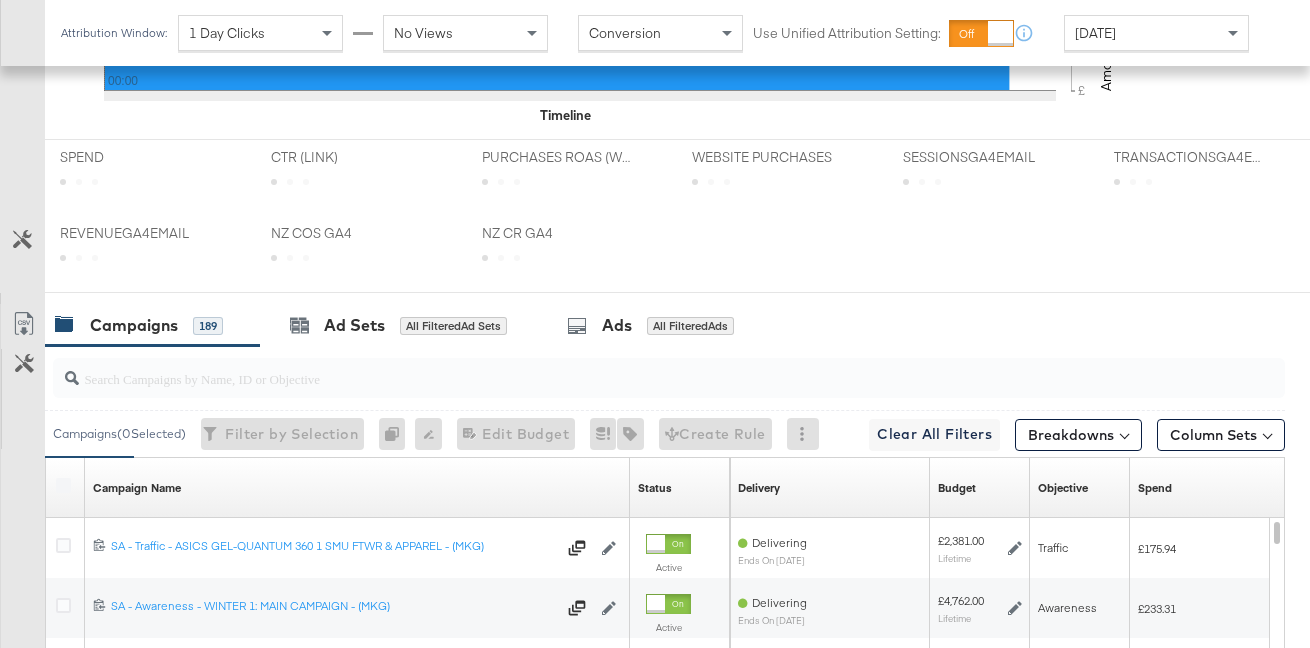 scroll, scrollTop: 998, scrollLeft: 0, axis: vertical 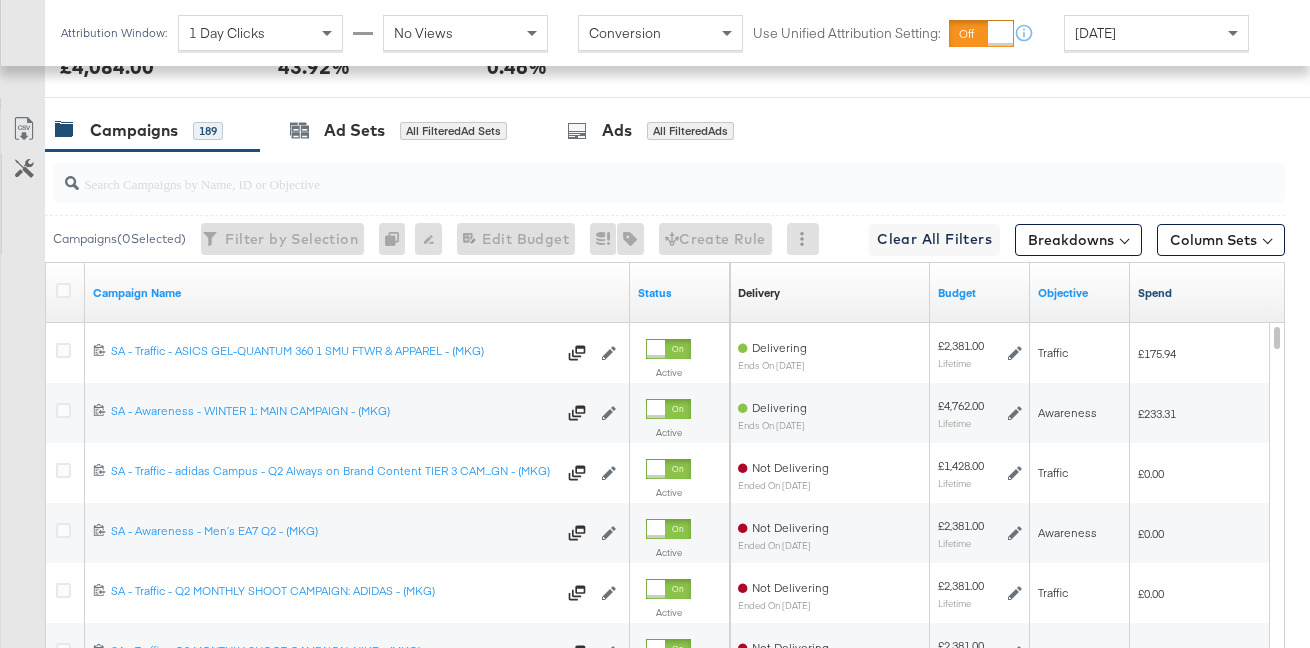 click on "Spend" at bounding box center (1226, 293) 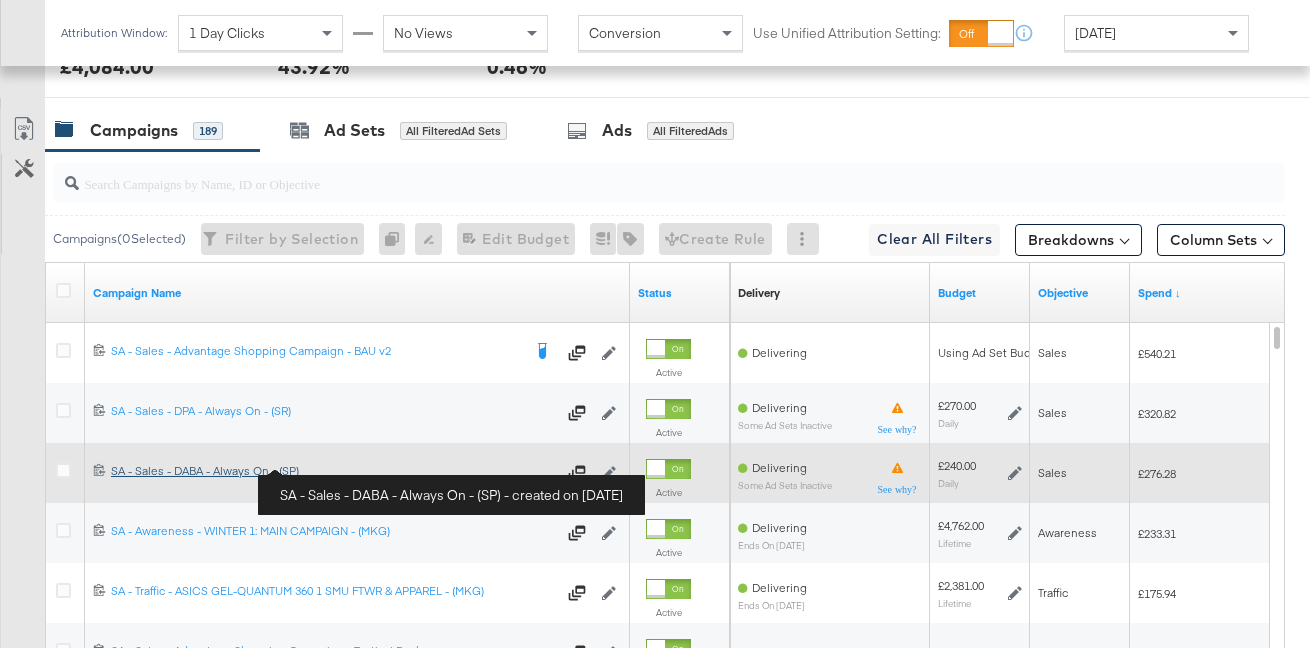 click on "SA - Sales - DABA - Always On - (SP) SA - Sales - DABA - Always On - (SP)" at bounding box center [333, 471] 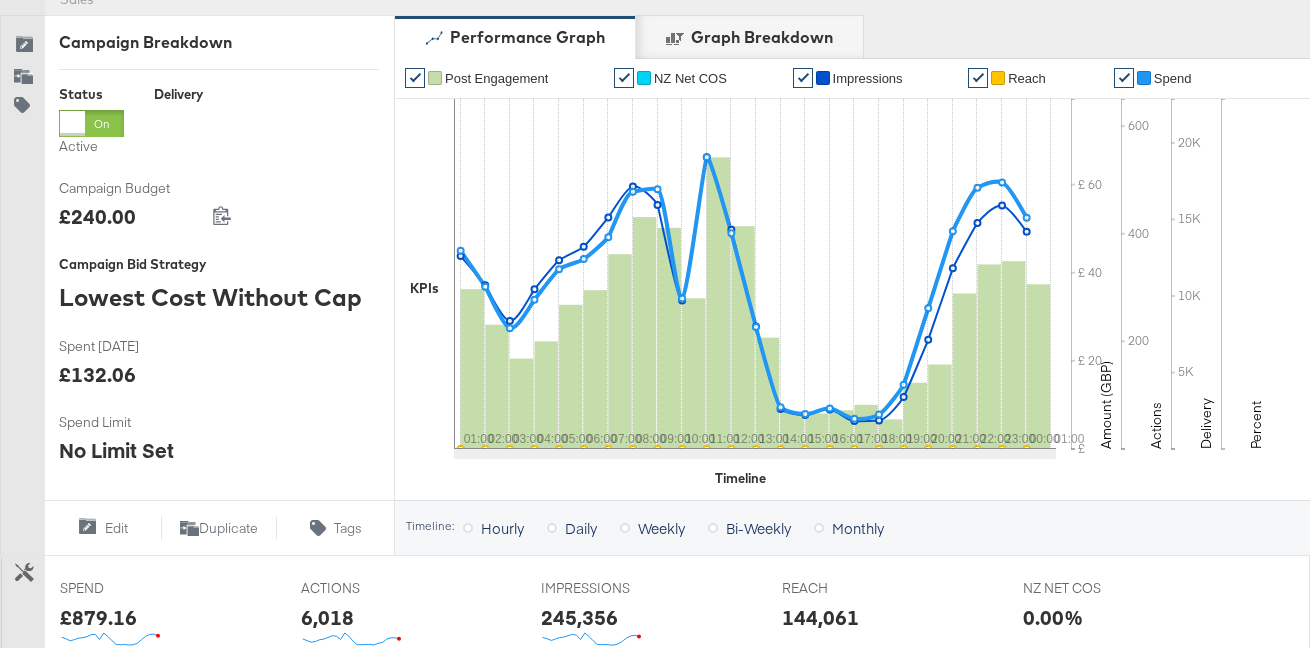scroll, scrollTop: 12, scrollLeft: 0, axis: vertical 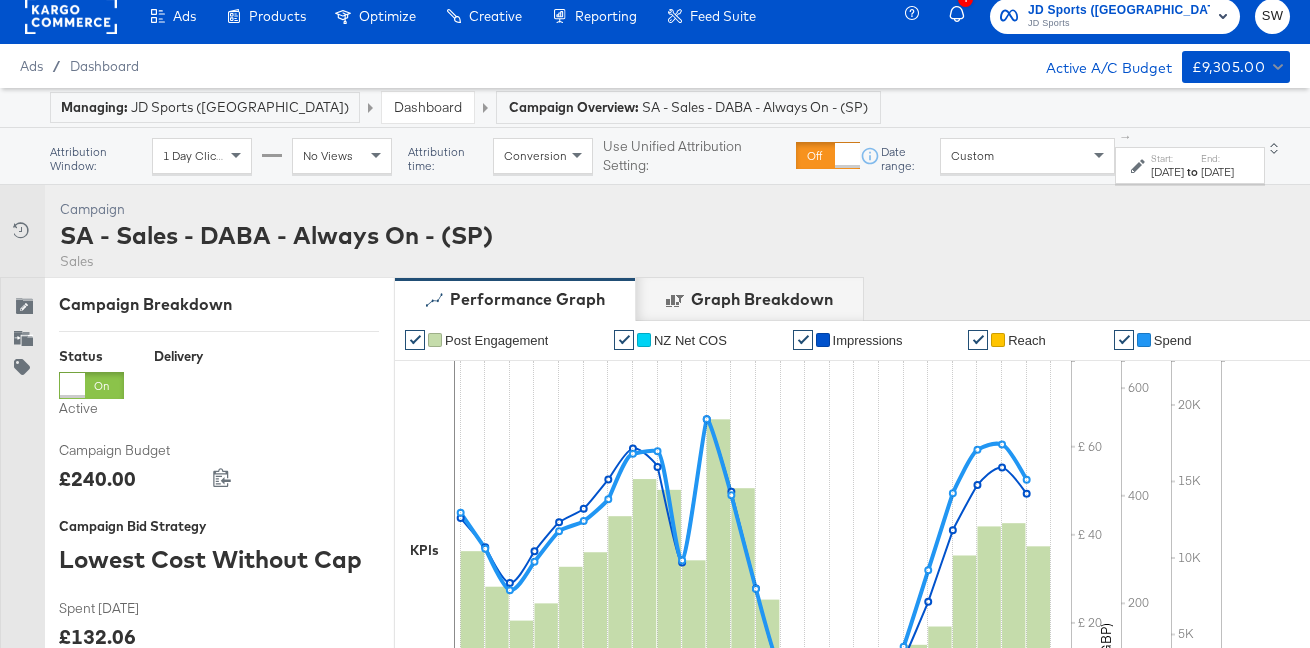 click on "Campaign Activity" at bounding box center [22, 231] 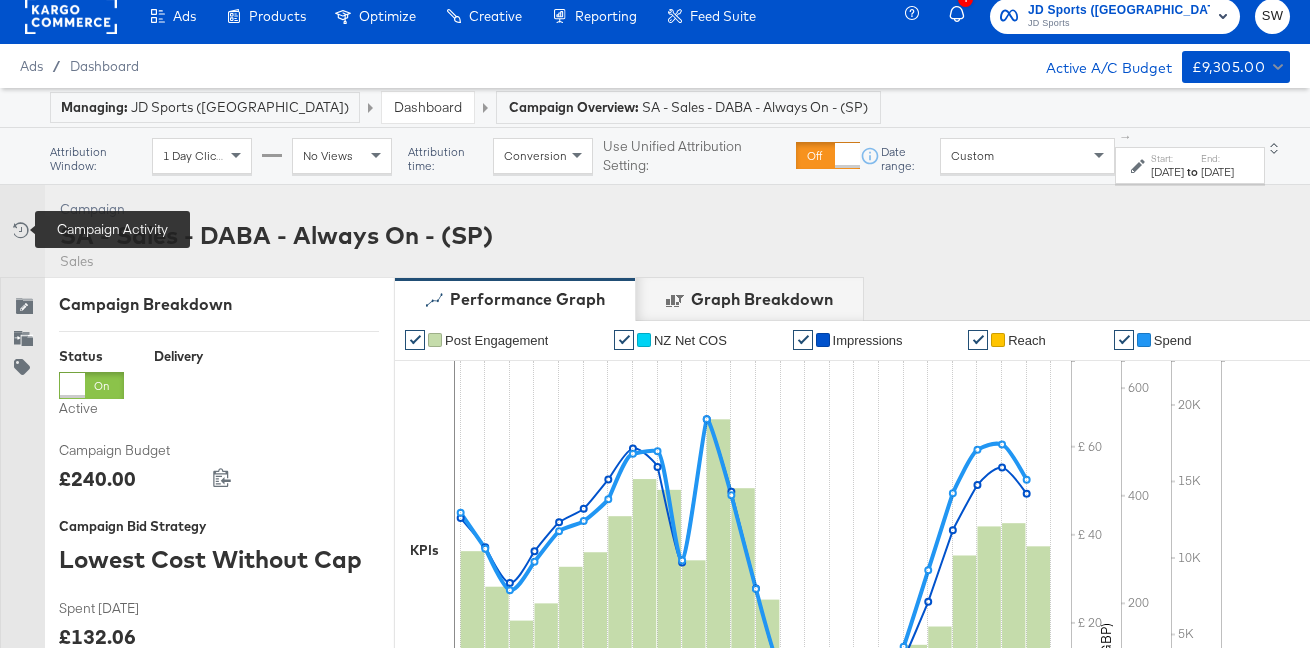 click at bounding box center [19, 230] 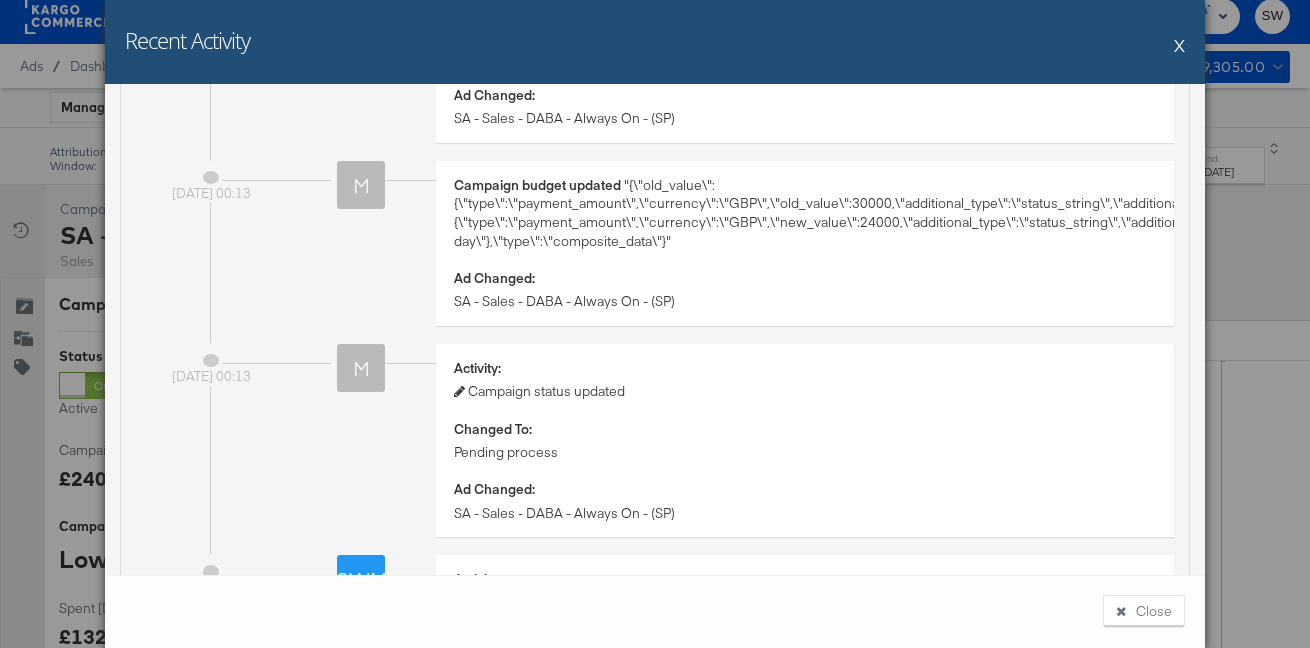 scroll, scrollTop: 334, scrollLeft: 0, axis: vertical 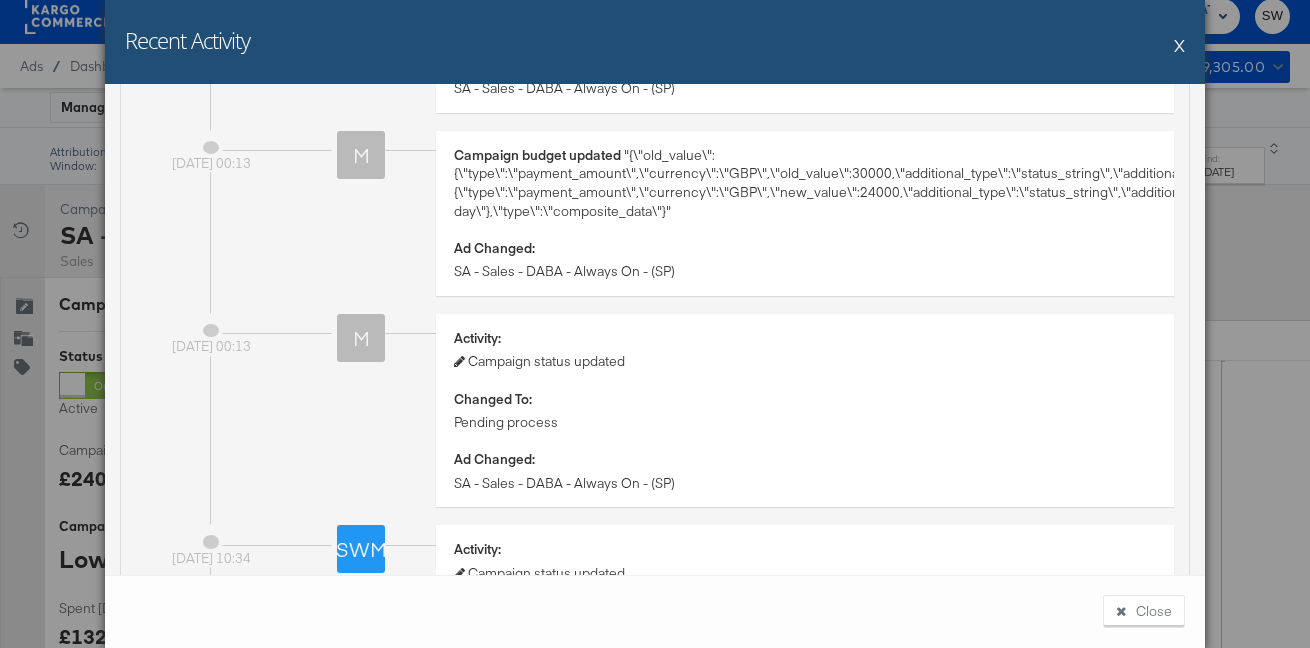 click on "X" at bounding box center (1179, 45) 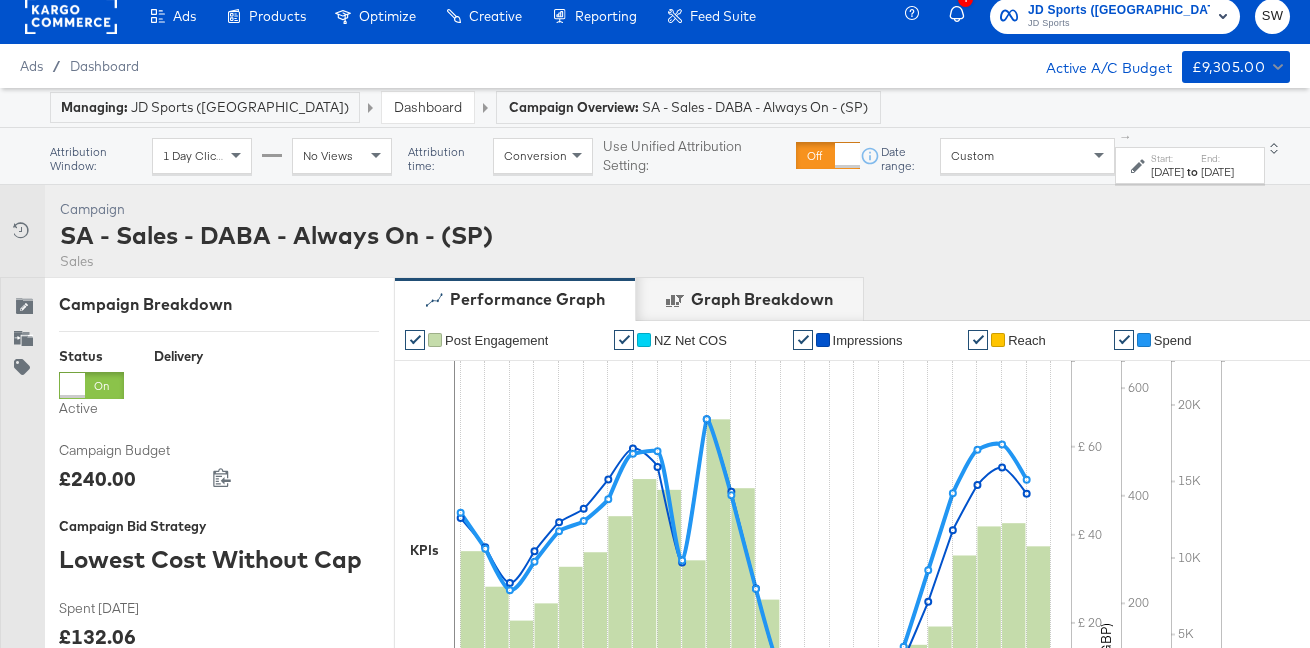 click on "Dashboard" at bounding box center [428, 107] 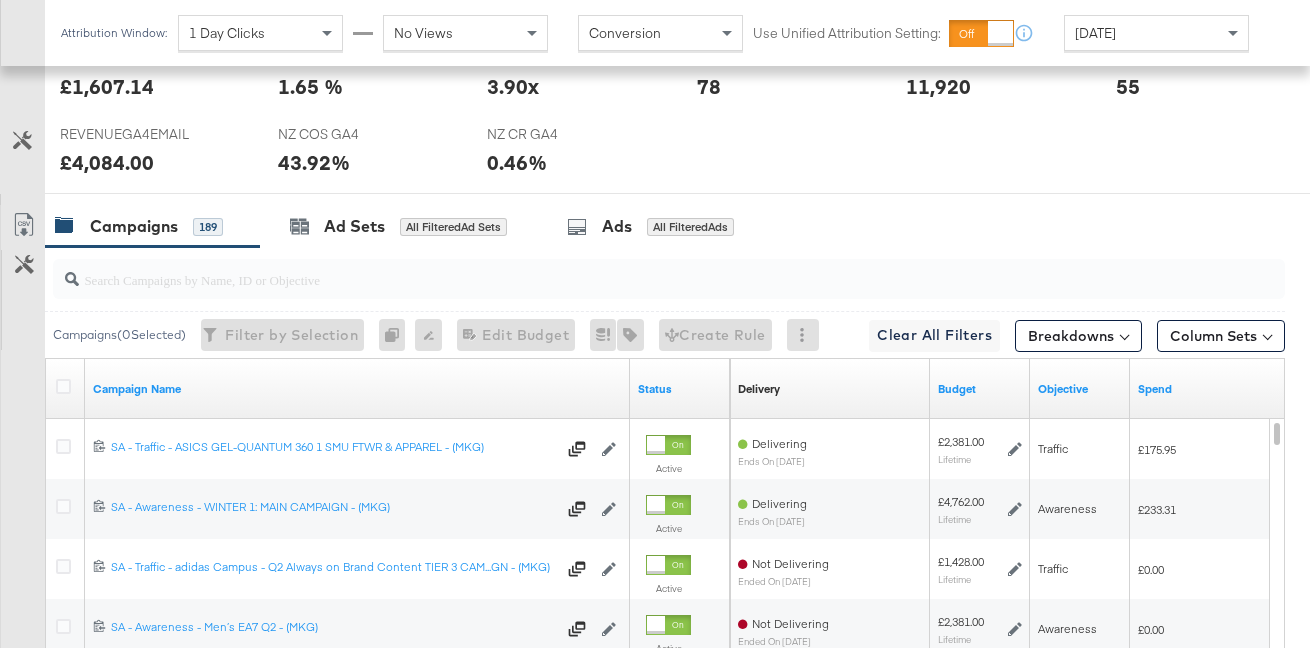 scroll, scrollTop: 1027, scrollLeft: 0, axis: vertical 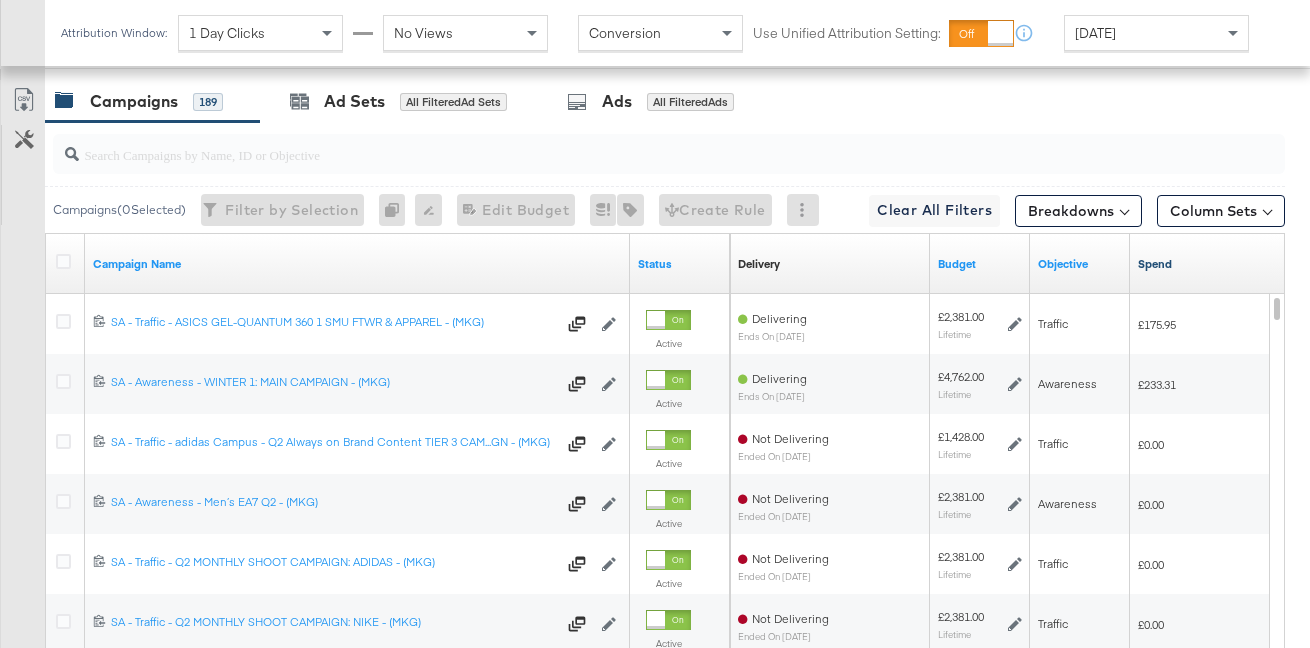 click on "Spend" at bounding box center [1226, 264] 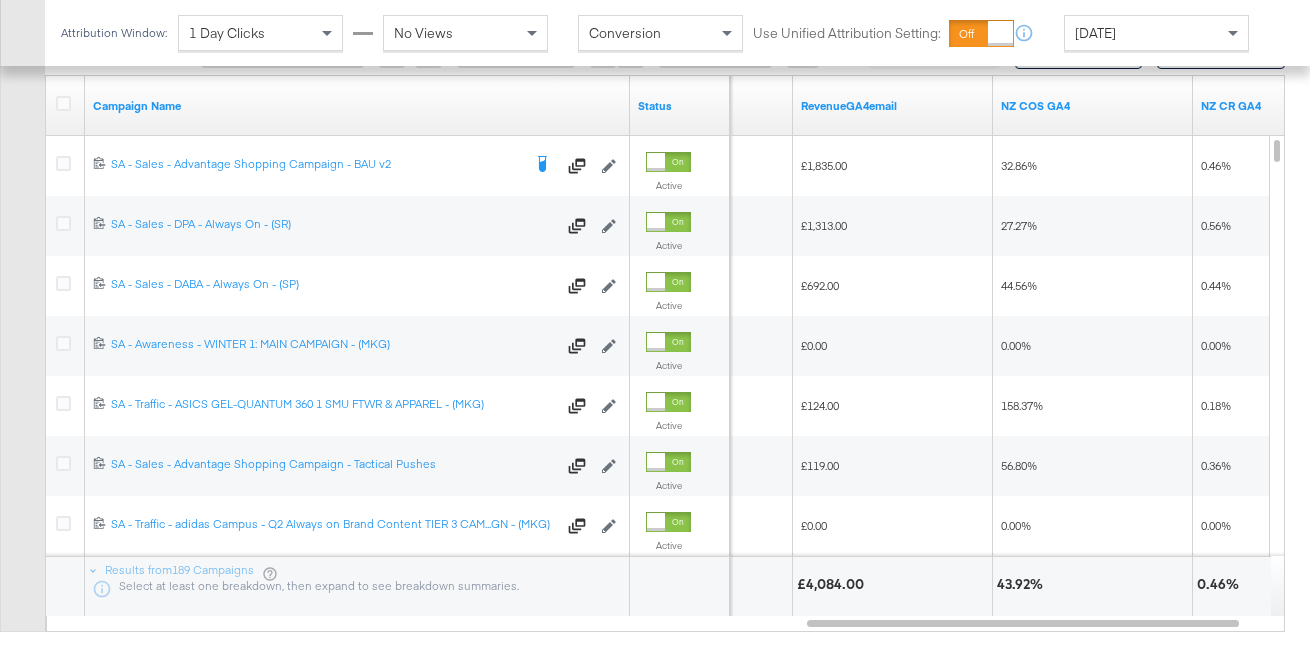 scroll, scrollTop: 1161, scrollLeft: 0, axis: vertical 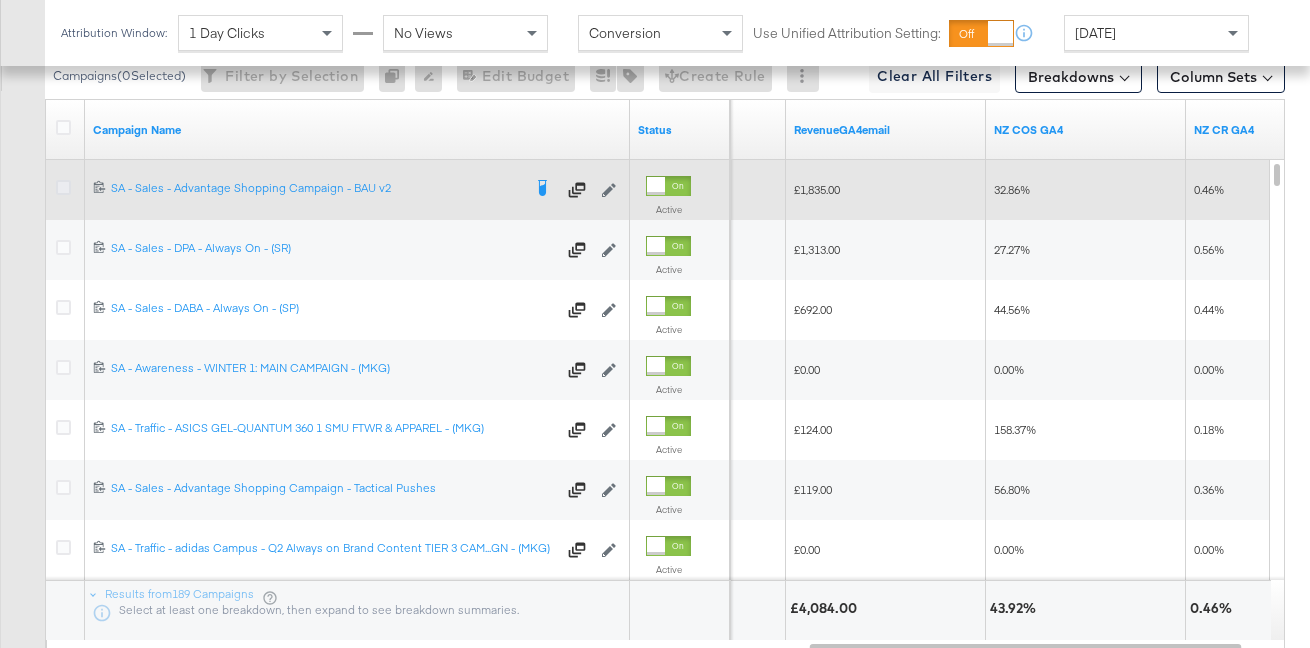 click at bounding box center [63, 187] 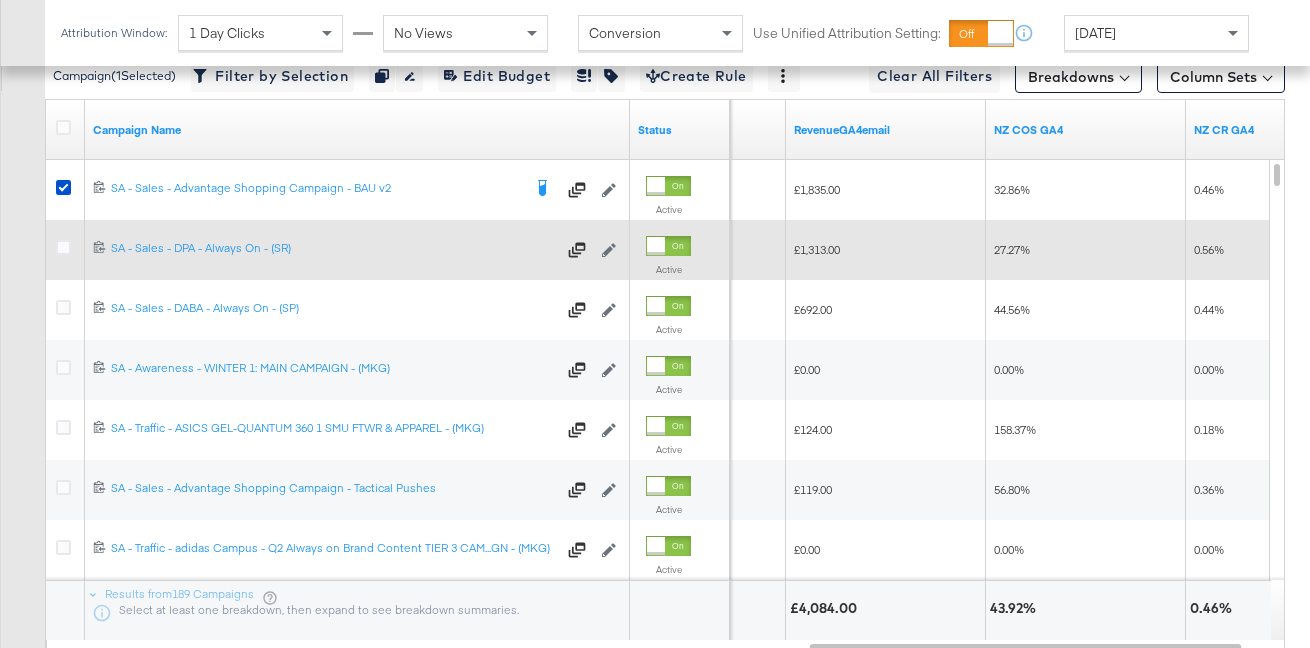 drag, startPoint x: 64, startPoint y: 243, endPoint x: 64, endPoint y: 257, distance: 14 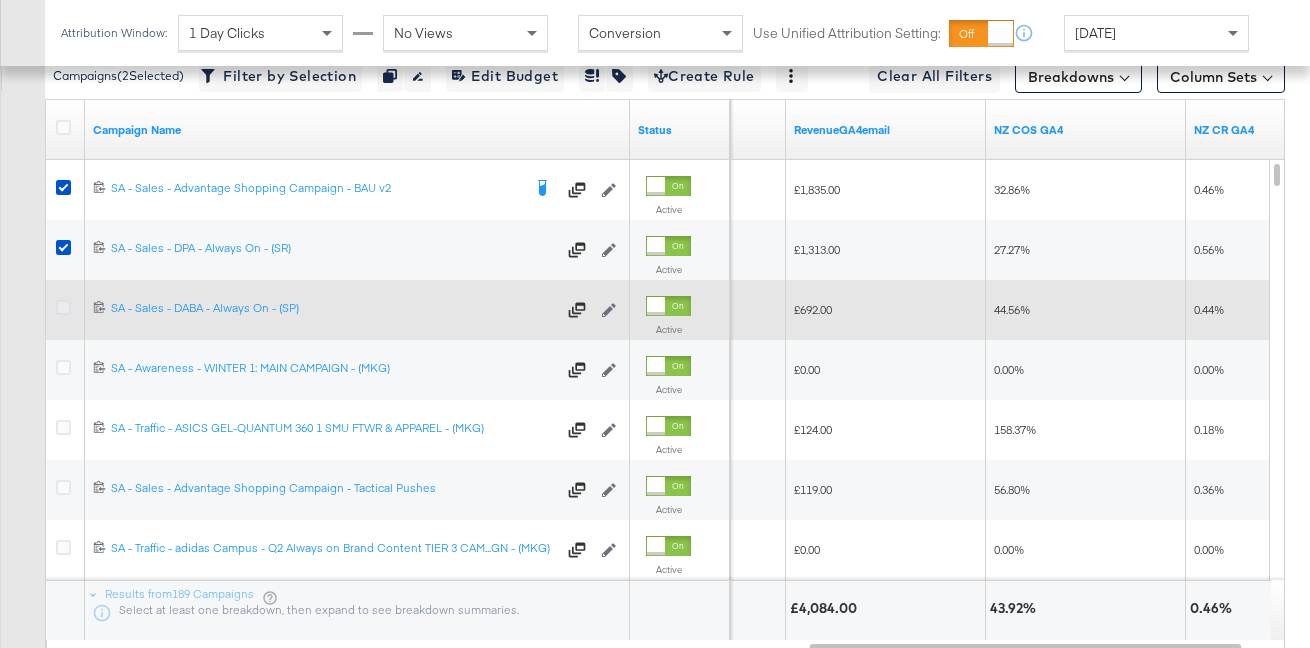 click at bounding box center (63, 307) 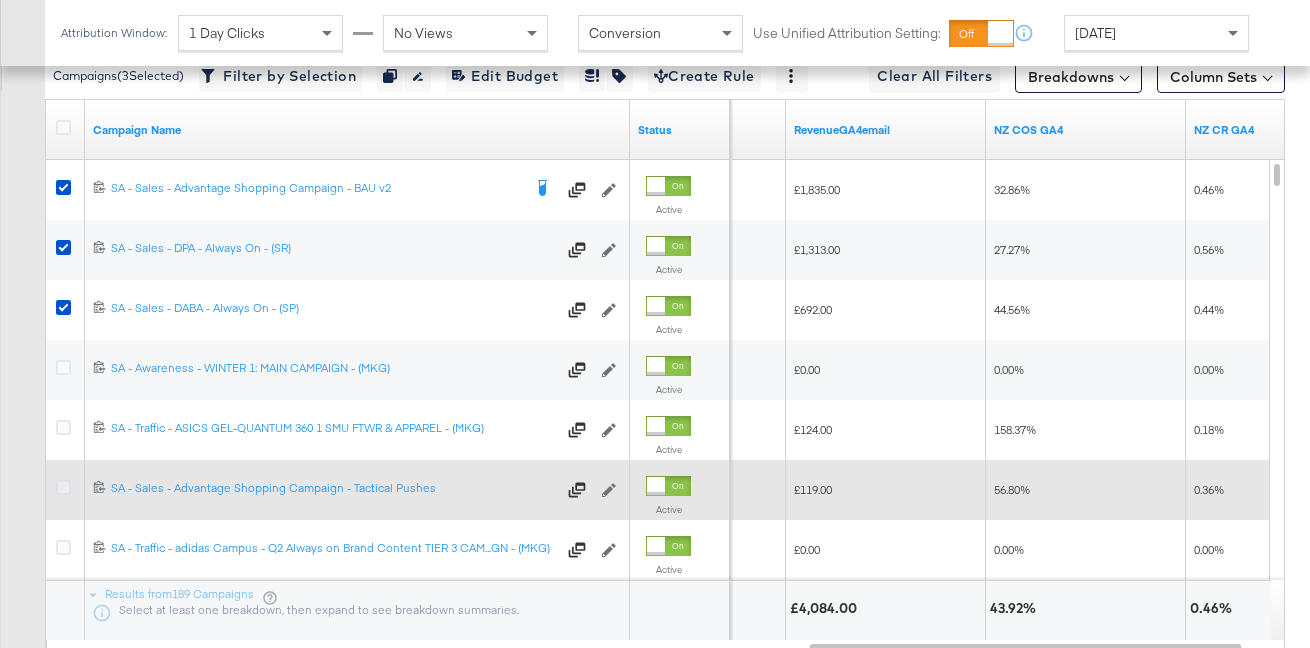 click at bounding box center (63, 487) 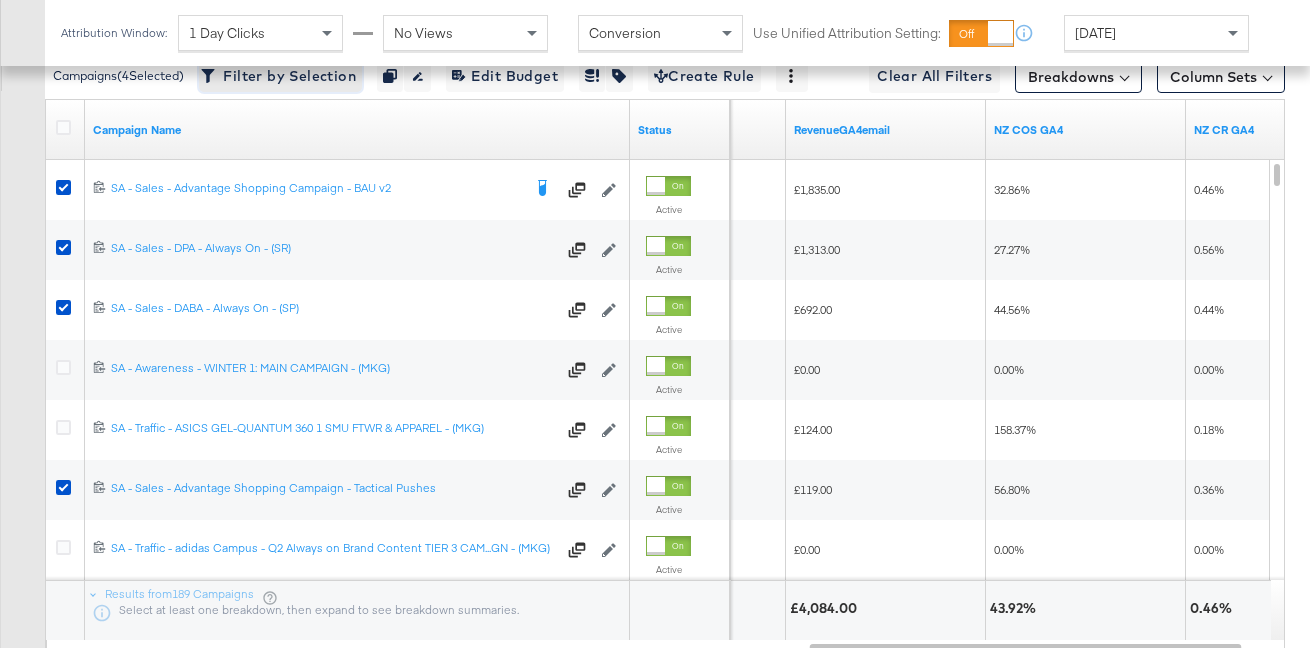 click on "Filter by Selection Filter  4 campaigns" at bounding box center [280, 76] 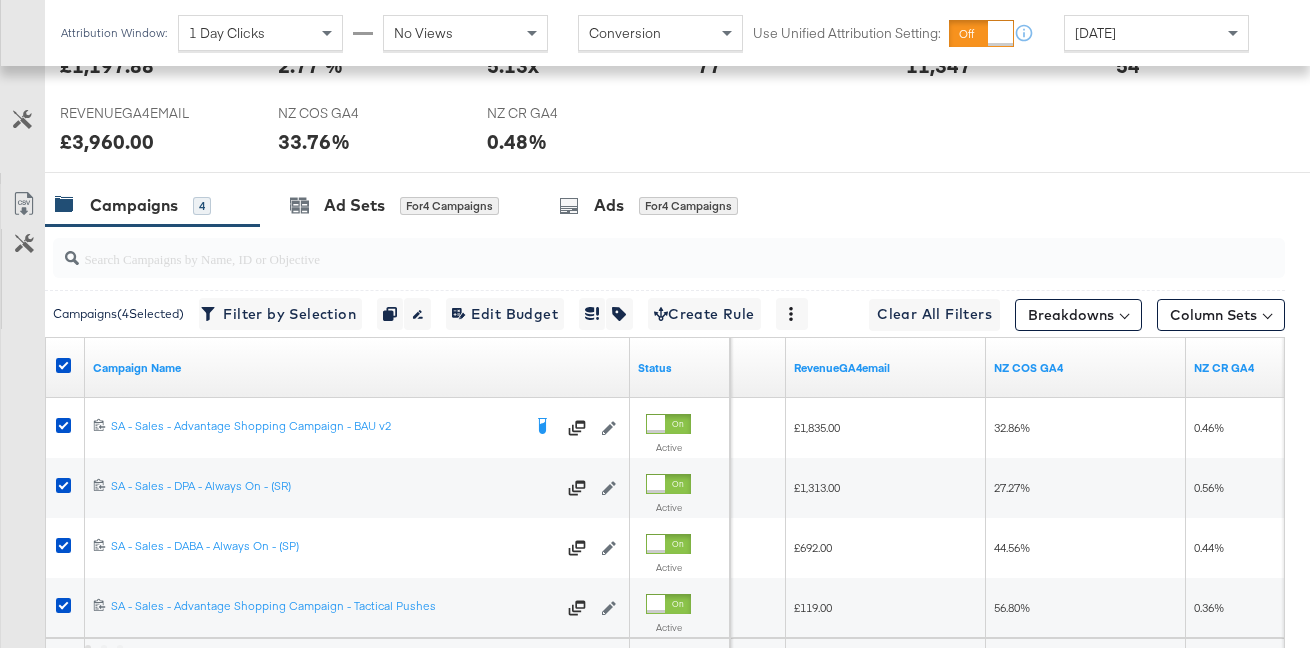 scroll, scrollTop: 1118, scrollLeft: 0, axis: vertical 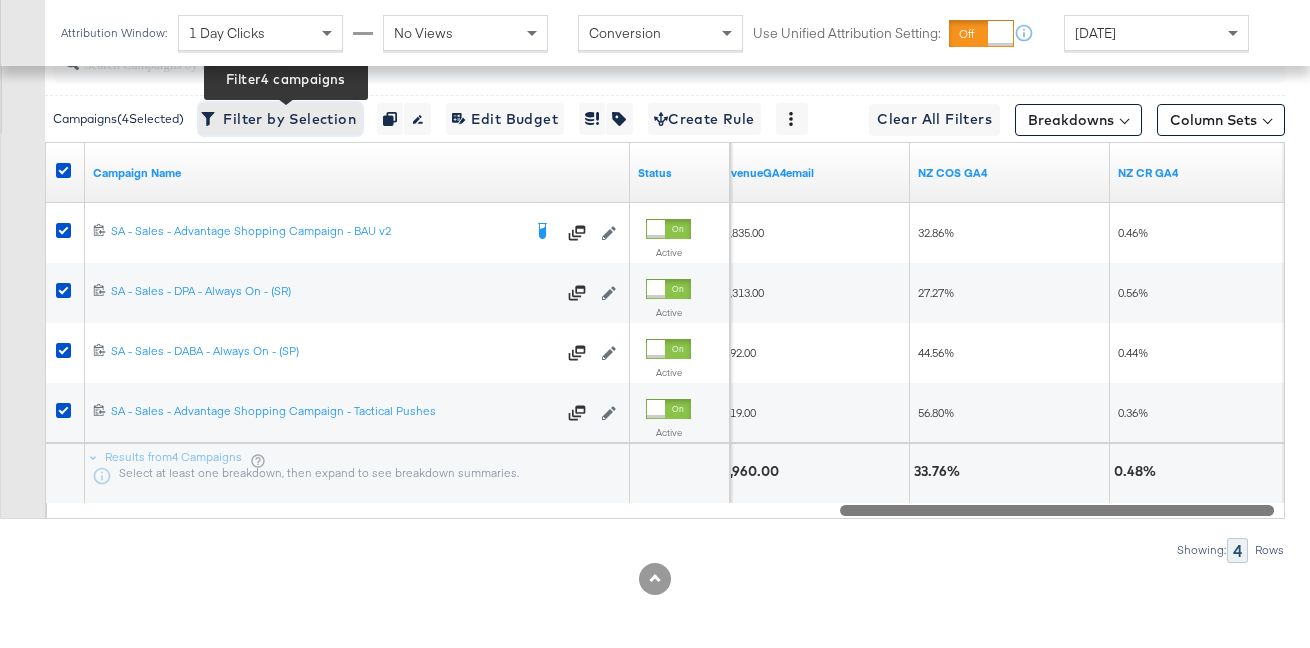 drag, startPoint x: 994, startPoint y: 509, endPoint x: 1090, endPoint y: 487, distance: 98.48858 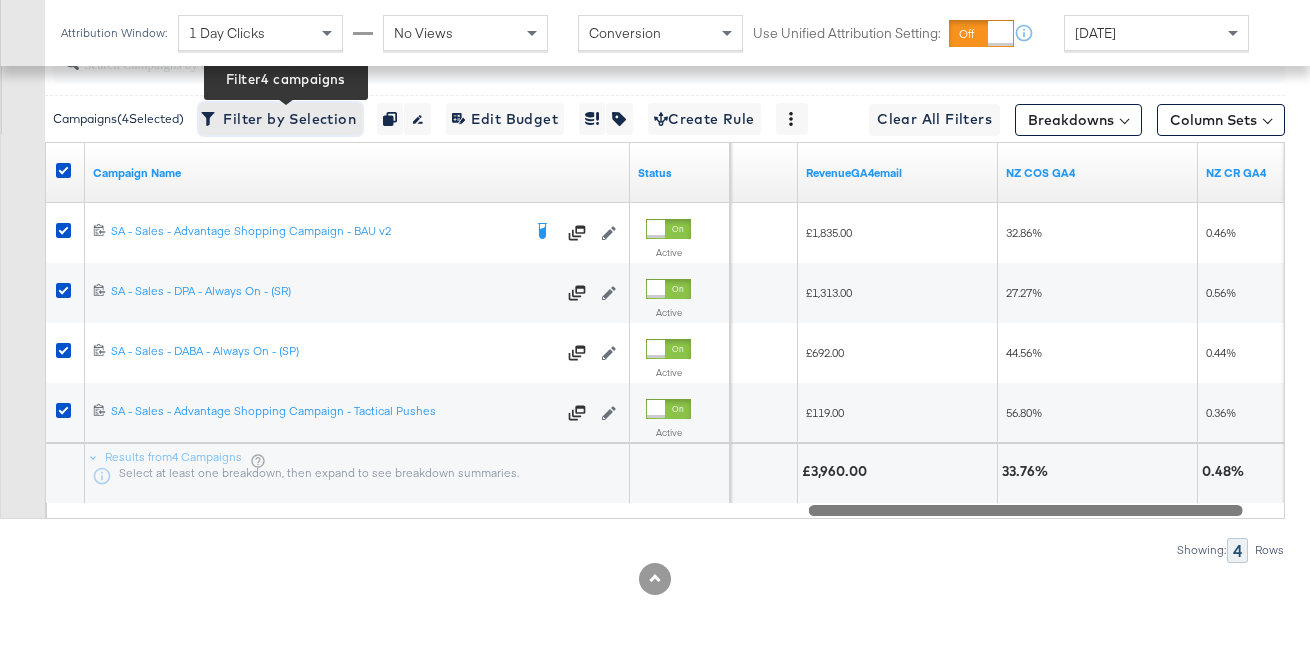 drag, startPoint x: 1061, startPoint y: 508, endPoint x: 1030, endPoint y: 510, distance: 31.06445 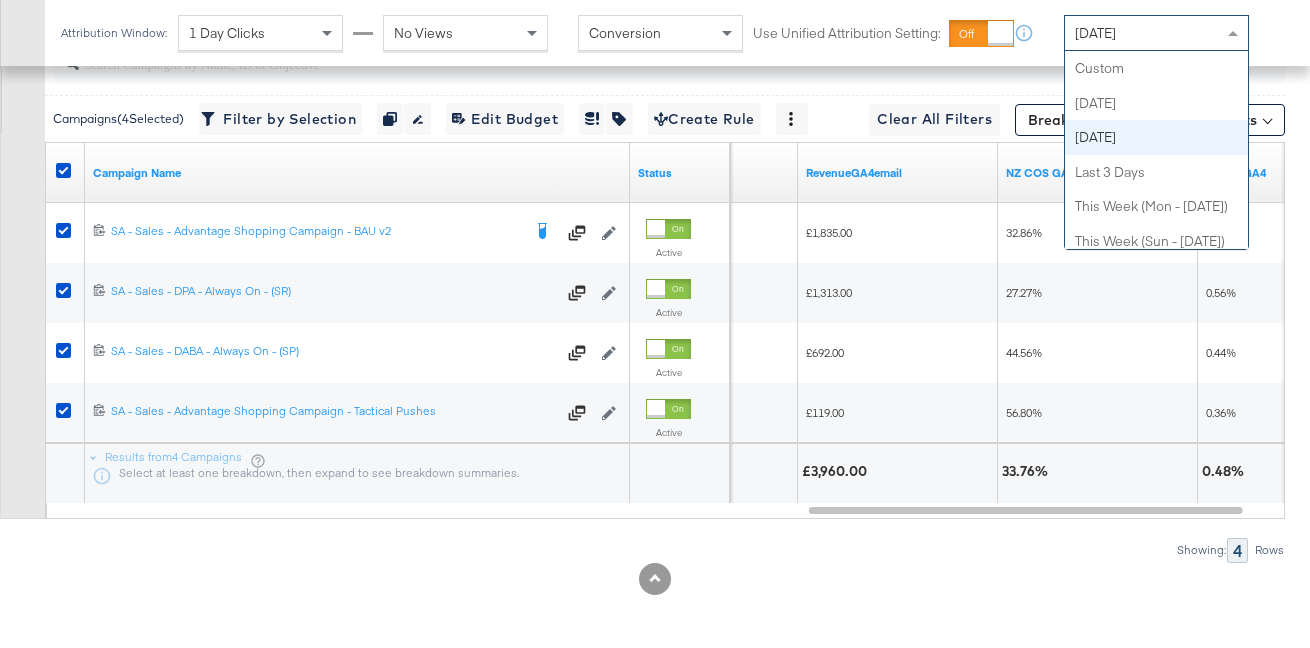 click on "[DATE]" at bounding box center [1156, 33] 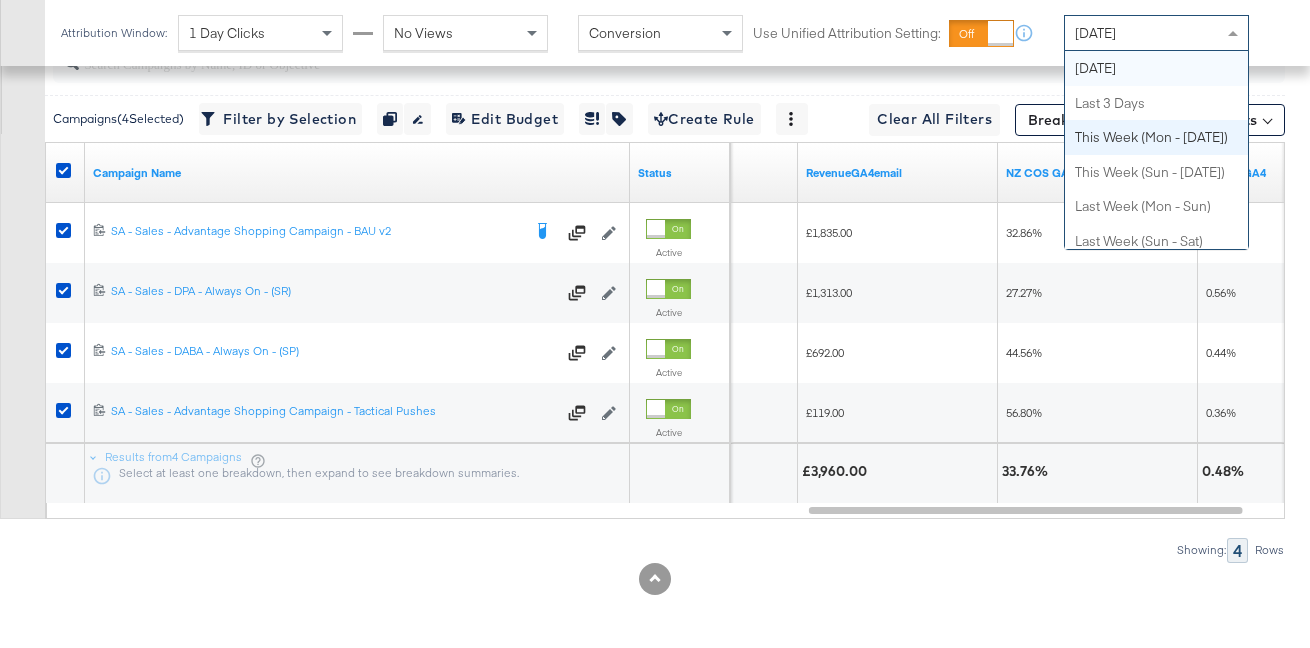 scroll, scrollTop: 0, scrollLeft: 0, axis: both 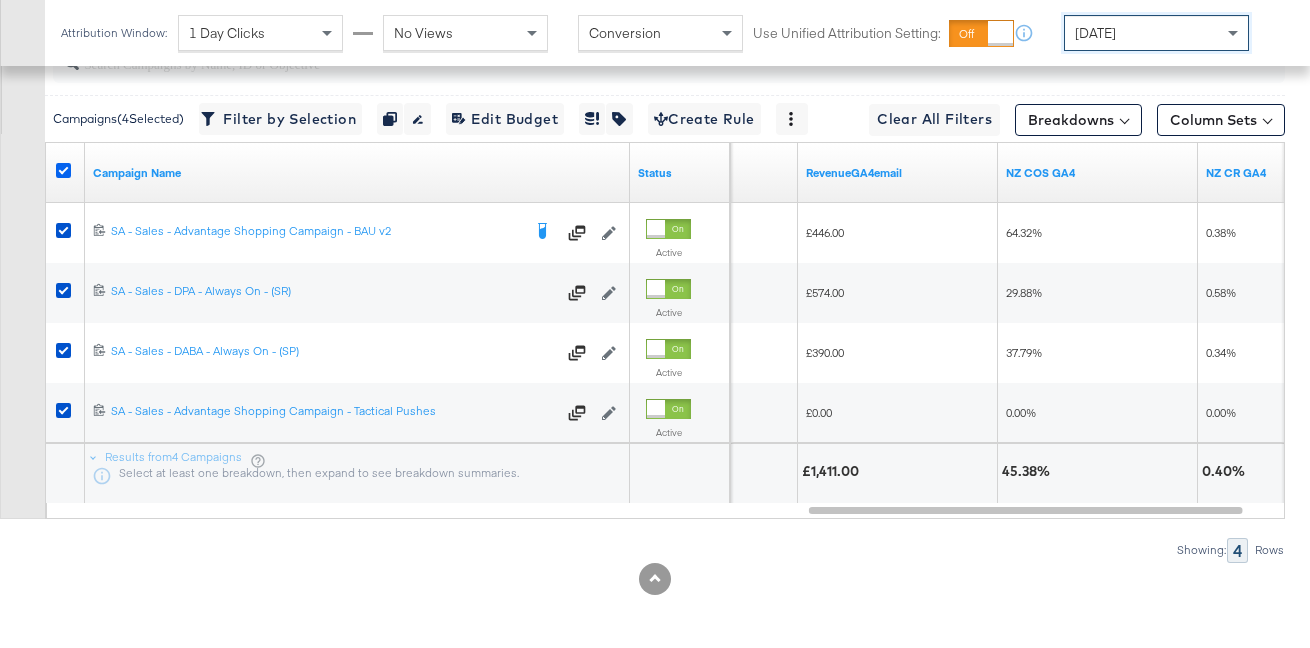 click at bounding box center (63, 170) 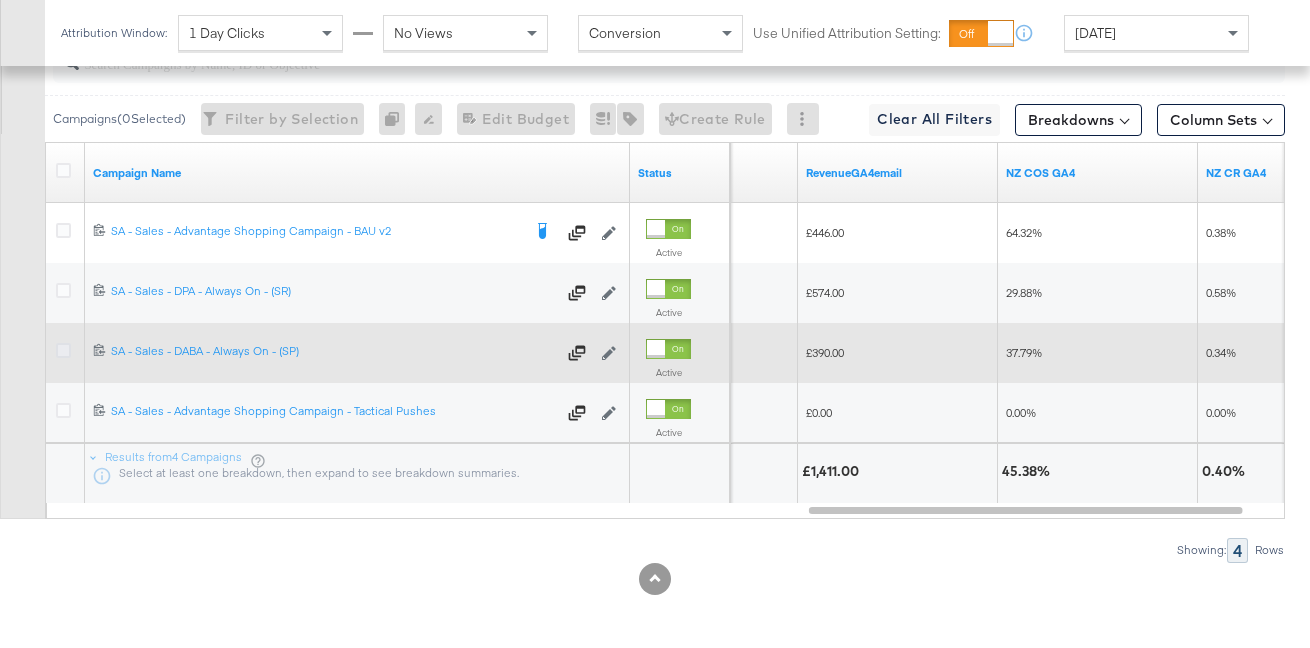 click at bounding box center (63, 350) 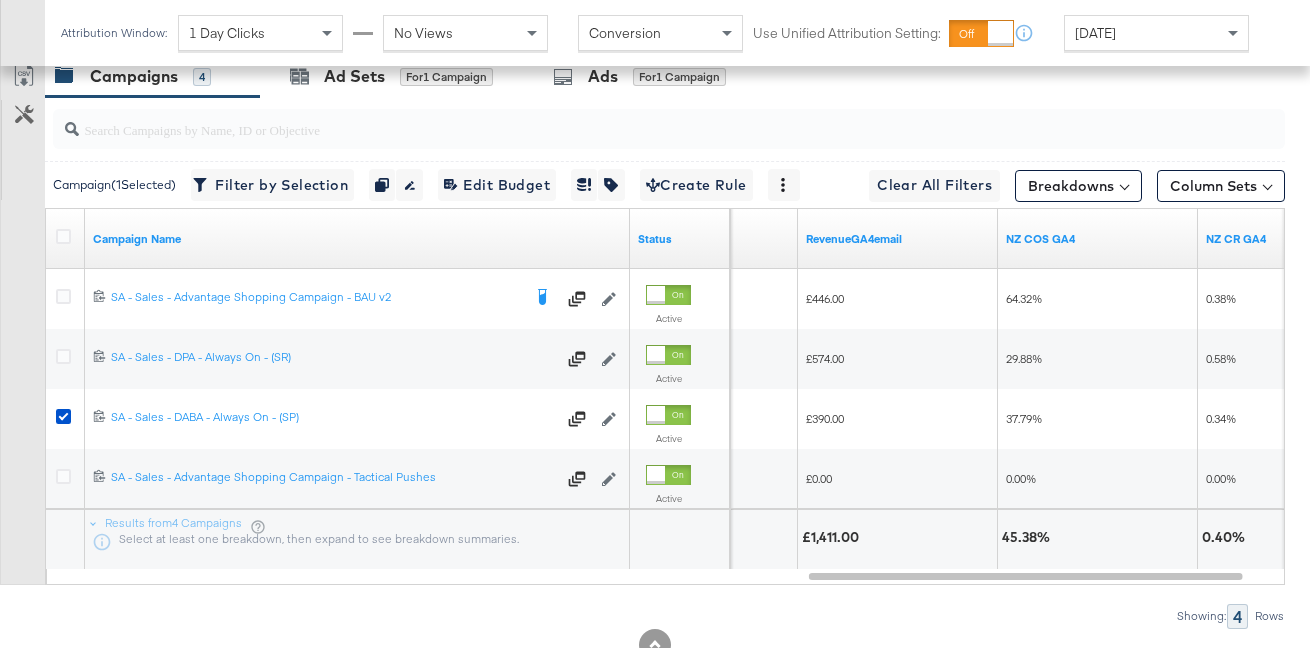 scroll, scrollTop: 963, scrollLeft: 0, axis: vertical 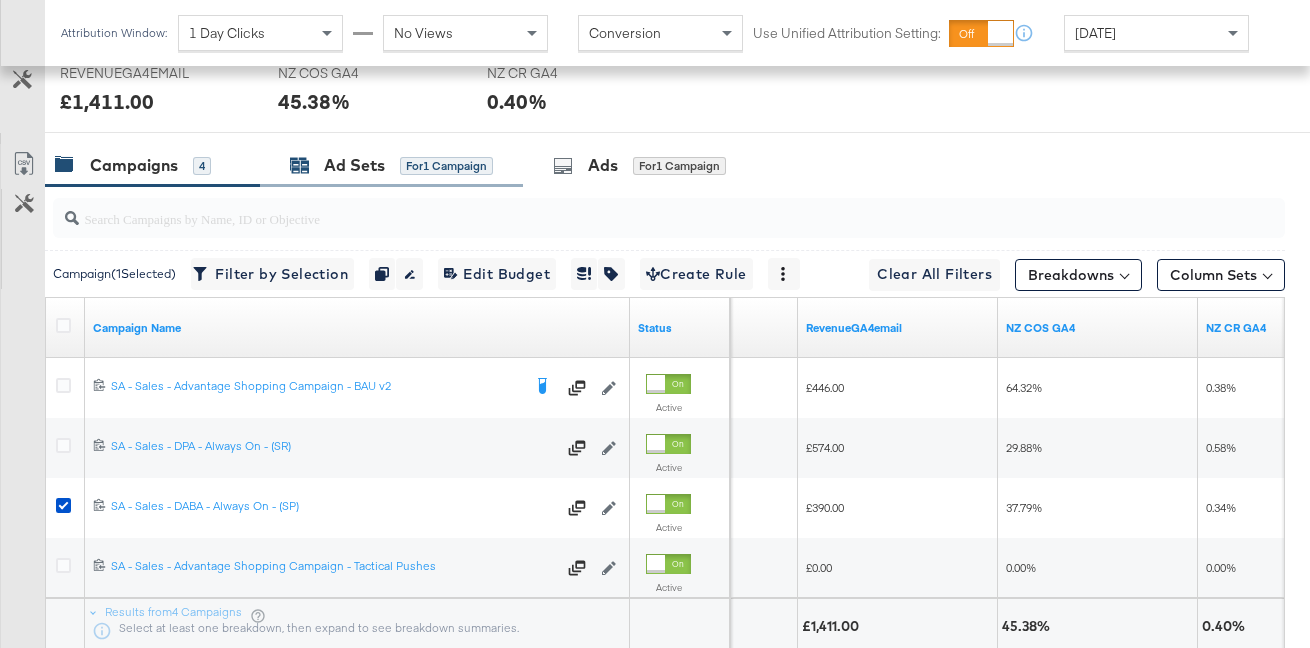 click on "Ad Sets for  1   Campaign" at bounding box center [391, 165] 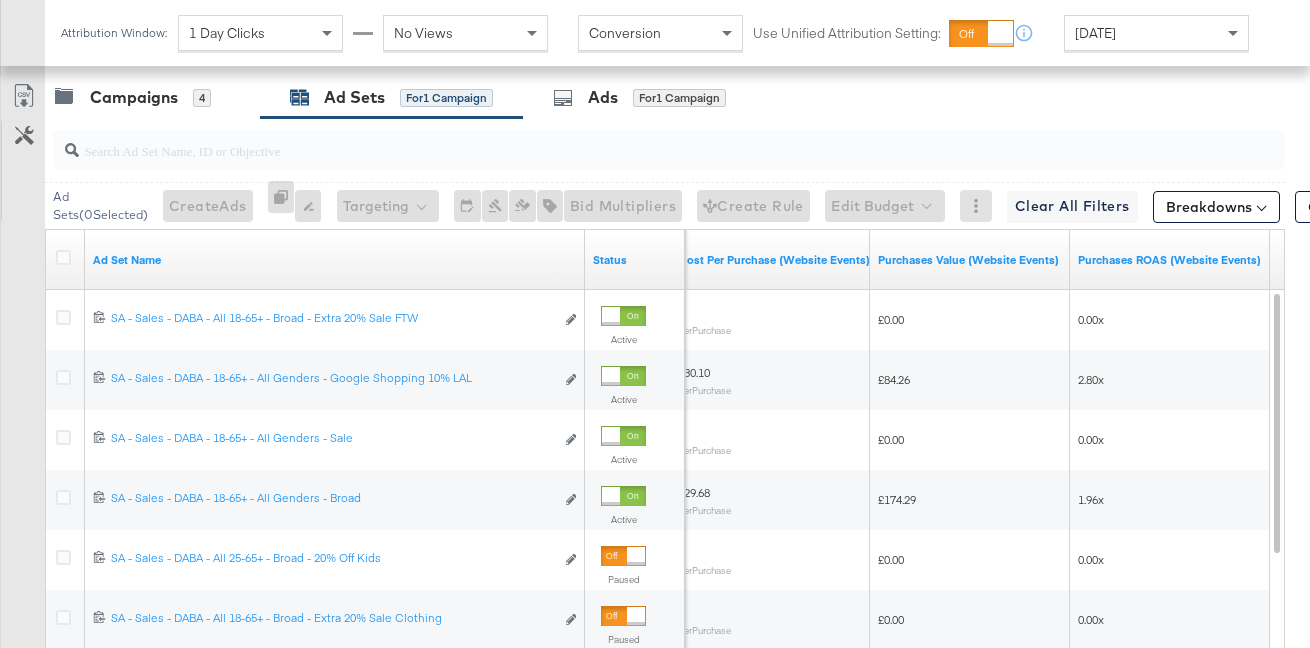 scroll, scrollTop: 995, scrollLeft: 0, axis: vertical 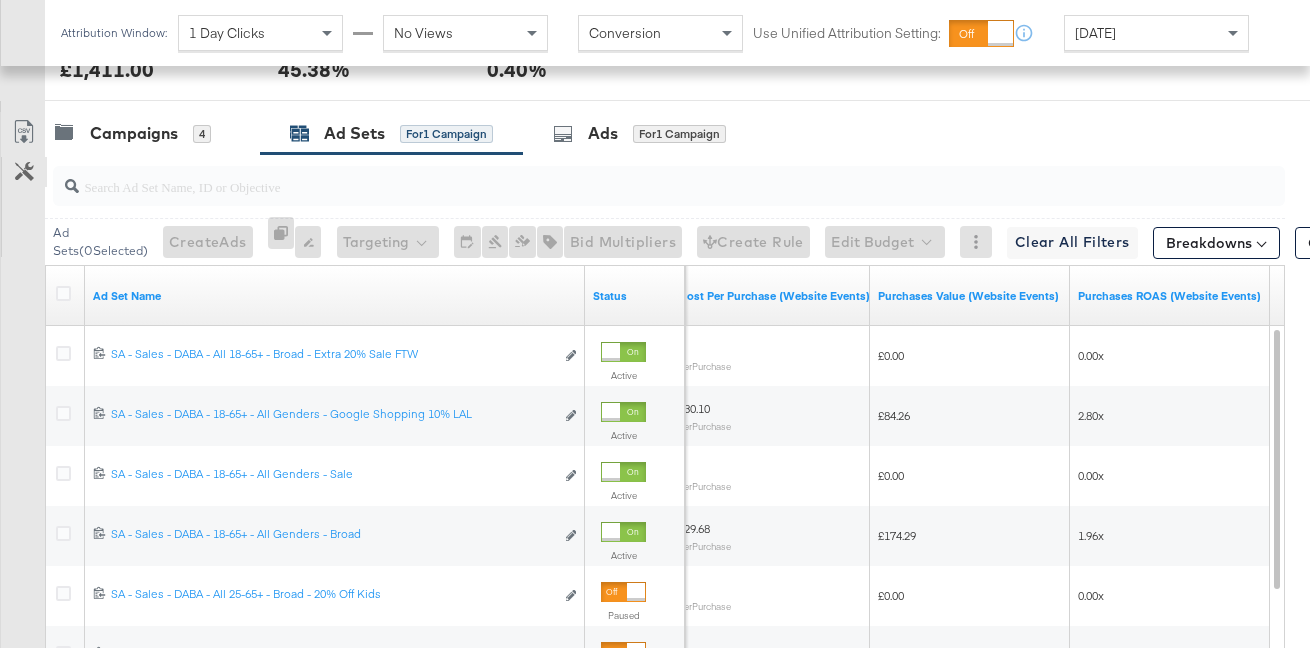 click on "Customize KPIs" at bounding box center [24, 172] 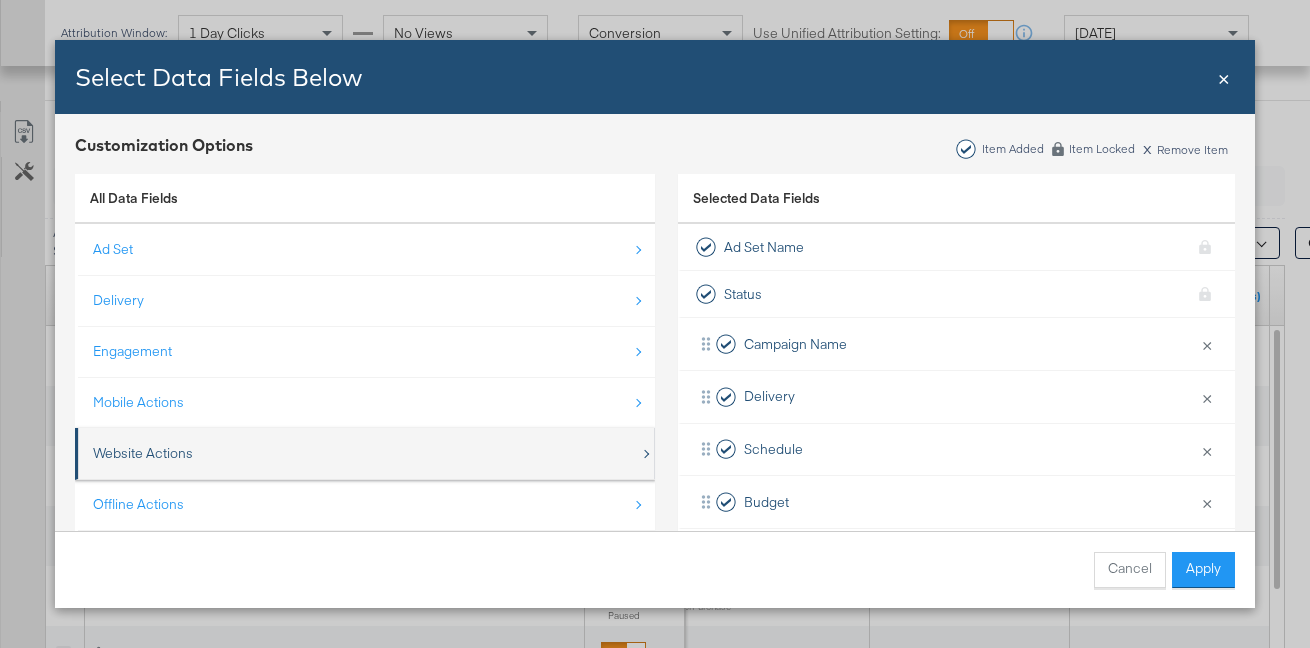 scroll, scrollTop: 28, scrollLeft: 0, axis: vertical 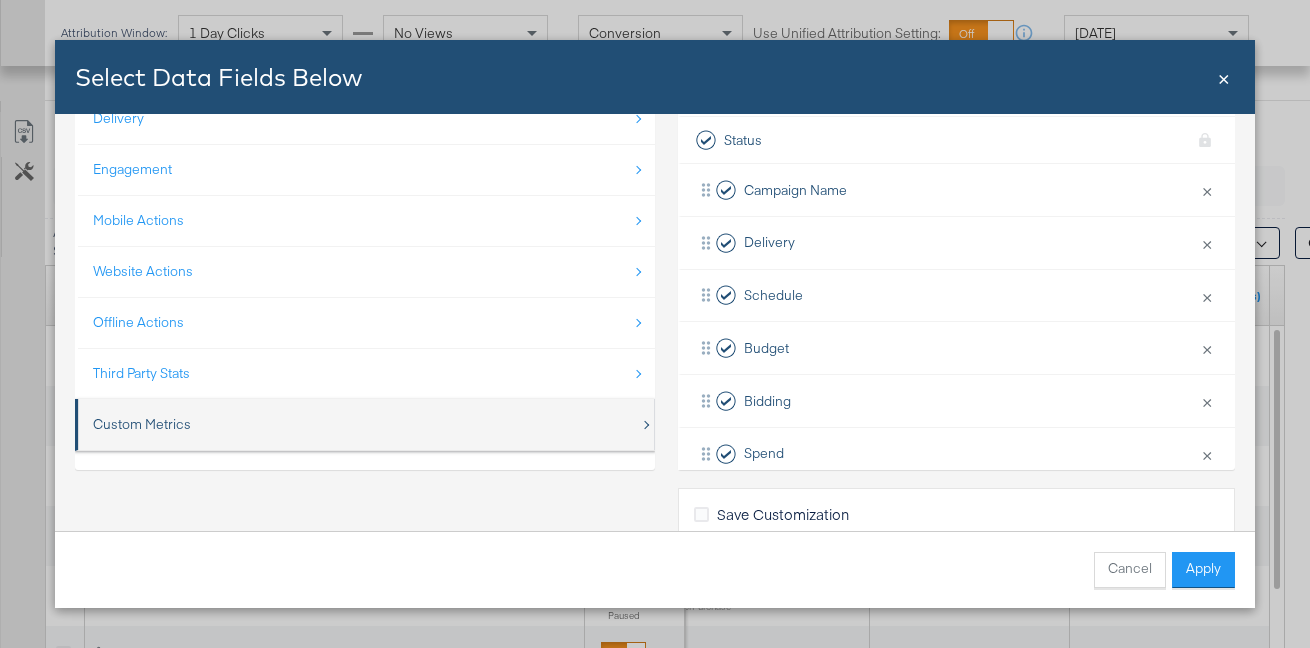 click on "Custom Metrics" at bounding box center [366, 424] 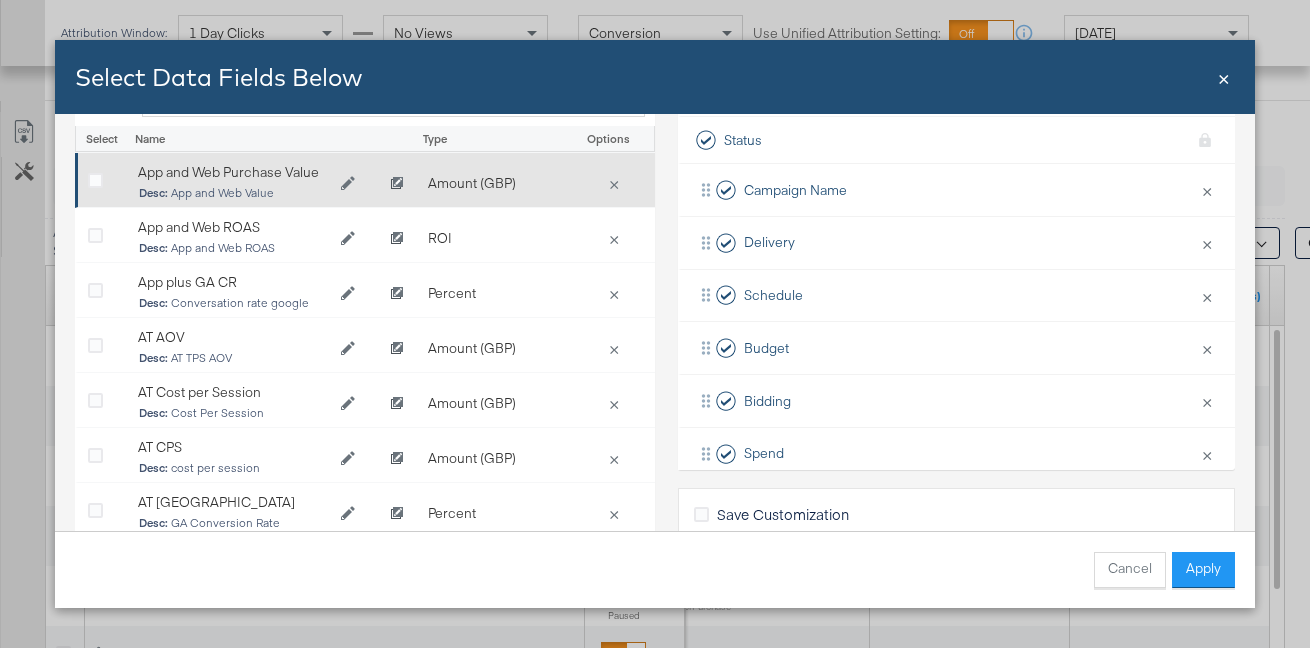 scroll, scrollTop: 69, scrollLeft: 0, axis: vertical 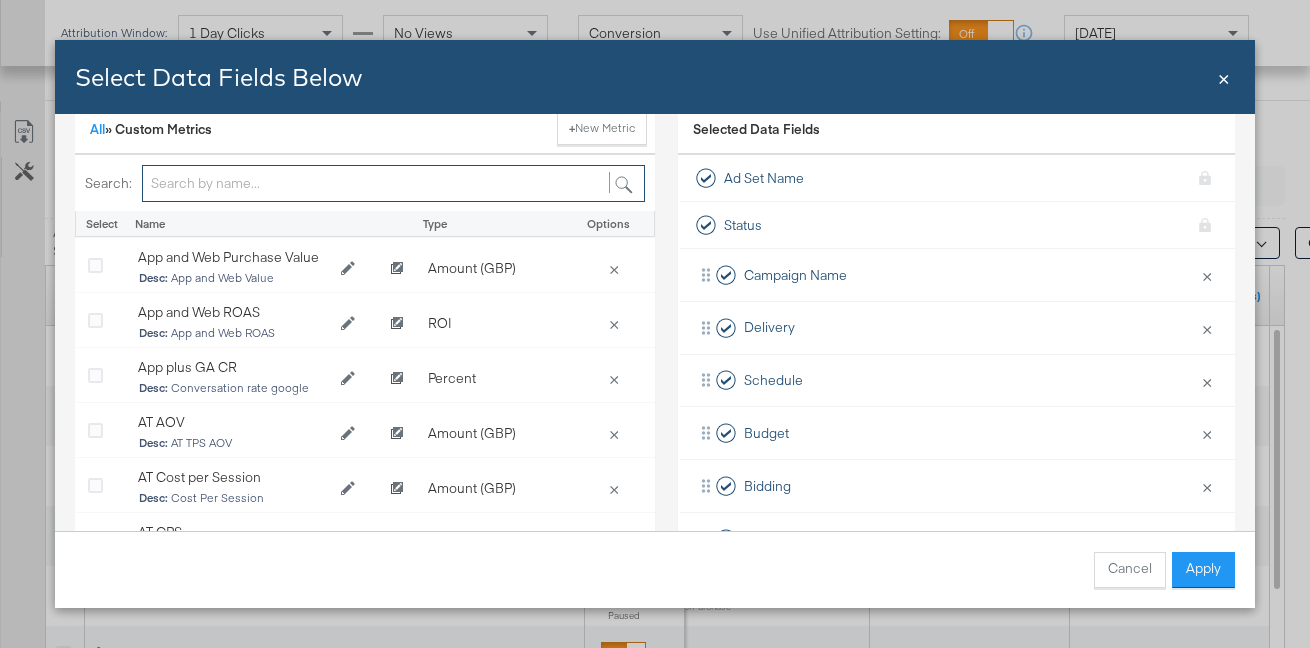 click at bounding box center [393, 183] 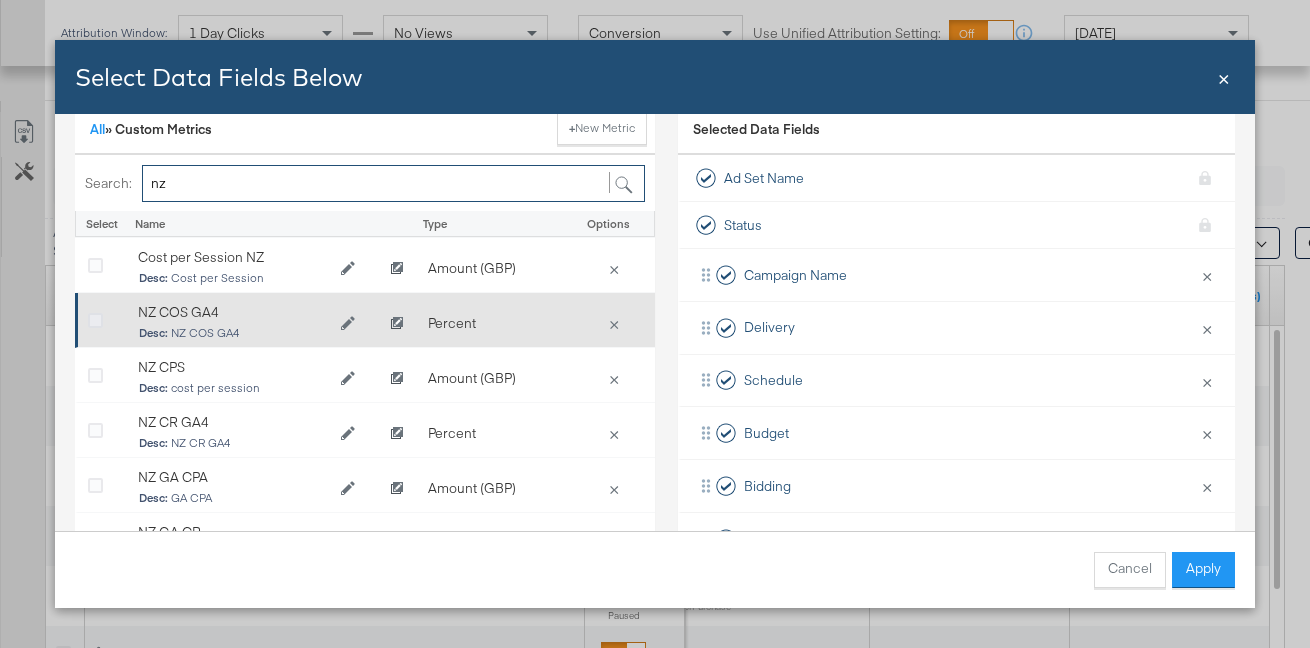 type on "nz" 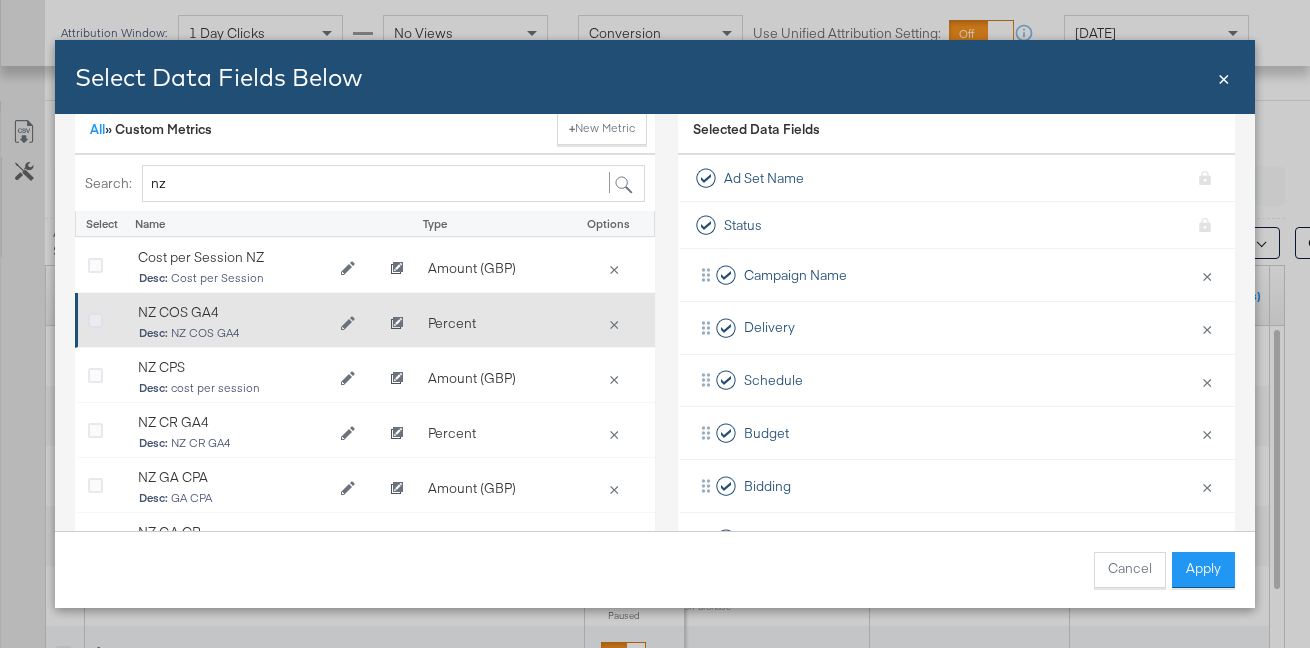click at bounding box center (95, 321) 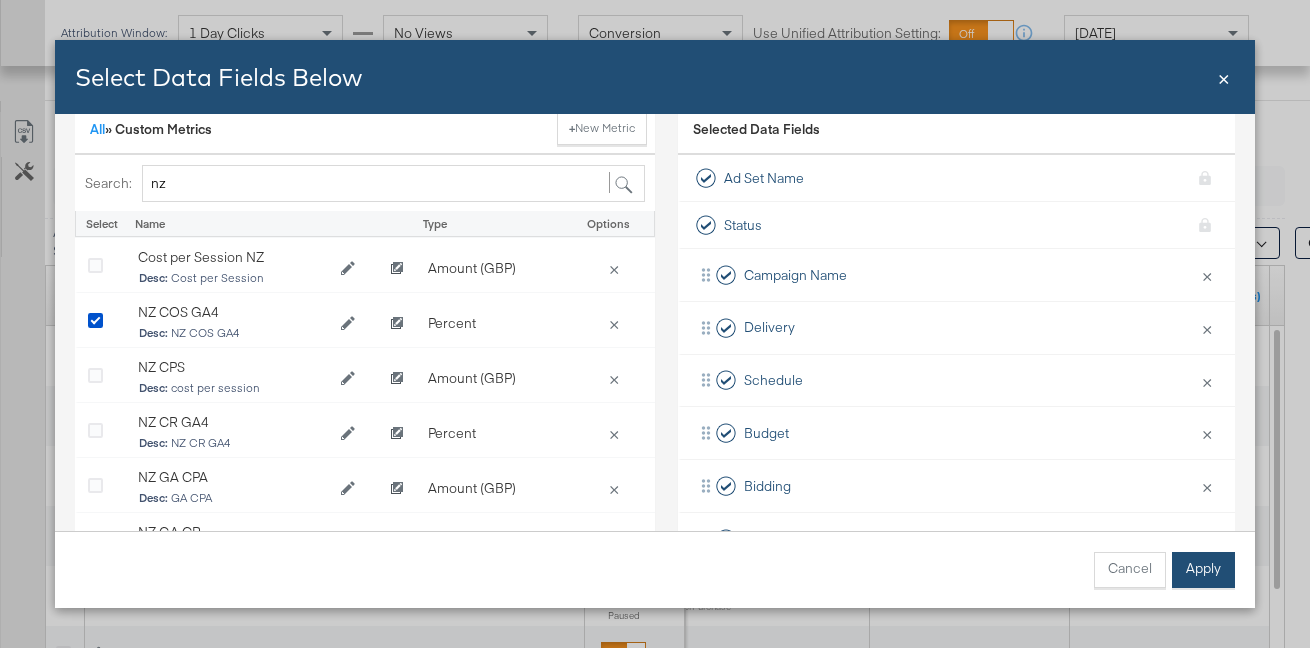 click on "Apply" at bounding box center (1203, 570) 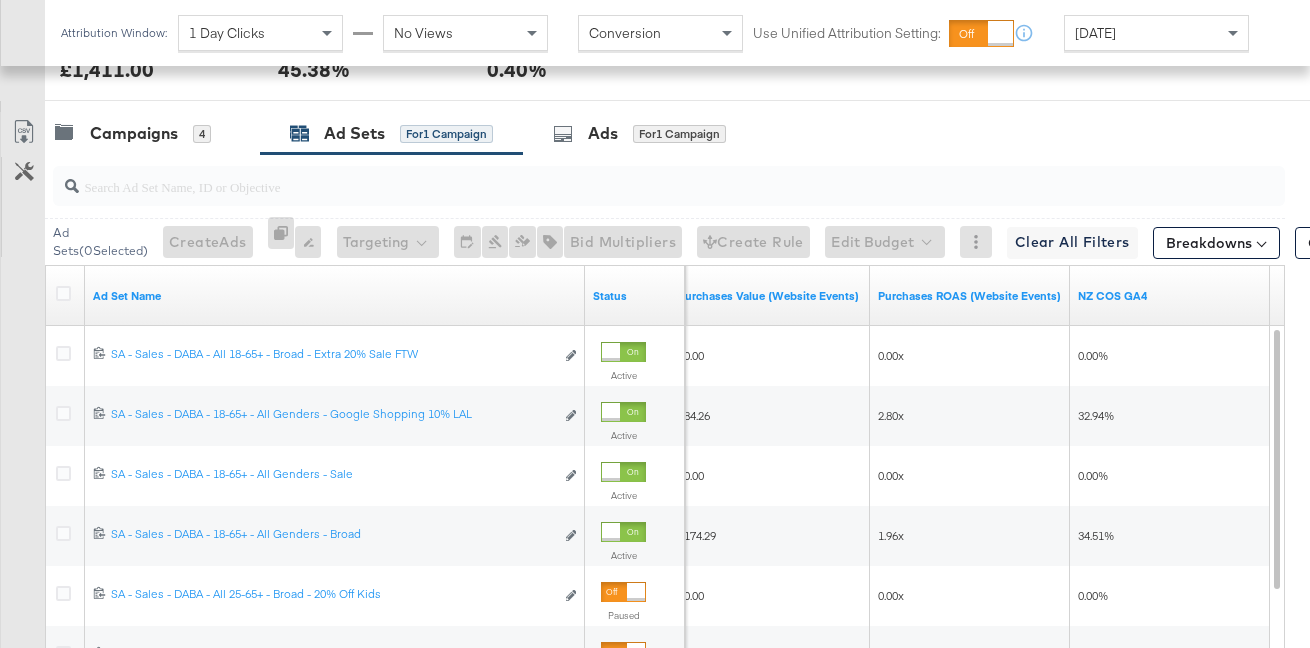 click on "[DATE]" at bounding box center (1156, 33) 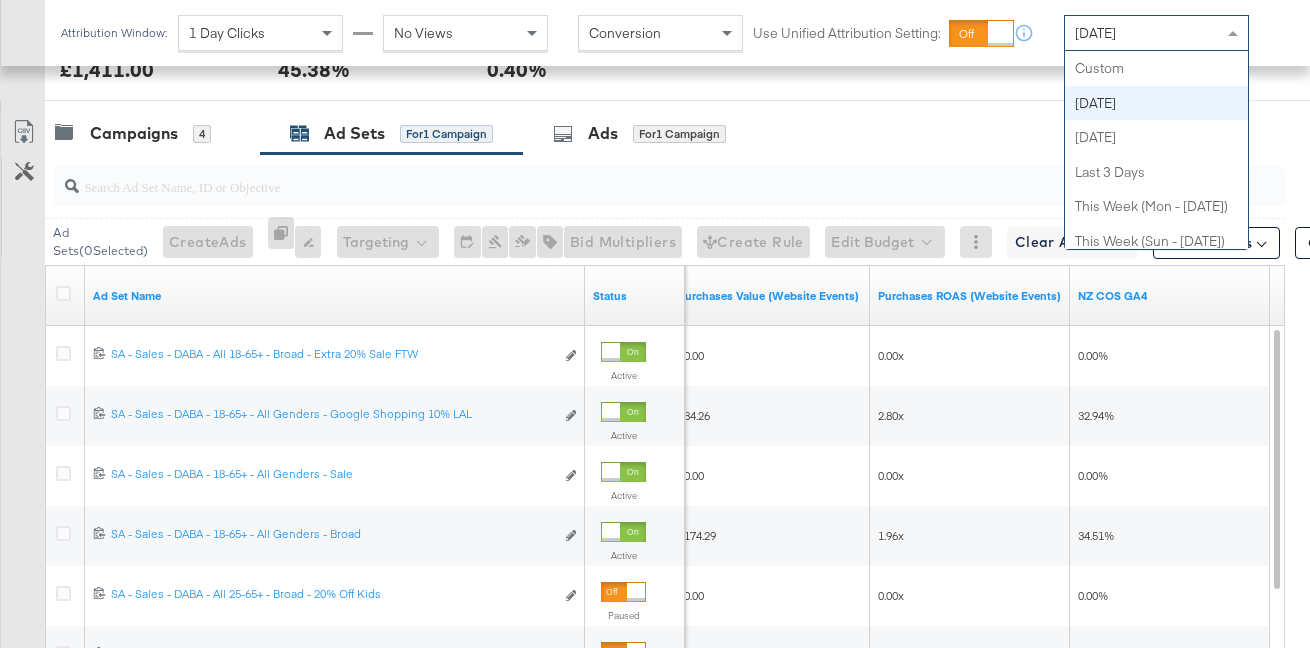 scroll, scrollTop: 35, scrollLeft: 0, axis: vertical 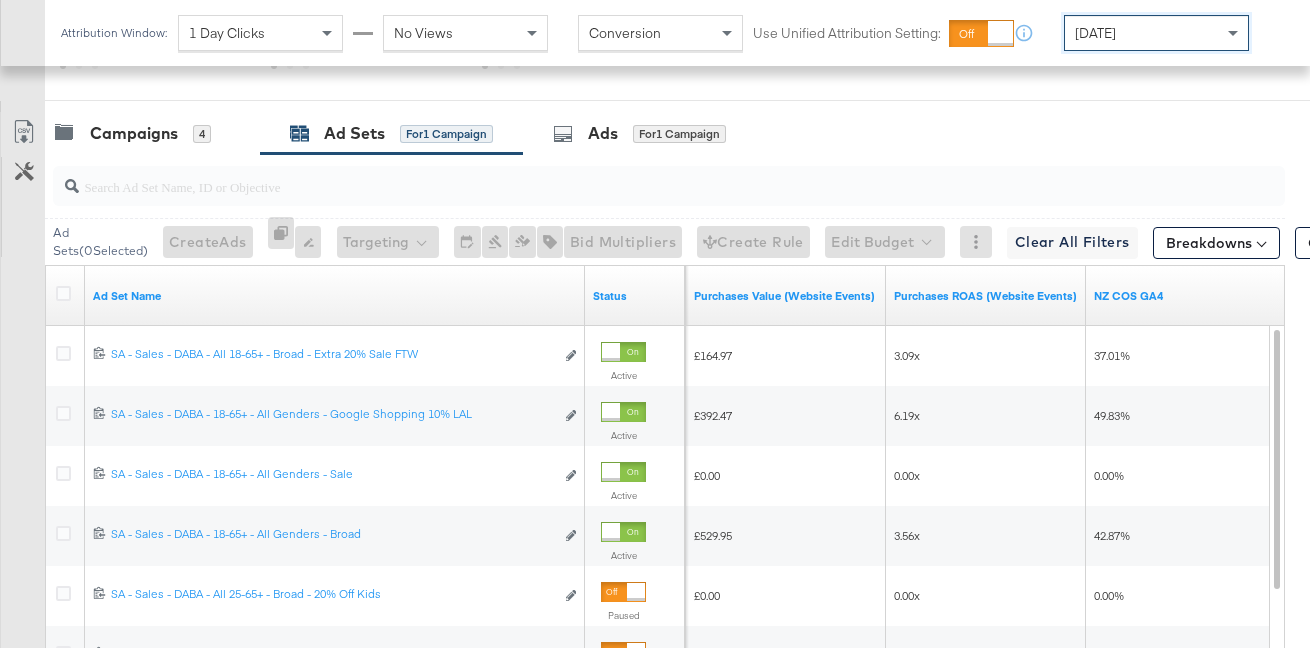 click on "[DATE]" at bounding box center [1095, 33] 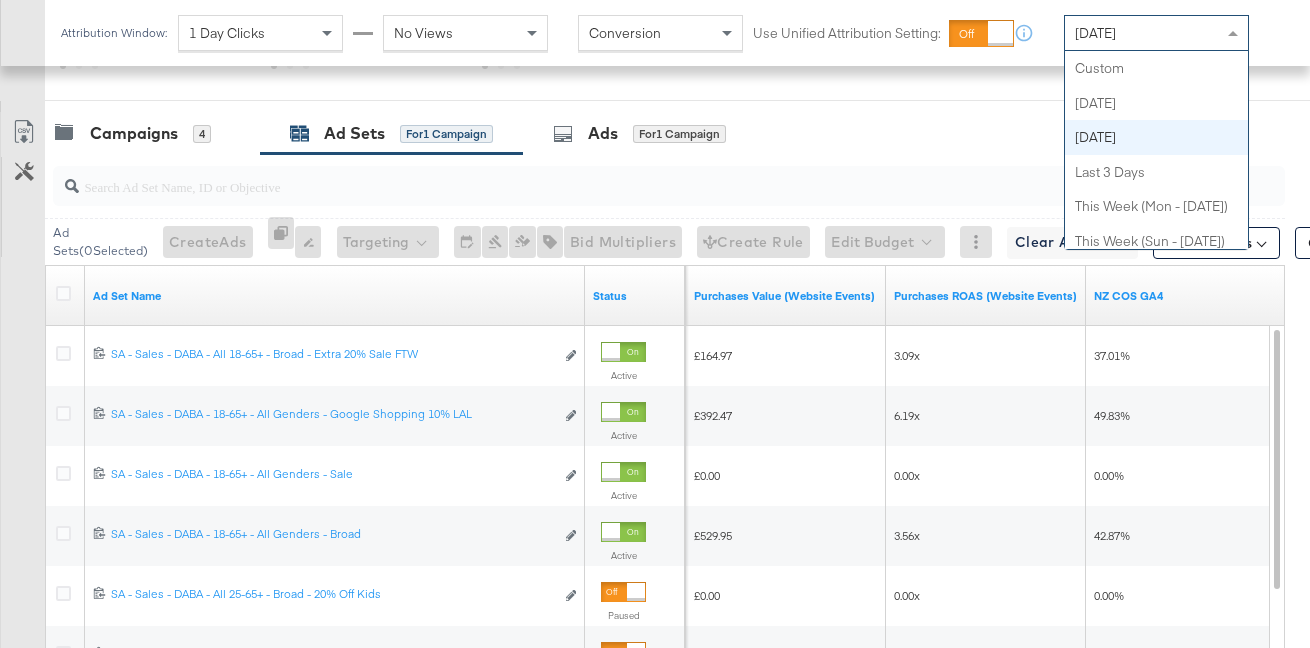 scroll, scrollTop: 69, scrollLeft: 0, axis: vertical 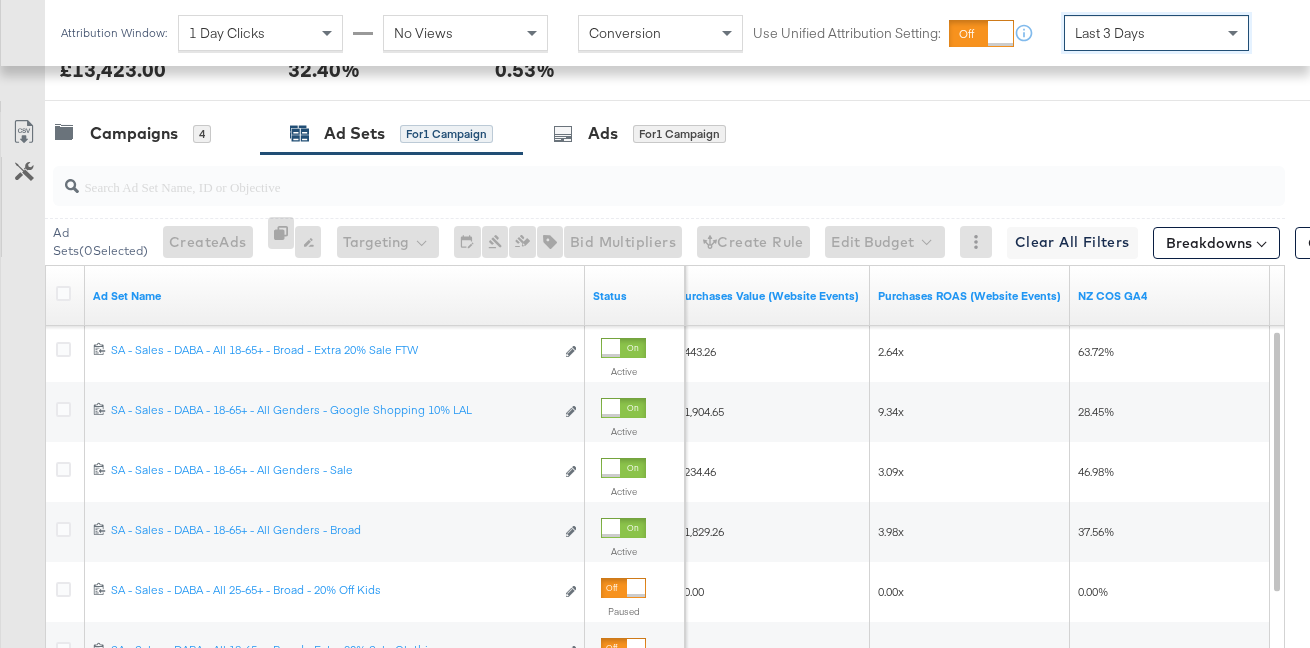 click on "Last 3 Days" at bounding box center [1156, 33] 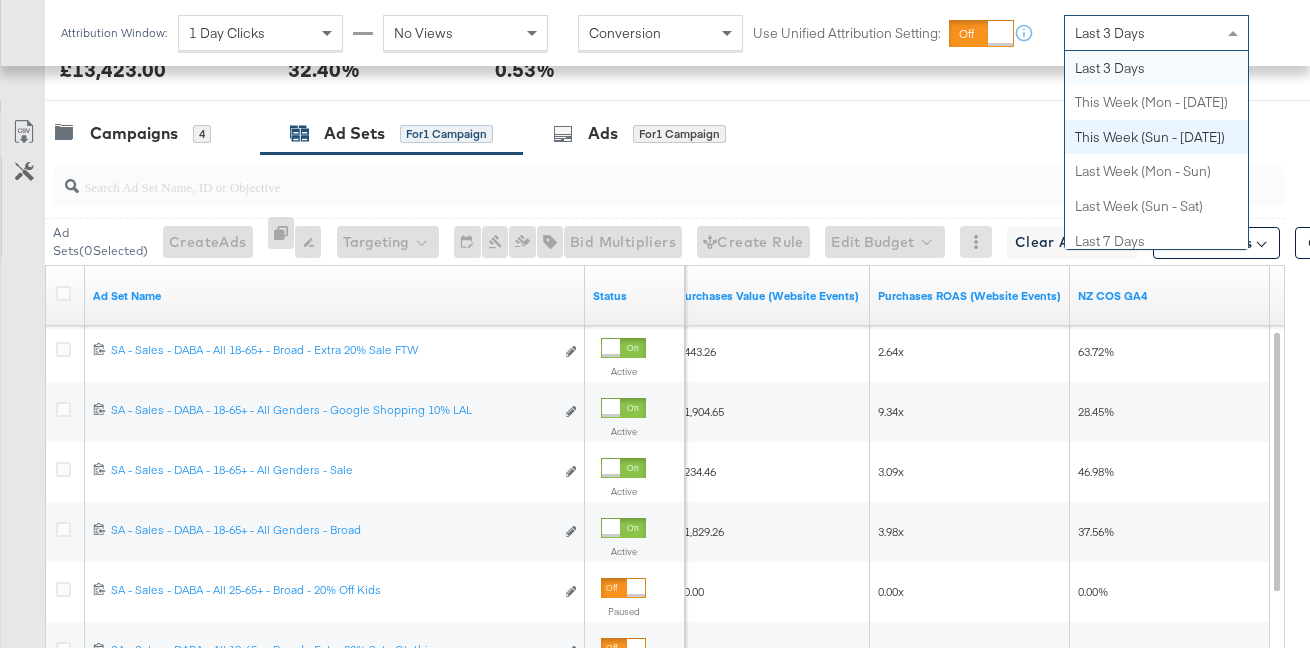 scroll, scrollTop: 0, scrollLeft: 0, axis: both 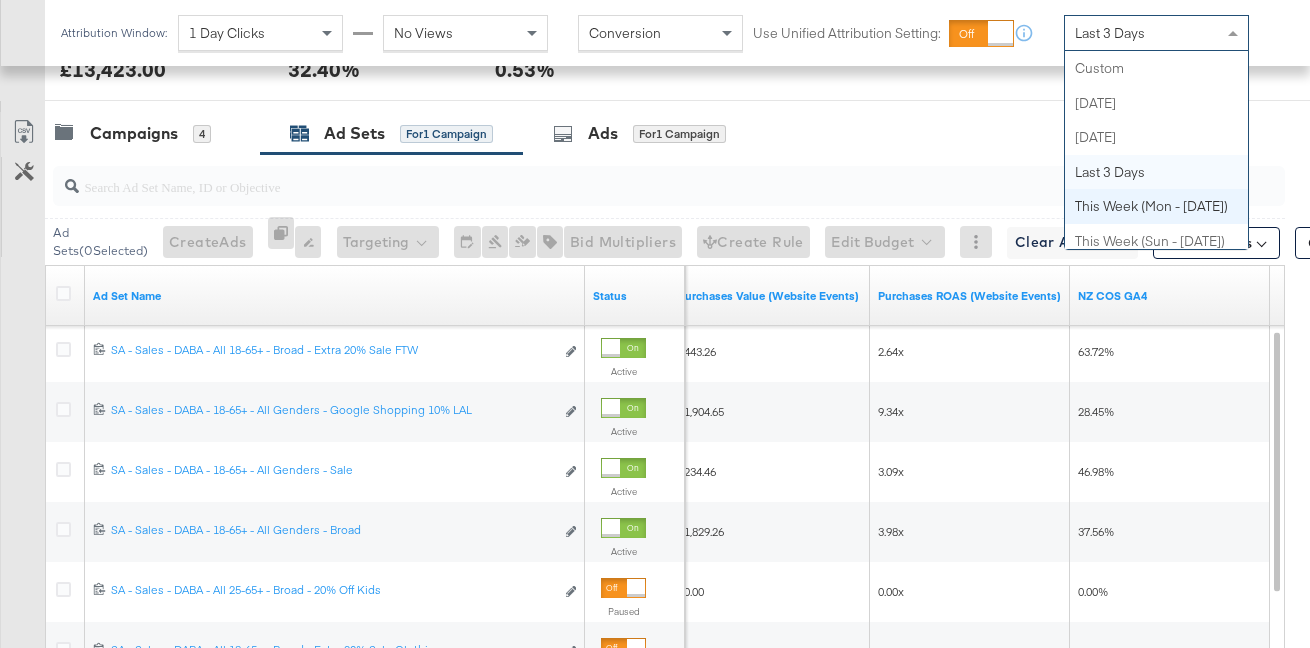 click on "SPEND SPEND £3,896.75 CTR (LINK) CTR (LINK) 2.81 % PURCHASES ROAS (WEBSITE EVENTS) PURCHASES ROAS (WEBSITE EVENTS) 5.43x WEBSITE PURCHASES WEBSITE PURCHASES 258 SESSIONSGA4EMAIL SESSIONSGA4EMAIL 33,019 TRANSACTIONSGA4EMAIL TRANSACTIONSGA4EMAIL 174 REVENUEGA4EMAIL REVENUEGA4EMAIL £13,423.00 NZ COS GA4 NZ COS GA4 32.40% NZ CR GA4 NZ CR GA4 0.53%" at bounding box center [677, 24] 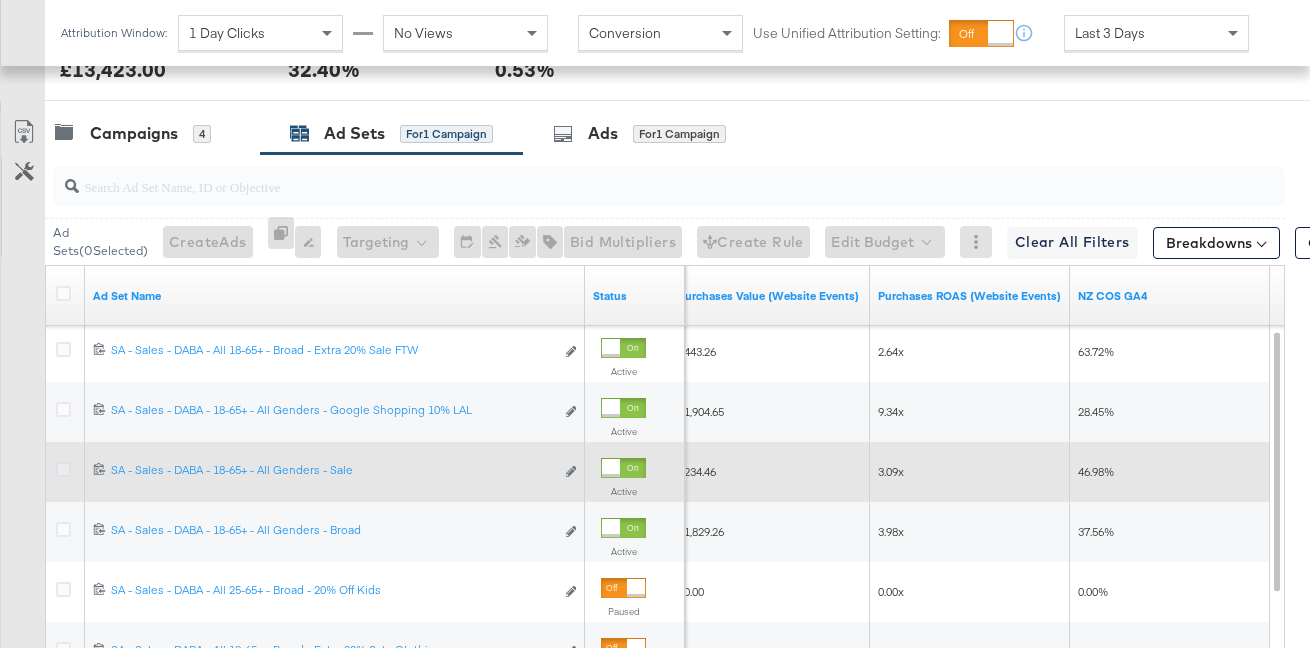 click at bounding box center (63, 469) 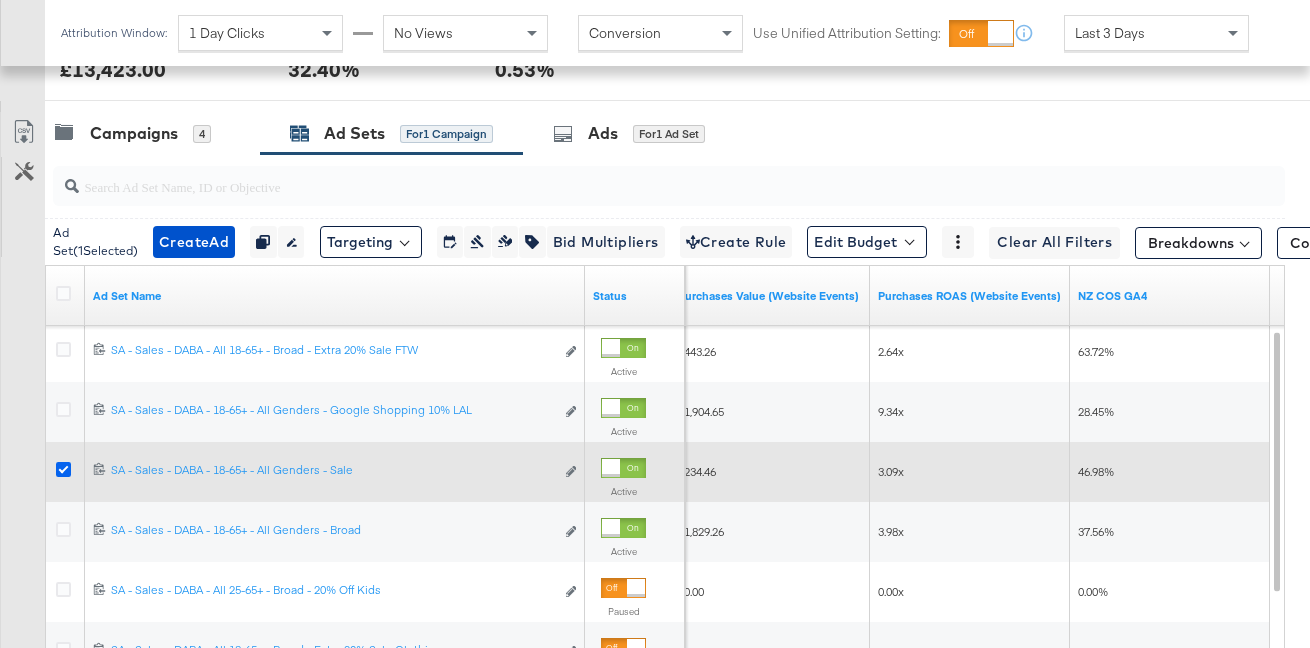 click at bounding box center (63, 469) 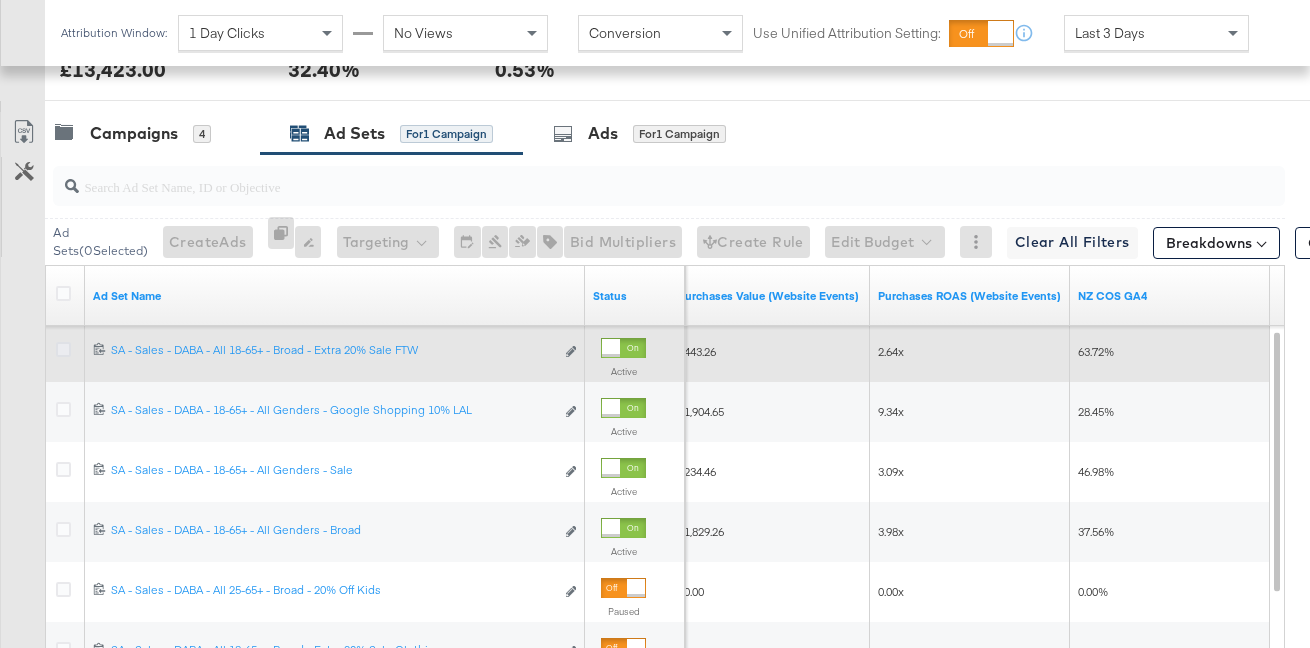click at bounding box center (63, 349) 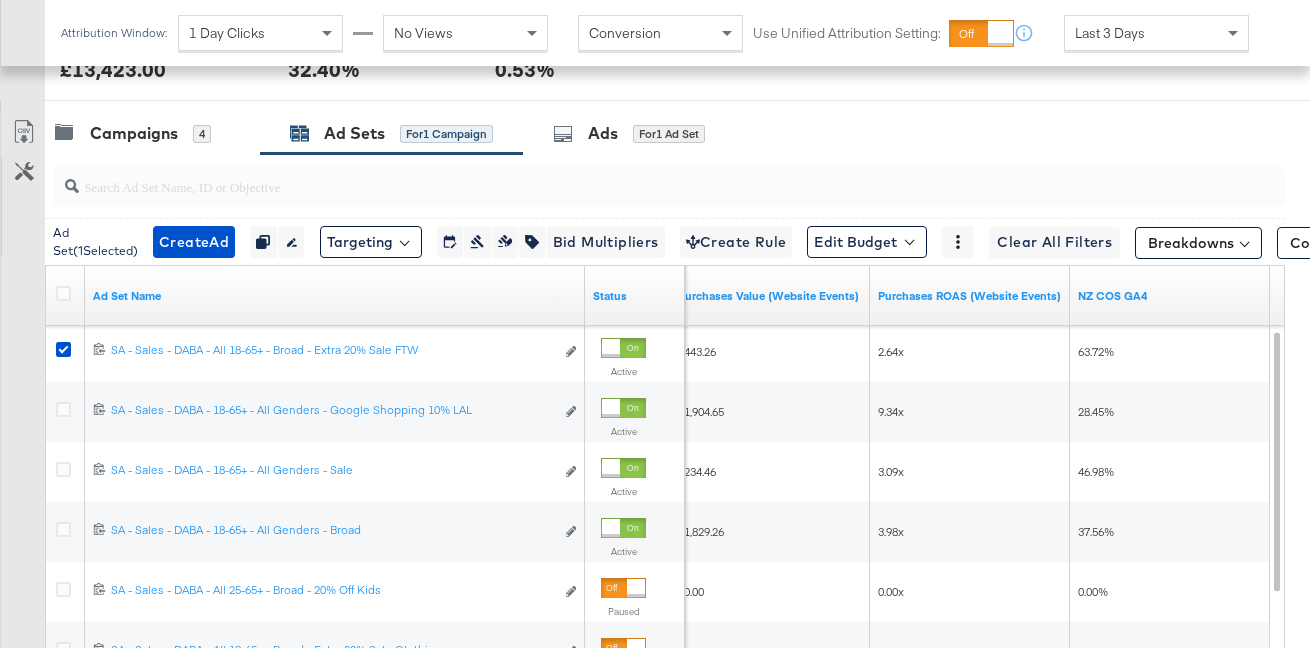 click at bounding box center [665, 186] 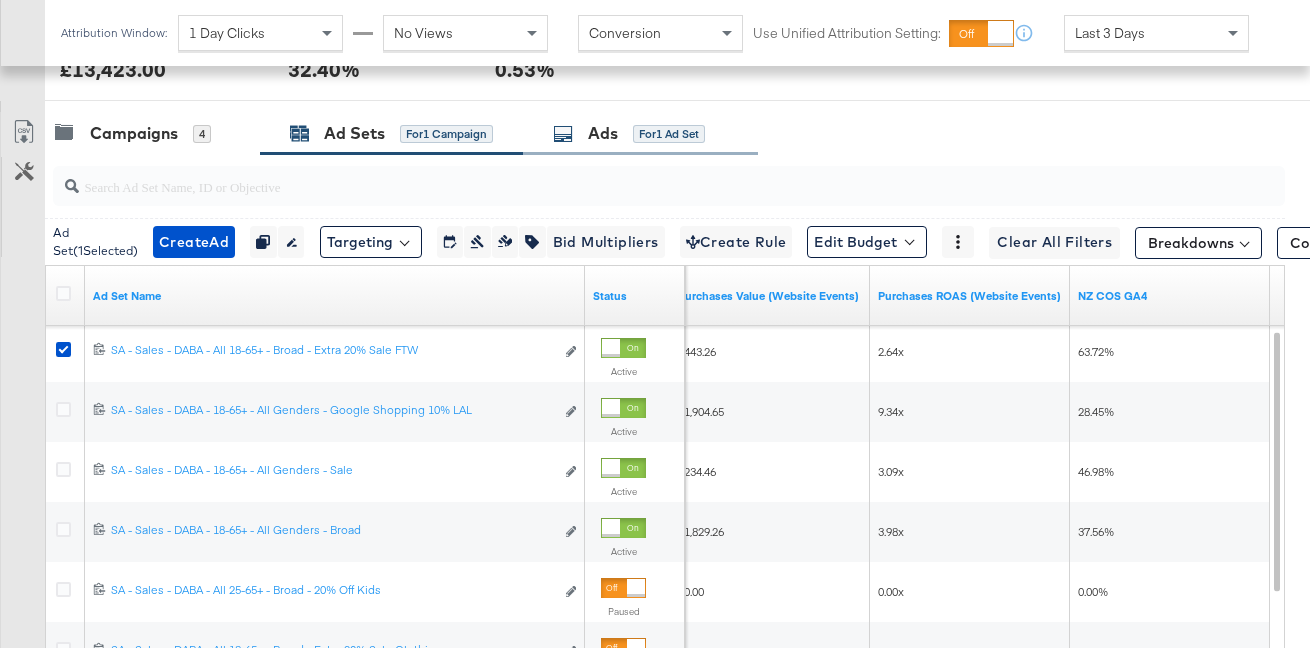 click on "Ads" at bounding box center [603, 133] 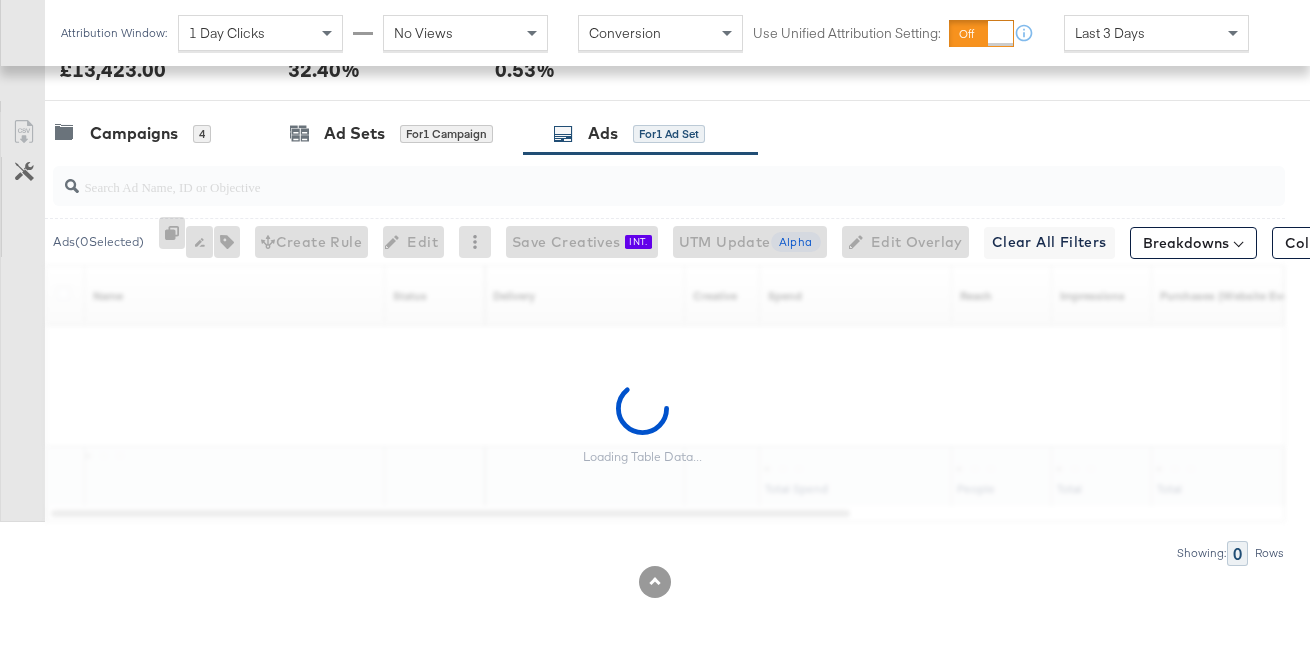 scroll, scrollTop: 938, scrollLeft: 0, axis: vertical 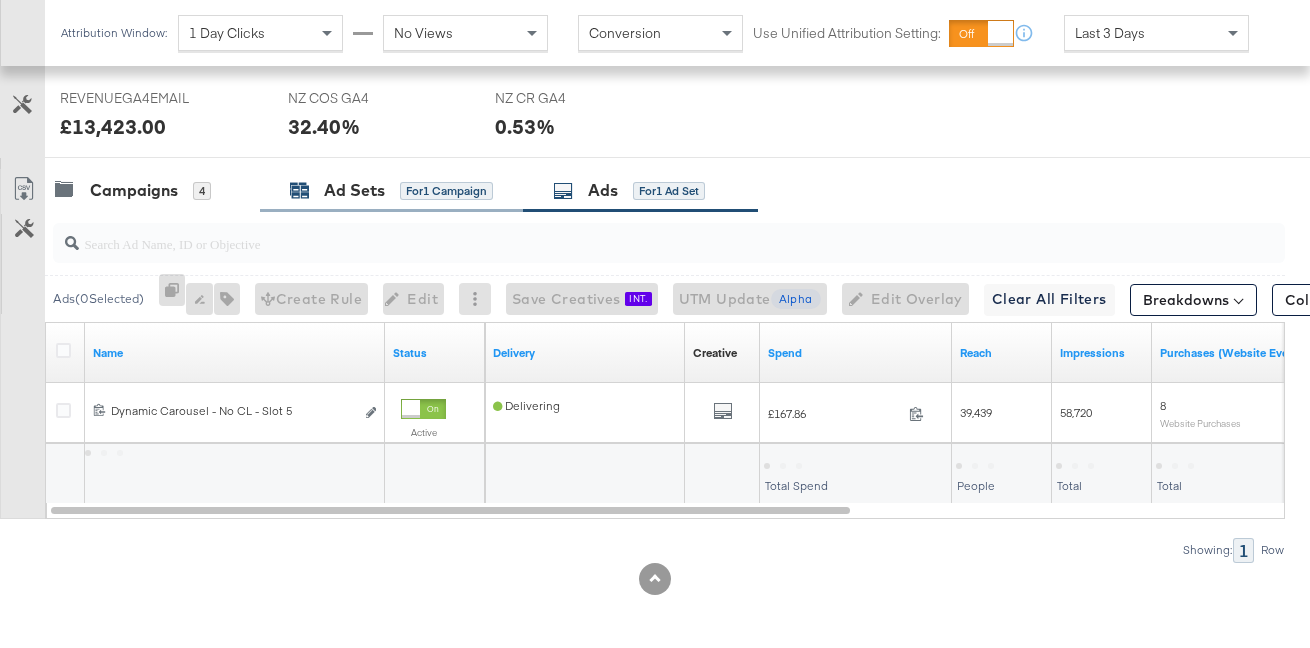 click on "for  1   Campaign" at bounding box center [446, 191] 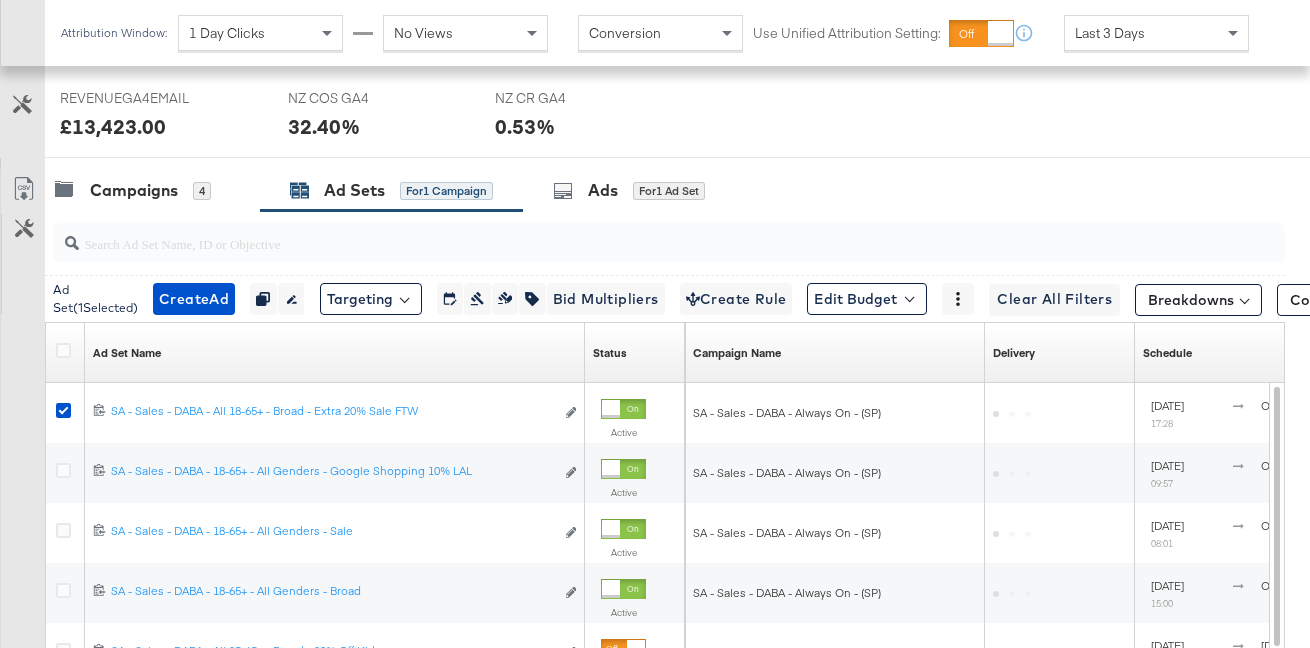 scroll, scrollTop: 995, scrollLeft: 0, axis: vertical 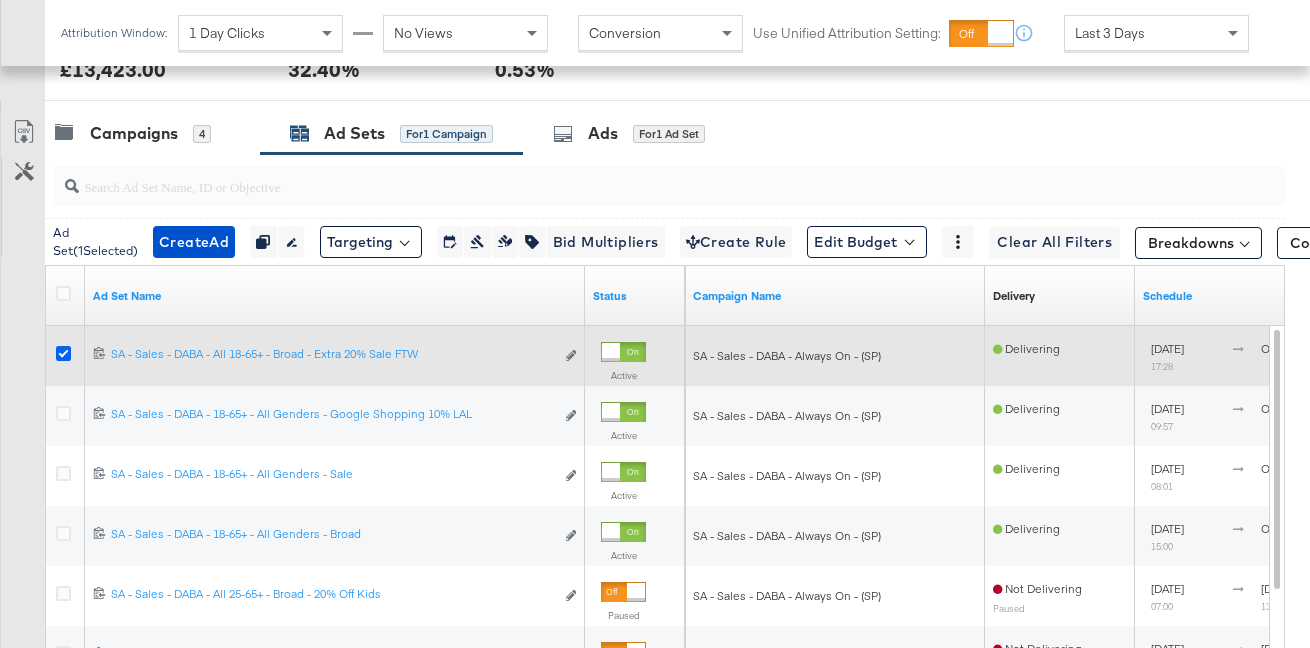 click at bounding box center (63, 353) 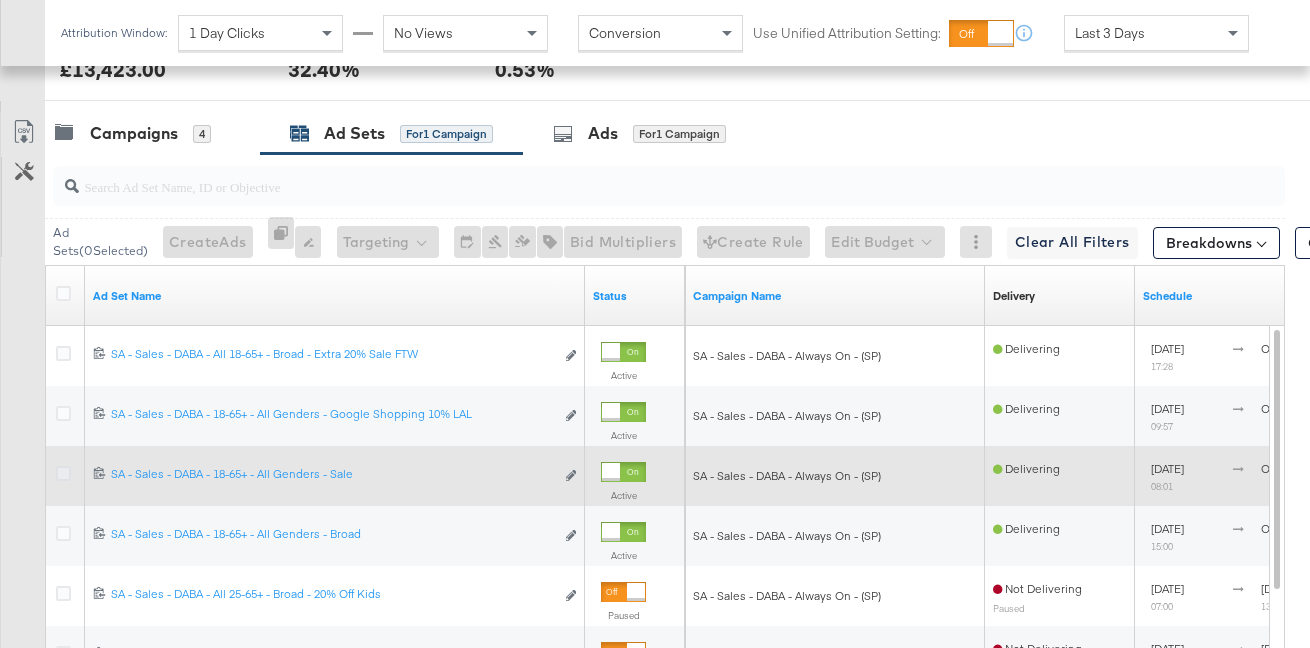 click at bounding box center [63, 473] 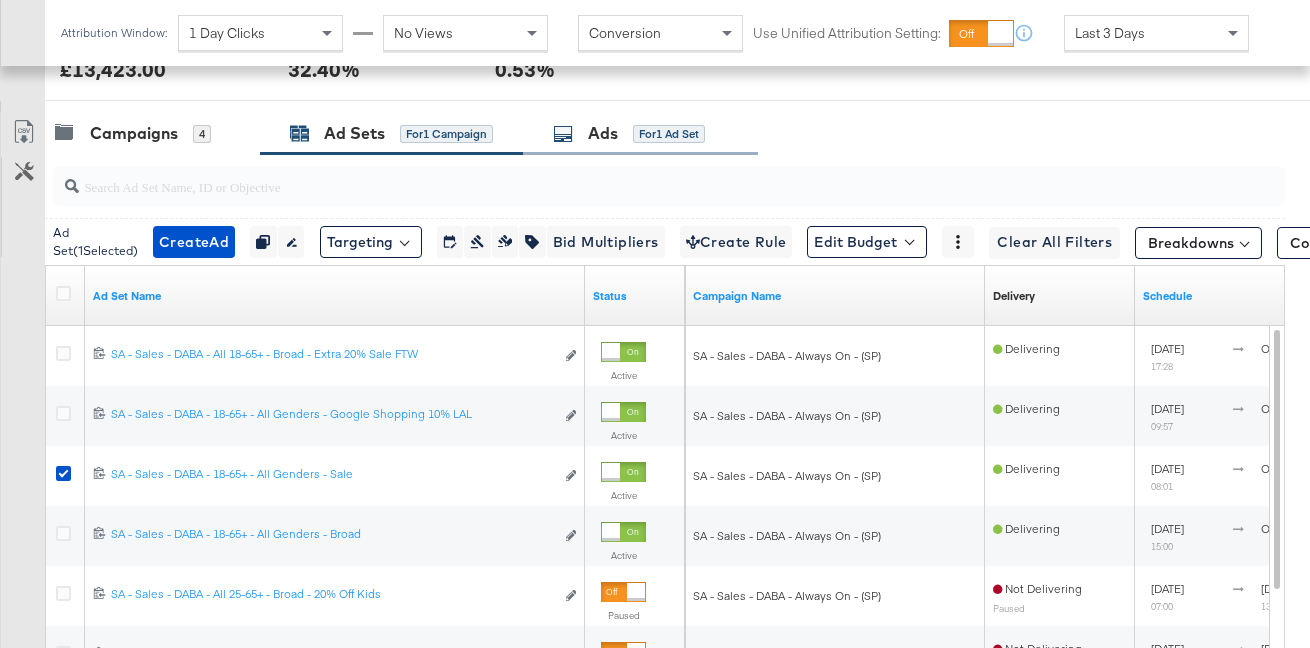 click on "Ads for  1   Ad Set" at bounding box center [629, 133] 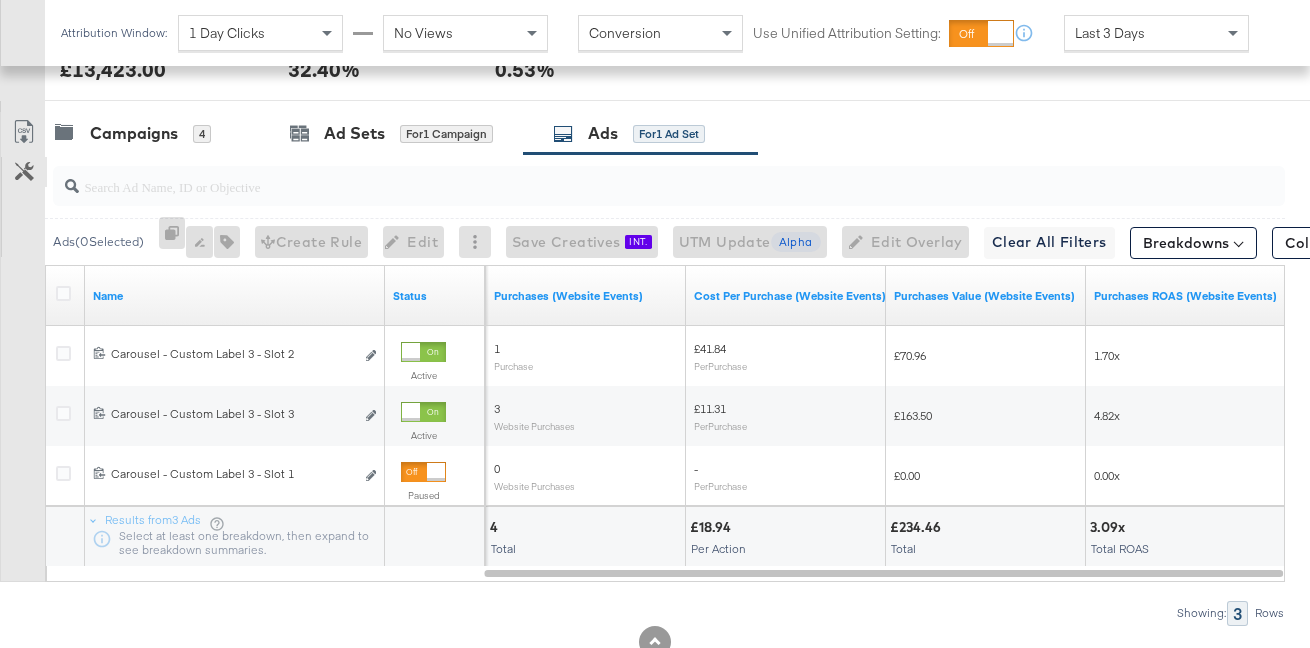 click on "Customize KPIs" at bounding box center [24, 172] 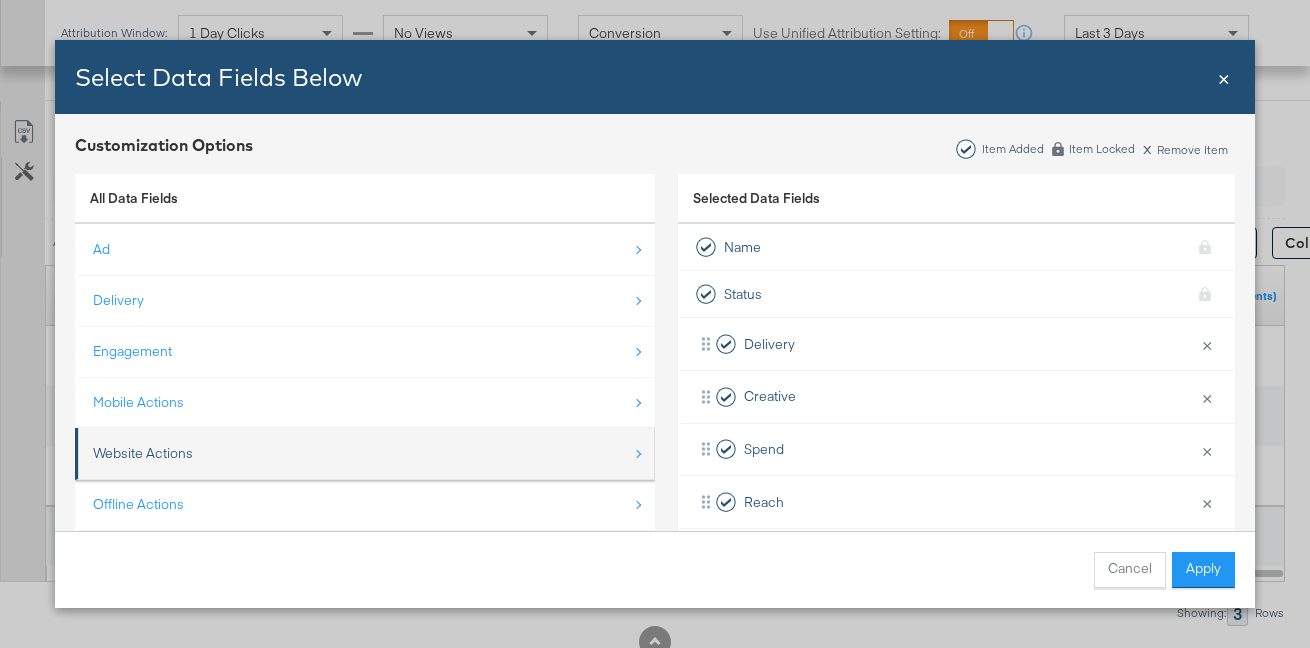 scroll, scrollTop: 28, scrollLeft: 0, axis: vertical 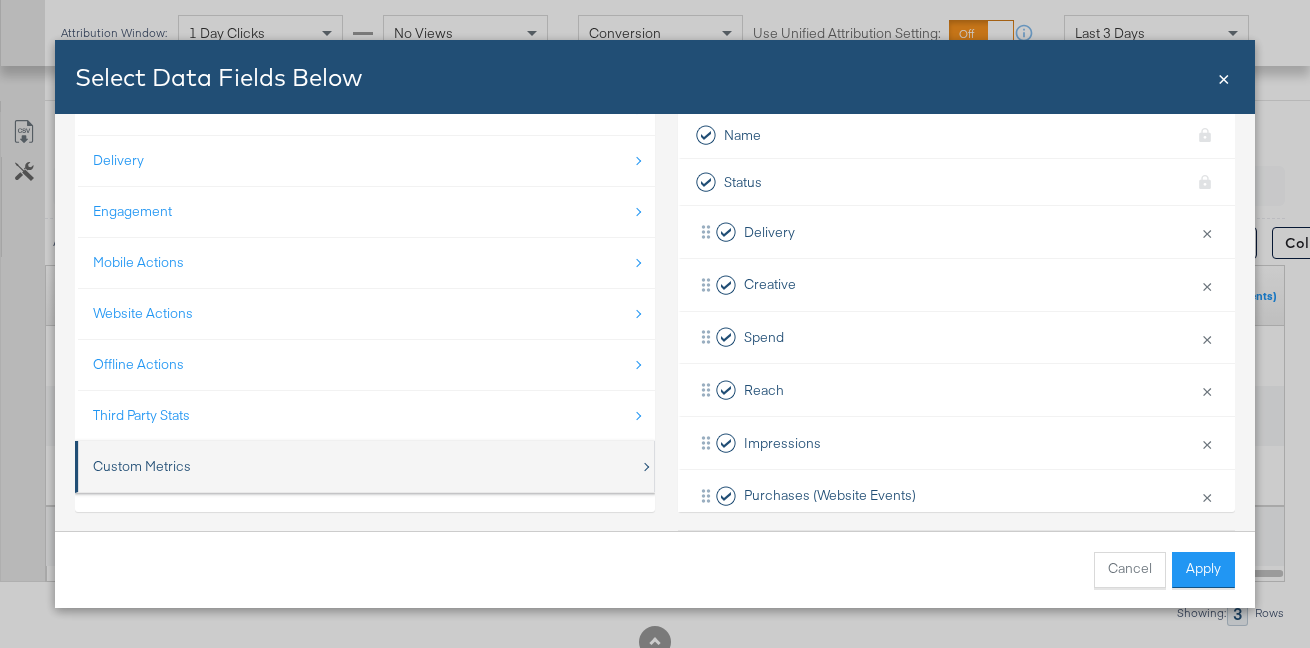click on "Custom Metrics" at bounding box center [366, 466] 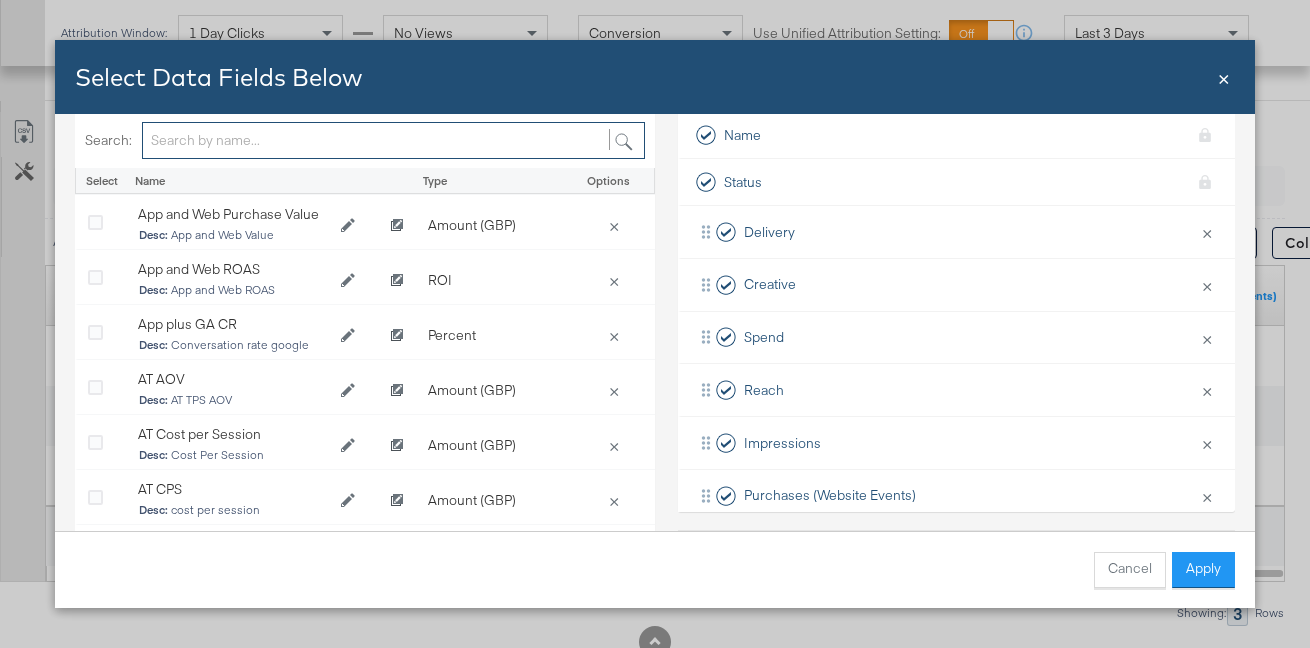 click at bounding box center [393, 140] 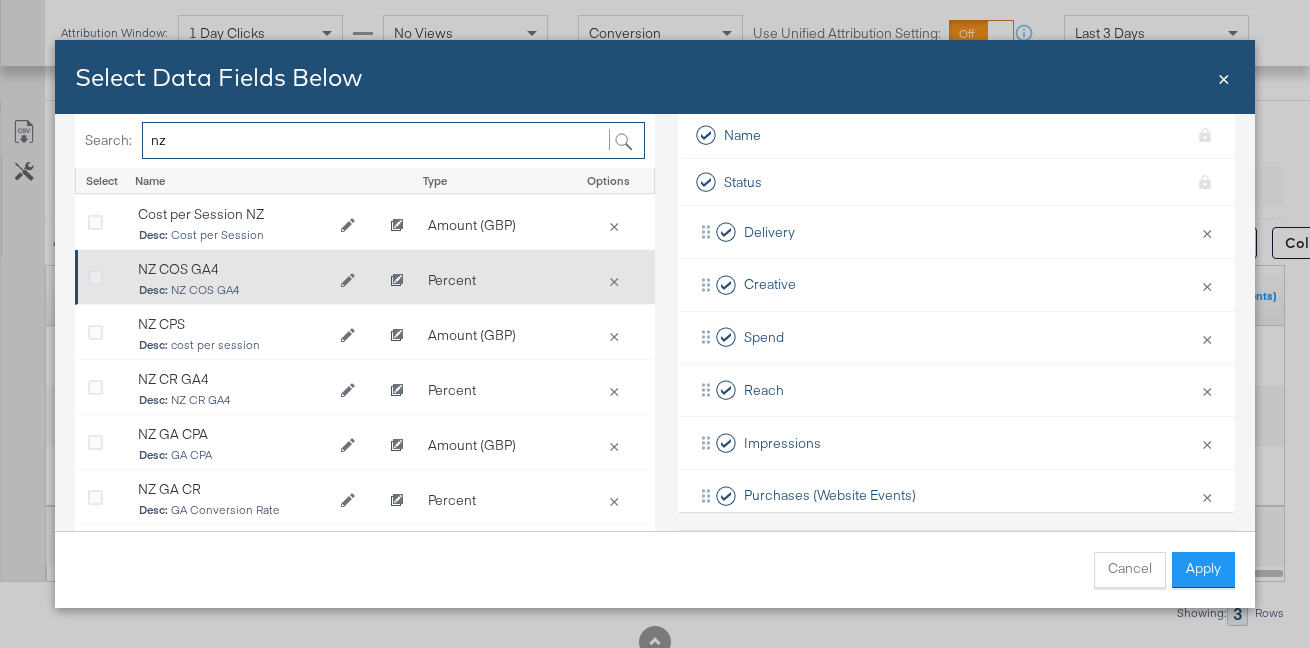 type on "nz" 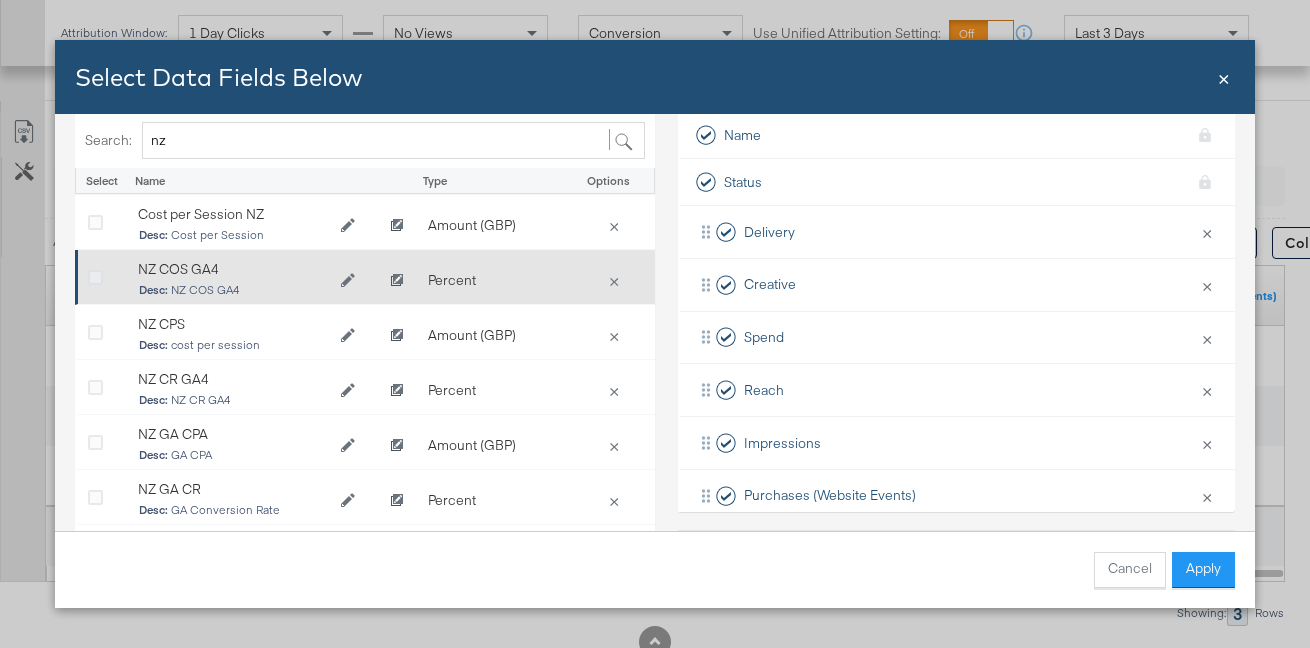 click at bounding box center [95, 278] 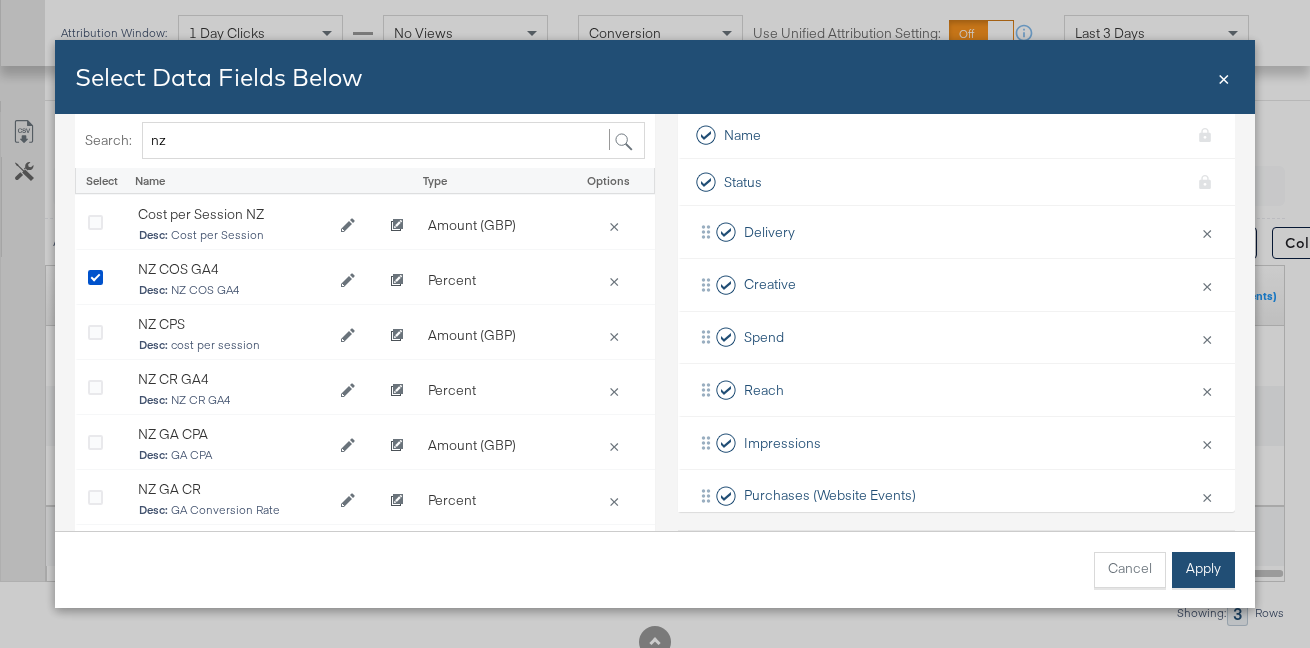 click on "Apply" at bounding box center [1203, 570] 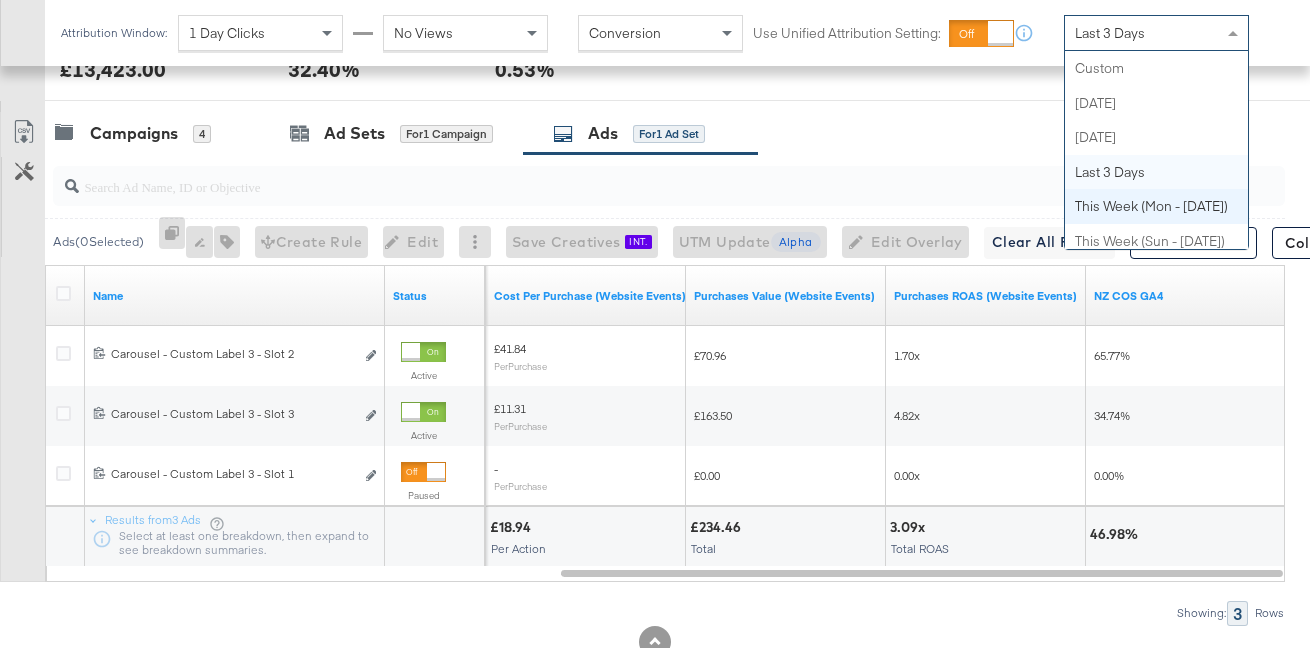 click on "Last 3 Days" at bounding box center (1156, 33) 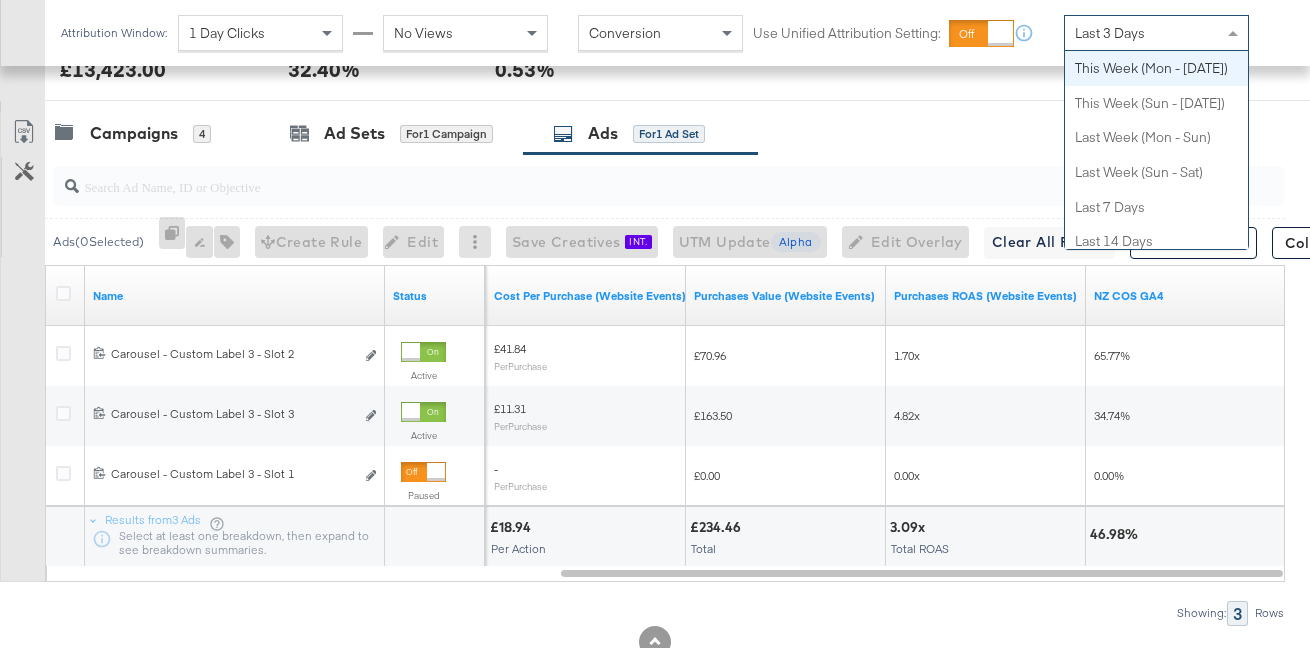scroll, scrollTop: 0, scrollLeft: 0, axis: both 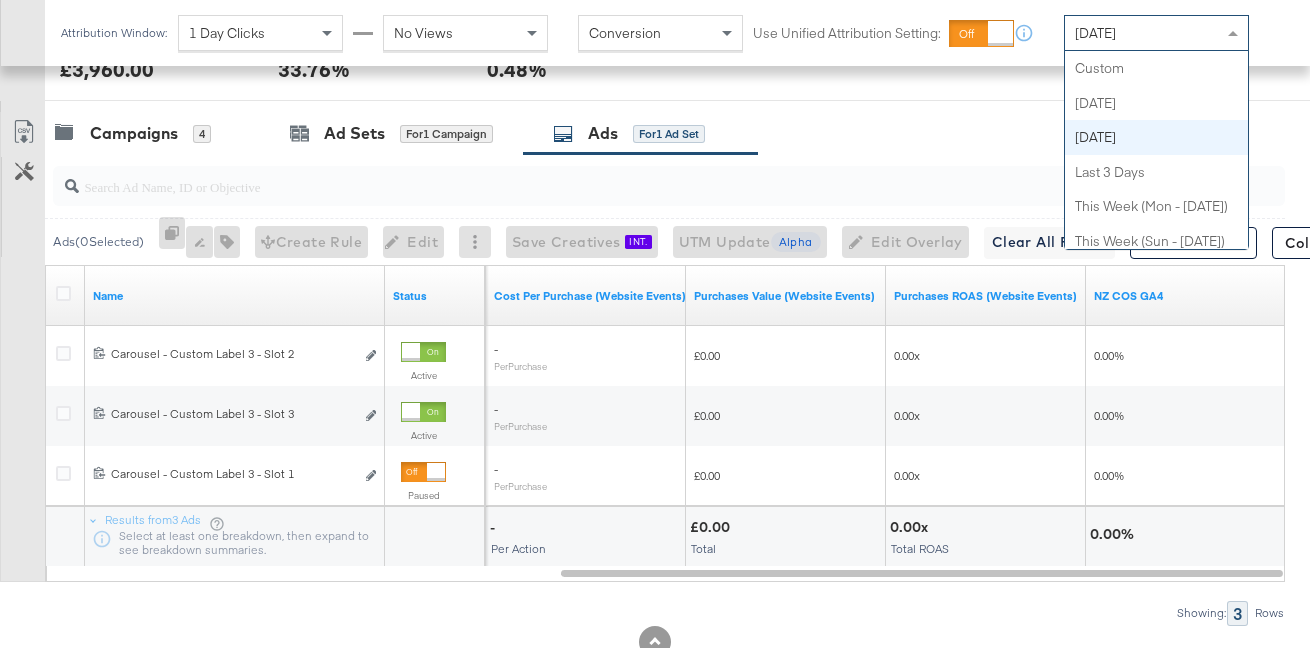 click on "[DATE]" at bounding box center [1156, 33] 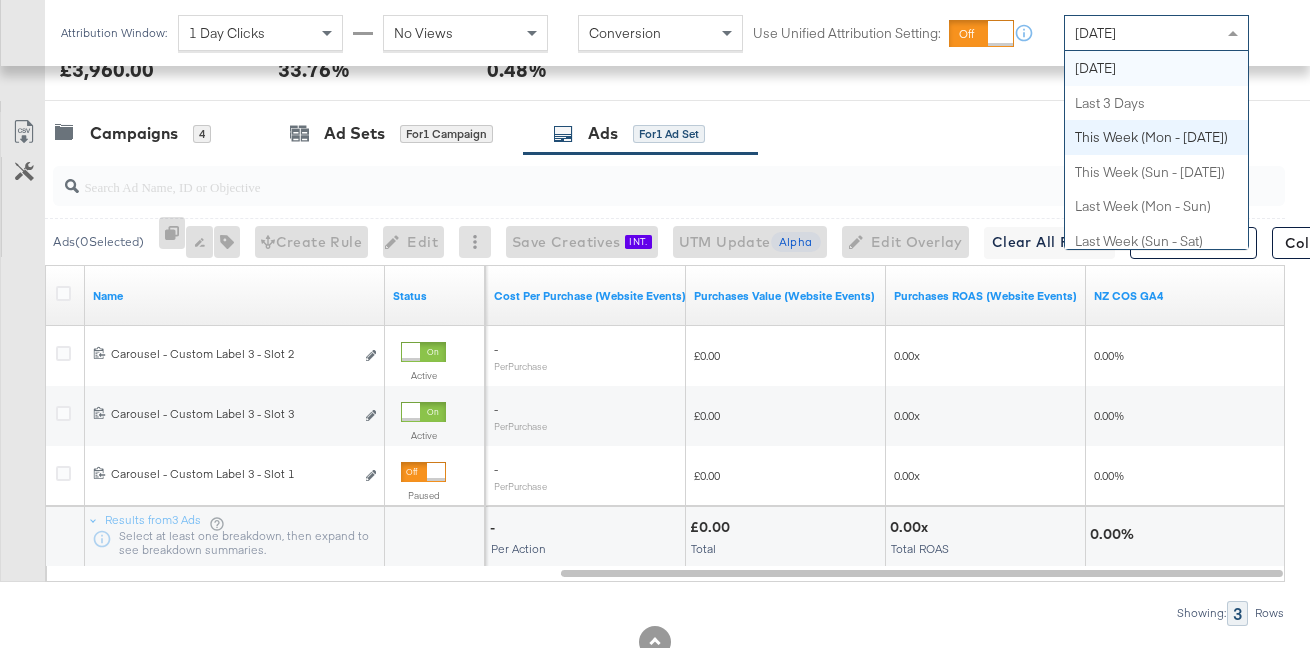 scroll, scrollTop: 0, scrollLeft: 0, axis: both 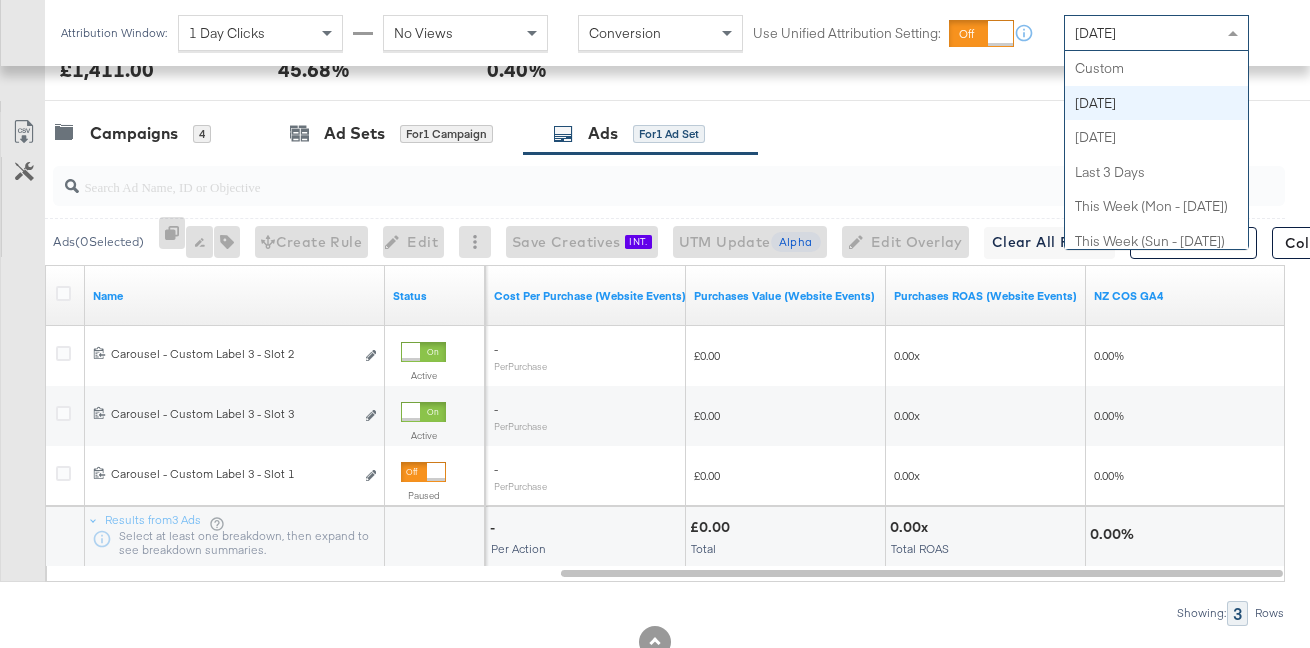 click on "[DATE]" at bounding box center (1156, 33) 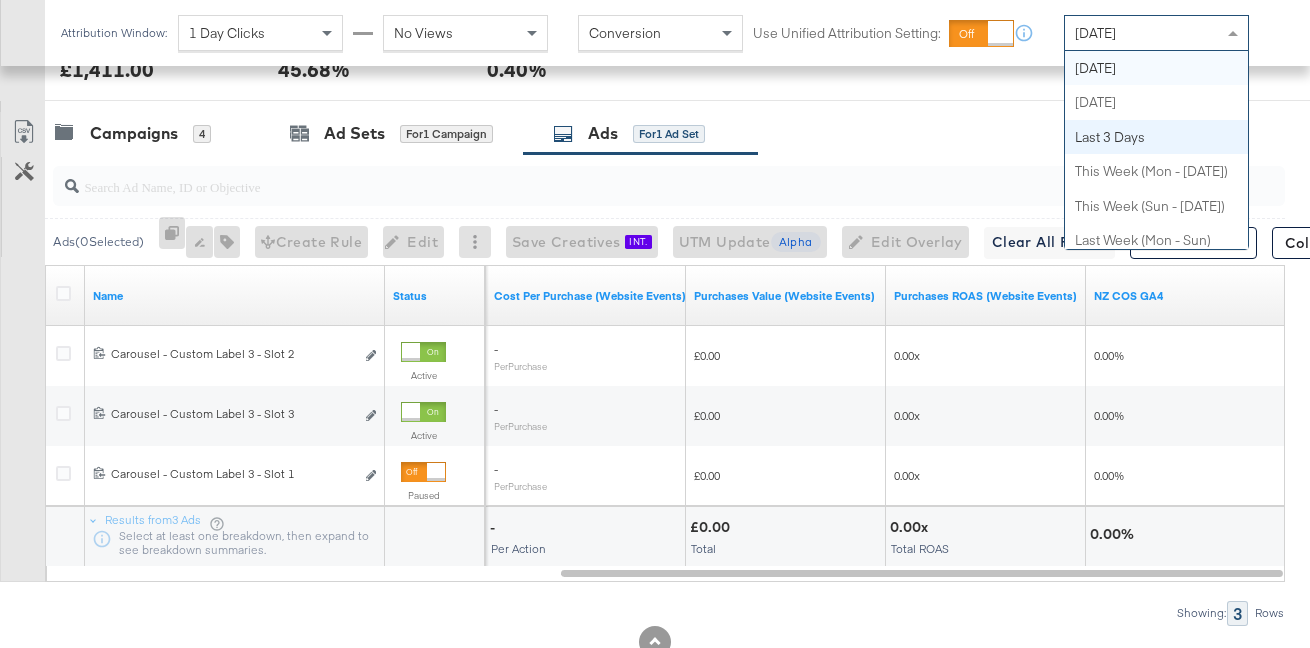 scroll, scrollTop: 800, scrollLeft: 0, axis: vertical 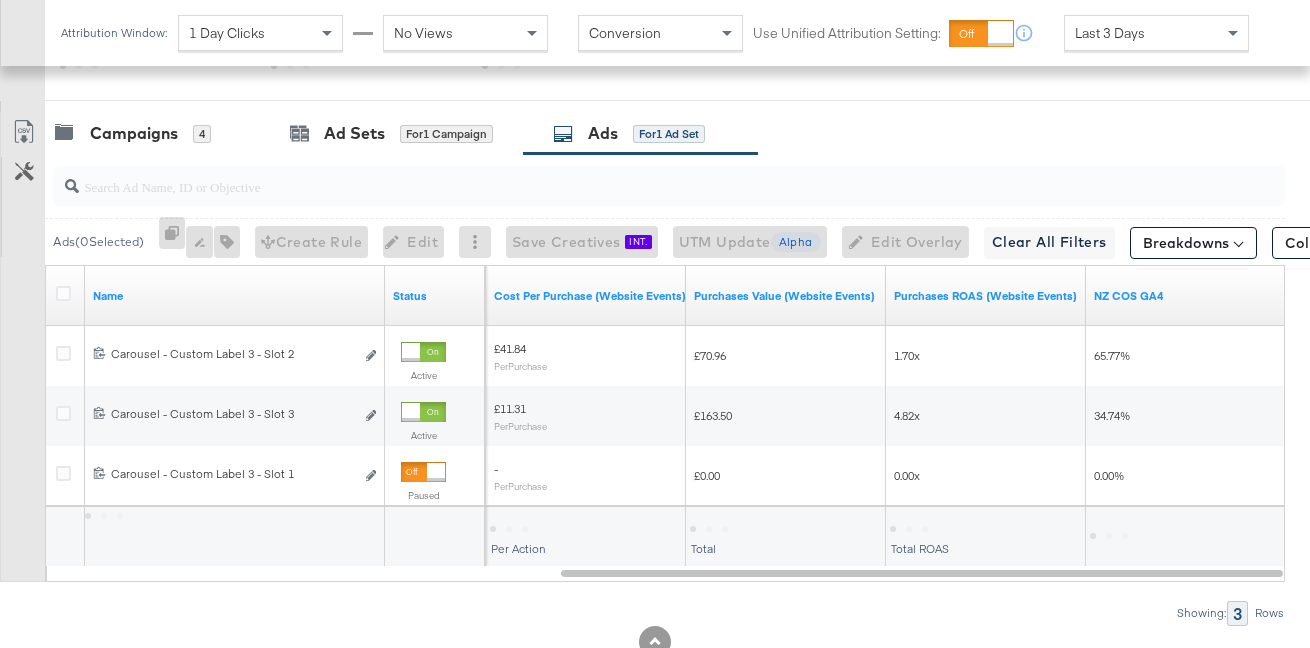 click on "Attribution Window:  1 Day Clicks No Views Conversion Use Unified Attribution Setting: If you set use unified attribution setting, your query's conversion metric attribution and campaign optimization will use the attribution setting of the ad object(s) being queried — a single period of time during which conversions are credited to ads and used to inform campaign optimization. Last 3 Days" at bounding box center (659, 33) 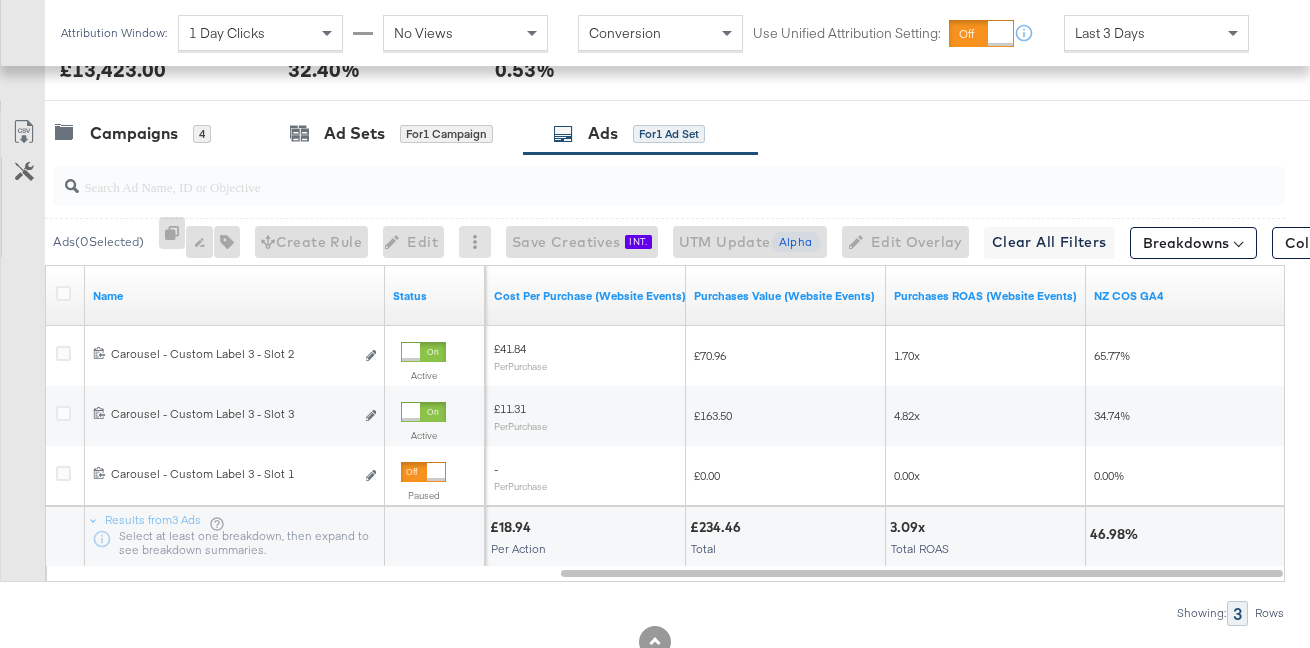 click on "Attribution Window:  1 Day Clicks No Views Conversion Use Unified Attribution Setting: If you set use unified attribution setting, your query's conversion metric attribution and campaign optimization will use the attribution setting of the ad object(s) being queried — a single period of time during which conversions are credited to ads and used to inform campaign optimization. Last 3 Days" at bounding box center (659, 33) 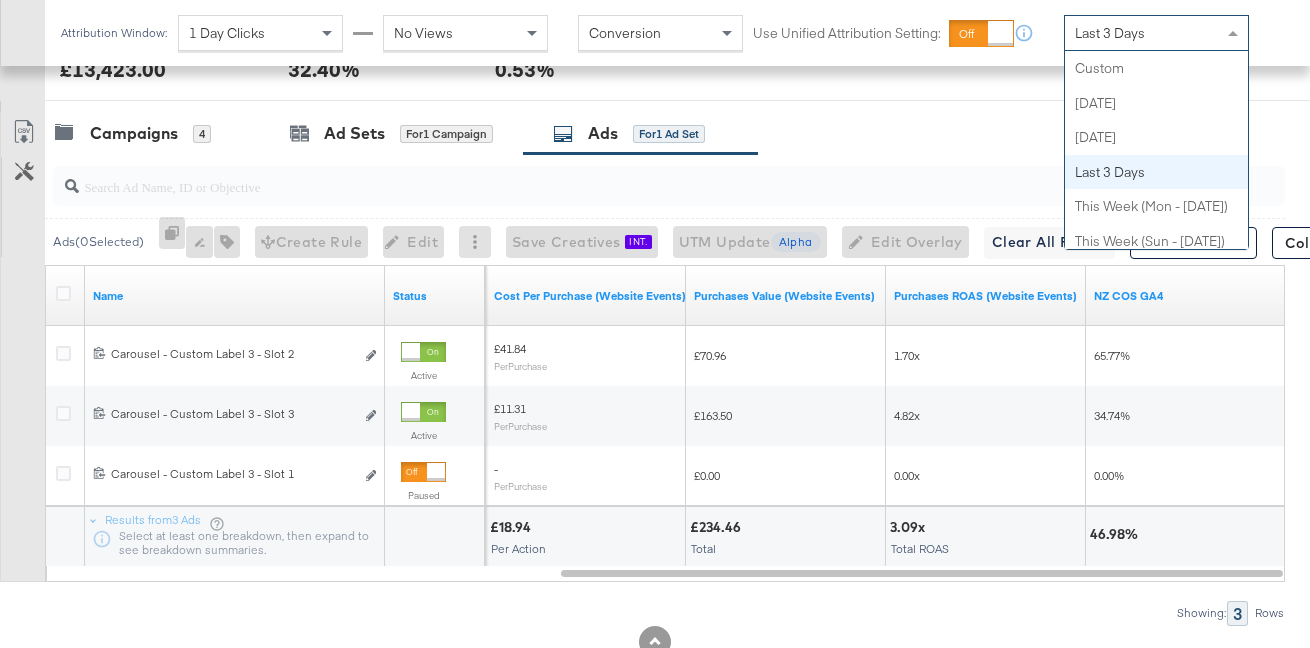 click on "Last 3 Days" at bounding box center [1156, 33] 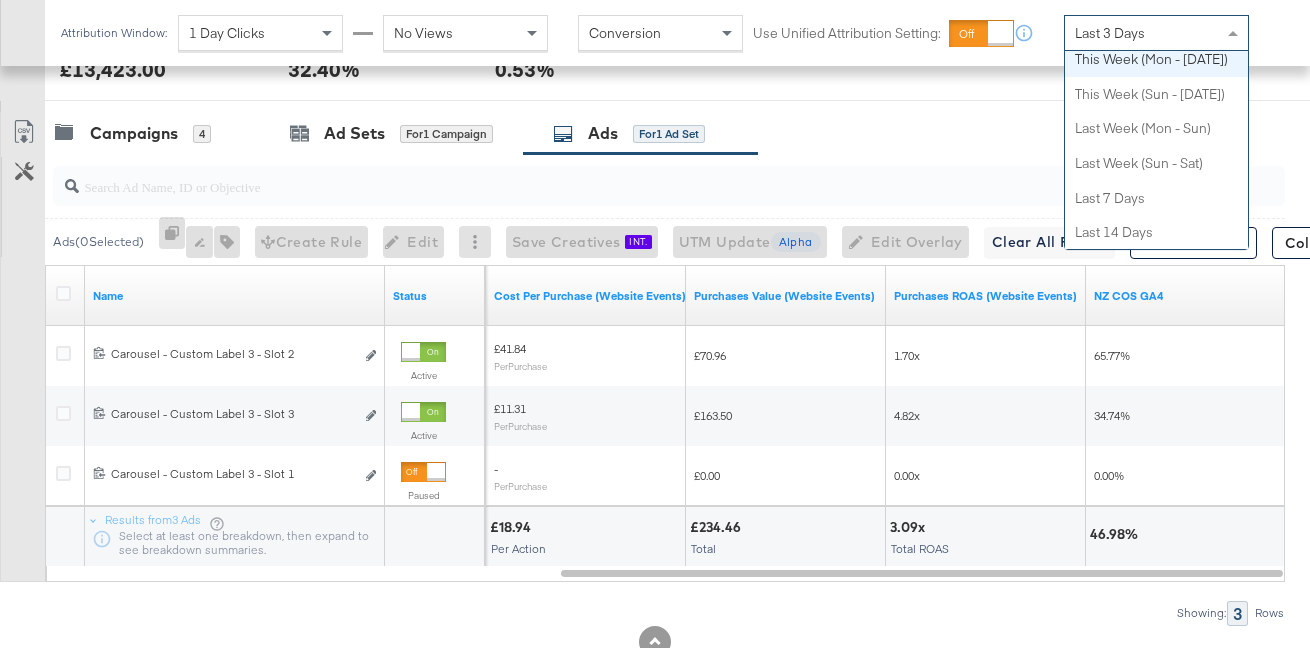 scroll, scrollTop: 168, scrollLeft: 0, axis: vertical 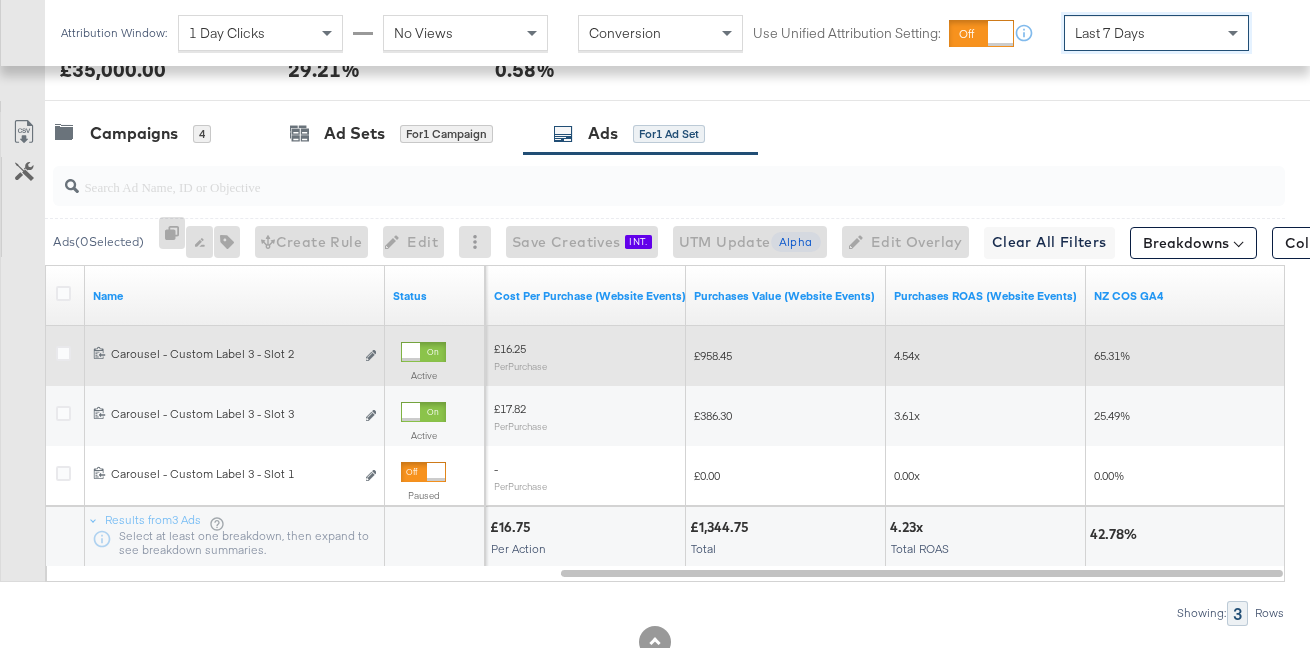 click at bounding box center [423, 352] 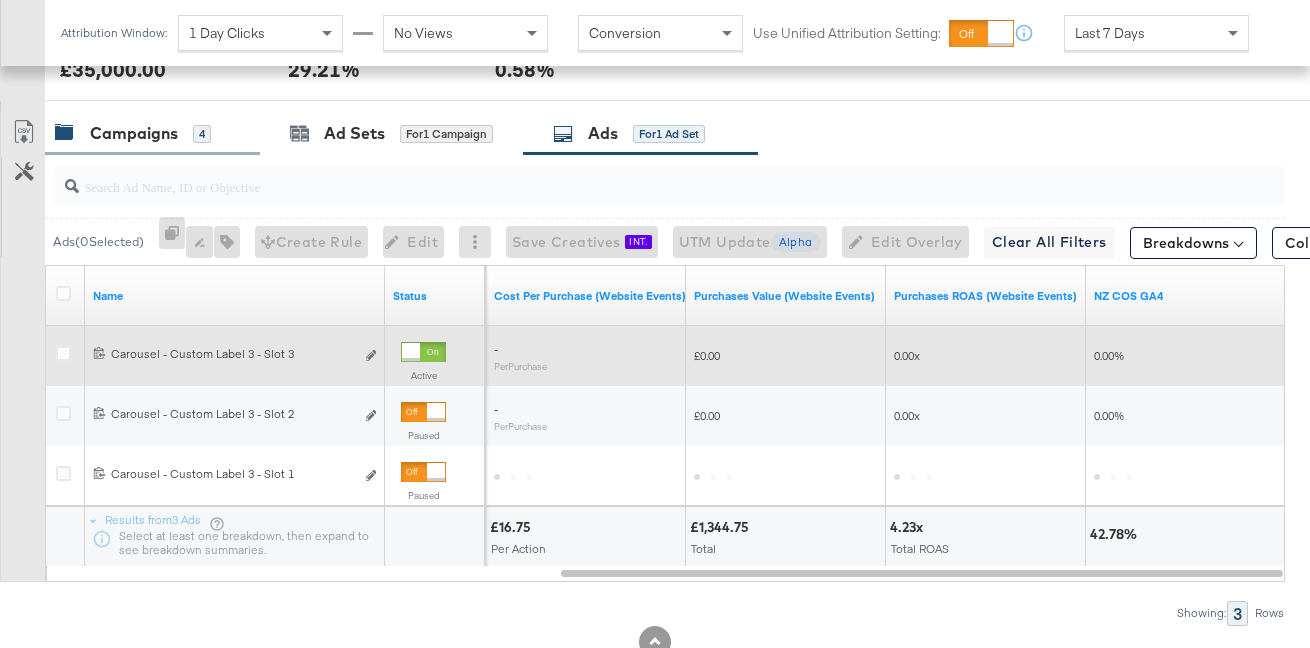 click on "Campaigns" at bounding box center (134, 133) 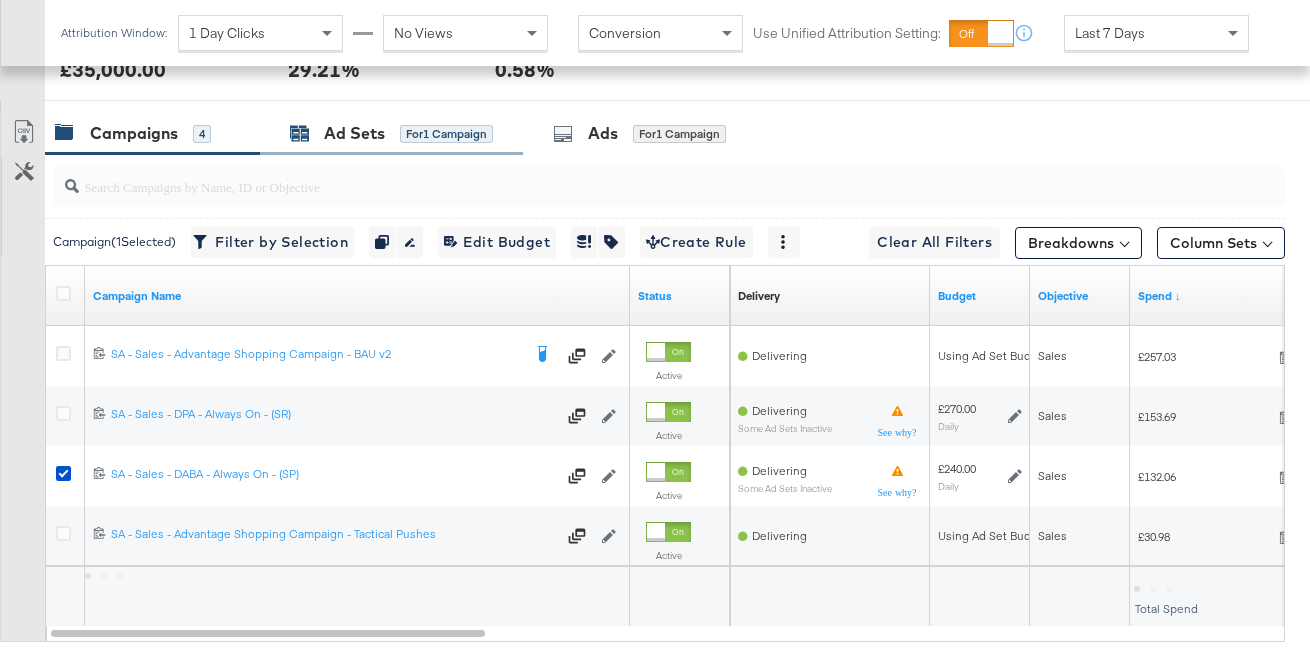 click on "for  1   Campaign" at bounding box center (446, 134) 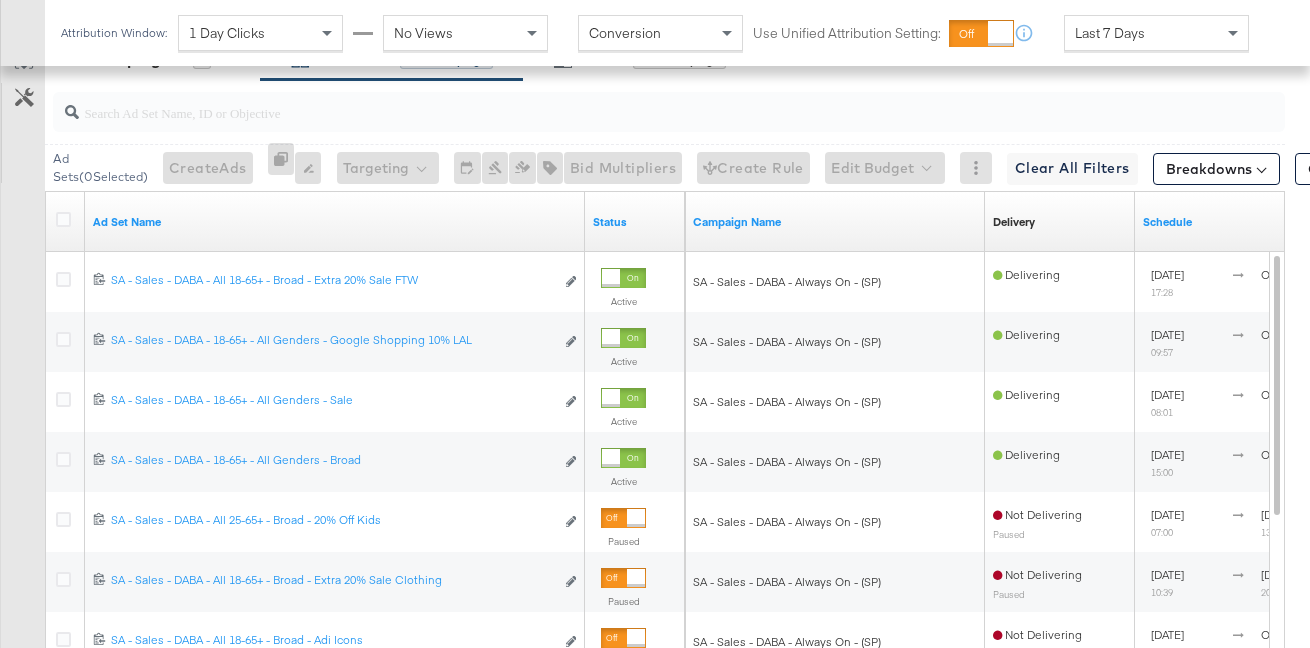scroll, scrollTop: 1092, scrollLeft: 0, axis: vertical 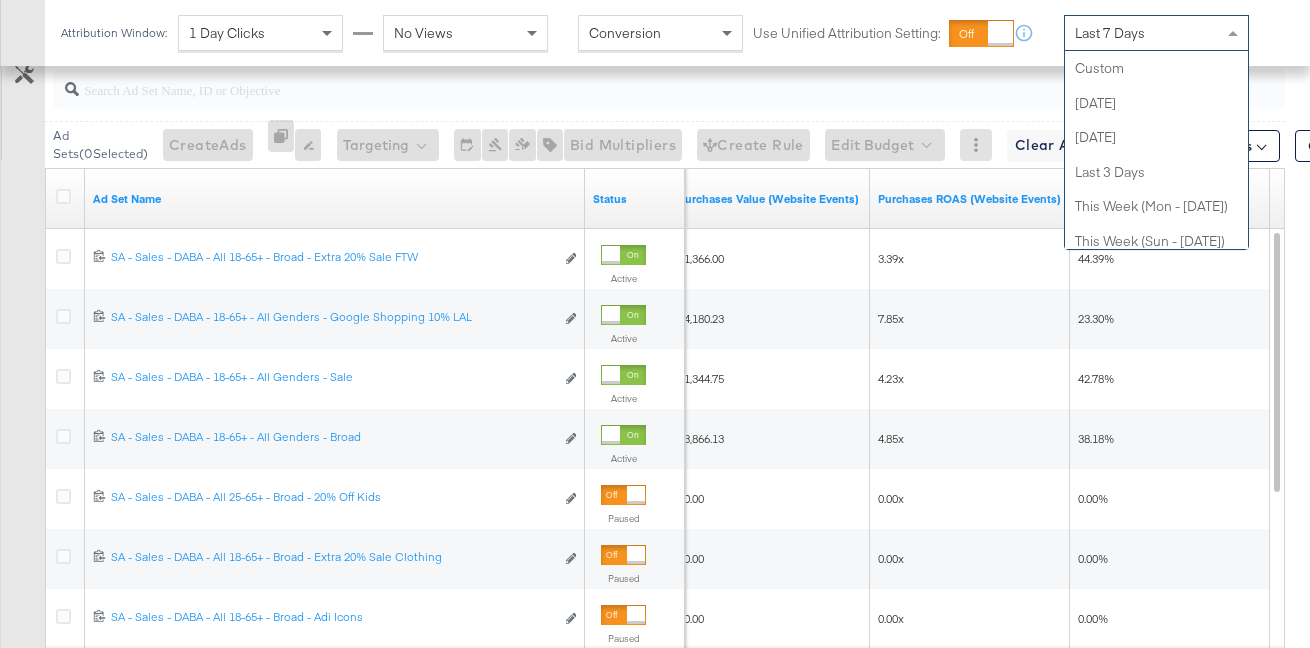 click on "Last 7 Days" at bounding box center (1156, 33) 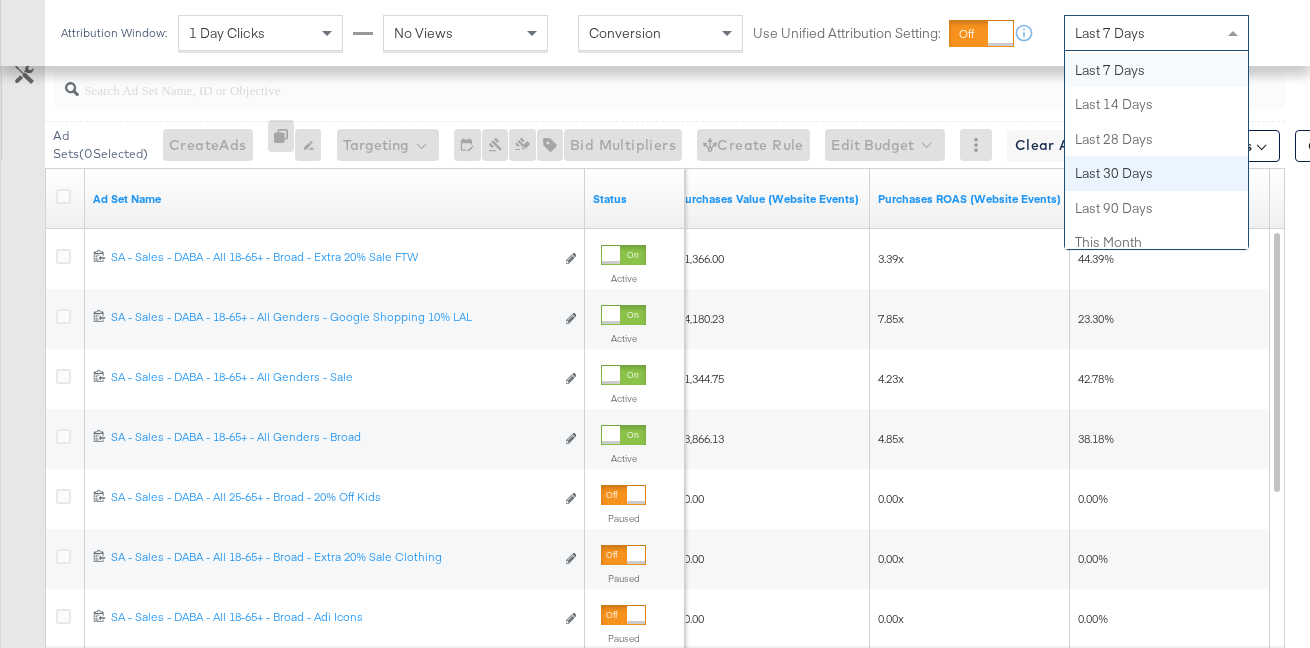 scroll, scrollTop: 0, scrollLeft: 0, axis: both 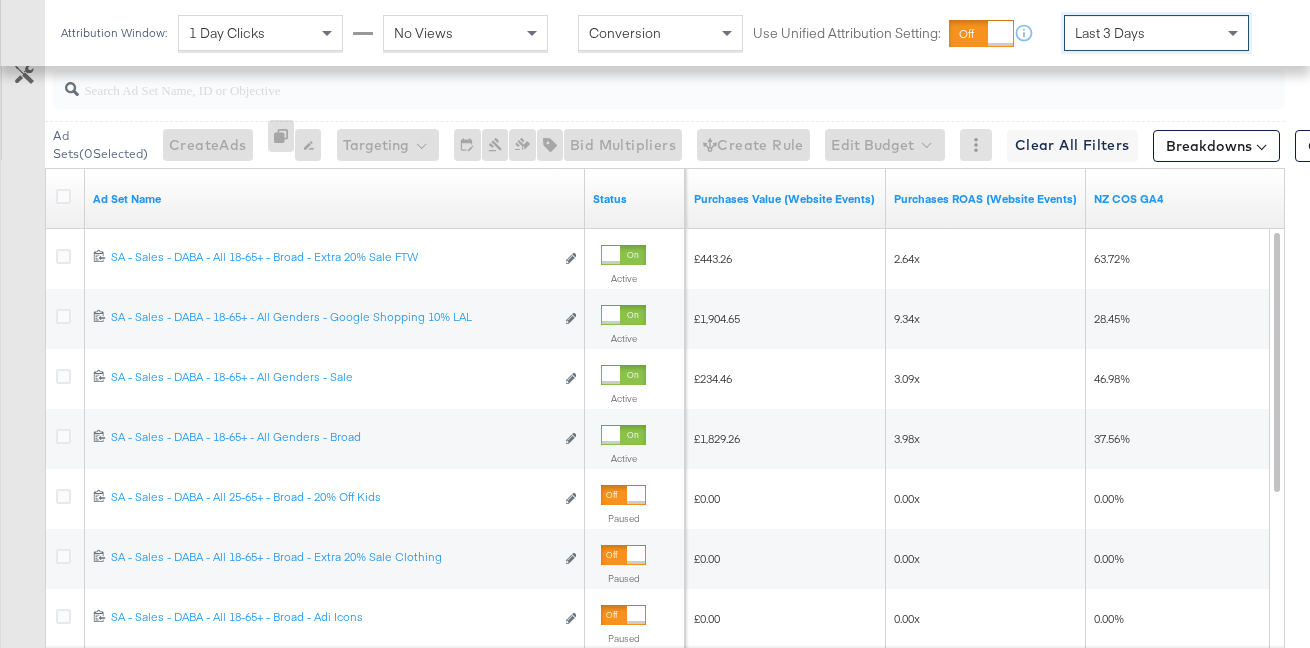 click on "Last 3 Days" at bounding box center (1156, 33) 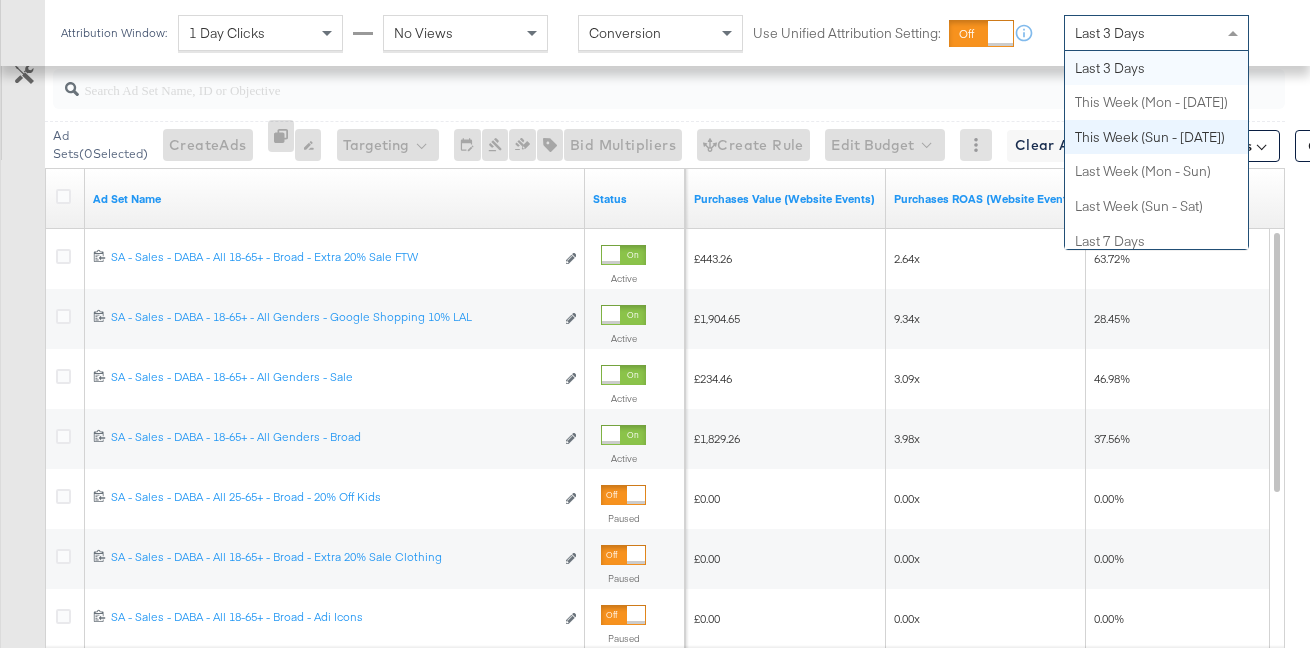 scroll, scrollTop: 0, scrollLeft: 0, axis: both 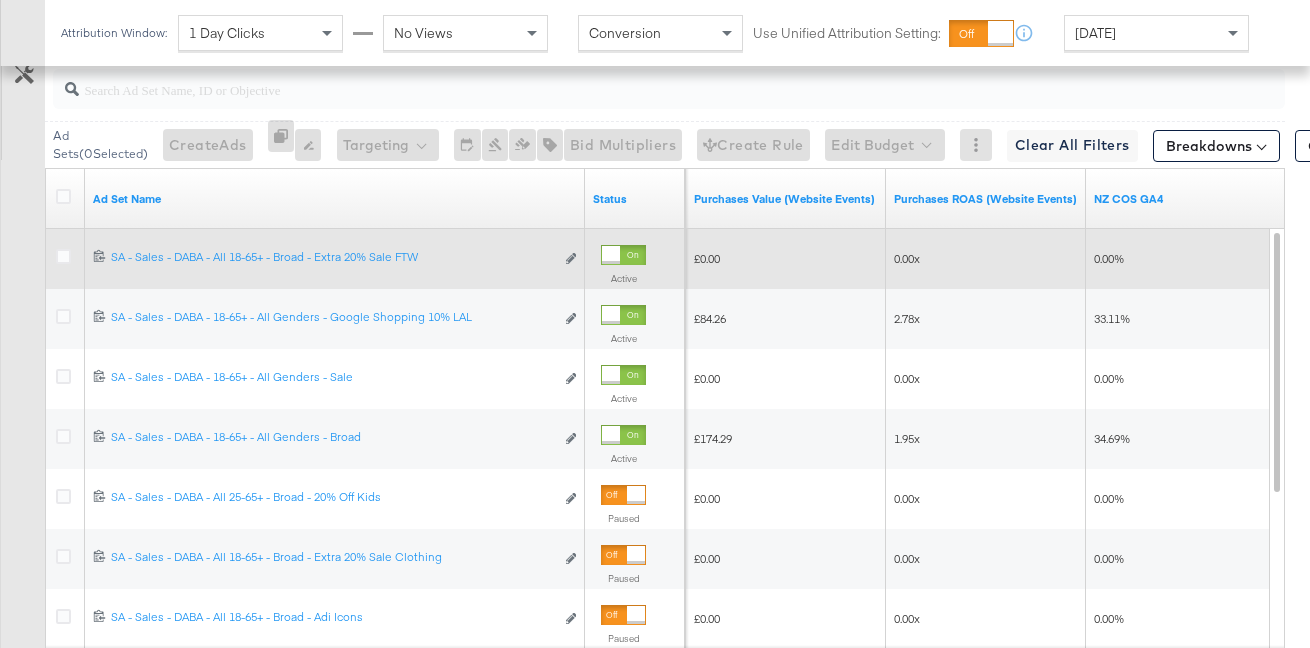 click at bounding box center [623, 255] 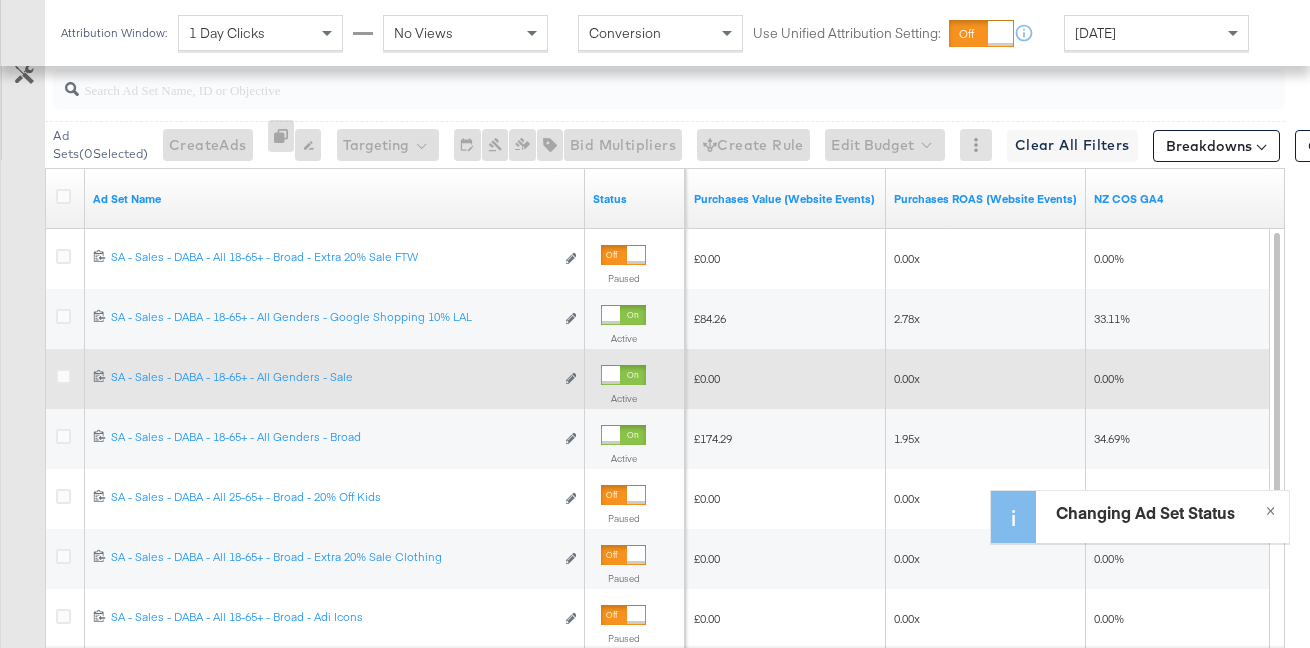 click at bounding box center [623, 375] 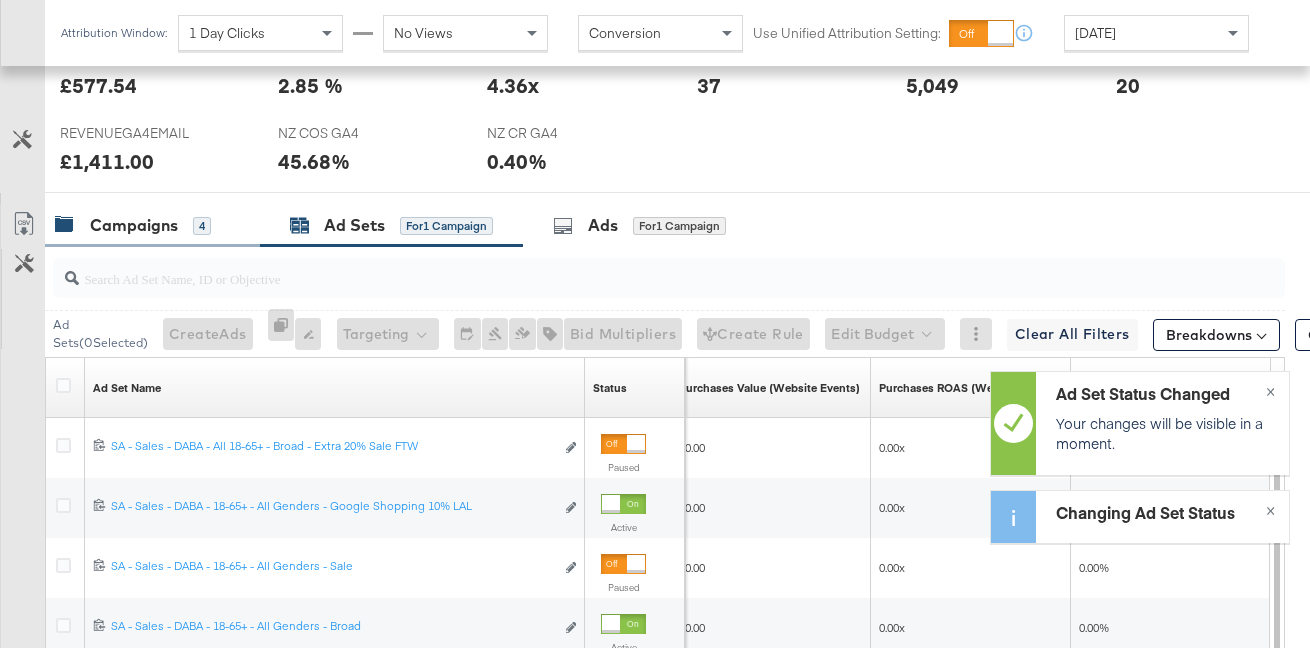 scroll, scrollTop: 878, scrollLeft: 0, axis: vertical 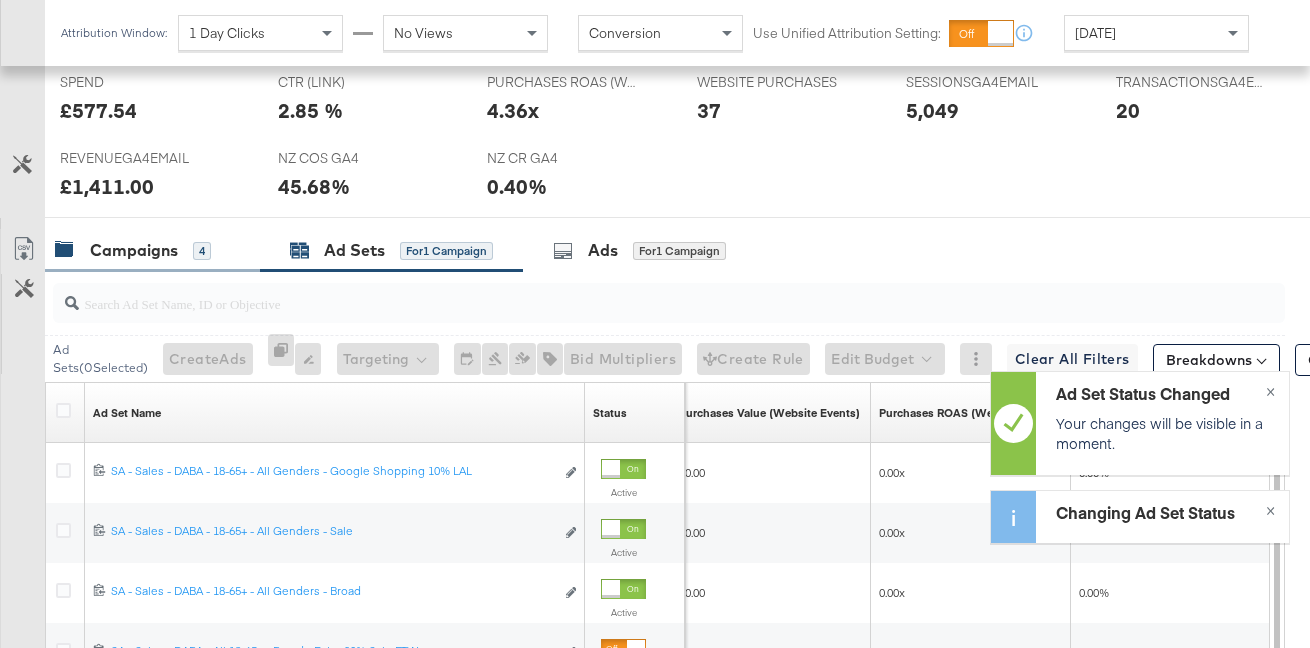 click on "Campaigns" at bounding box center (134, 250) 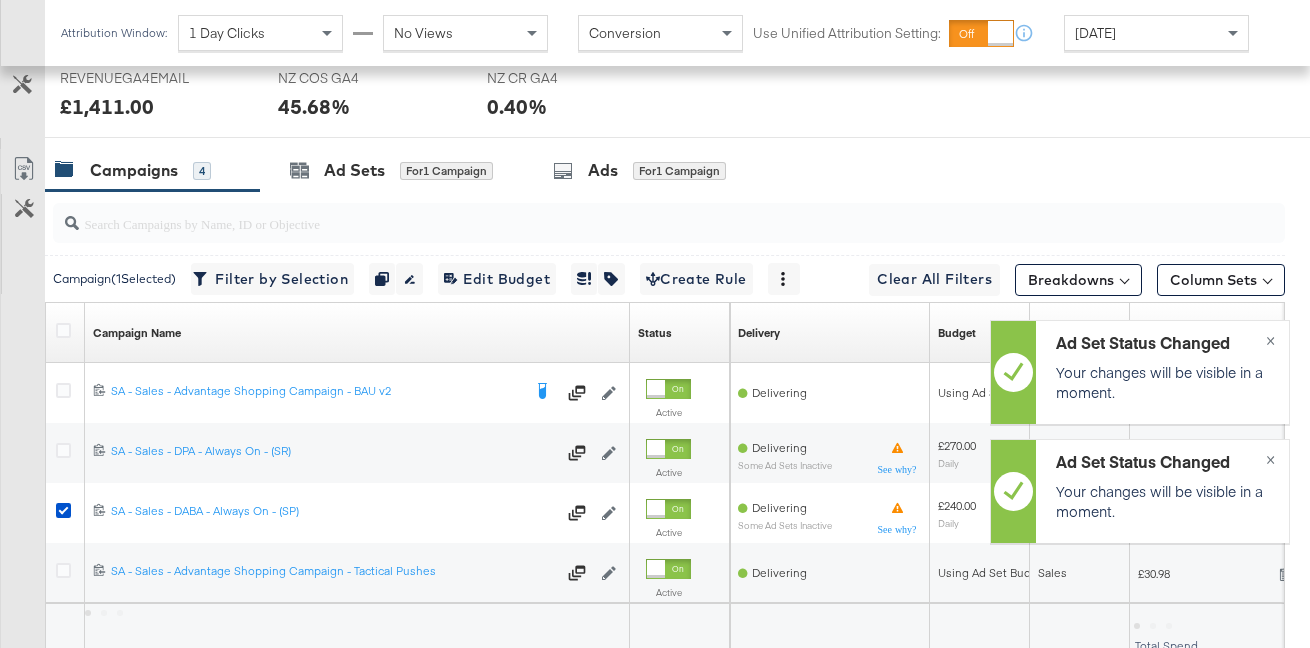 scroll, scrollTop: 1118, scrollLeft: 0, axis: vertical 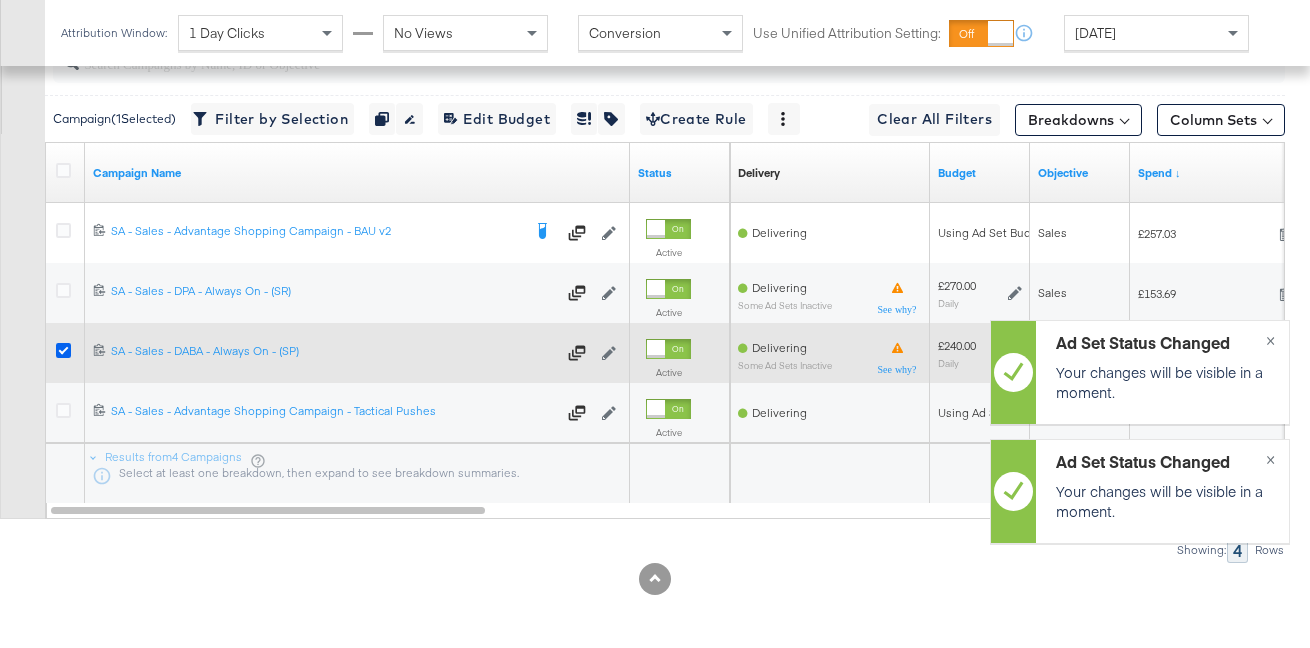 click at bounding box center (63, 350) 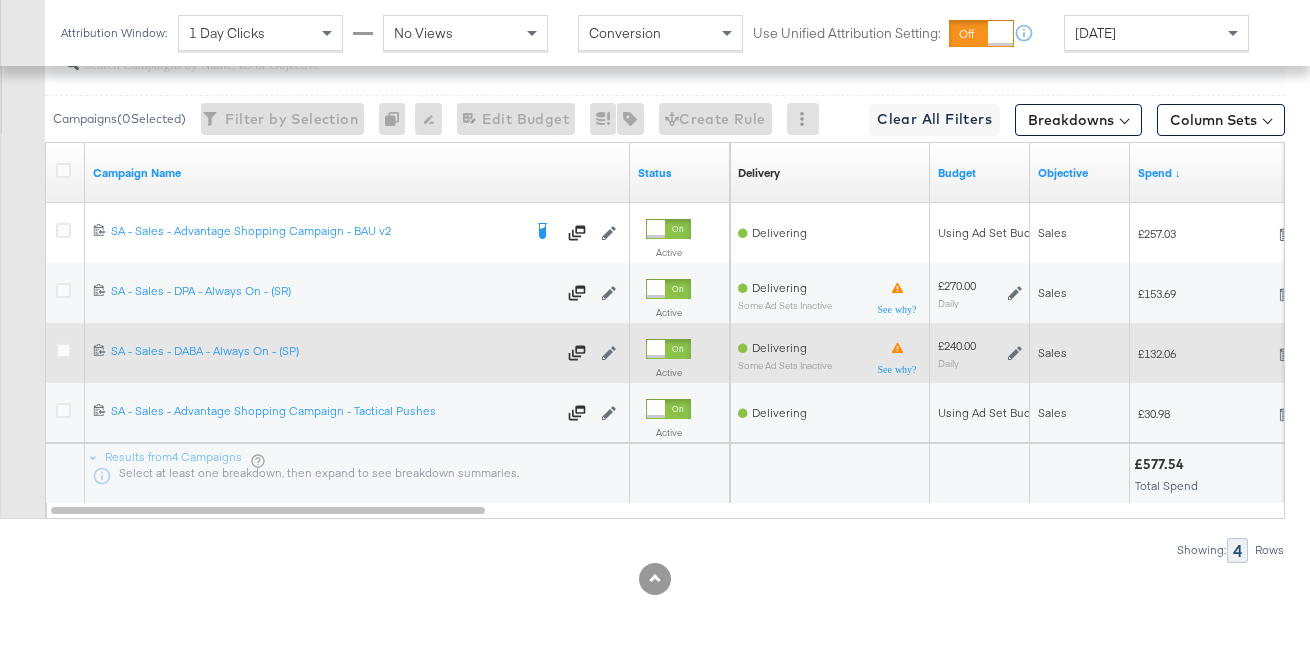 click 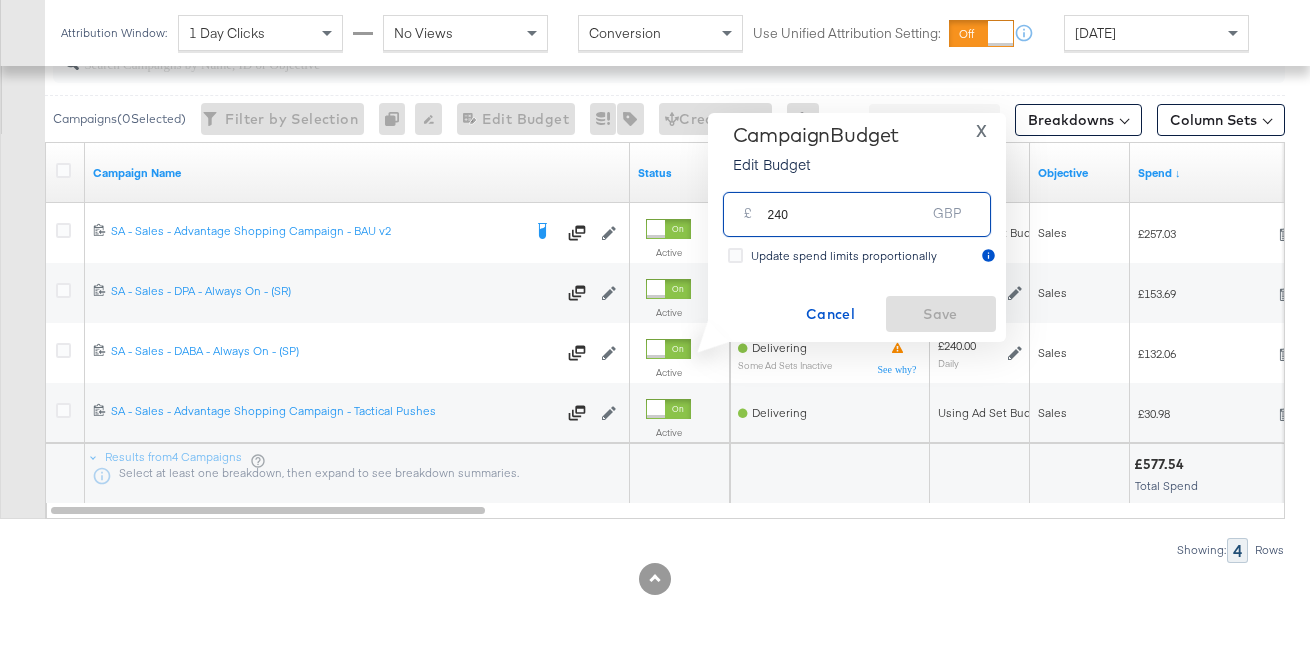 drag, startPoint x: 834, startPoint y: 212, endPoint x: 777, endPoint y: 210, distance: 57.035076 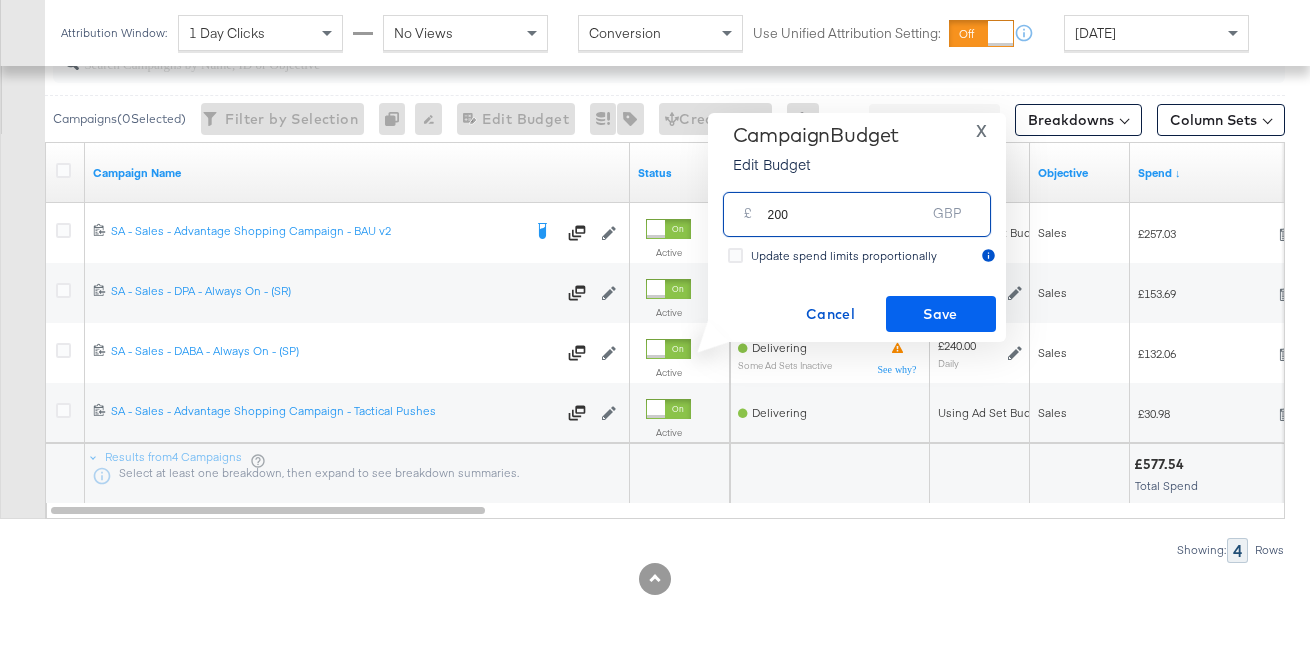 type on "200" 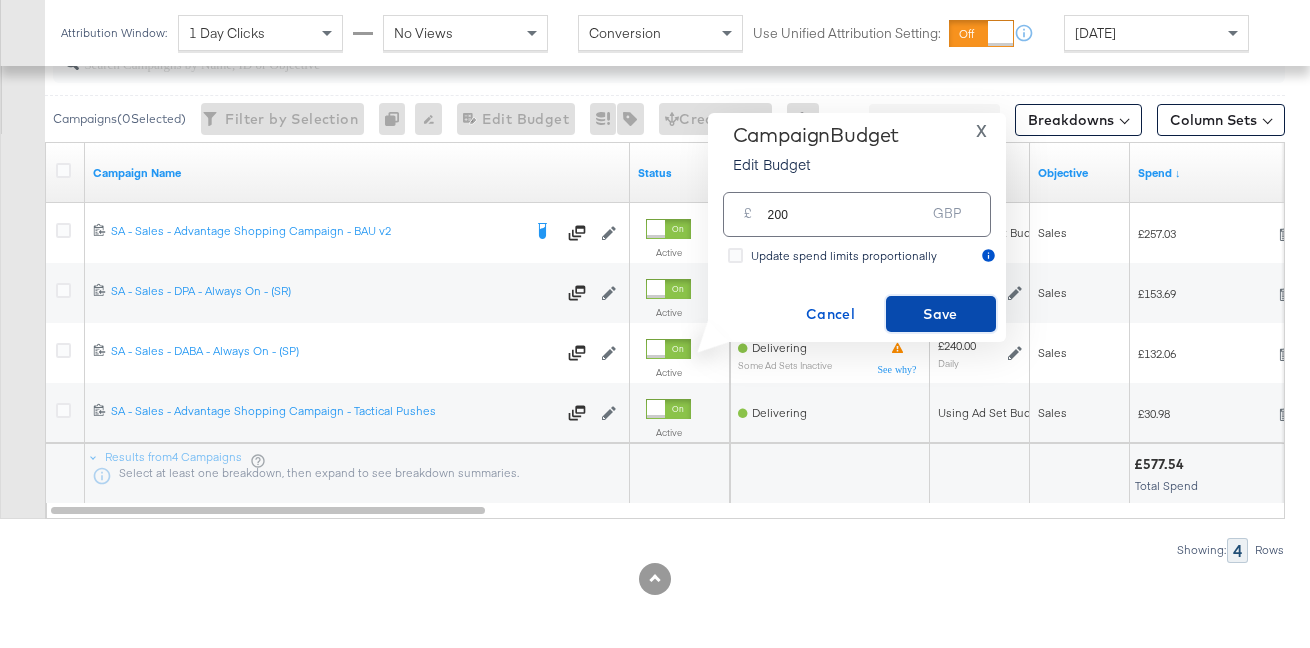 click on "Save" at bounding box center [941, 314] 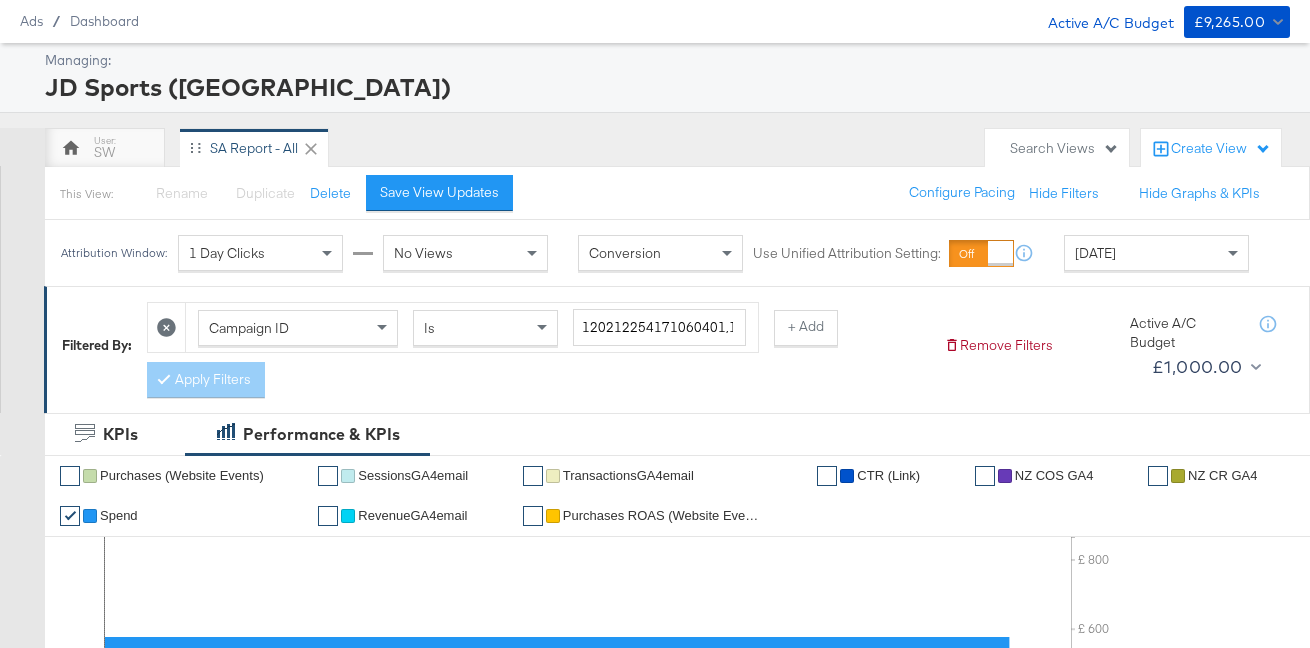 scroll, scrollTop: 0, scrollLeft: 0, axis: both 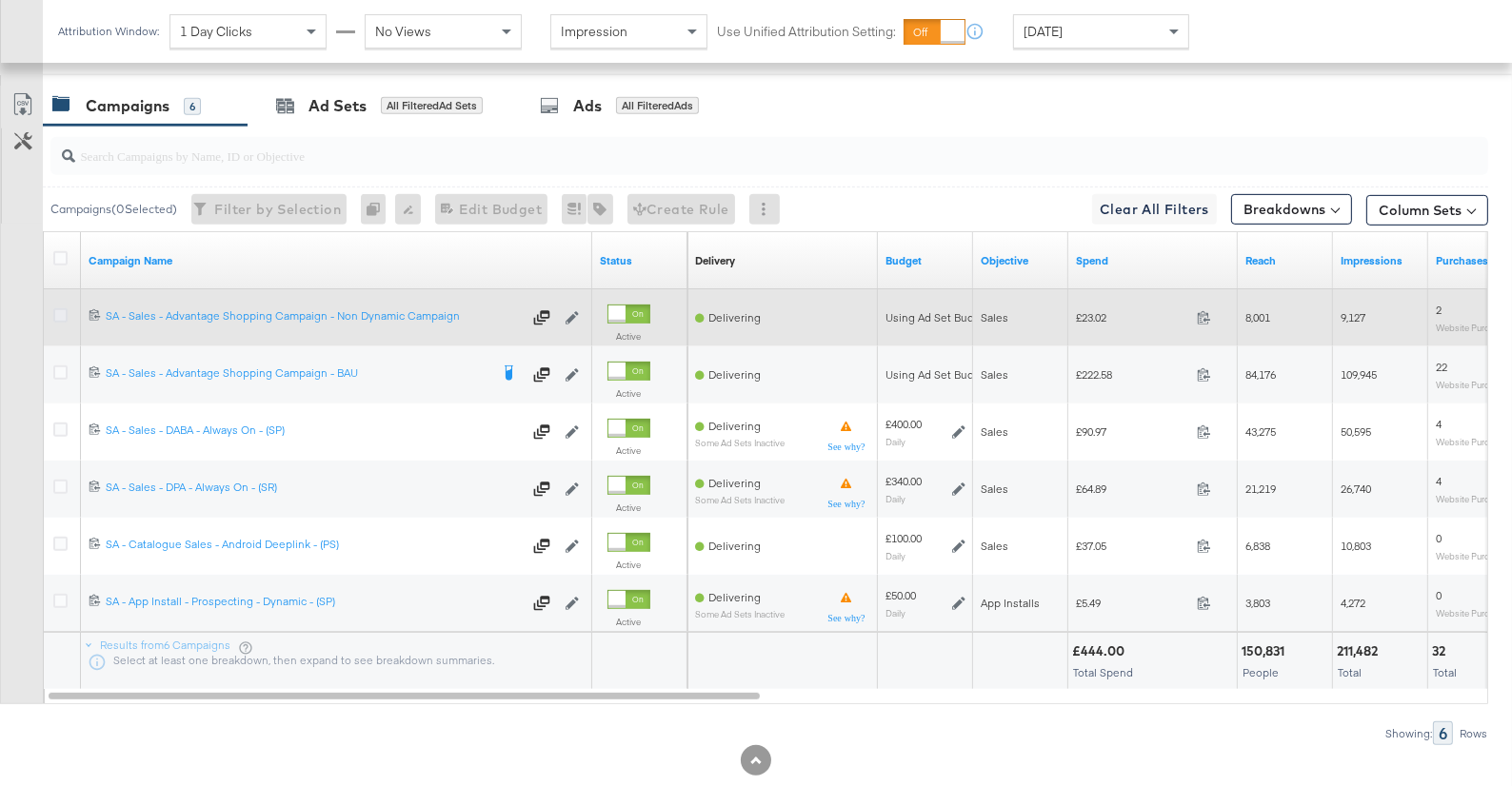 click at bounding box center (60, 315) 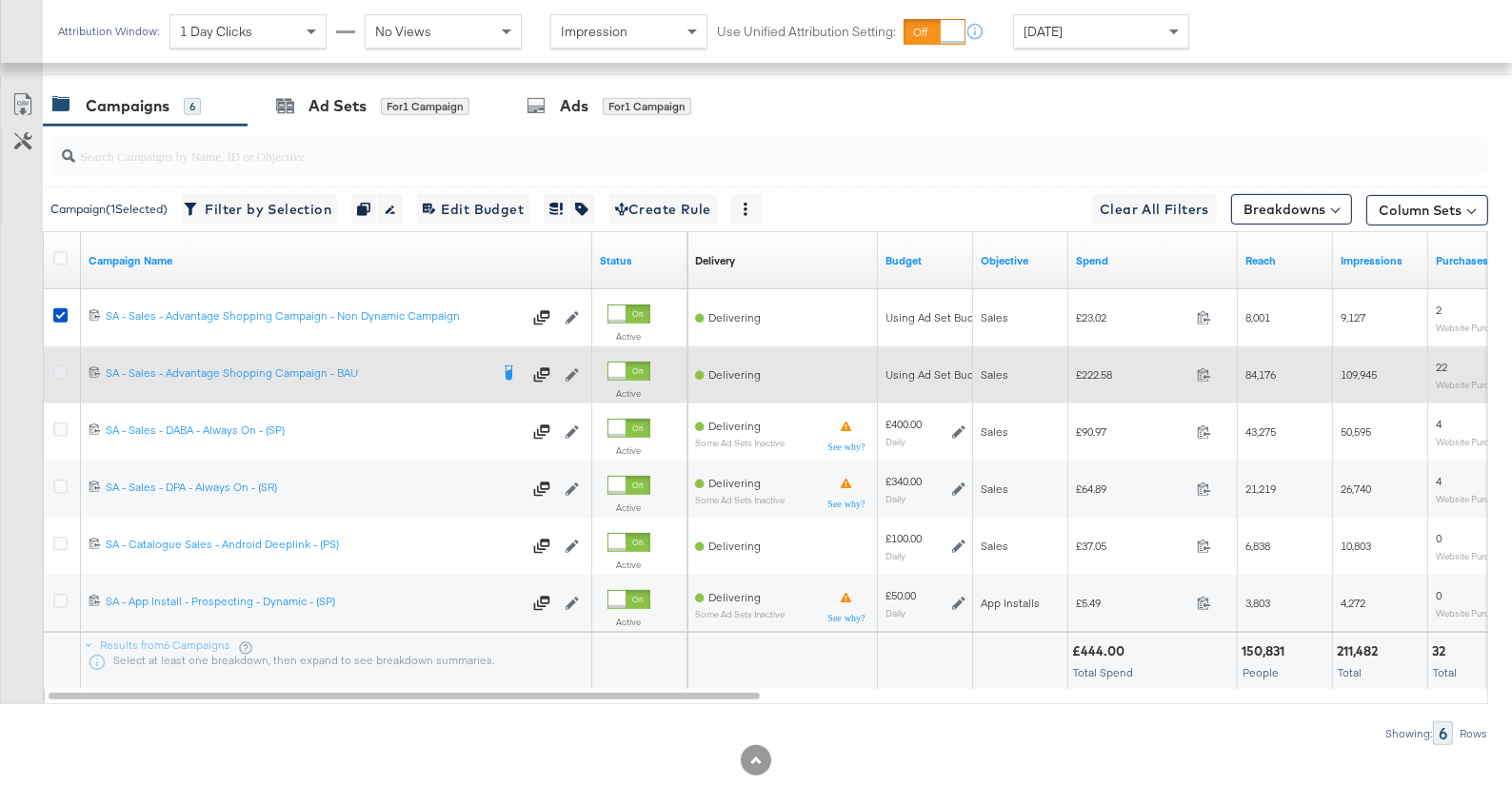 click at bounding box center (60, 372) 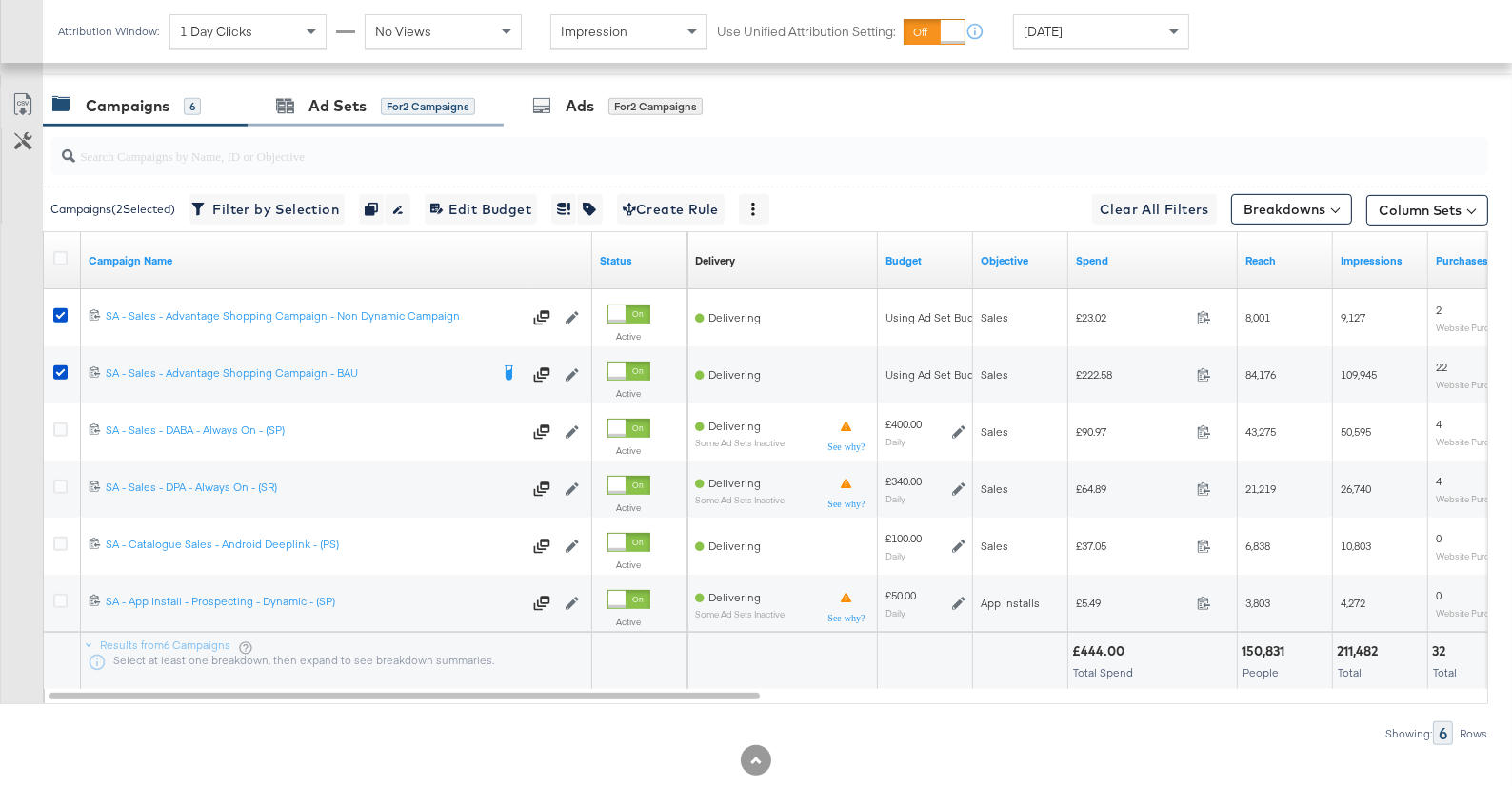 click on "Ad Sets for  2   Campaigns" at bounding box center [375, 106] 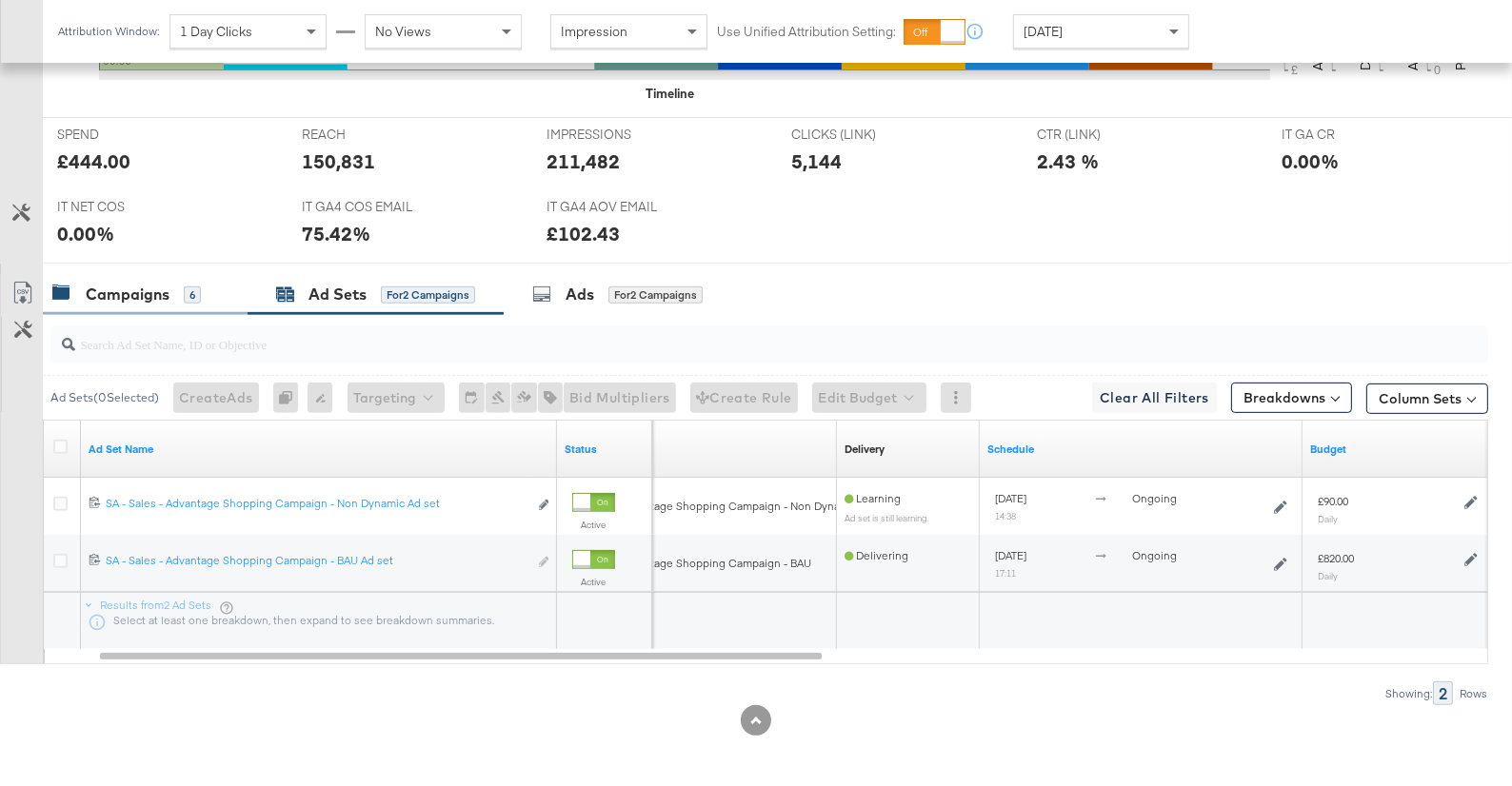 click on "Campaigns 6" at bounding box center (127, 294) 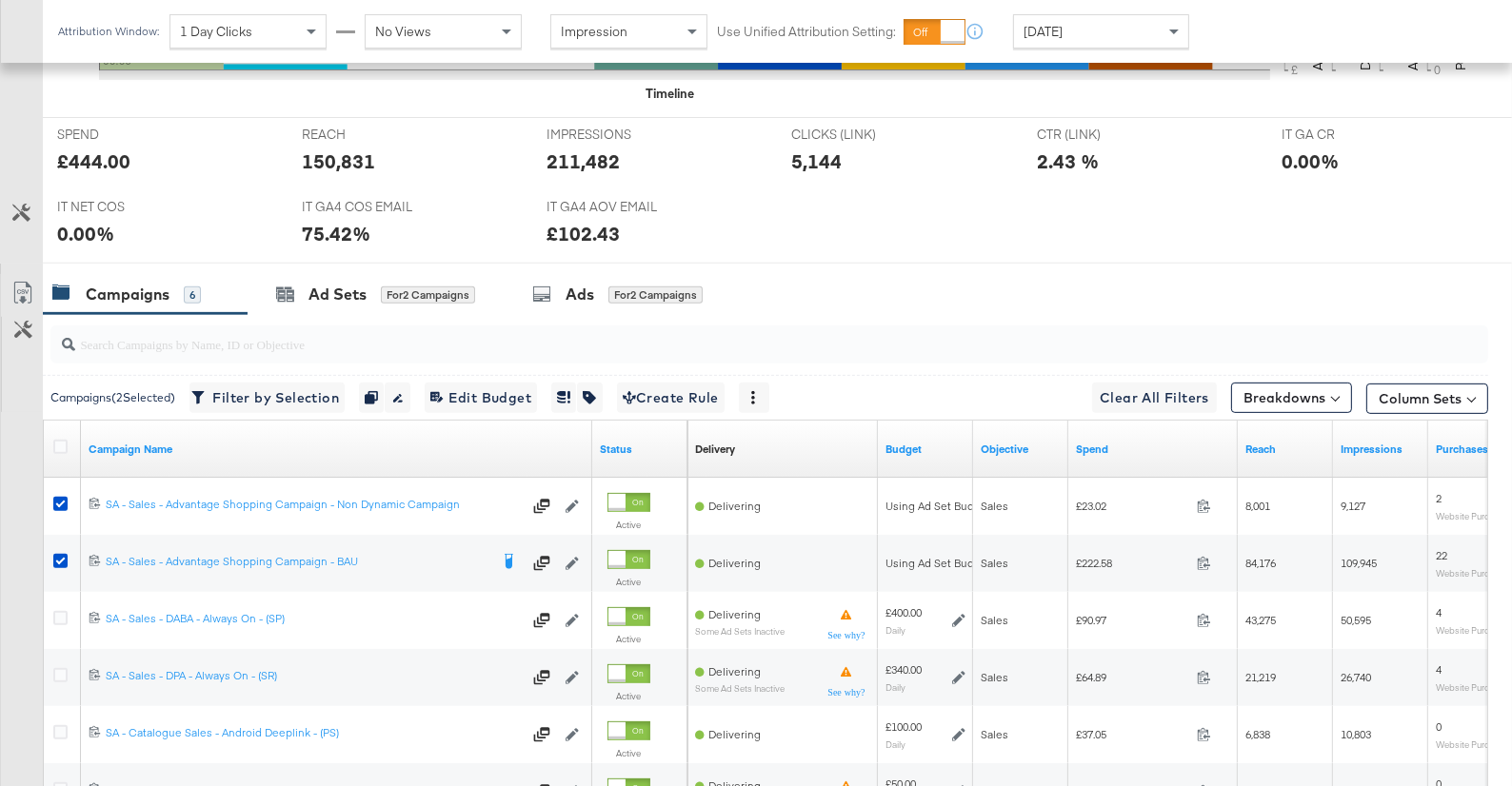 scroll, scrollTop: 983, scrollLeft: 0, axis: vertical 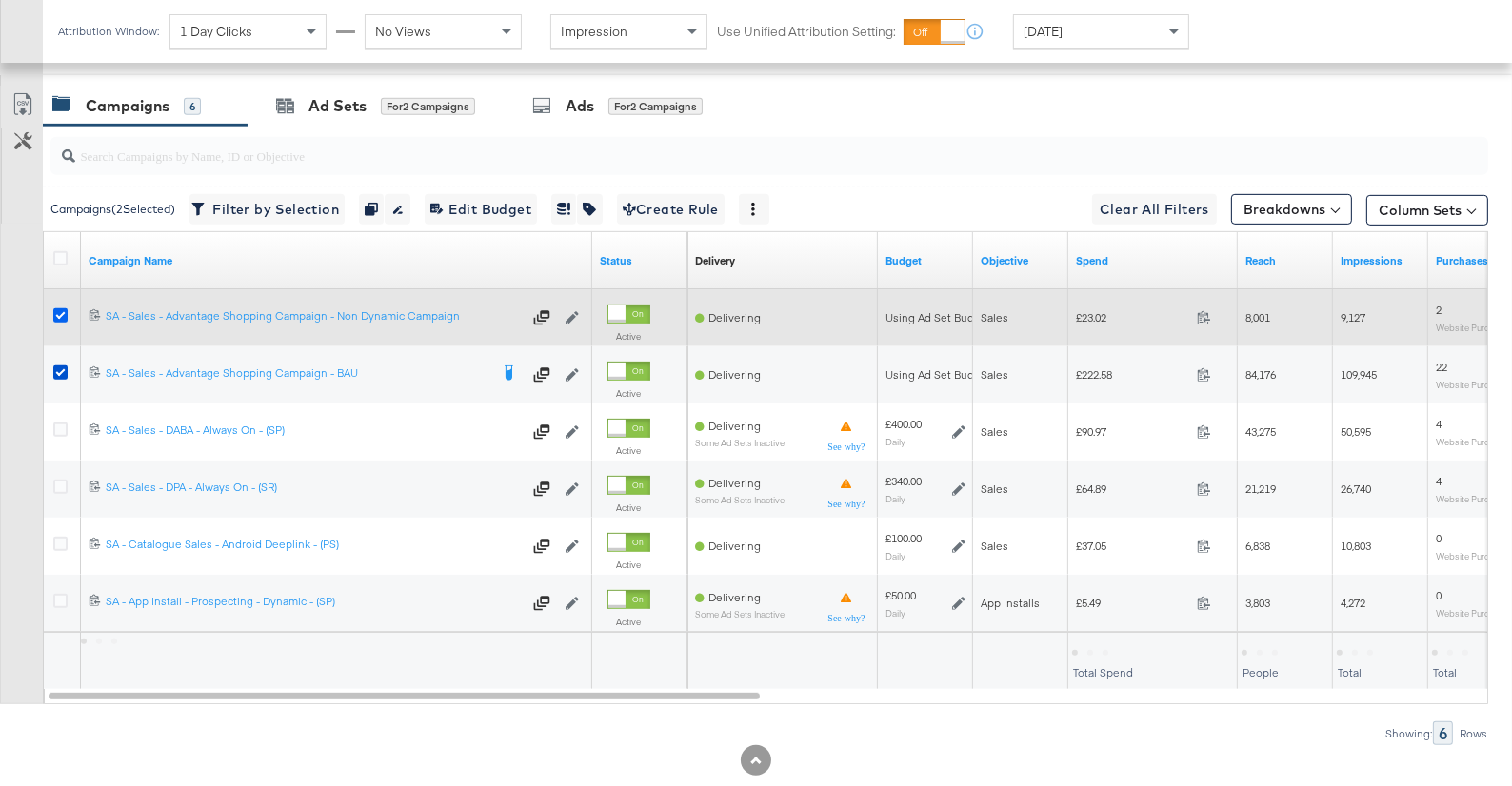 click at bounding box center [60, 315] 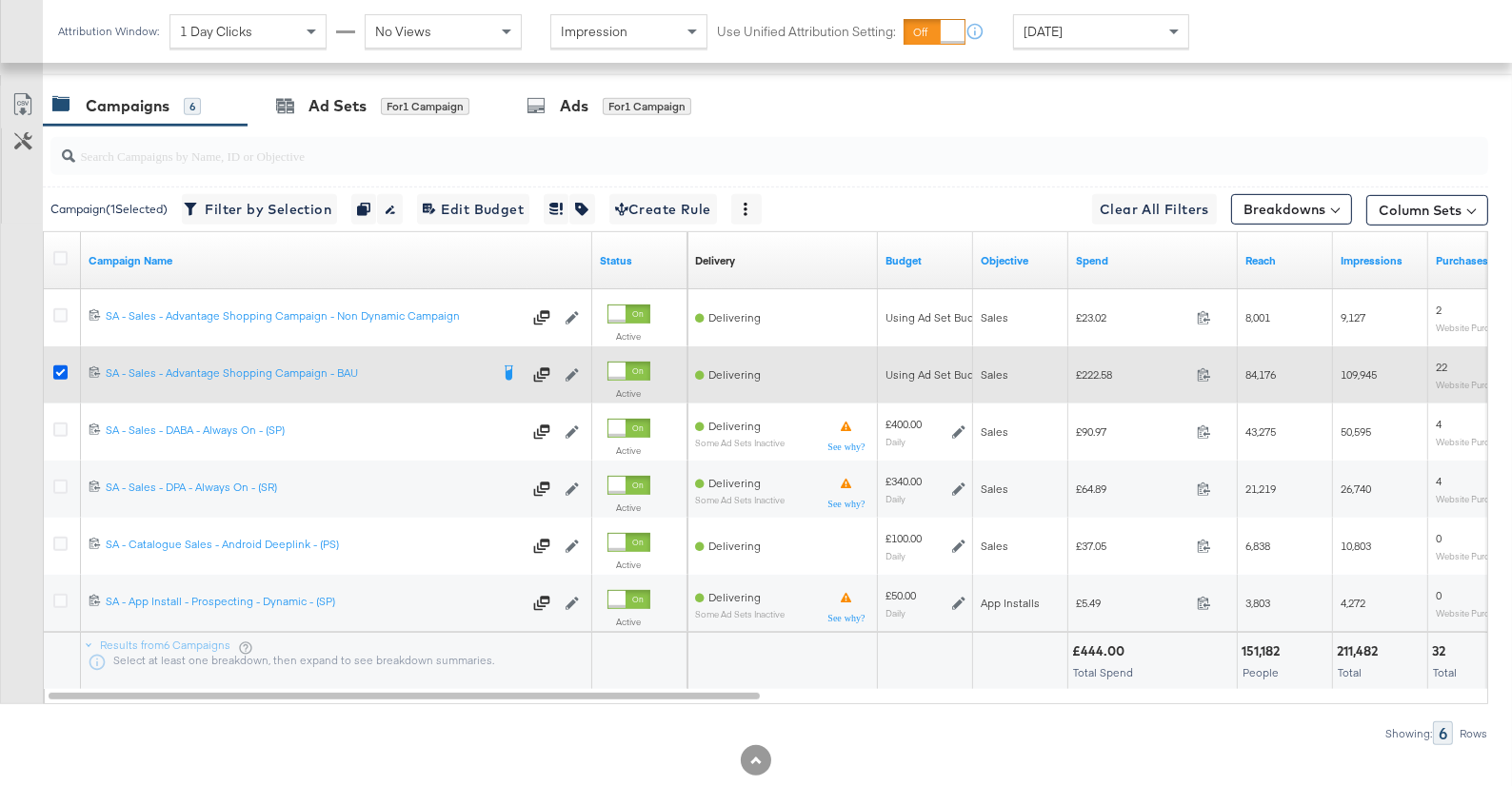 click at bounding box center (60, 372) 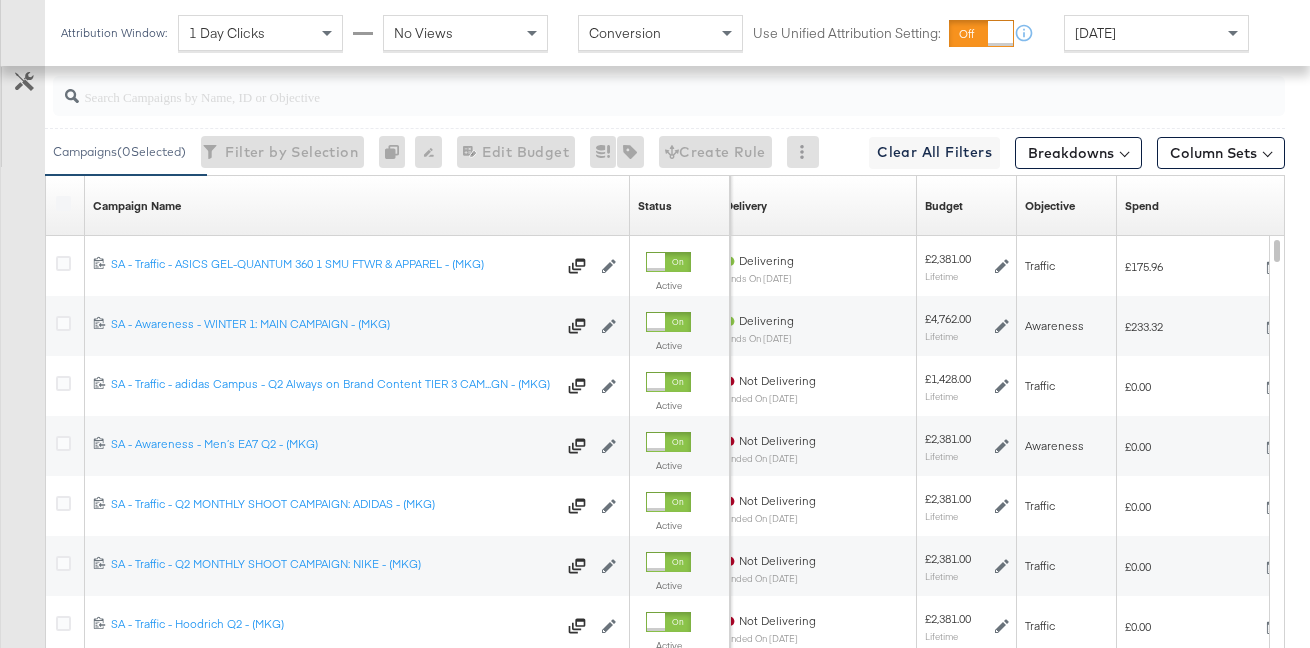 scroll, scrollTop: 1064, scrollLeft: 0, axis: vertical 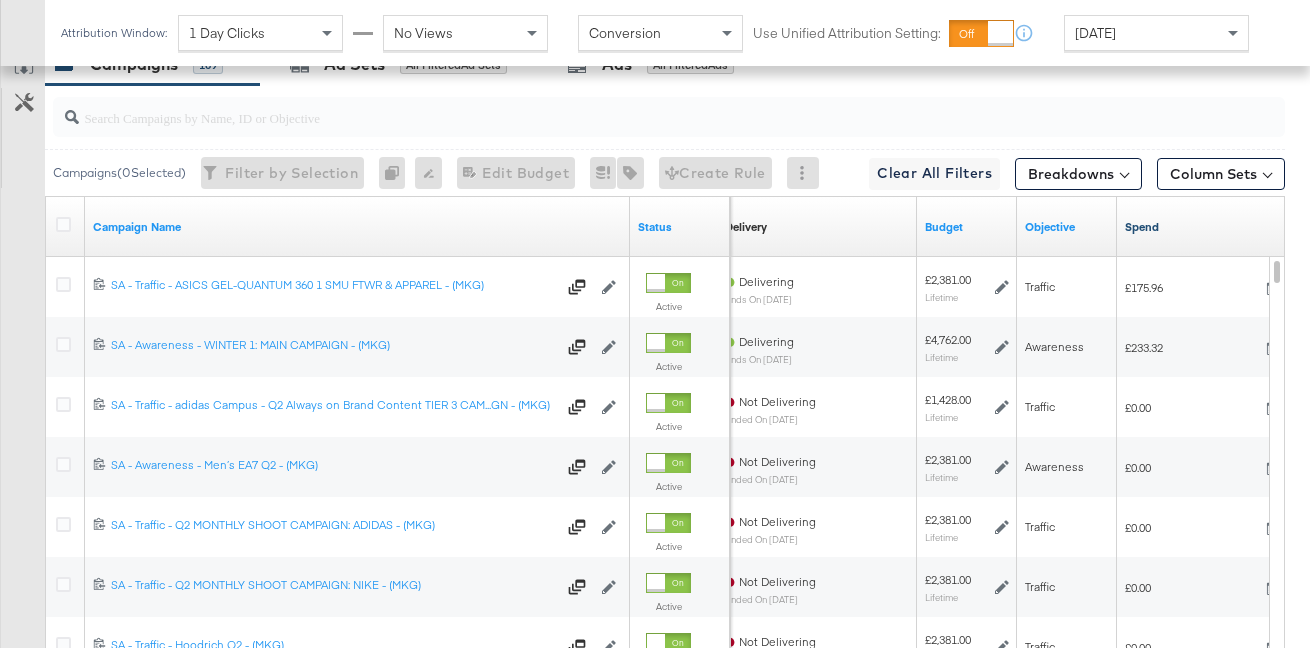 click on "Spend" at bounding box center [1213, 227] 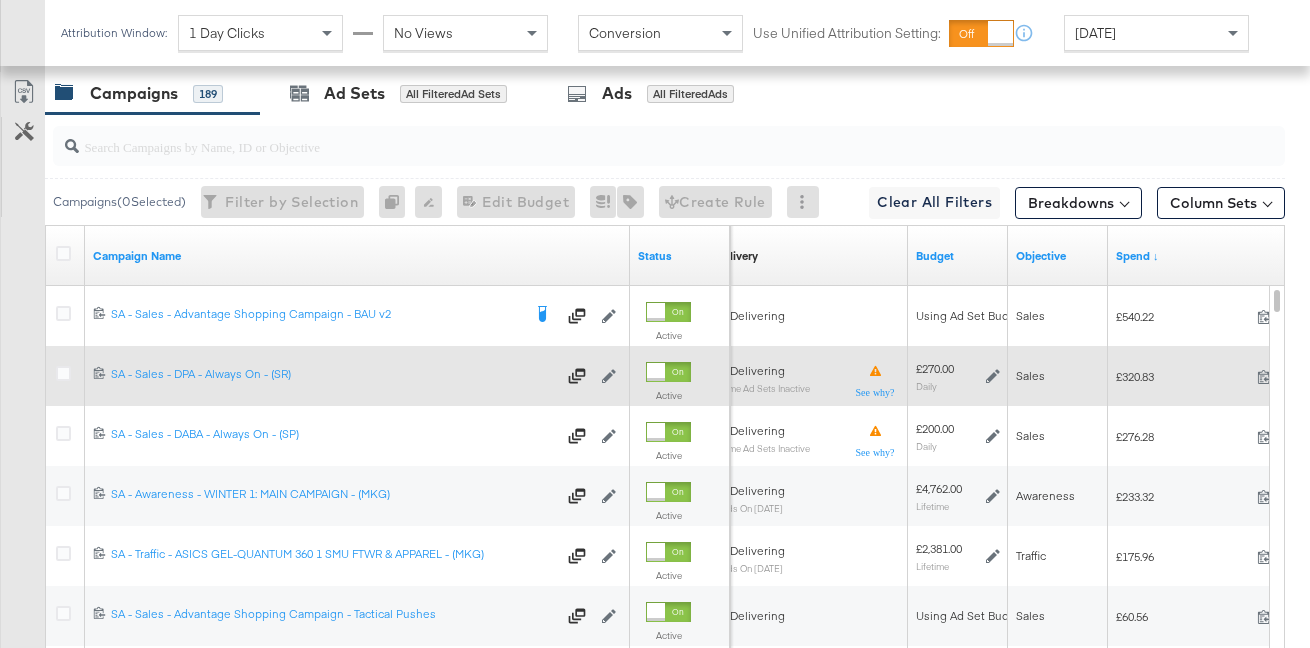 scroll, scrollTop: 1026, scrollLeft: 0, axis: vertical 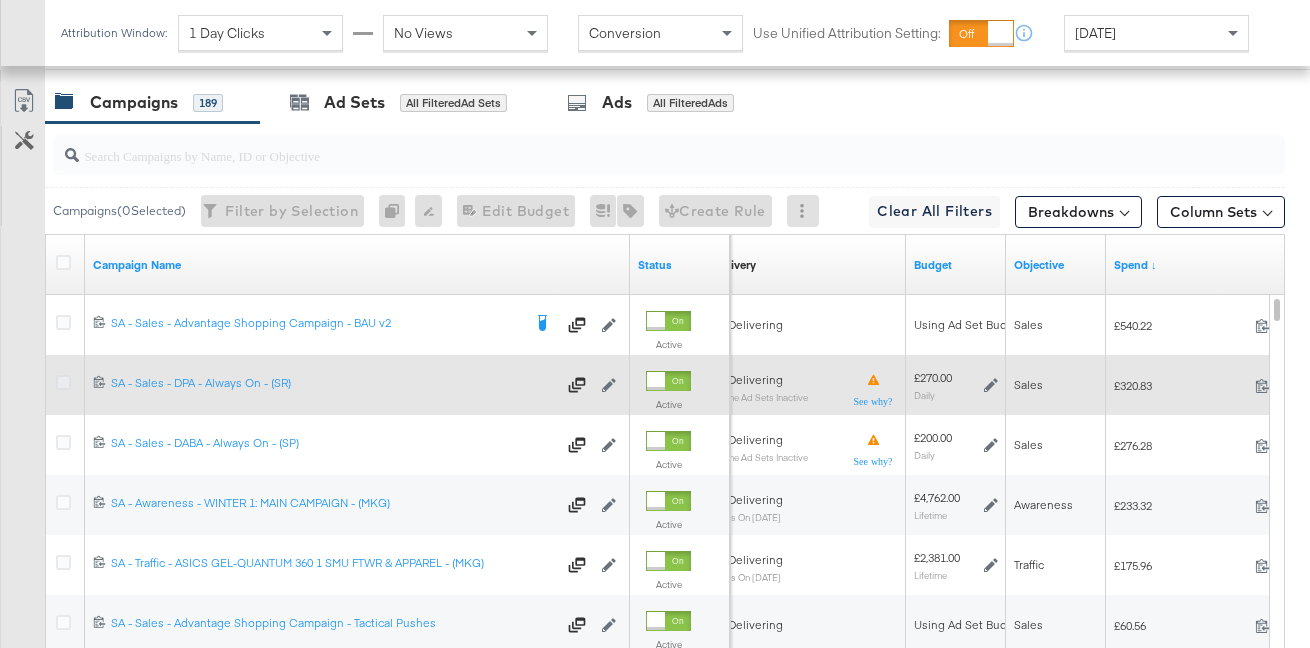 click at bounding box center [63, 382] 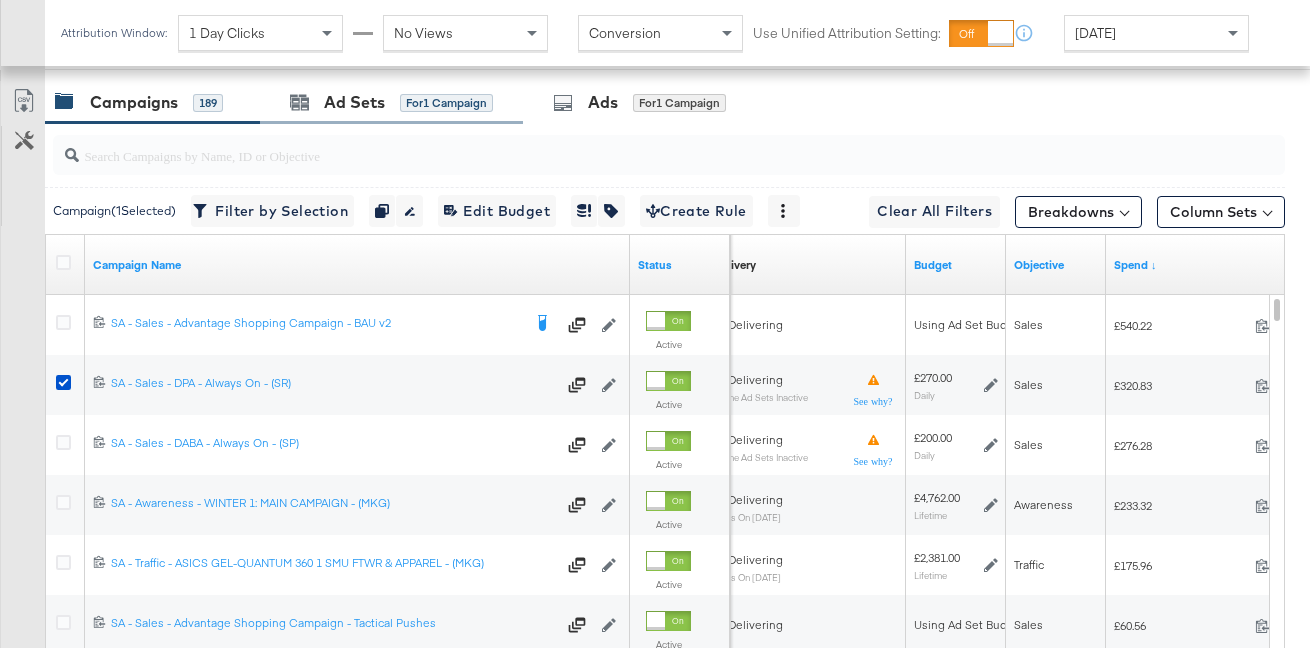 click on "Ad Sets for  1   Campaign" at bounding box center [391, 102] 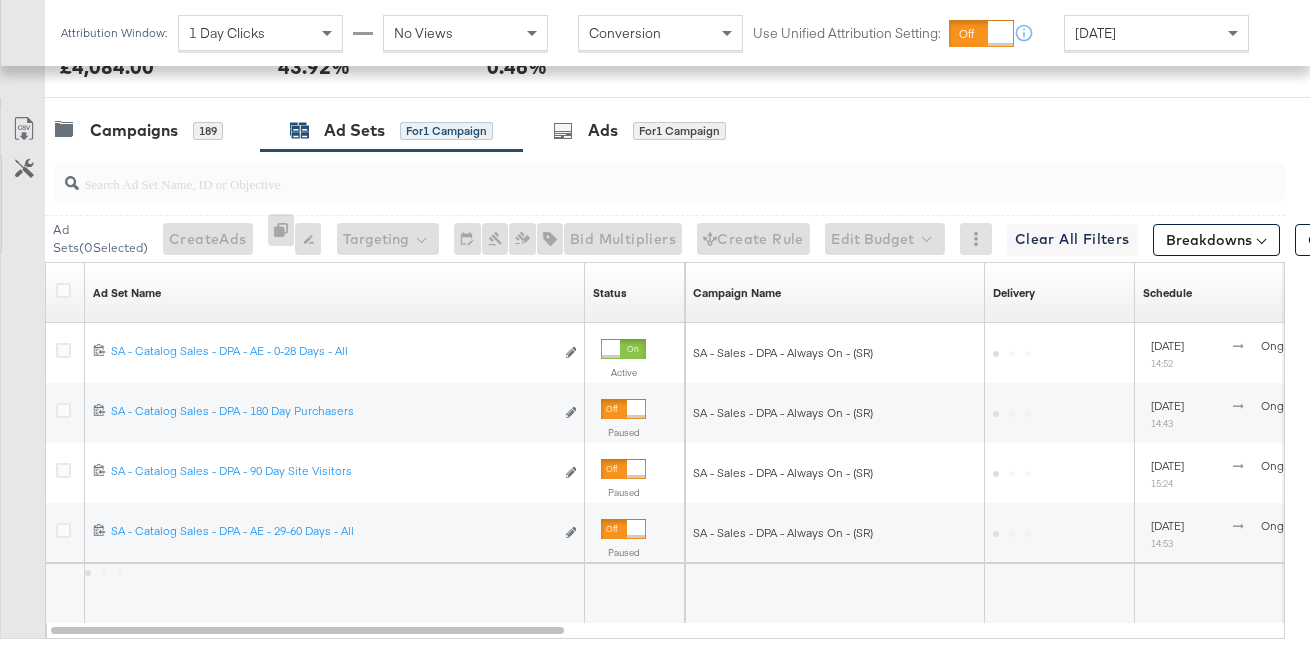 scroll, scrollTop: 1026, scrollLeft: 0, axis: vertical 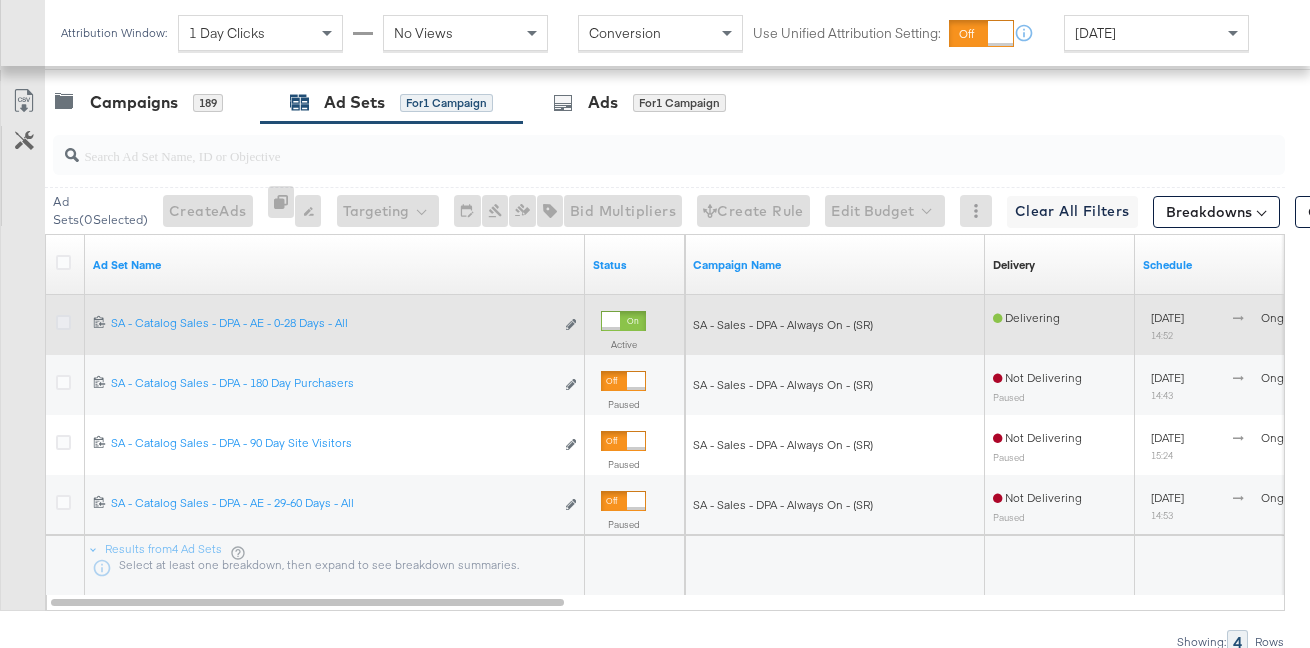 click at bounding box center [63, 322] 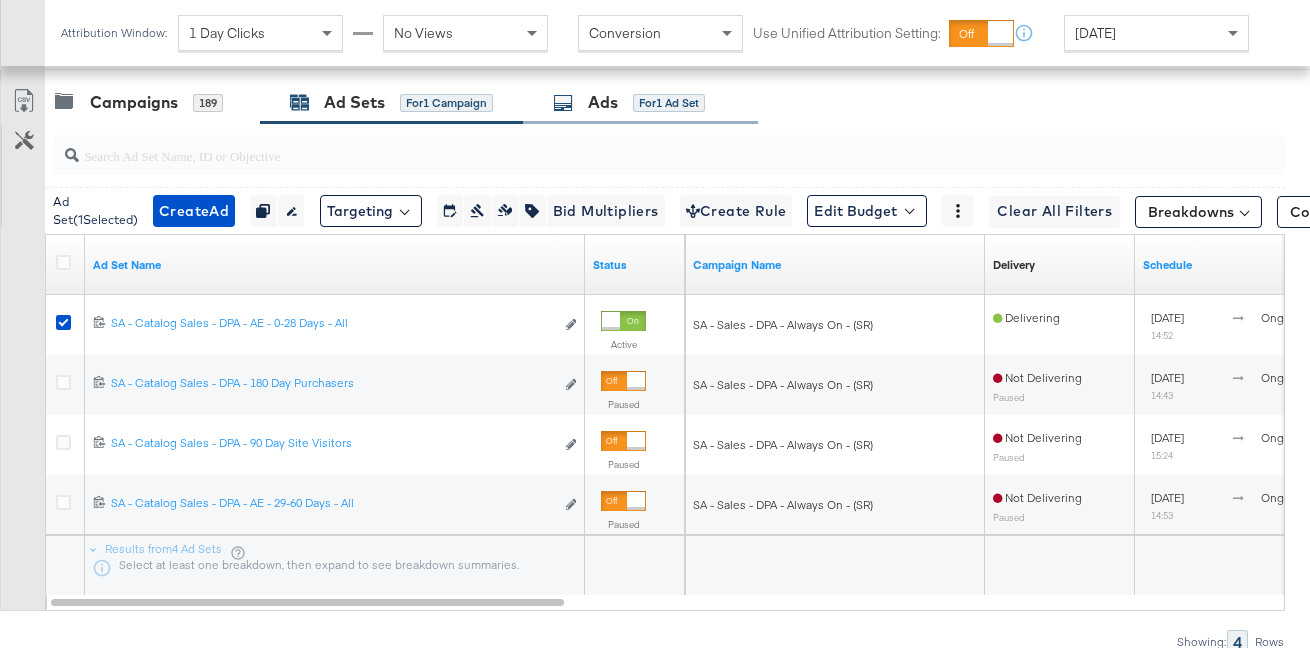 click on "Ads for  1   Ad Set" at bounding box center (640, 102) 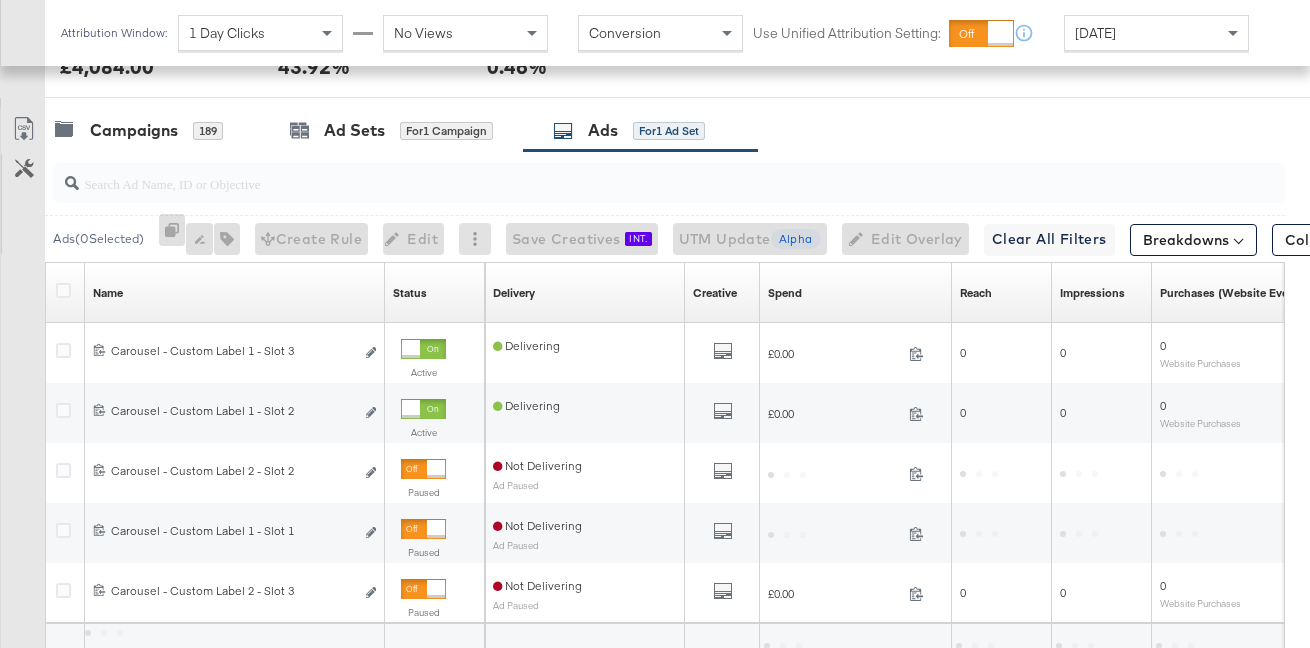 scroll, scrollTop: 1026, scrollLeft: 0, axis: vertical 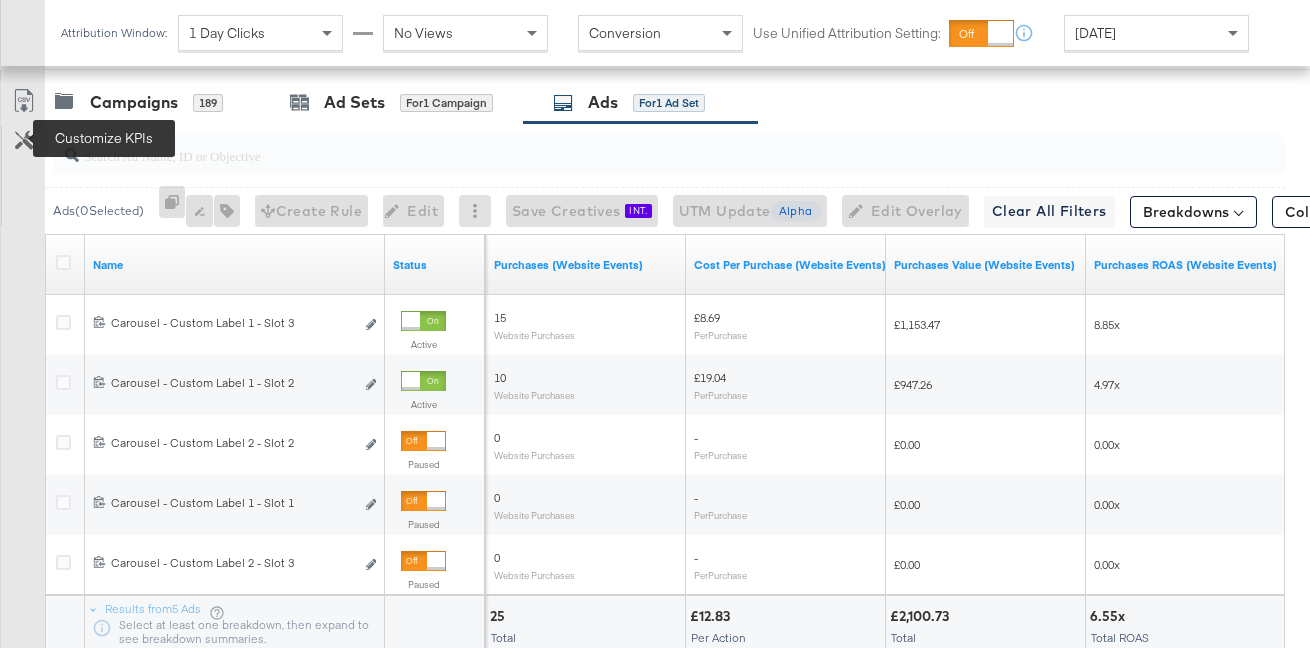 click 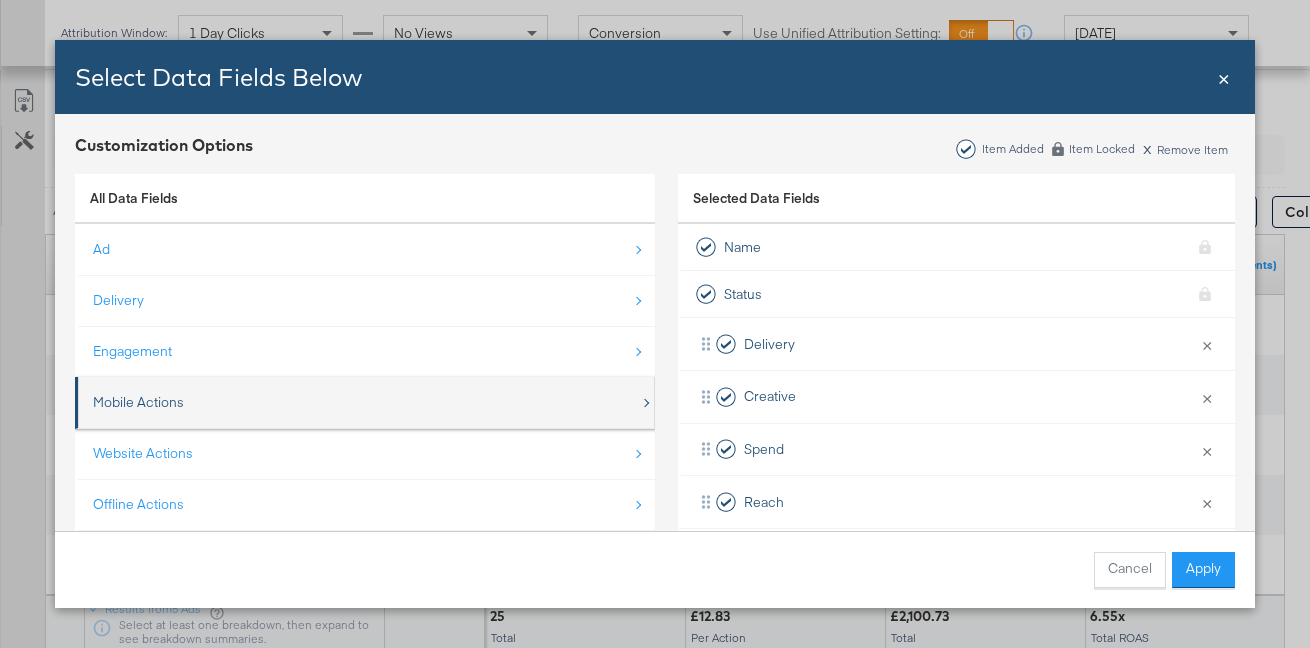 scroll, scrollTop: 28, scrollLeft: 0, axis: vertical 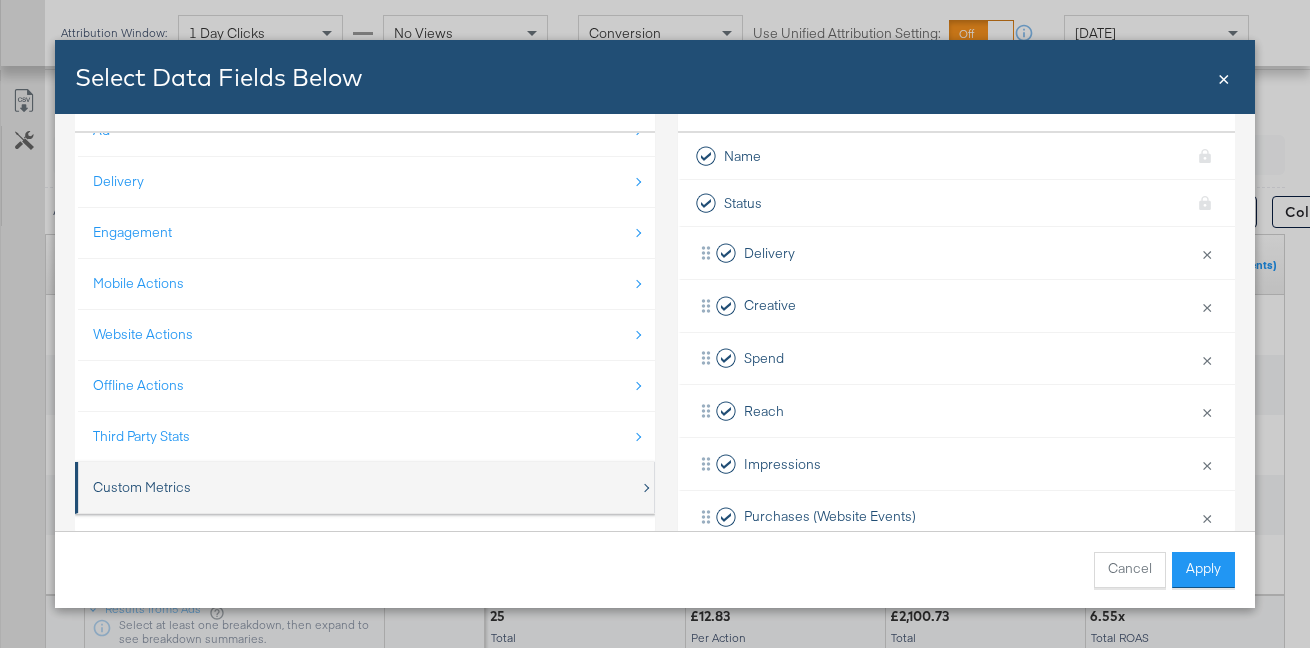 click on "Custom Metrics" at bounding box center (366, 487) 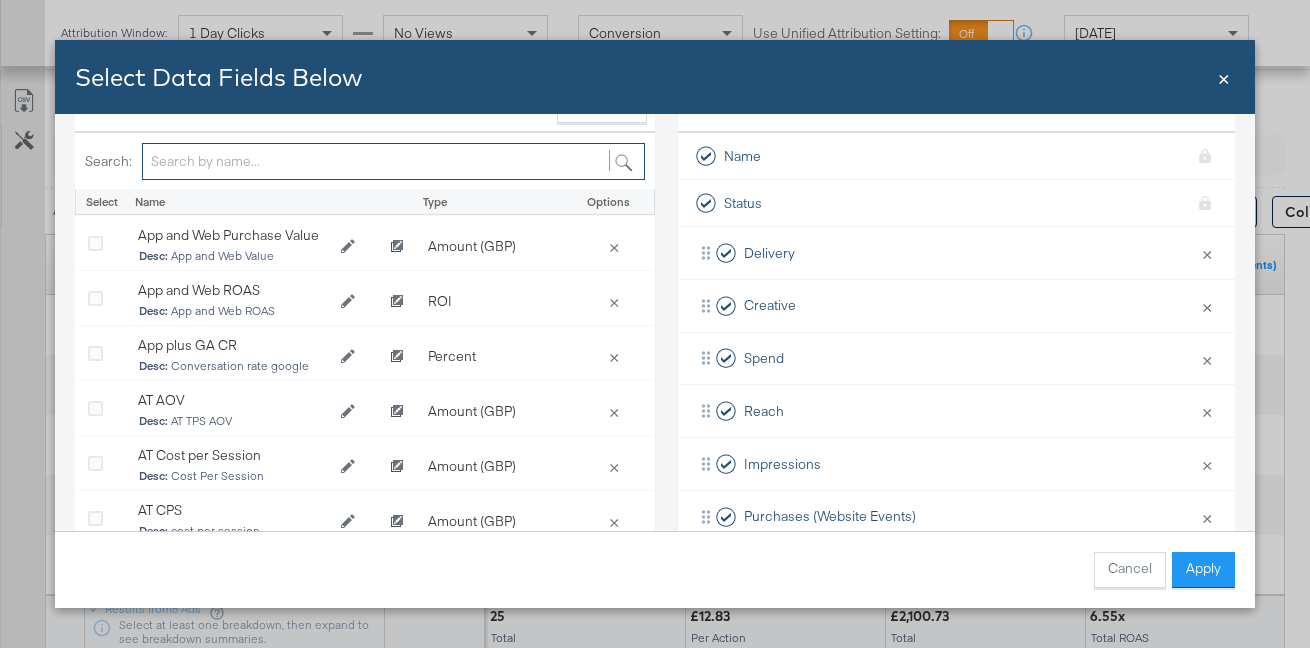 click at bounding box center (393, 161) 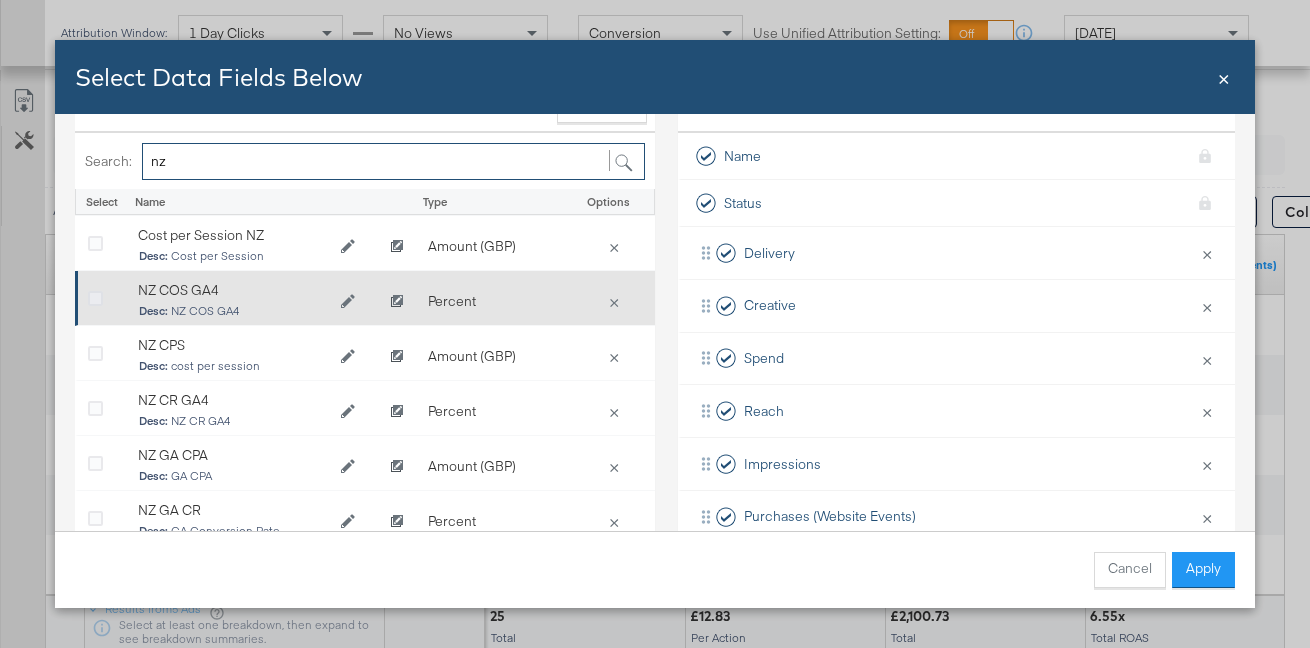 type on "nz" 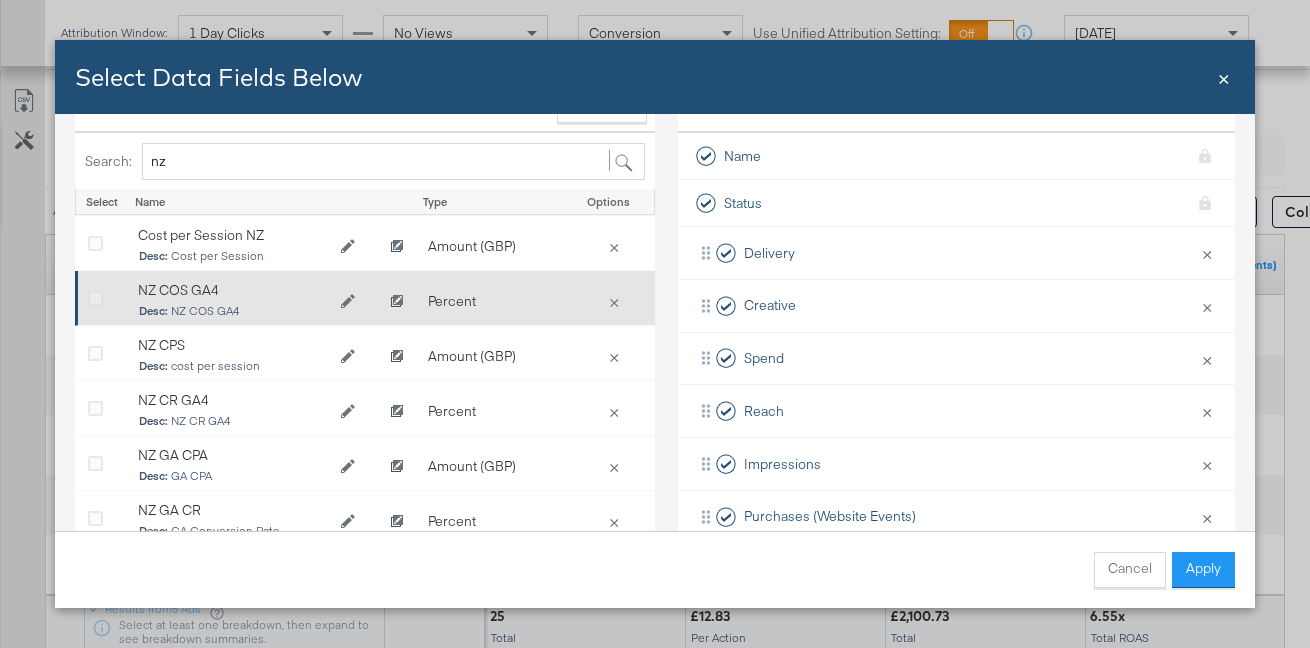 click at bounding box center [95, 299] 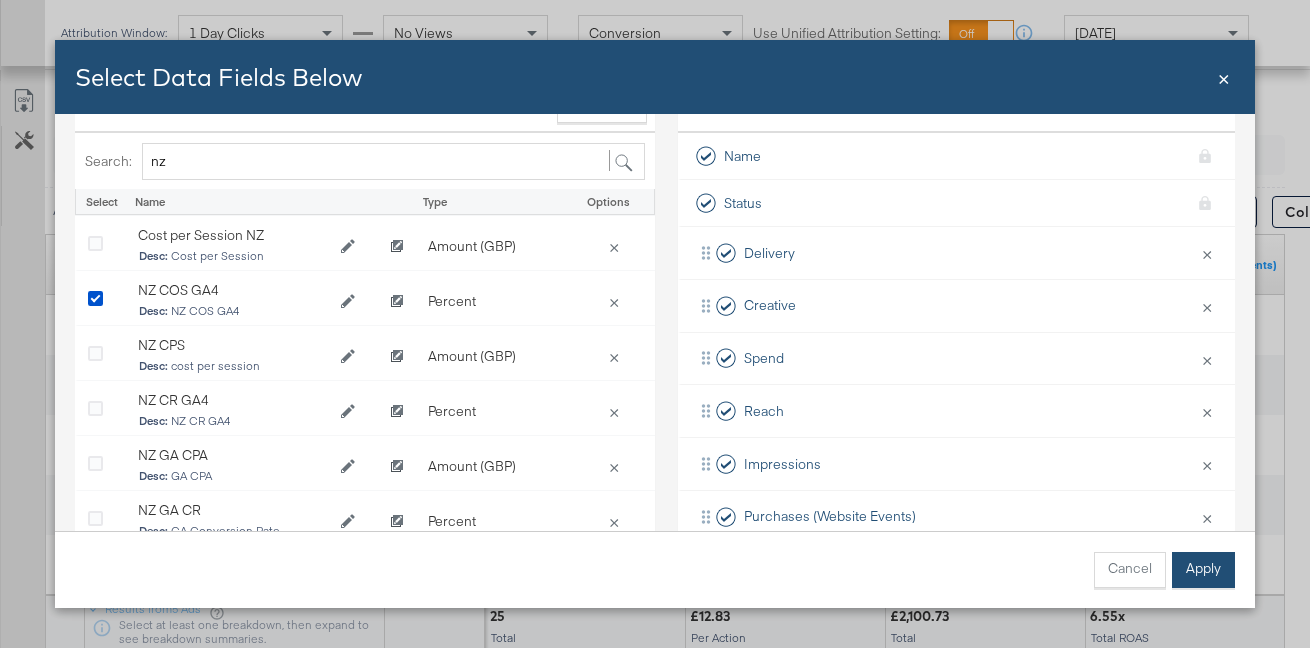 click on "Apply" at bounding box center (1203, 570) 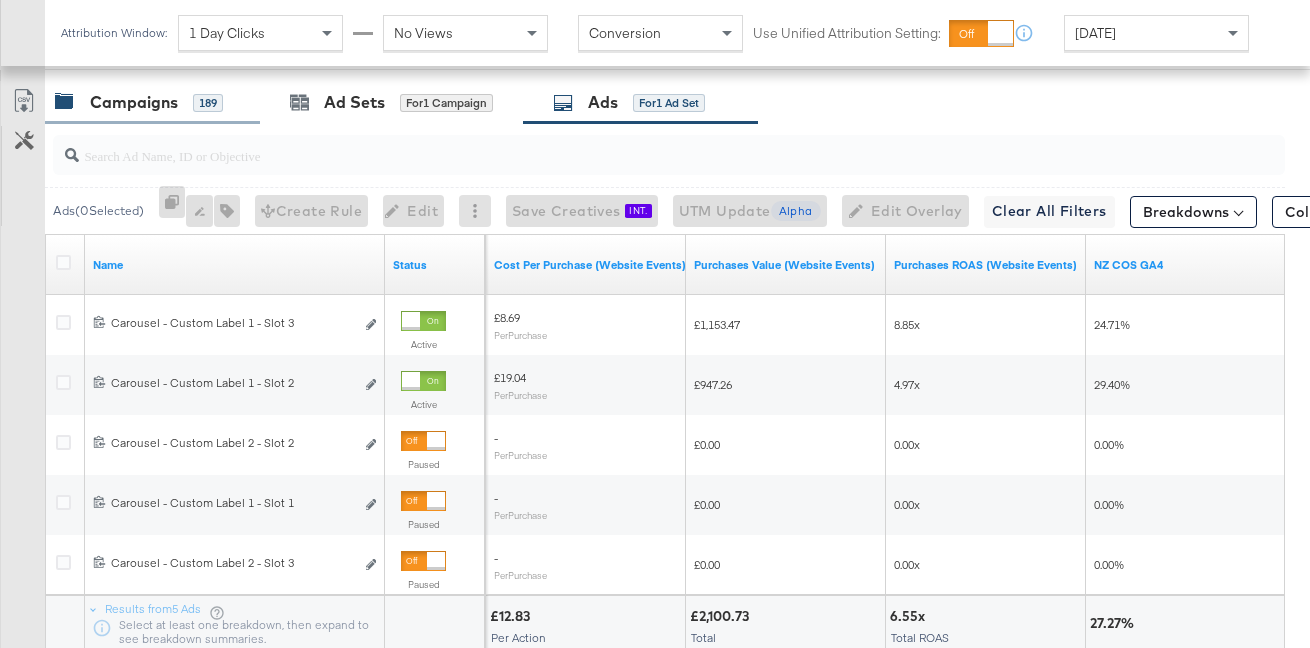 click on "Campaigns 189" at bounding box center (152, 102) 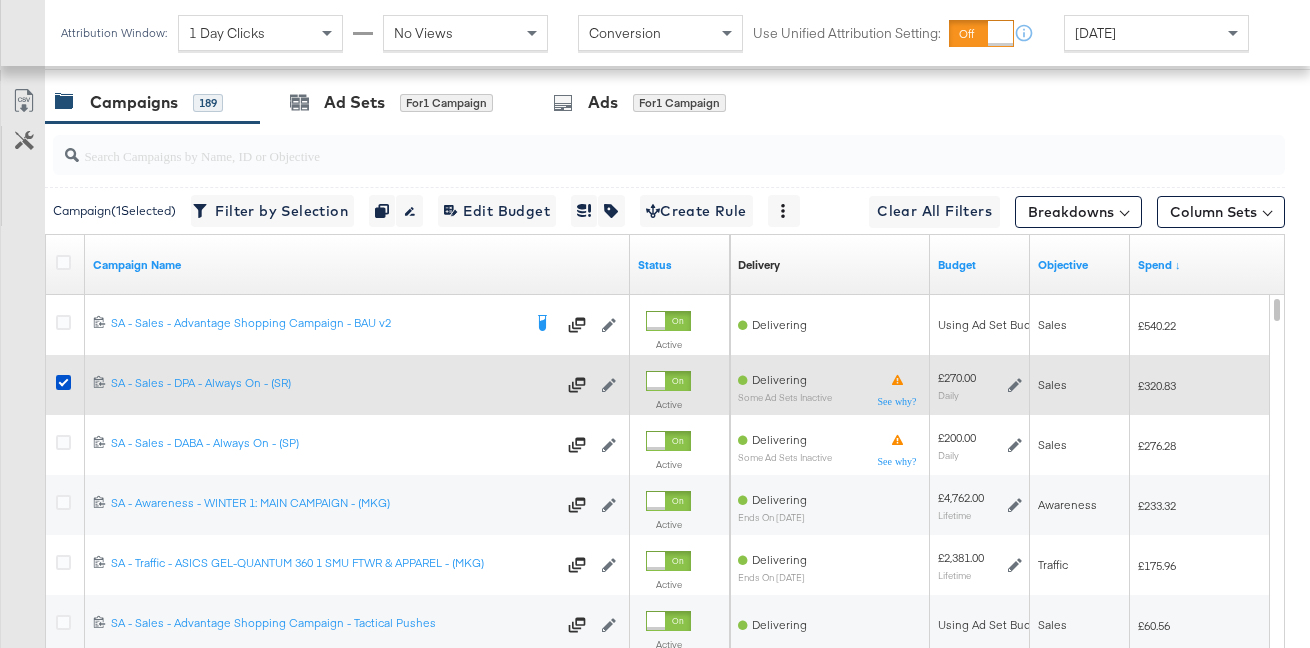 click 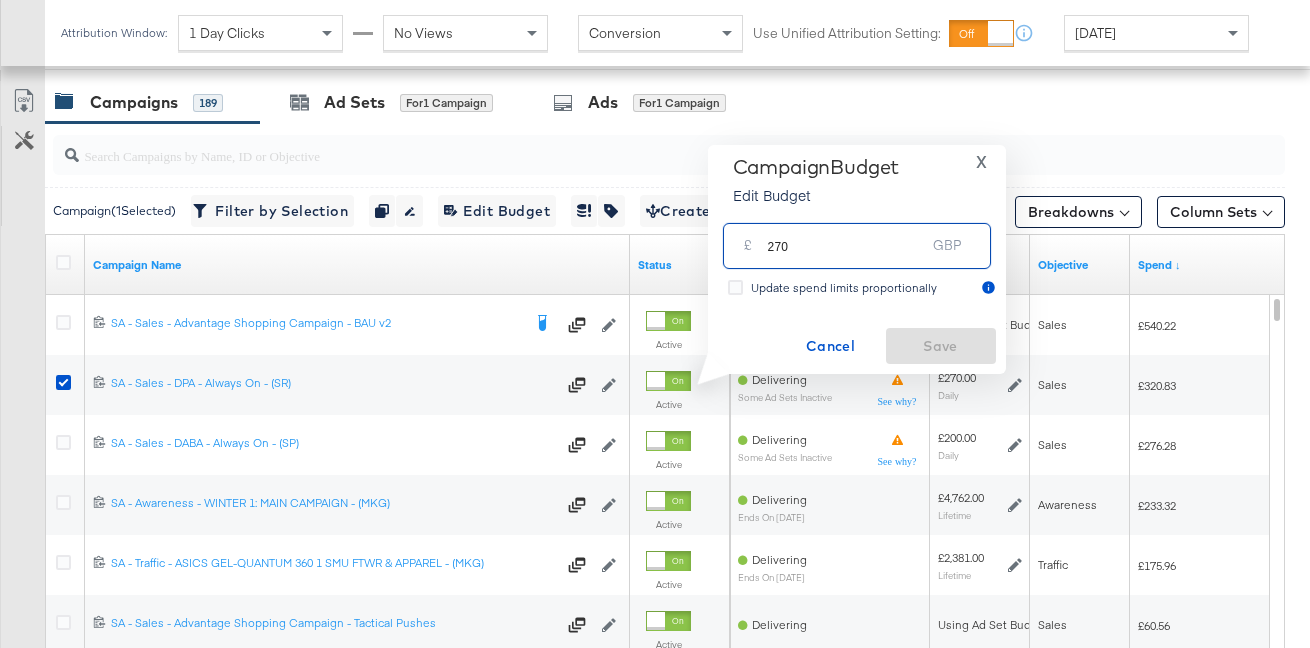 drag, startPoint x: 861, startPoint y: 246, endPoint x: 774, endPoint y: 246, distance: 87 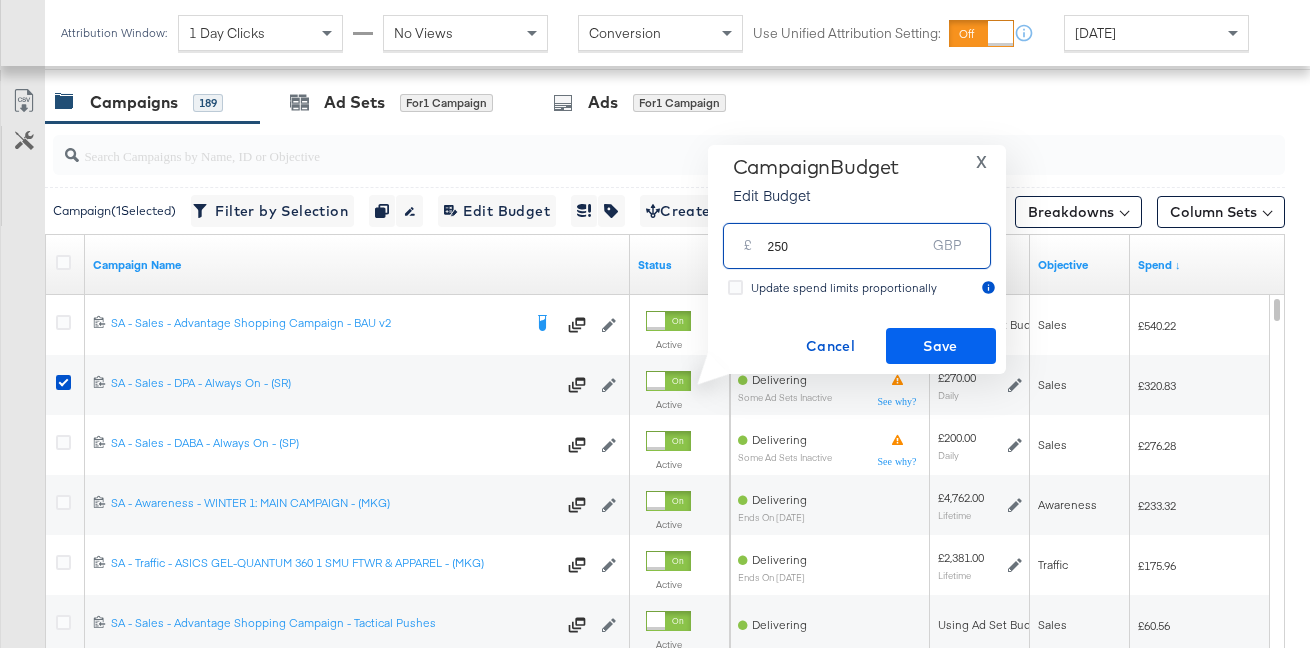 type on "250" 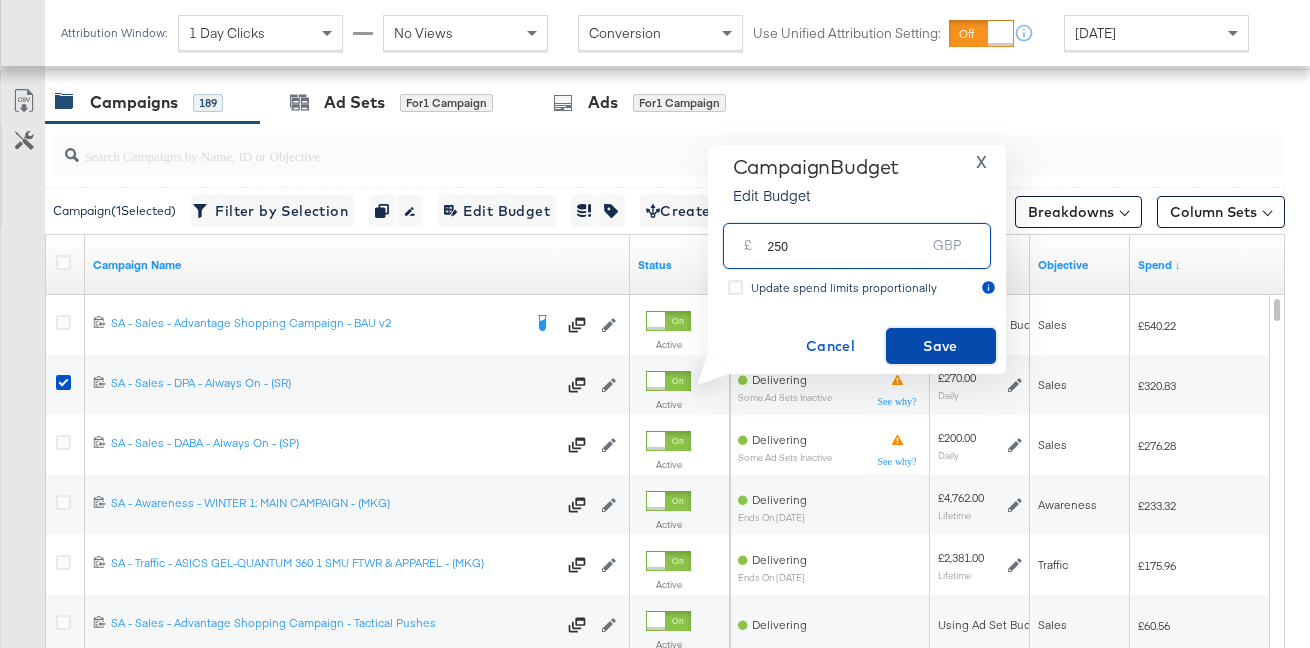 click on "Save" at bounding box center (941, 346) 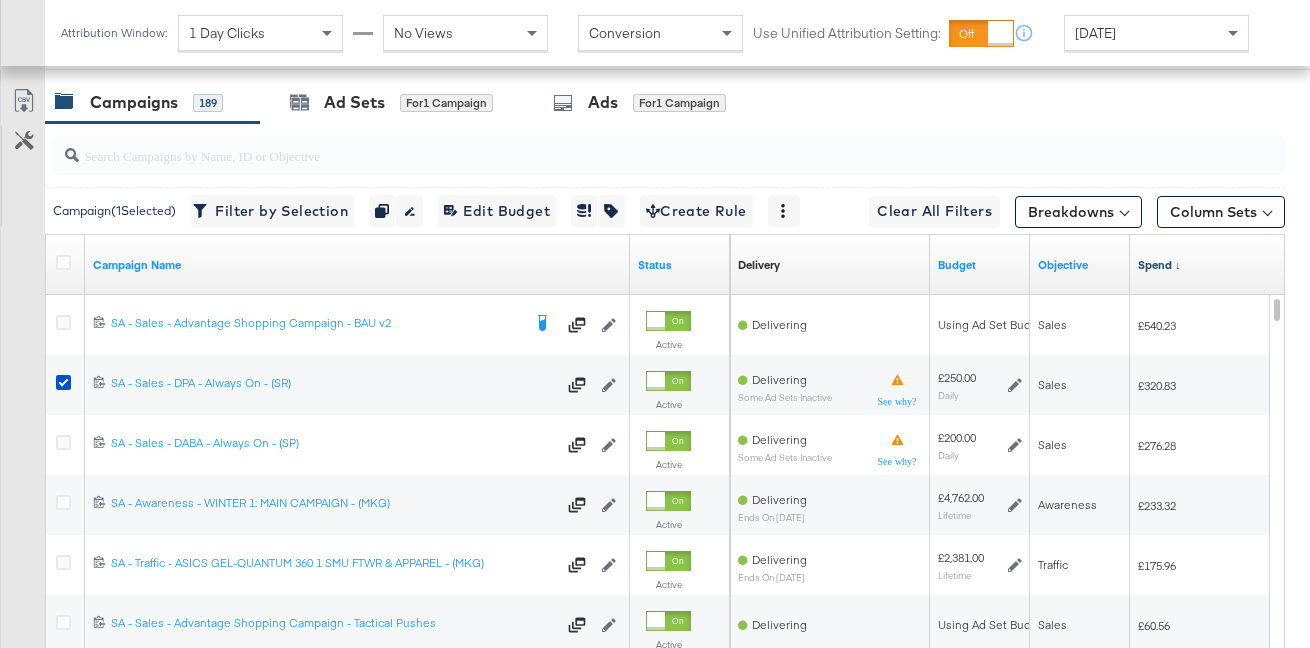 click on "Spend   ↓" at bounding box center (1226, 265) 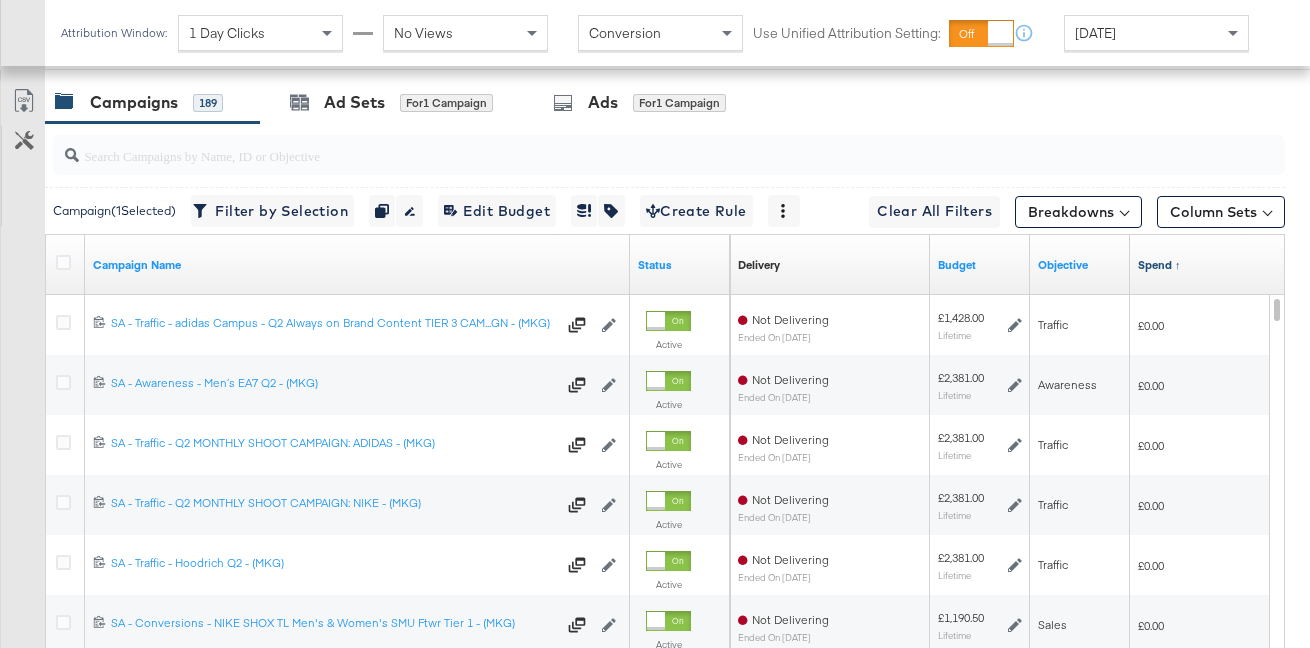 click on "Spend   ↑" at bounding box center (1226, 265) 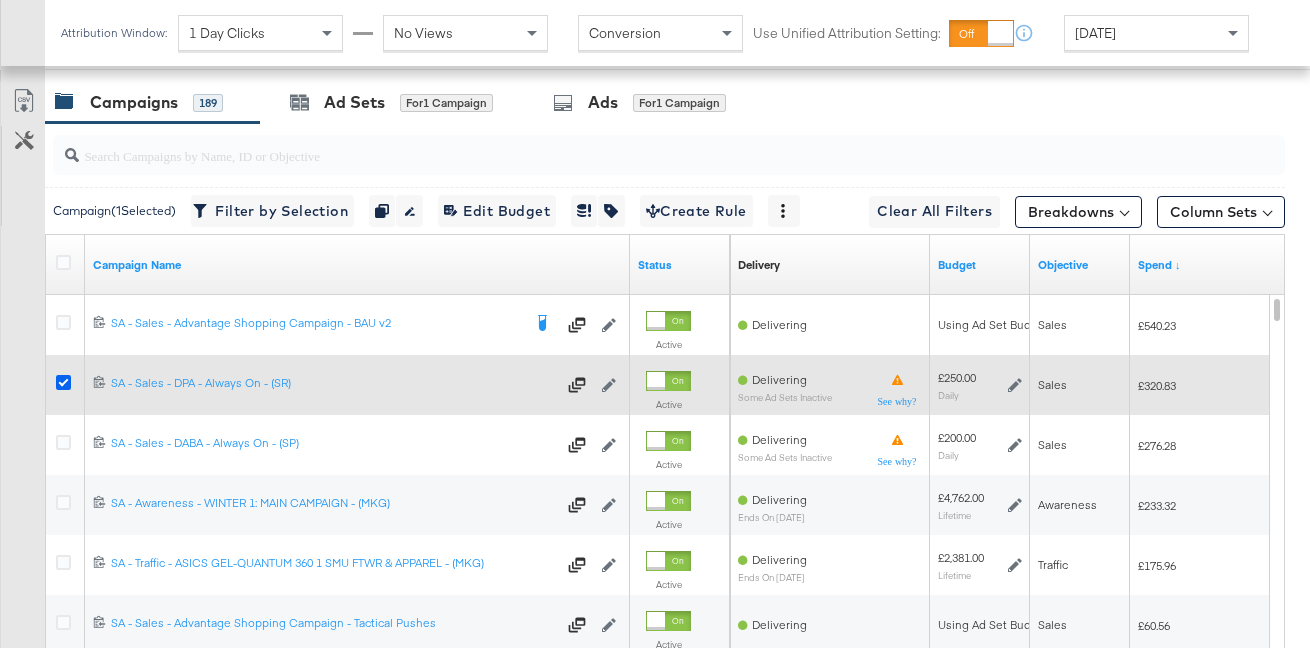 click at bounding box center (63, 382) 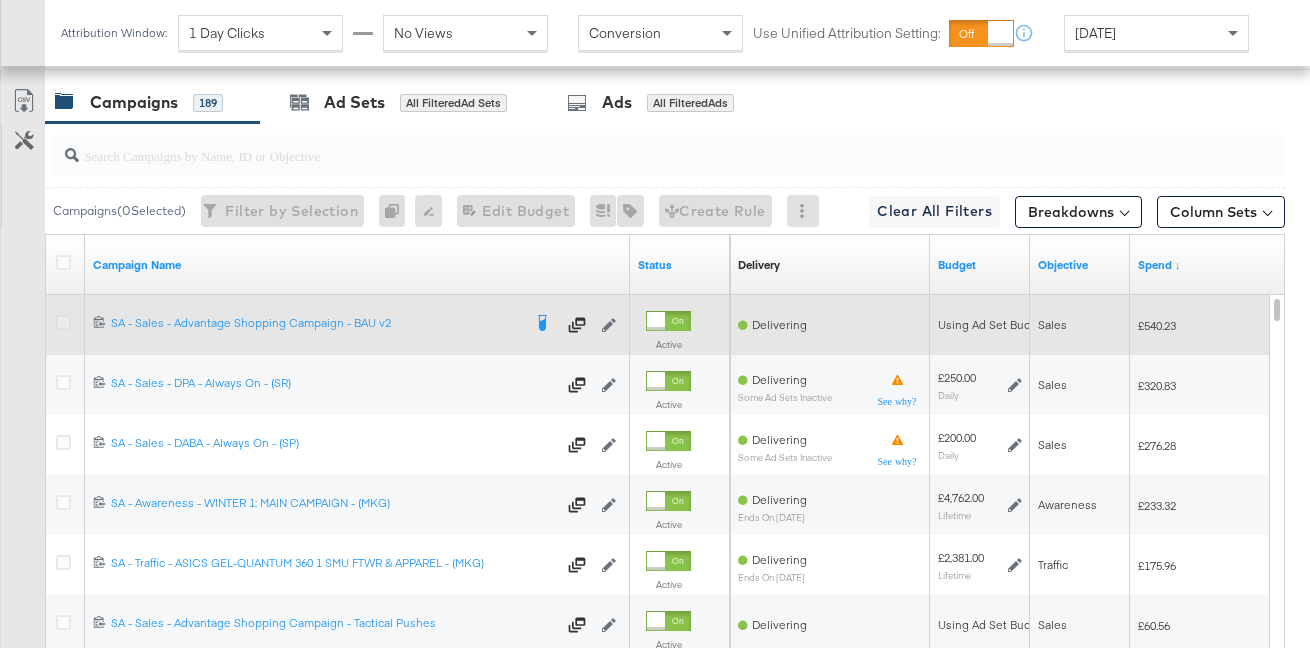 click at bounding box center (63, 322) 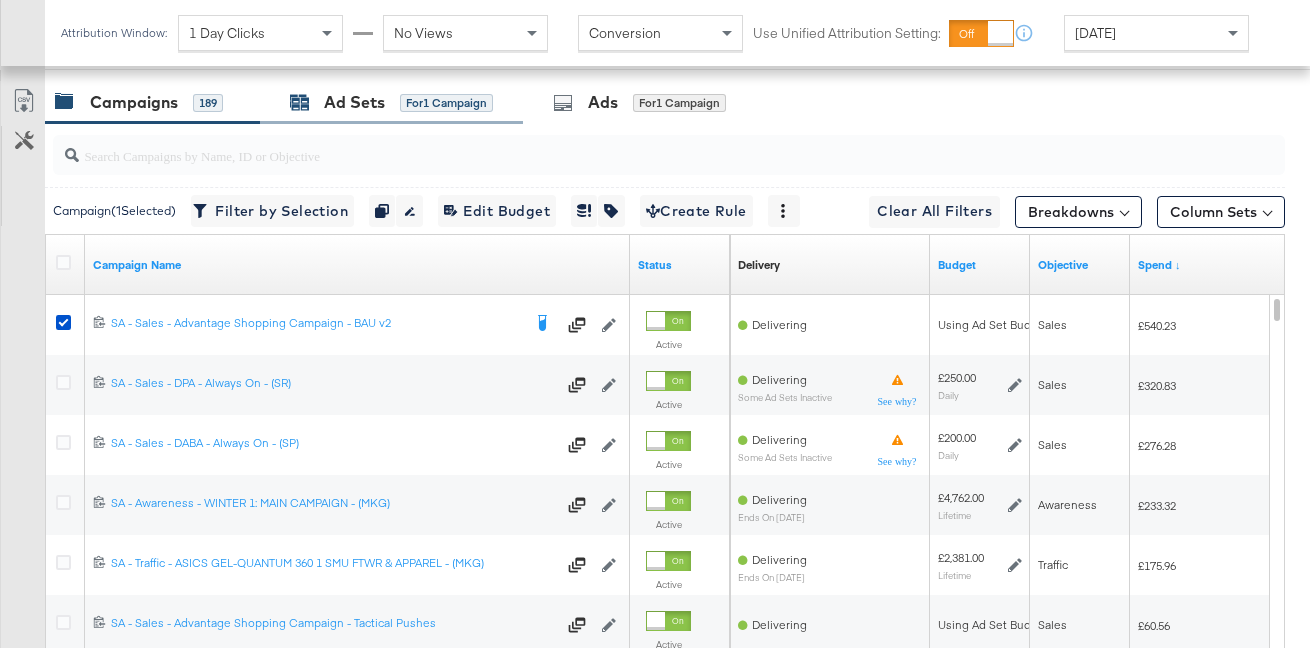 click on "Ad Sets" at bounding box center [354, 102] 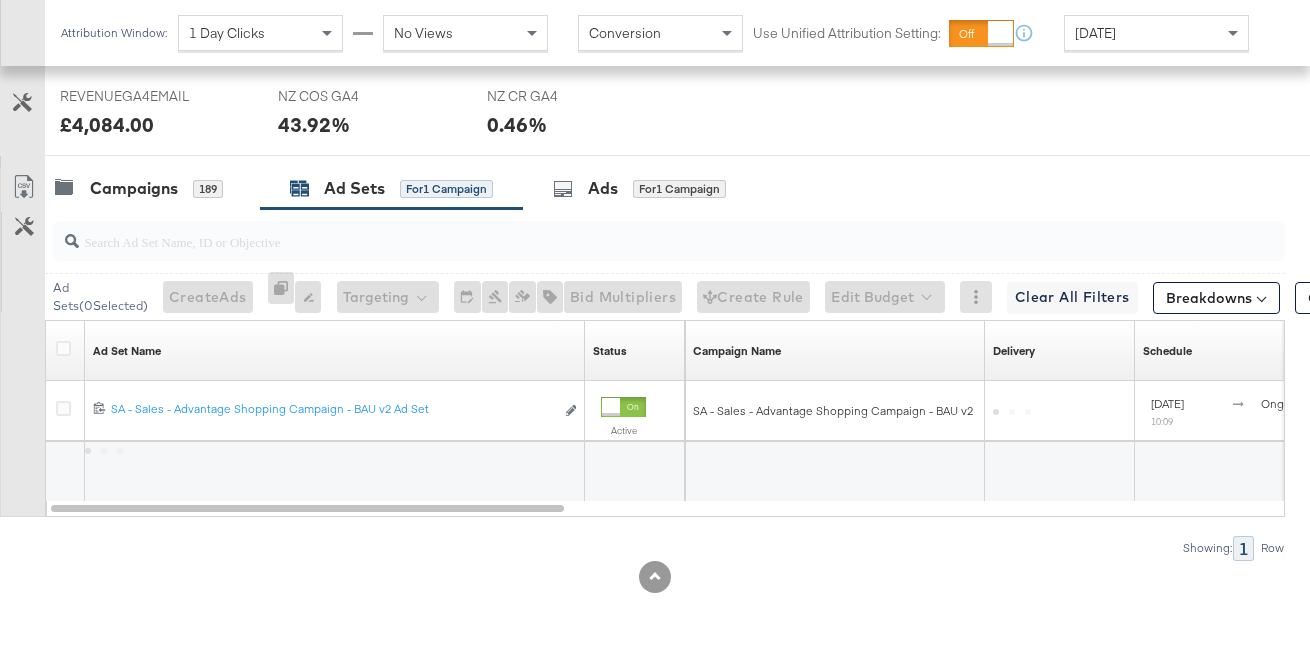 scroll, scrollTop: 938, scrollLeft: 0, axis: vertical 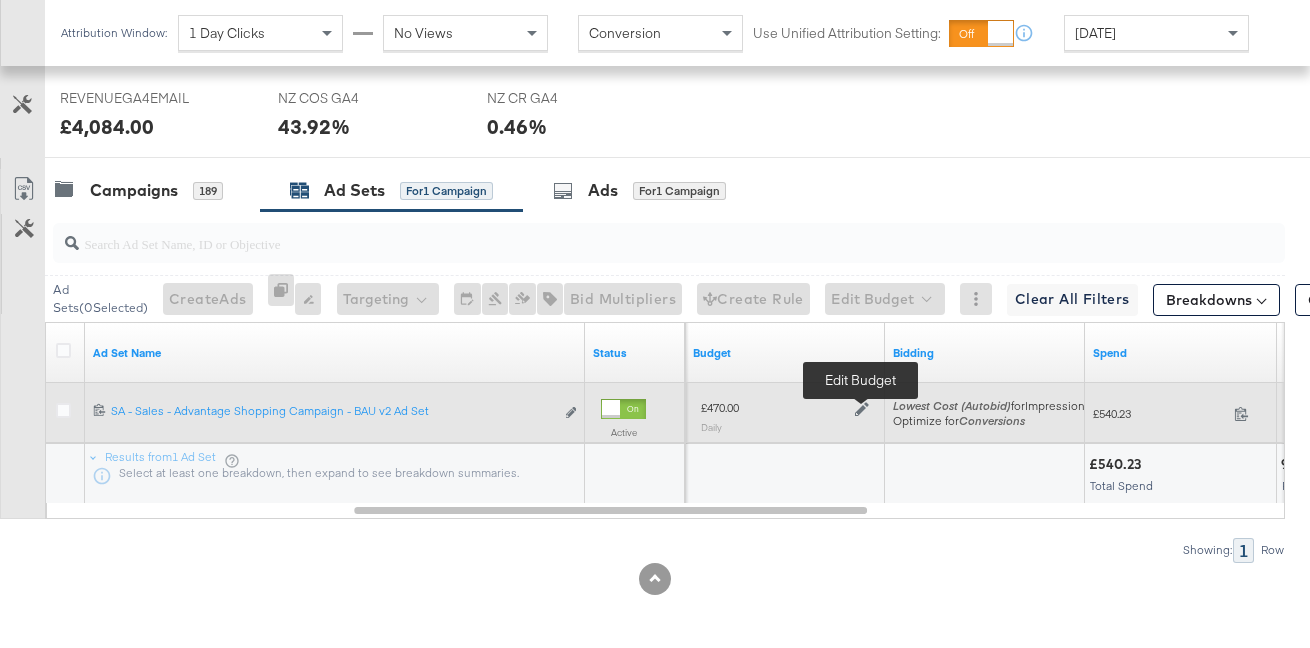 click 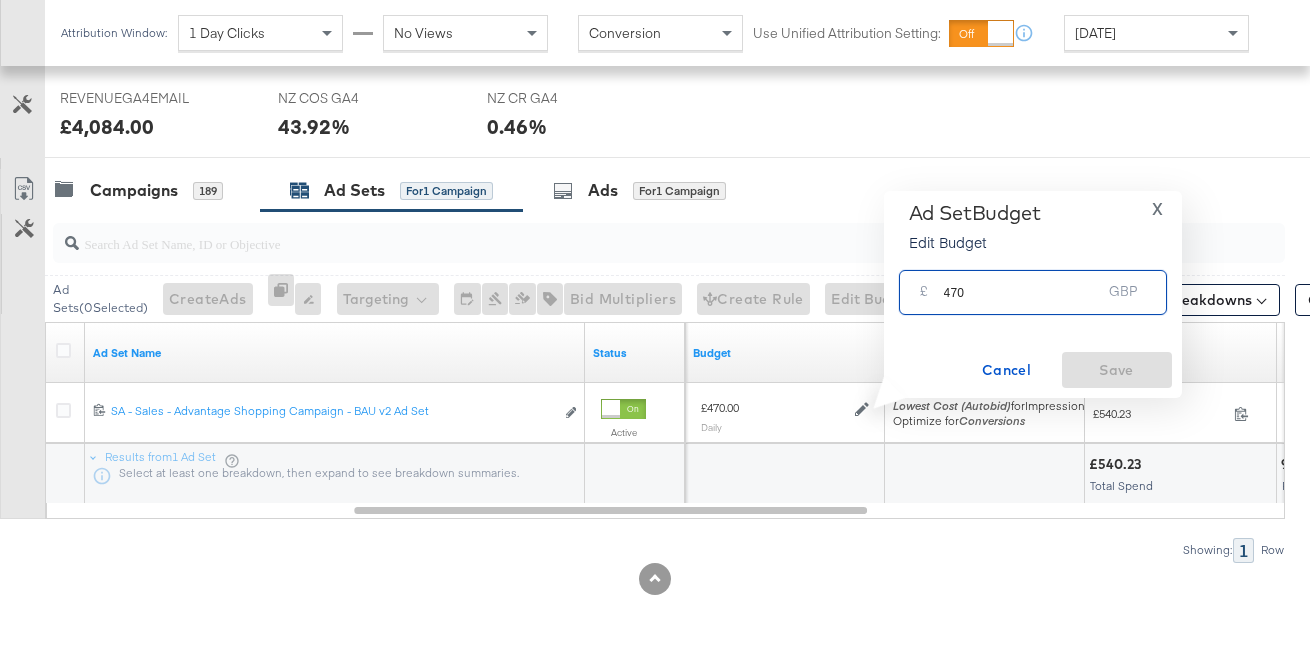 drag, startPoint x: 985, startPoint y: 293, endPoint x: 931, endPoint y: 288, distance: 54.230988 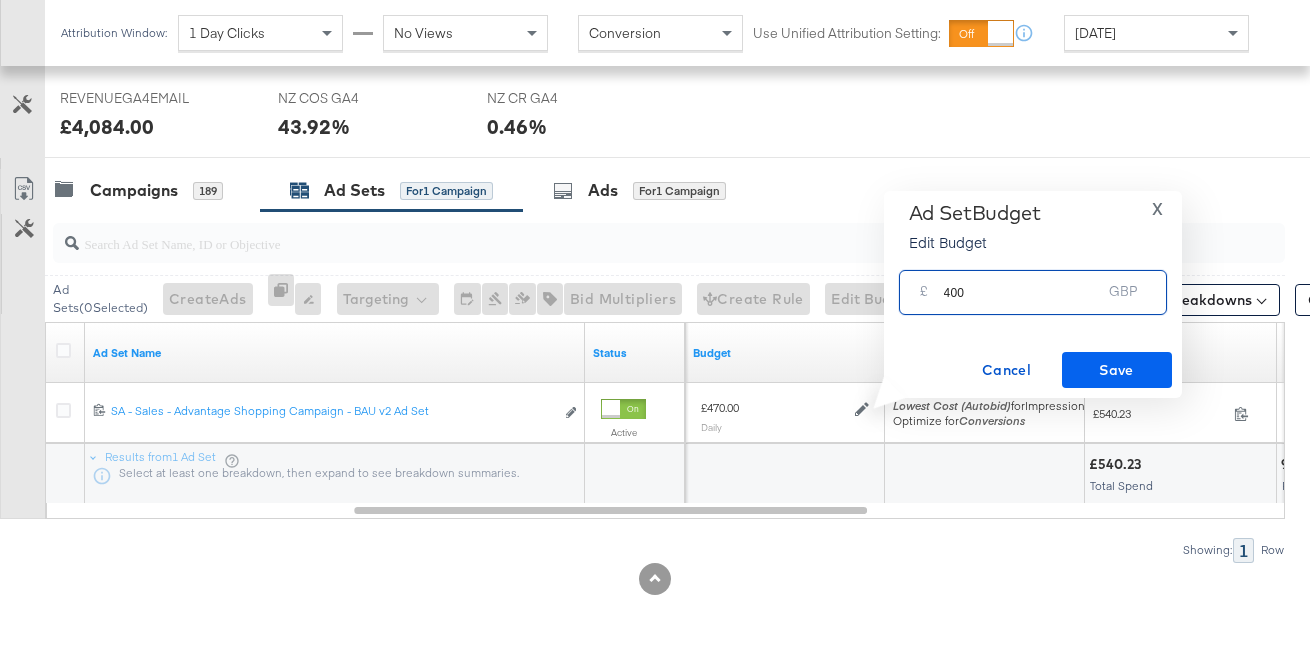 type on "400" 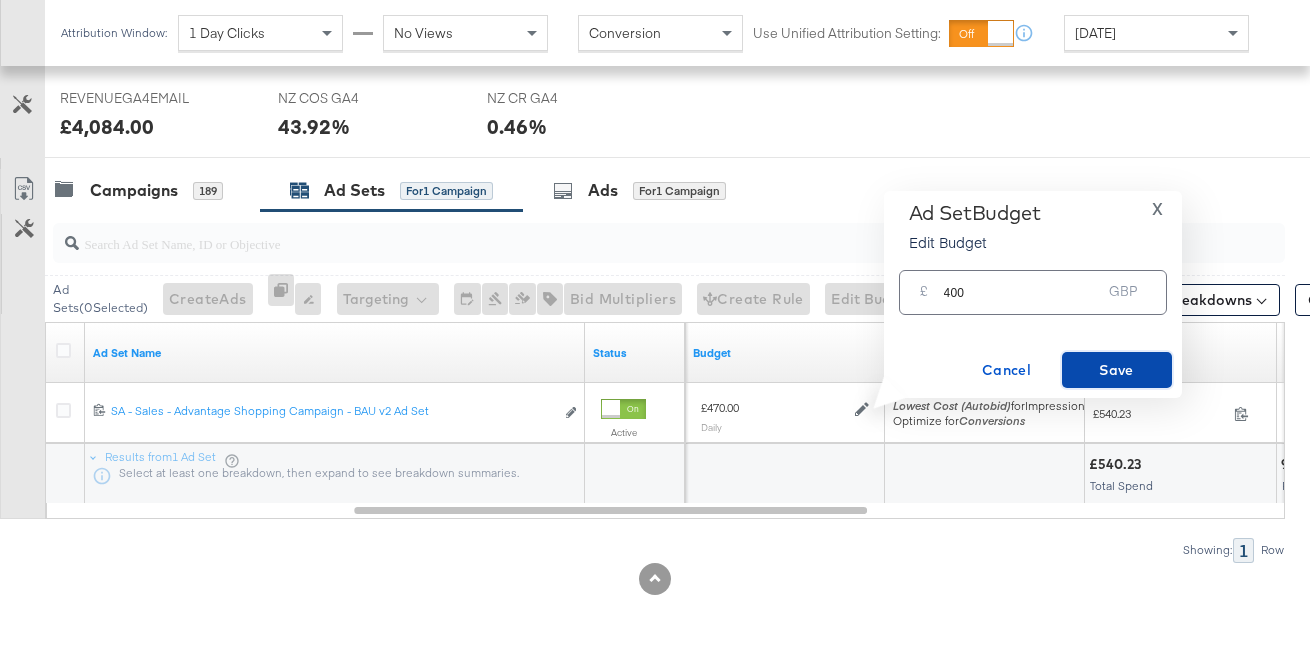 click on "Save" at bounding box center [1117, 370] 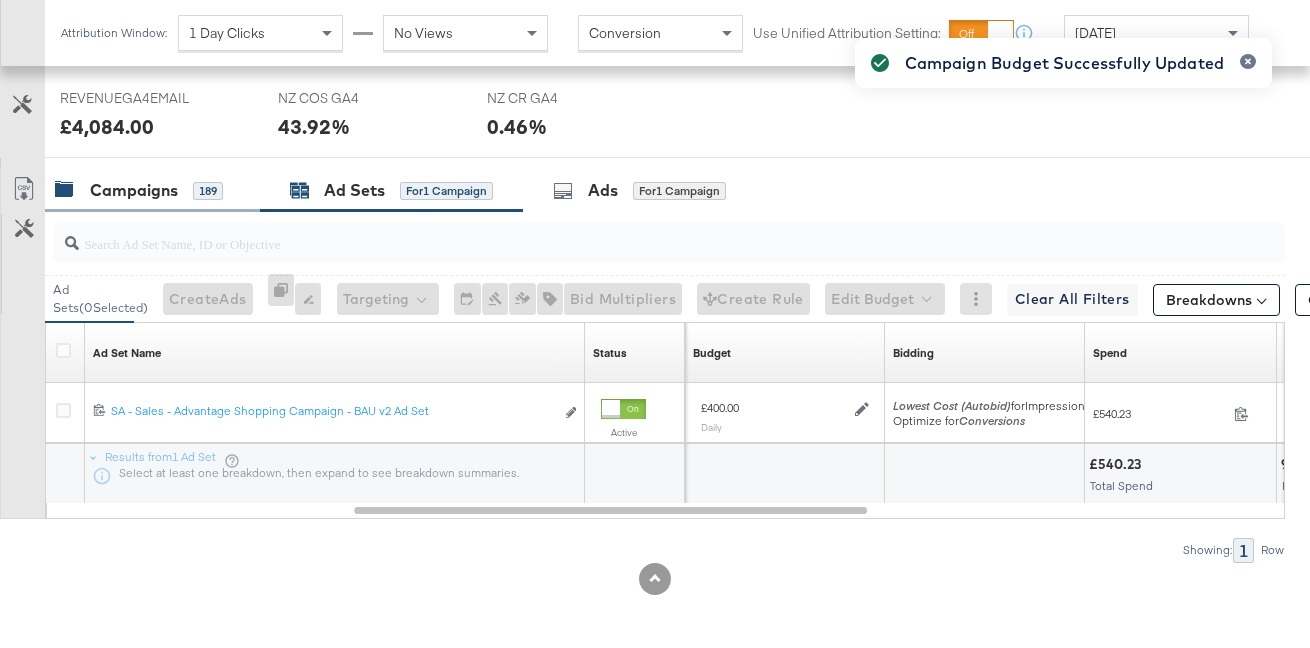 click on "Campaigns 189" at bounding box center (139, 190) 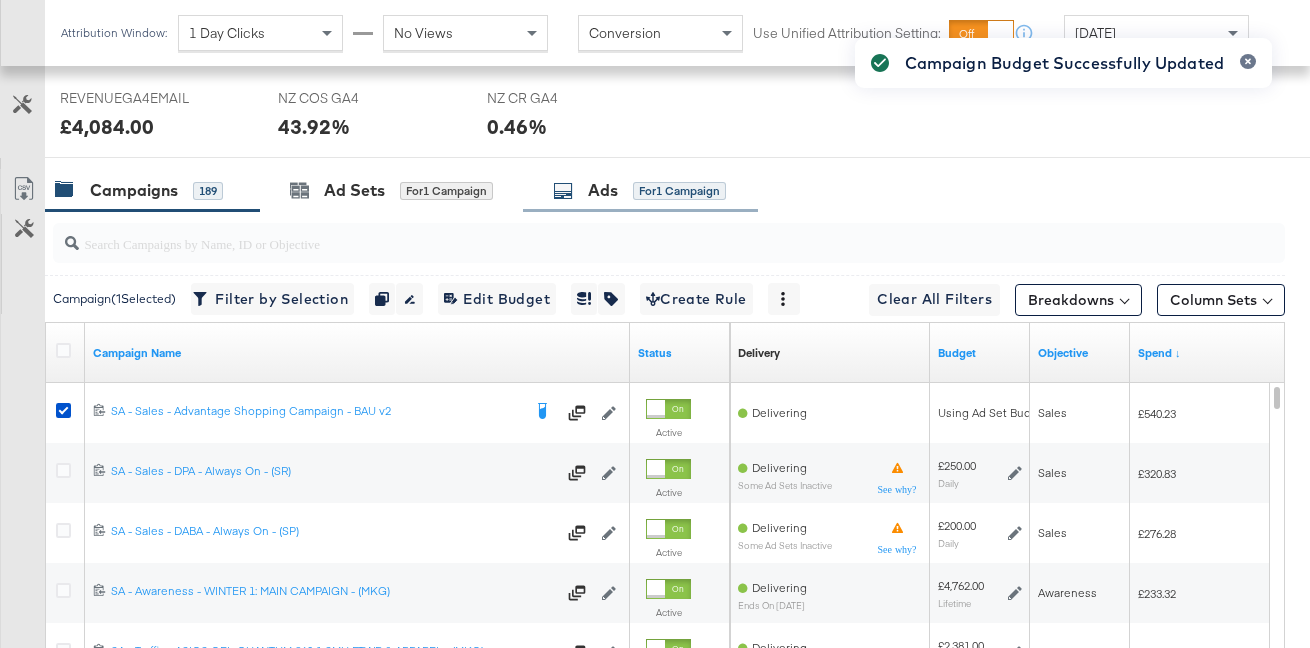 click on "for  1   Campaign" at bounding box center [679, 191] 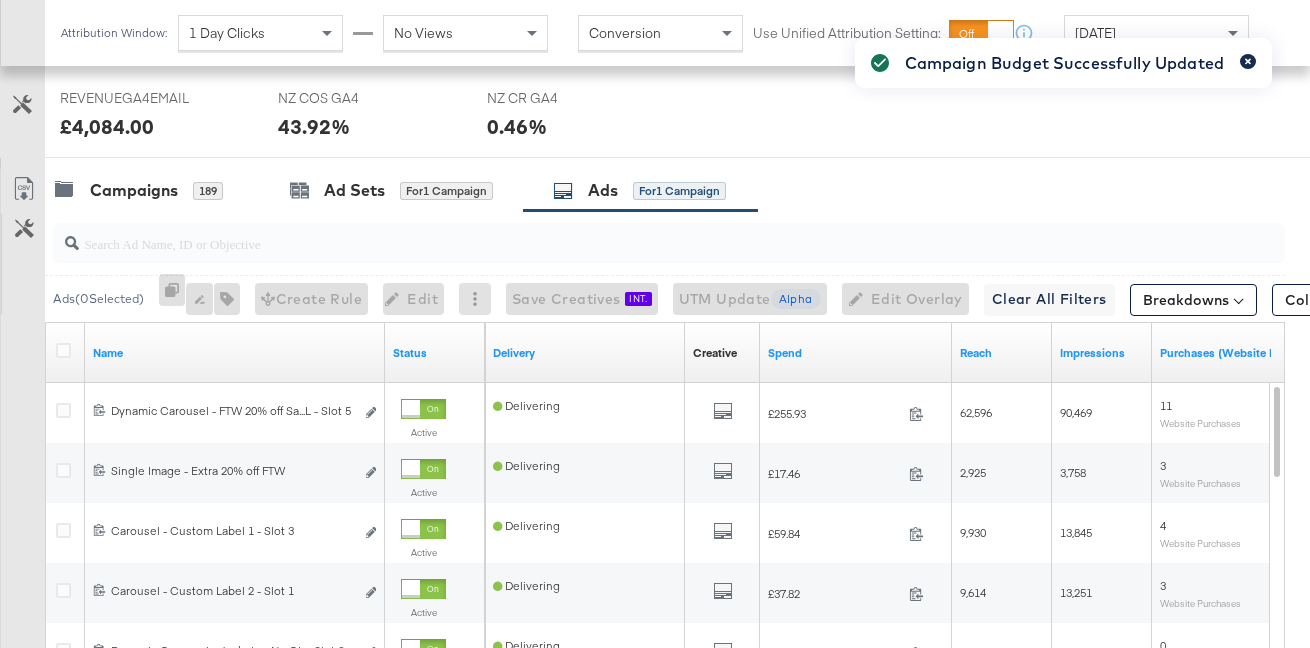 click at bounding box center (1248, 61) 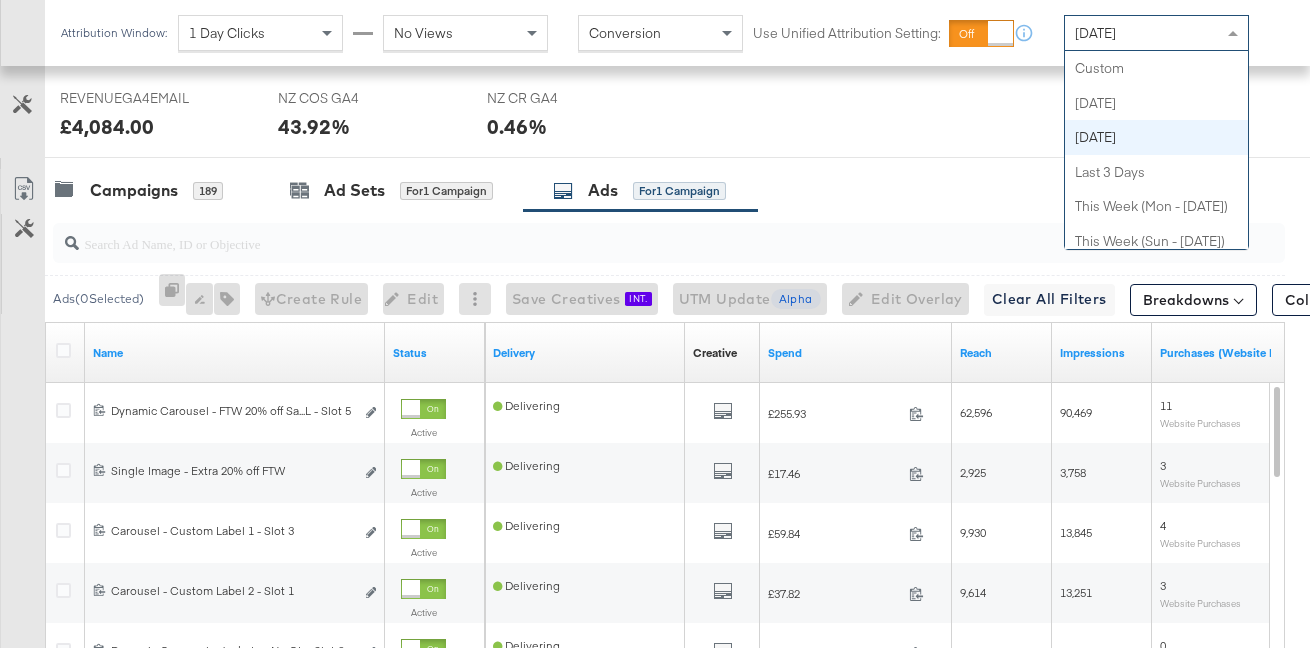 click on "[DATE]" at bounding box center (1156, 33) 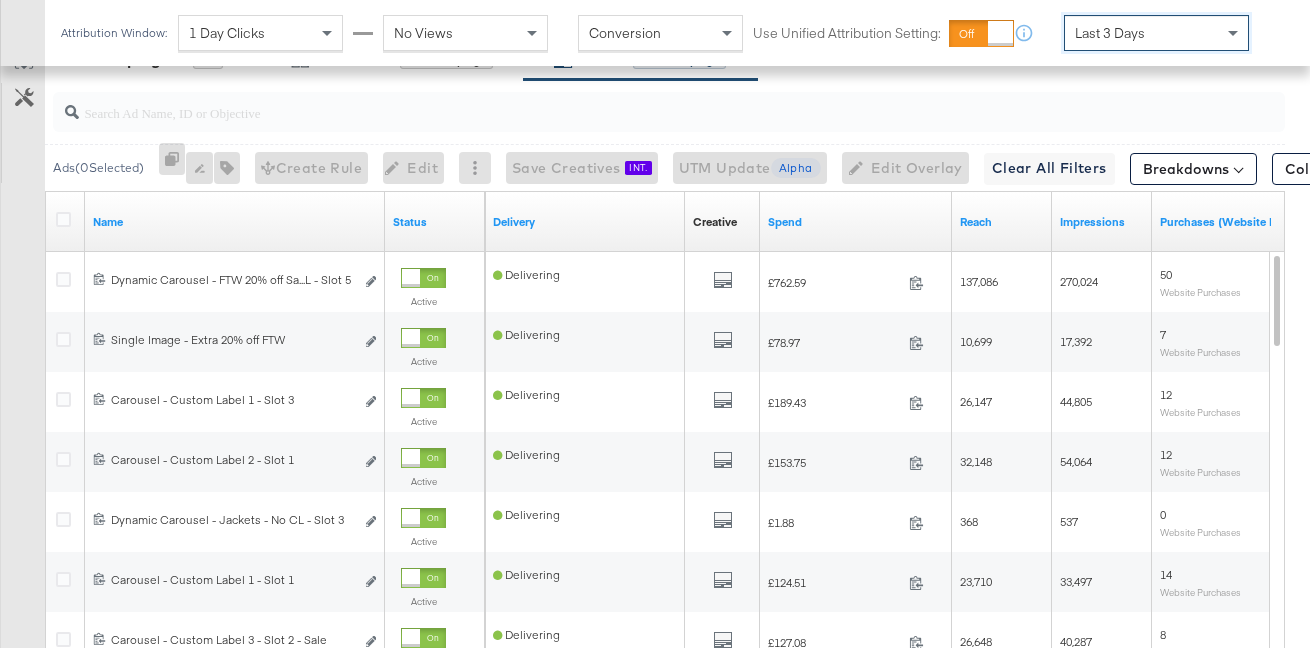 scroll, scrollTop: 1076, scrollLeft: 0, axis: vertical 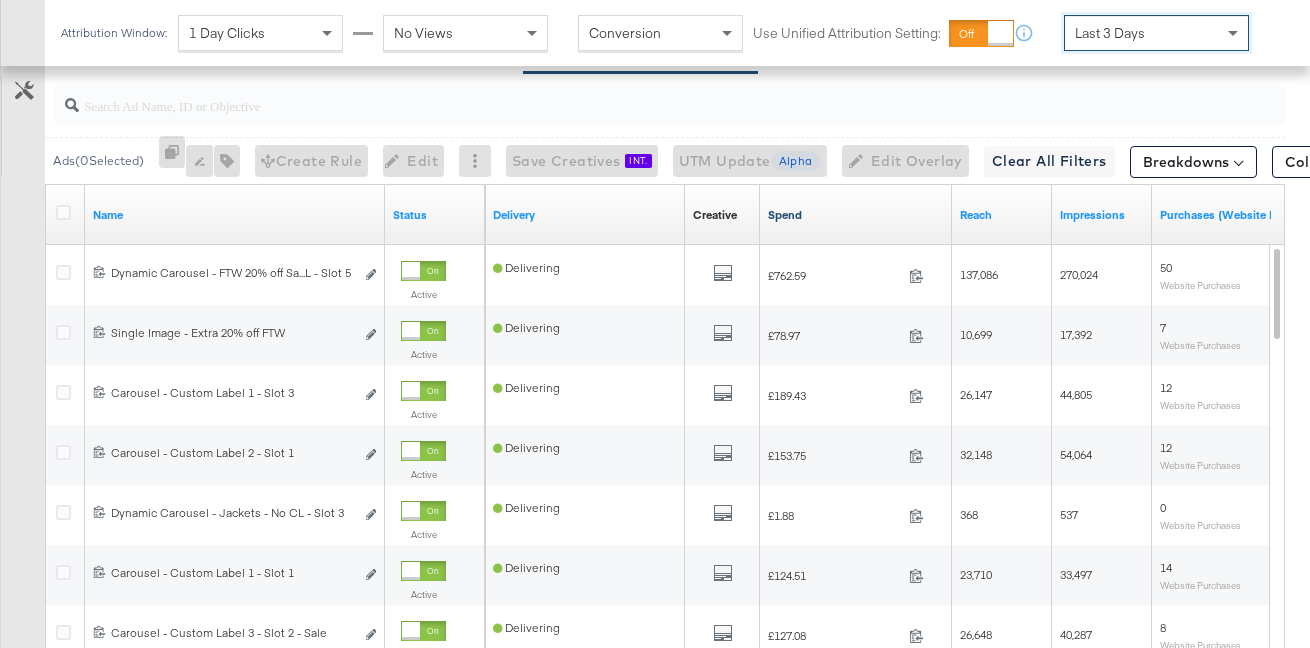 click on "Spend" at bounding box center [856, 215] 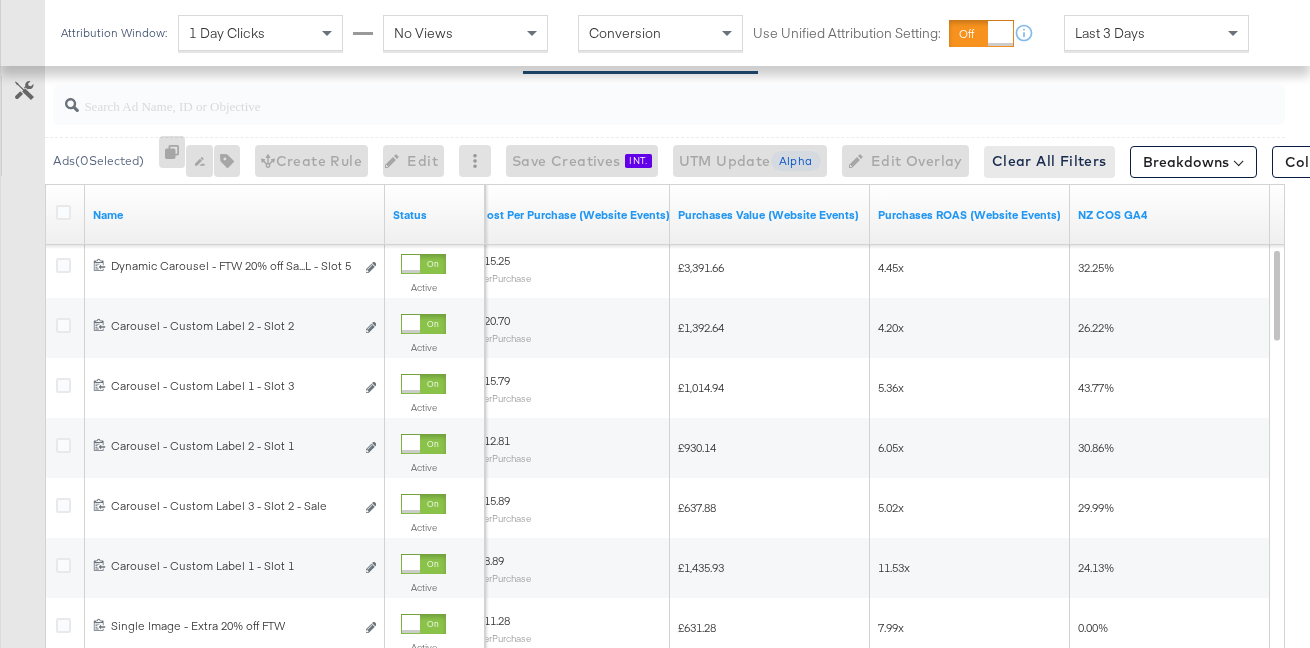 scroll, scrollTop: 1071, scrollLeft: 0, axis: vertical 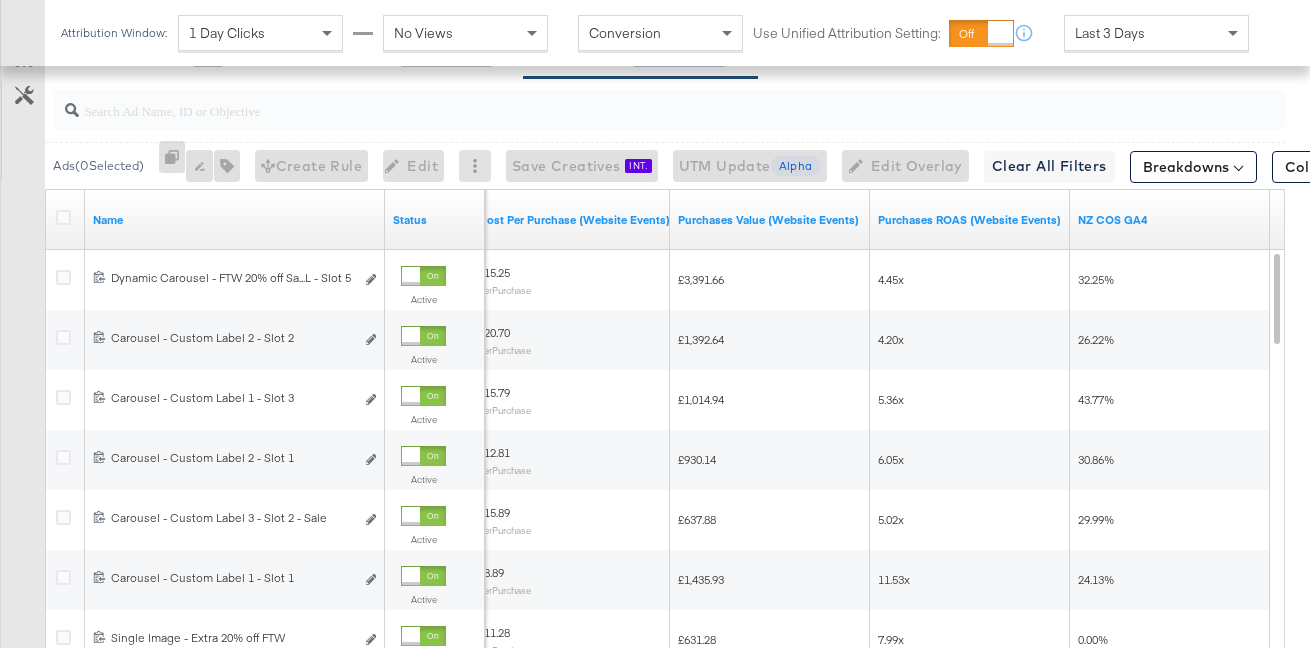 click on "Last 3 Days" at bounding box center [1110, 33] 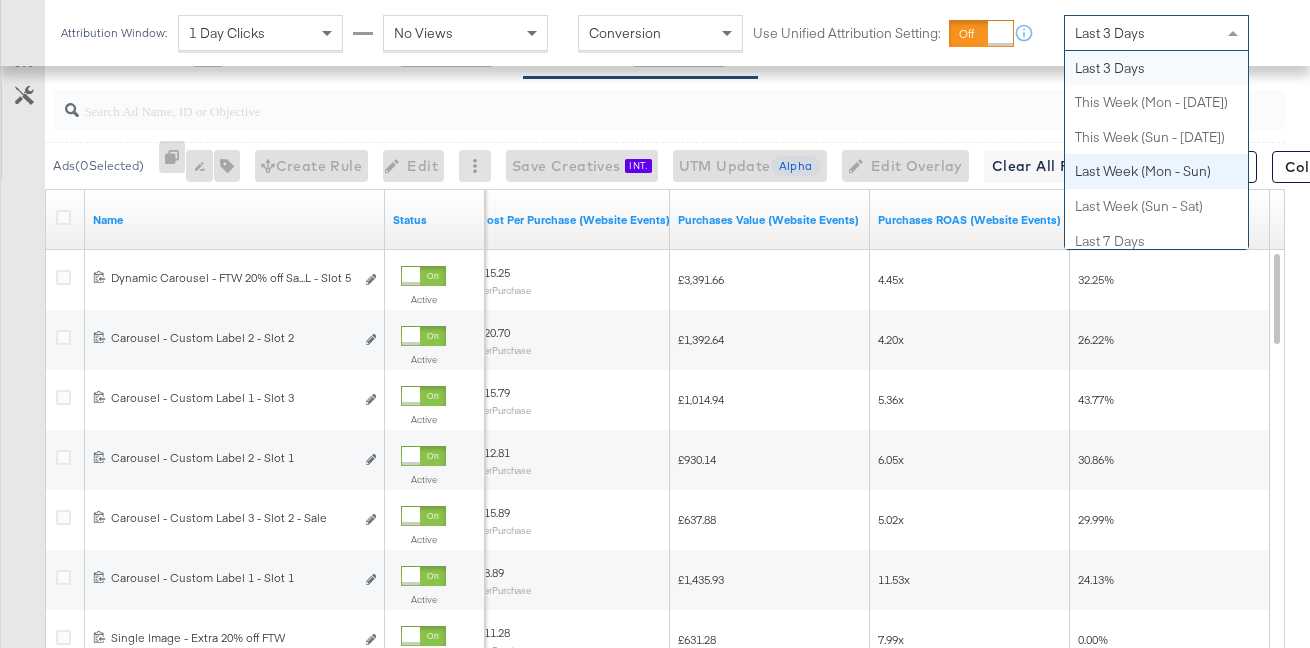 scroll, scrollTop: 0, scrollLeft: 0, axis: both 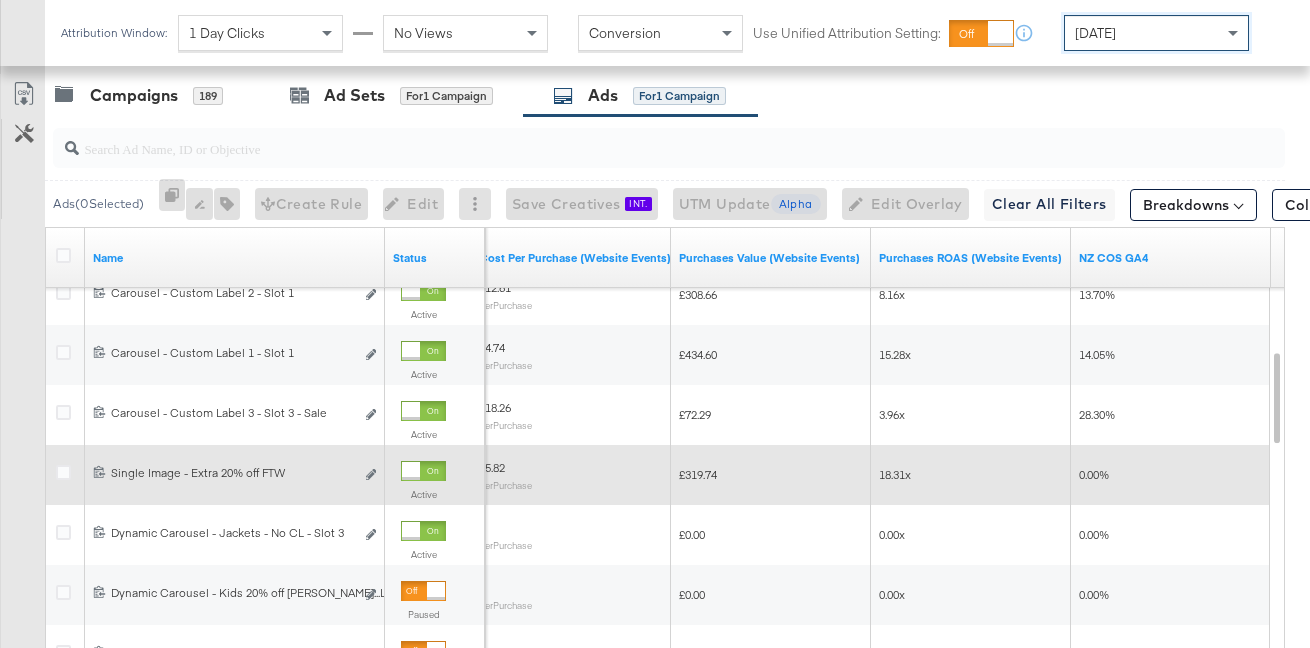 click at bounding box center [411, 471] 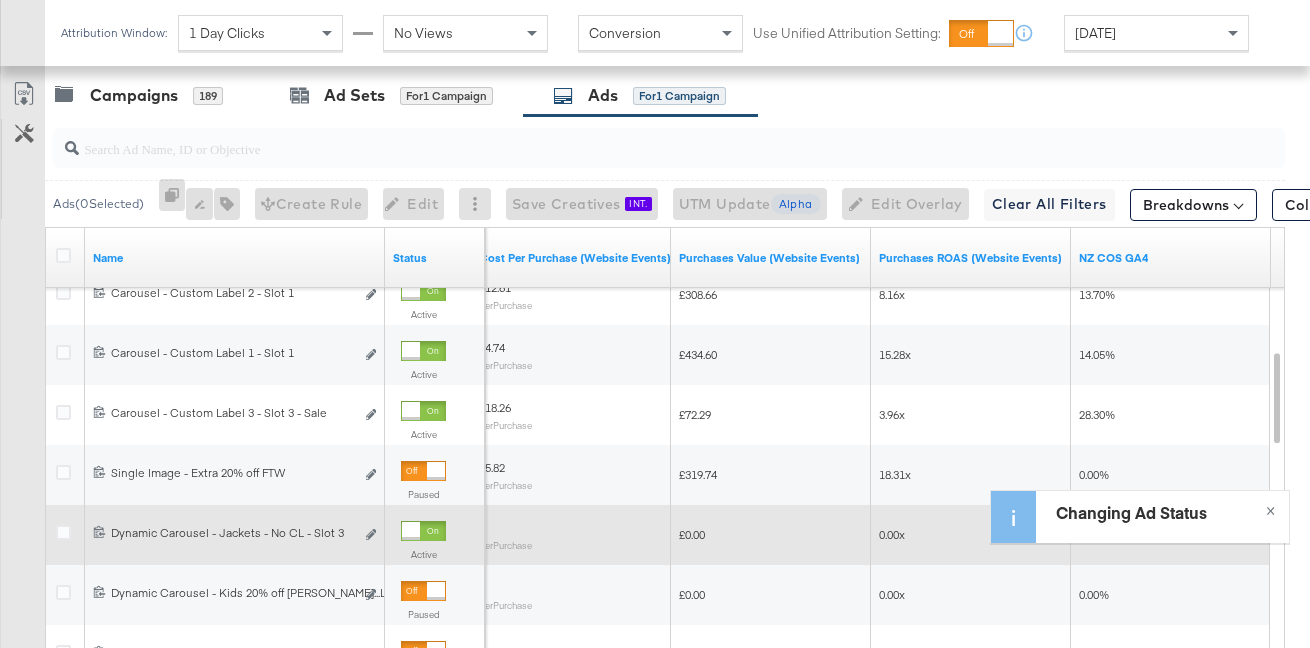 click at bounding box center (411, 531) 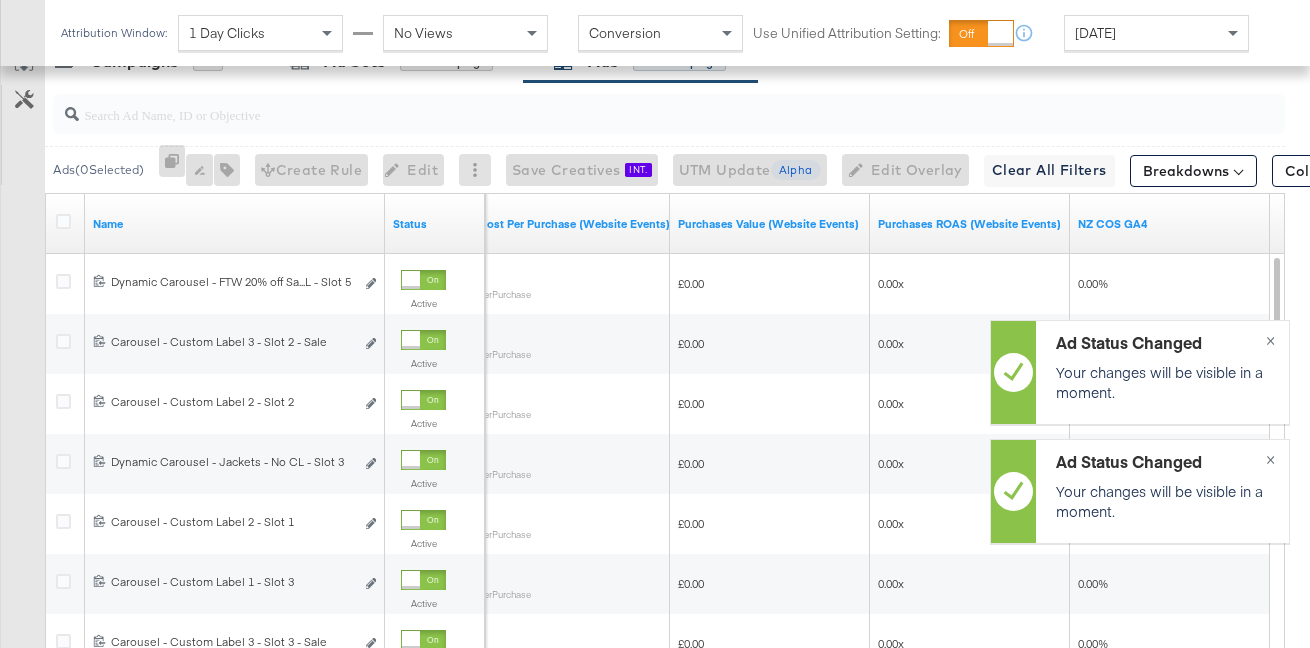 scroll, scrollTop: 1070, scrollLeft: 0, axis: vertical 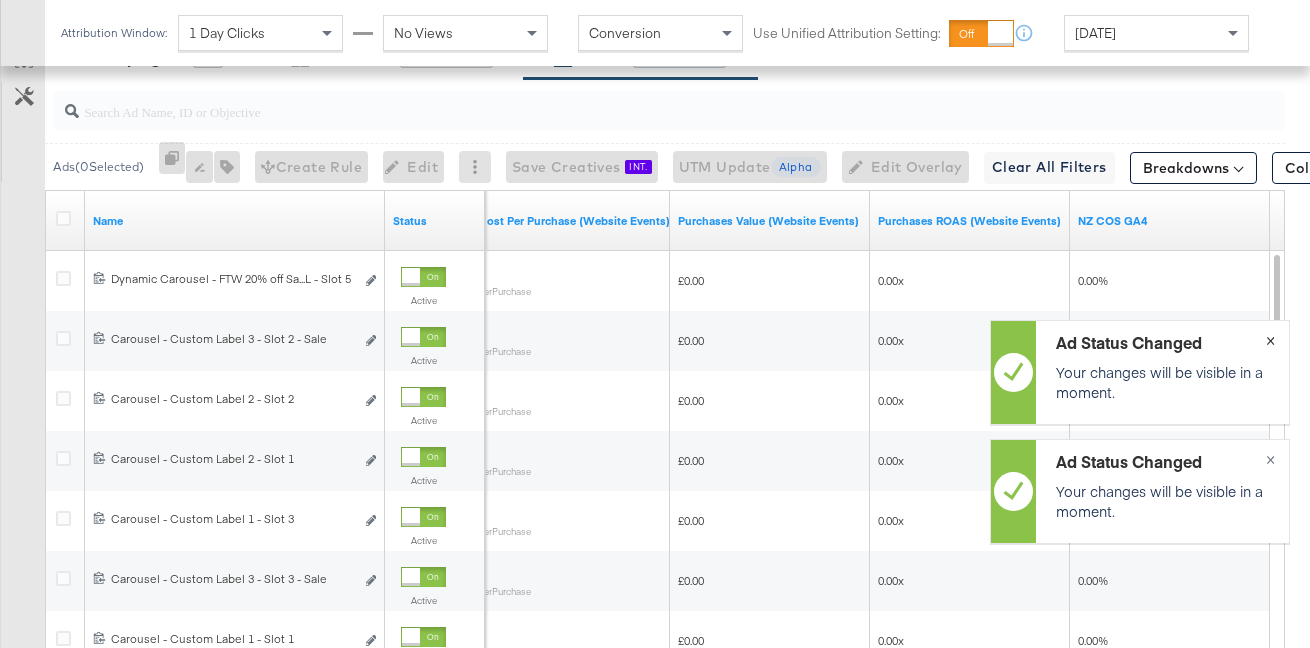 click on "×" at bounding box center [1270, 339] 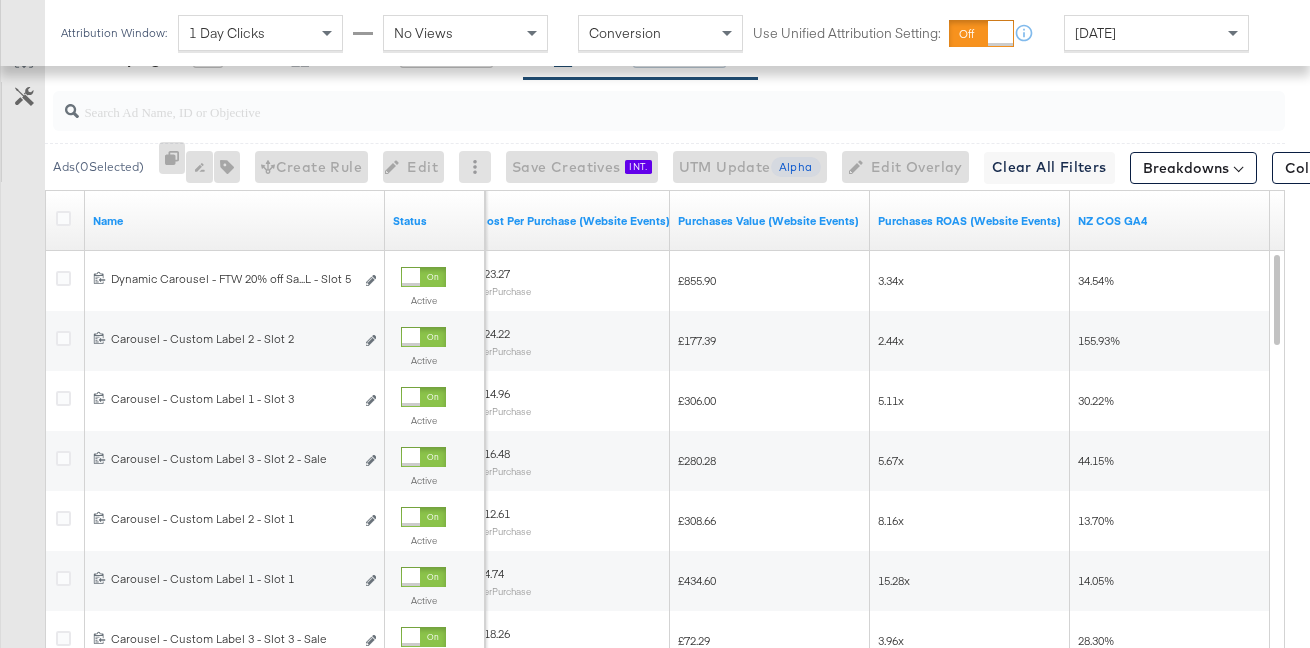 click on "[DATE]" at bounding box center [1095, 33] 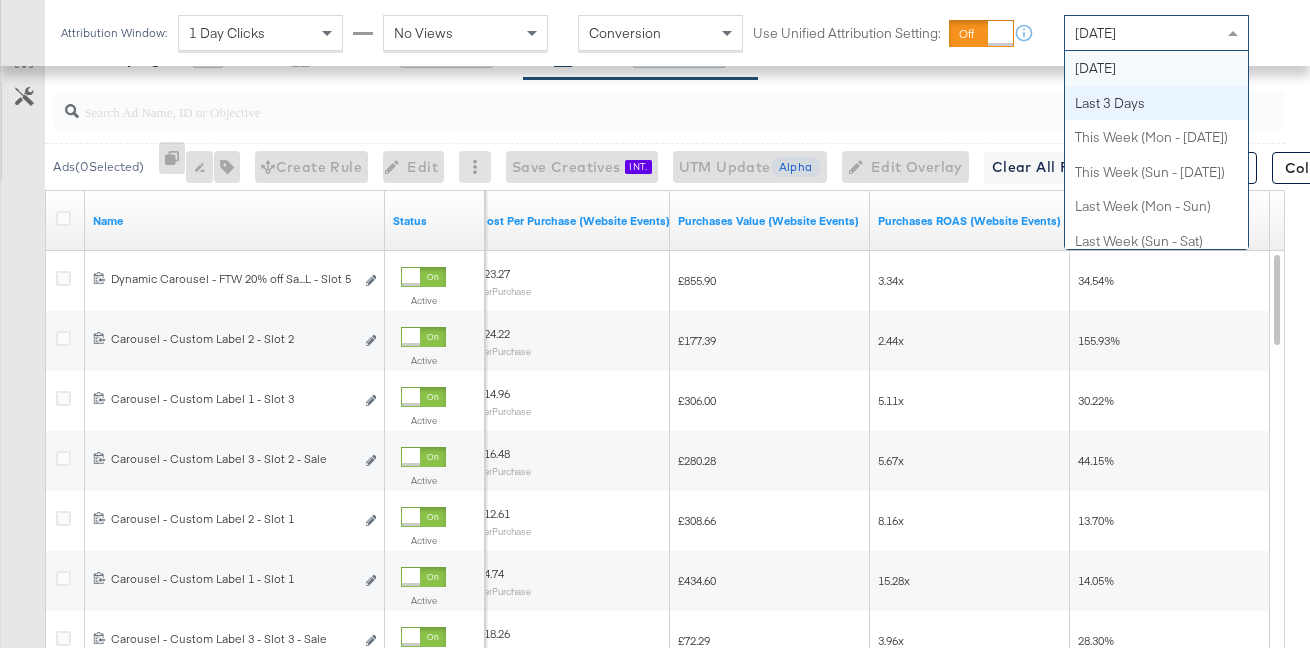scroll, scrollTop: 0, scrollLeft: 0, axis: both 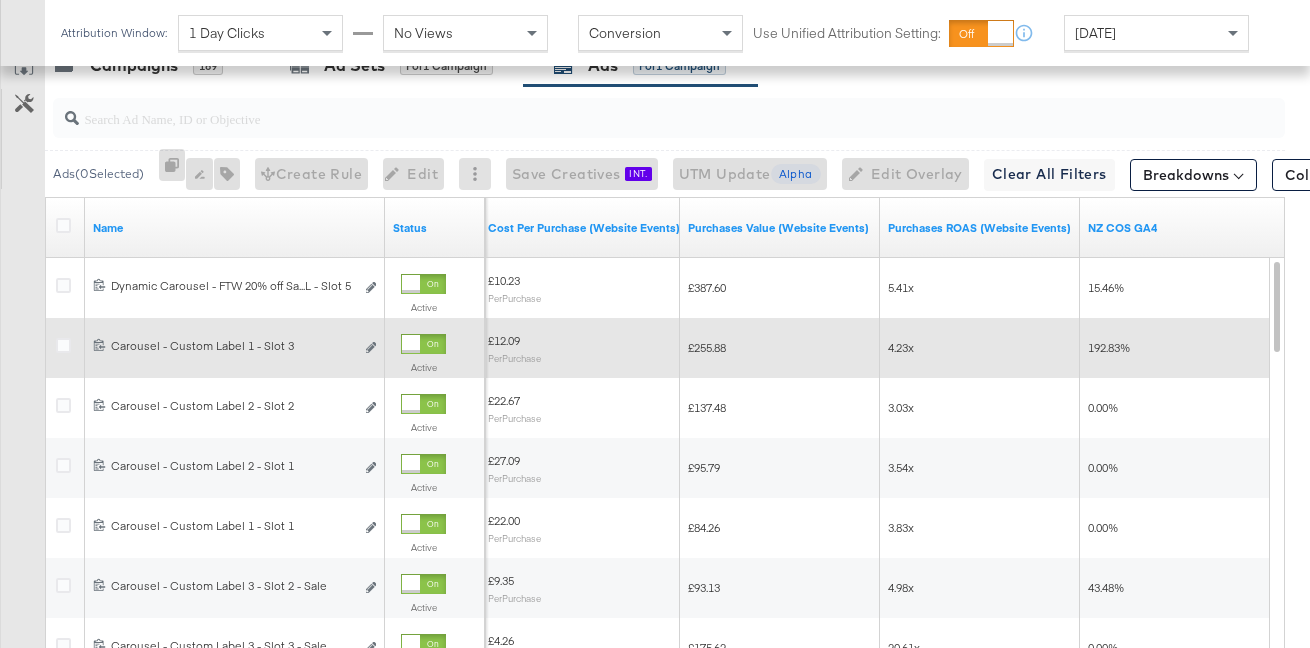 click at bounding box center [411, 344] 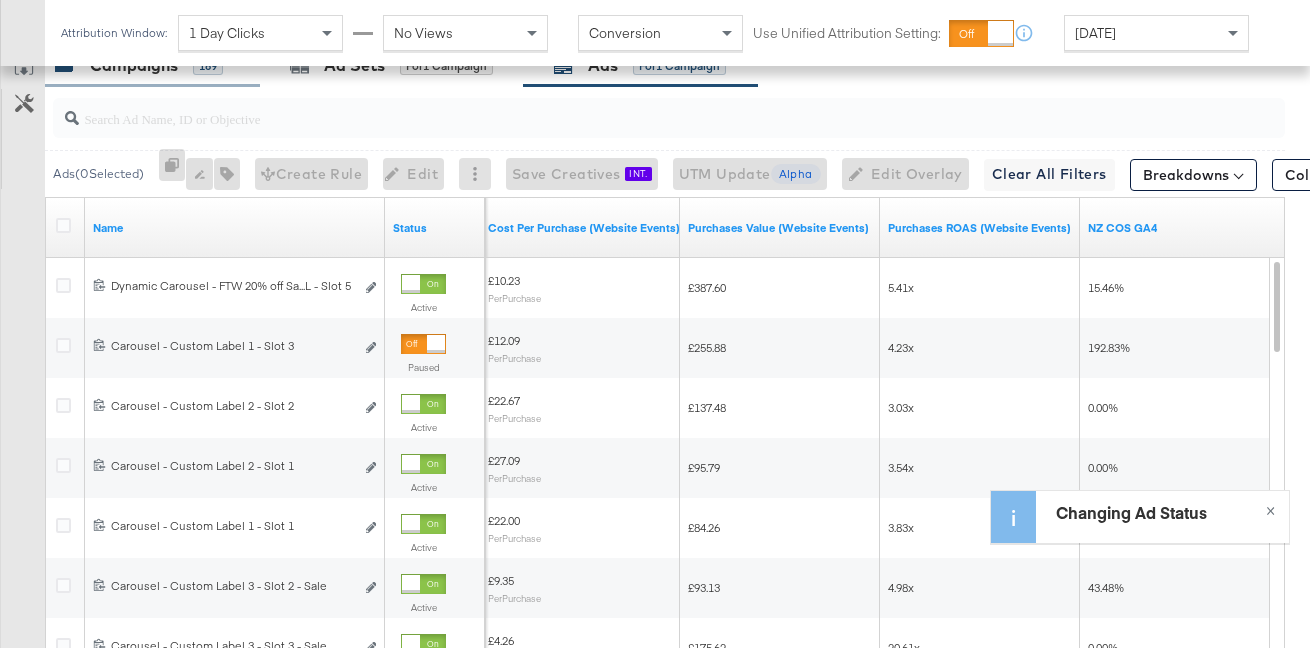 click on "189" at bounding box center [208, 66] 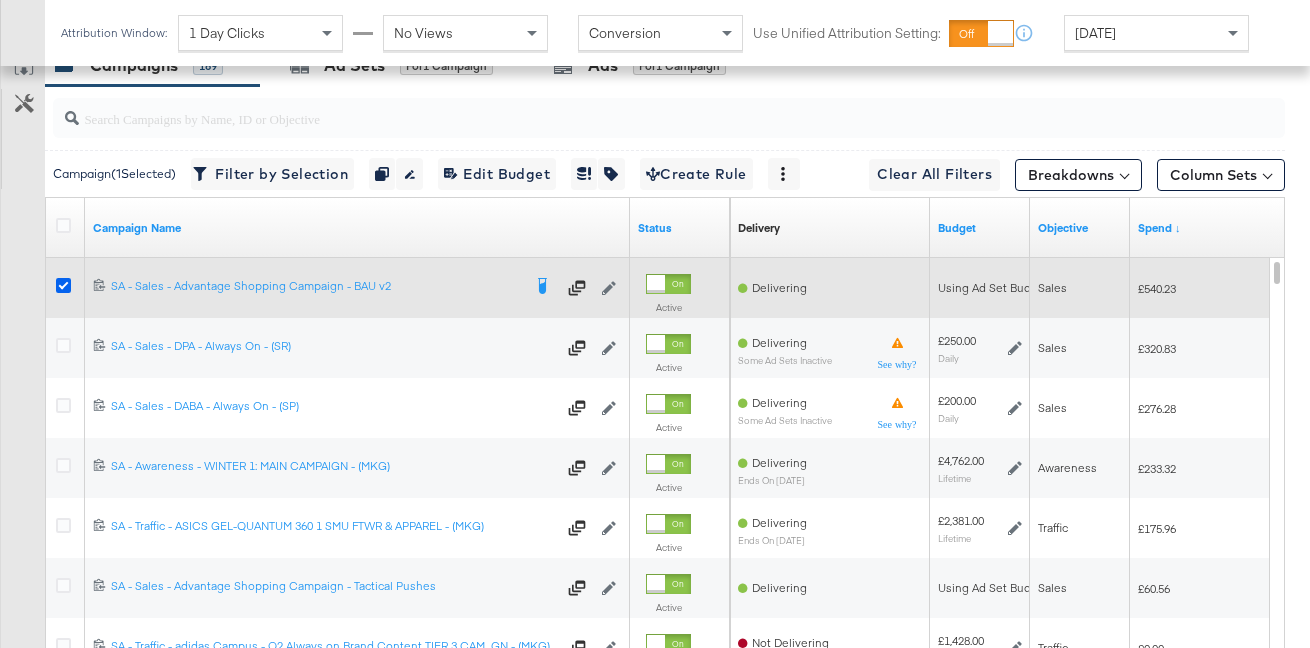 click at bounding box center [63, 285] 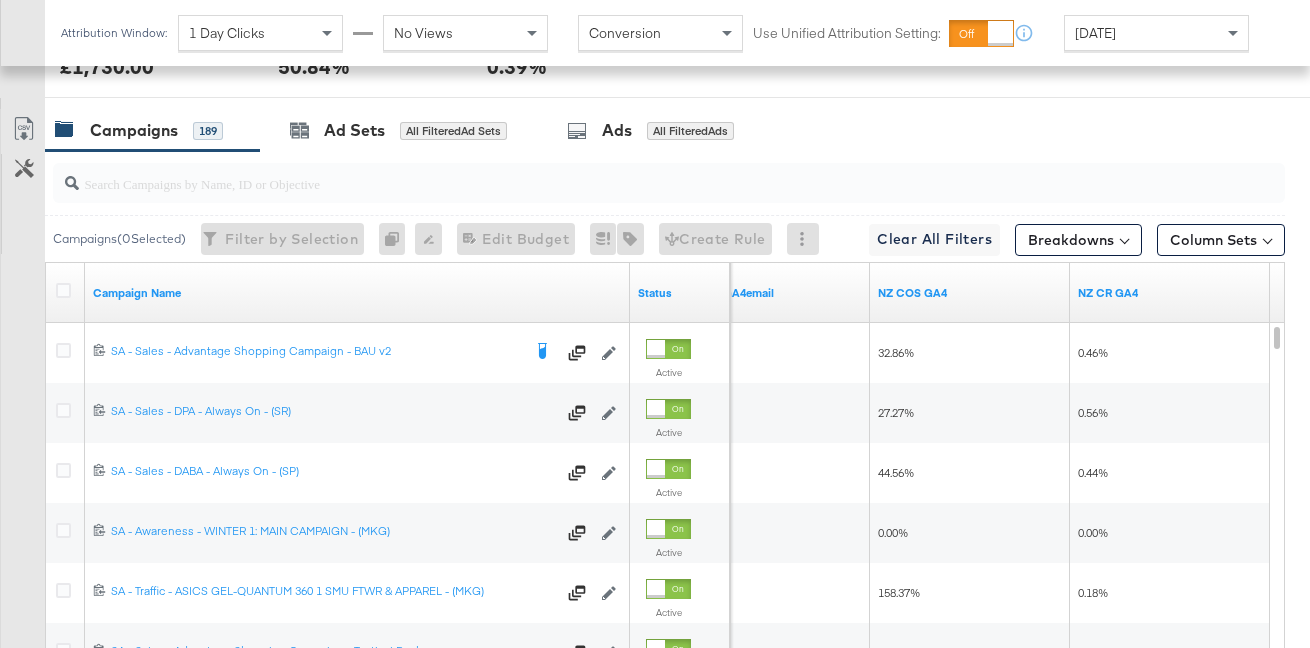 scroll, scrollTop: 0, scrollLeft: 0, axis: both 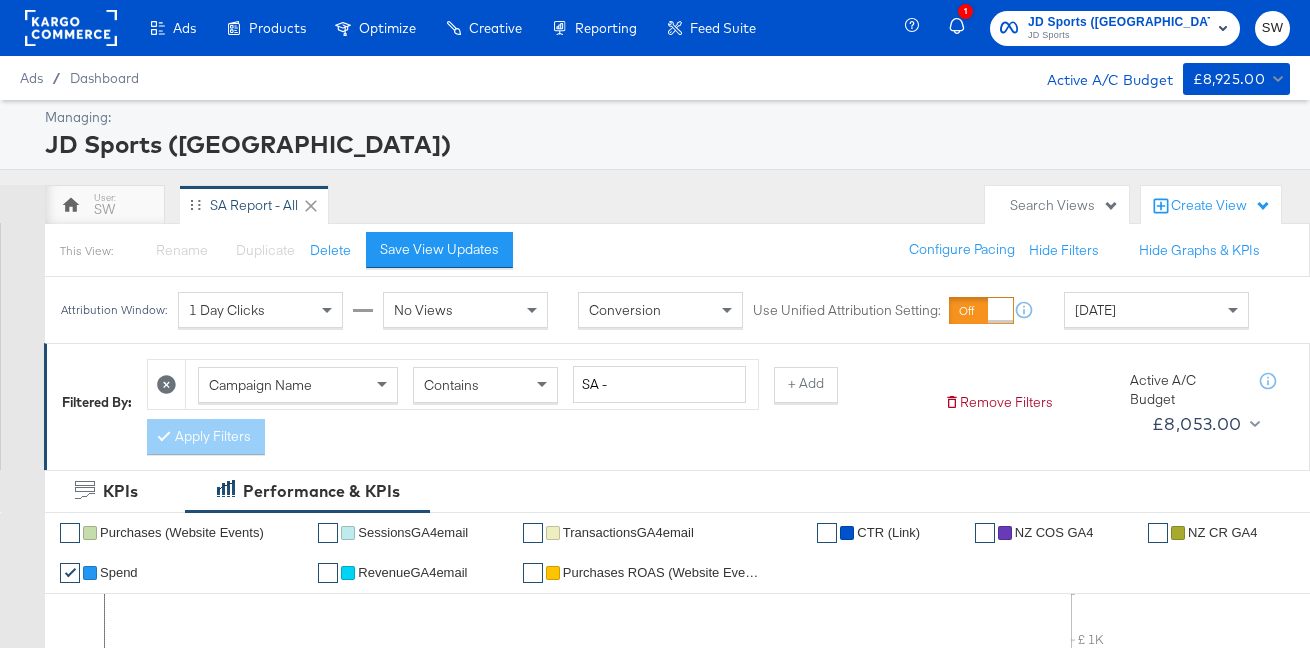 click on "JD Sports (NZ)" at bounding box center [1119, 22] 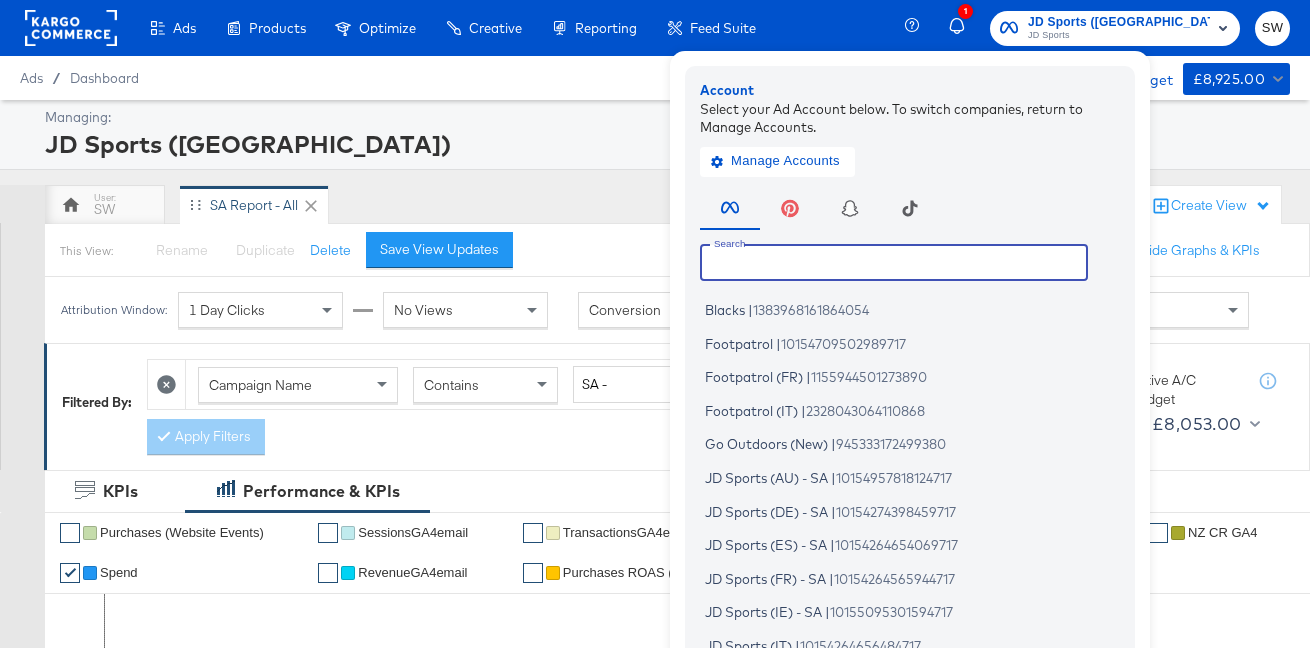 click at bounding box center (894, 262) 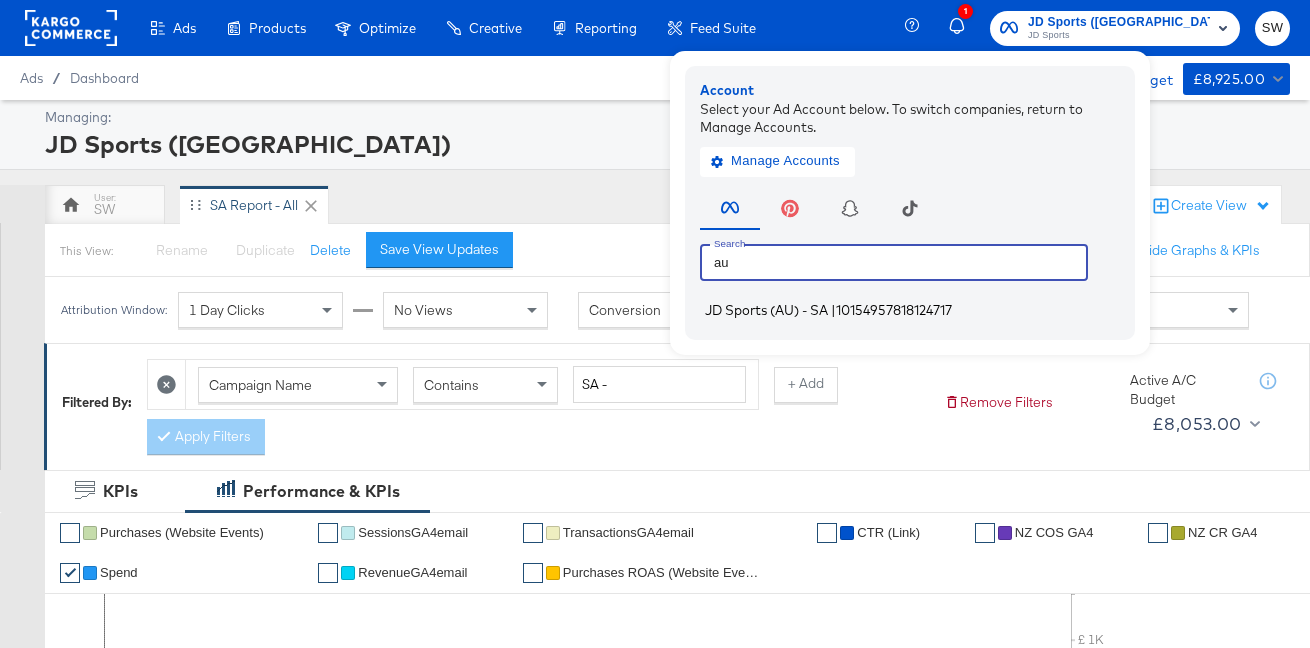 type on "au" 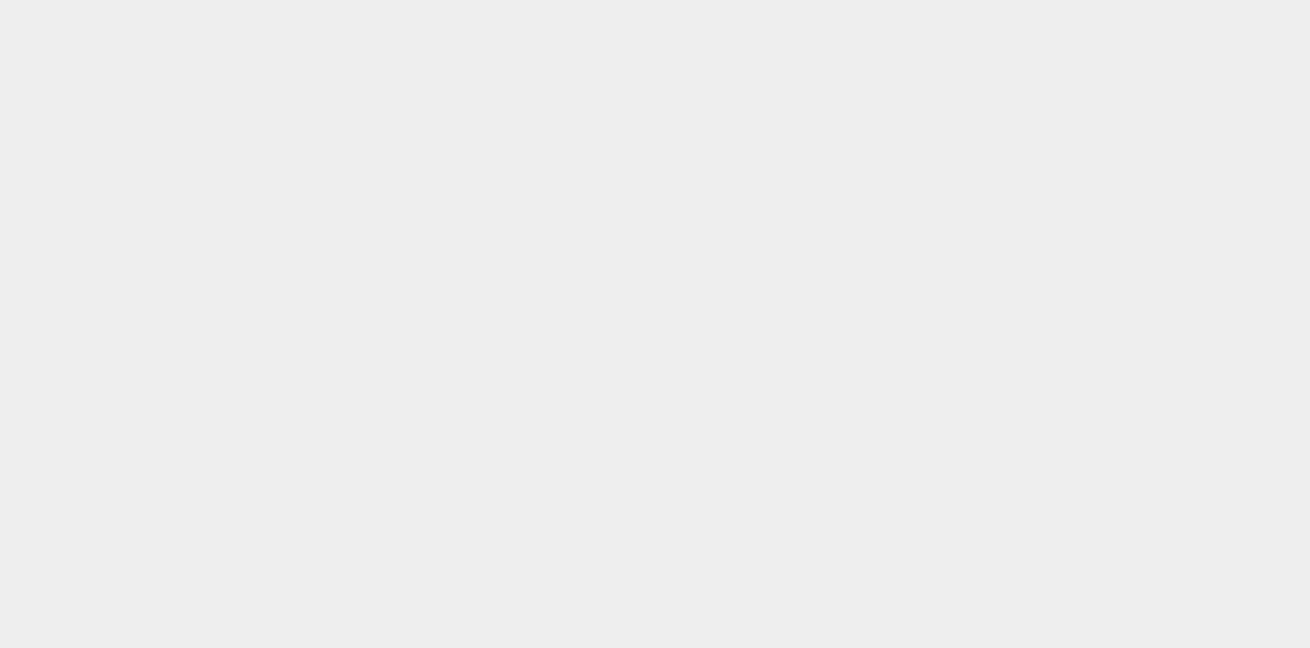 scroll, scrollTop: 0, scrollLeft: 0, axis: both 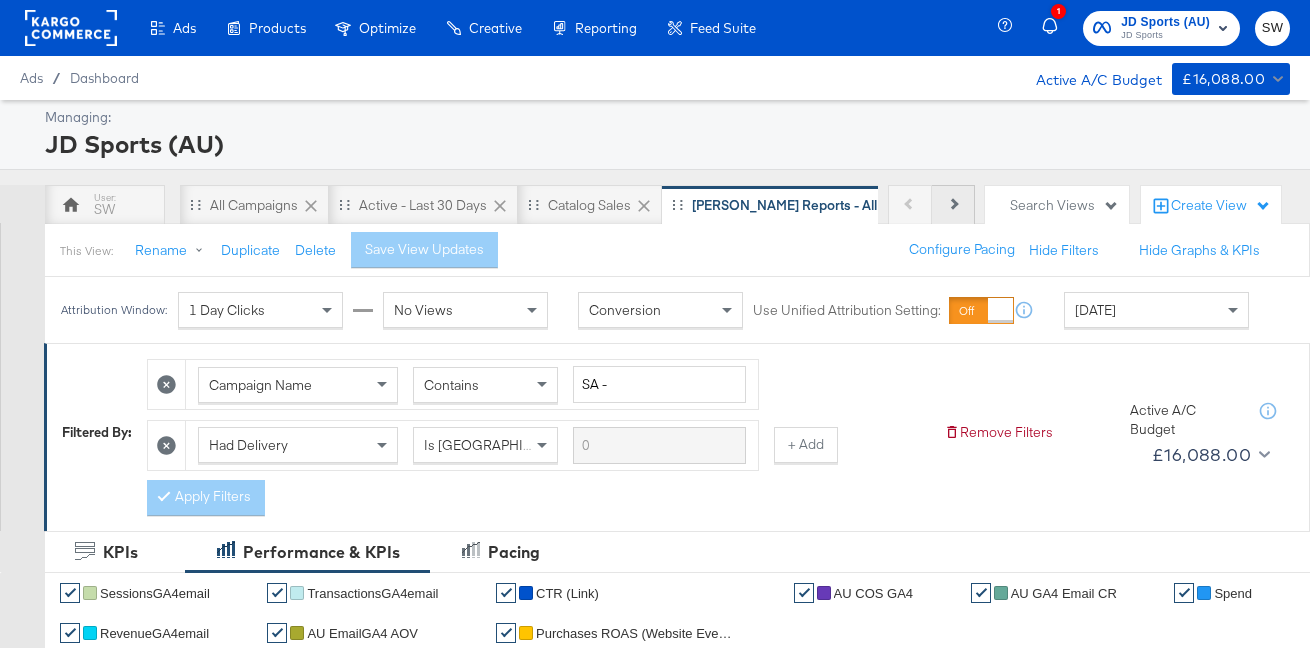 click on "Next" at bounding box center [953, 205] 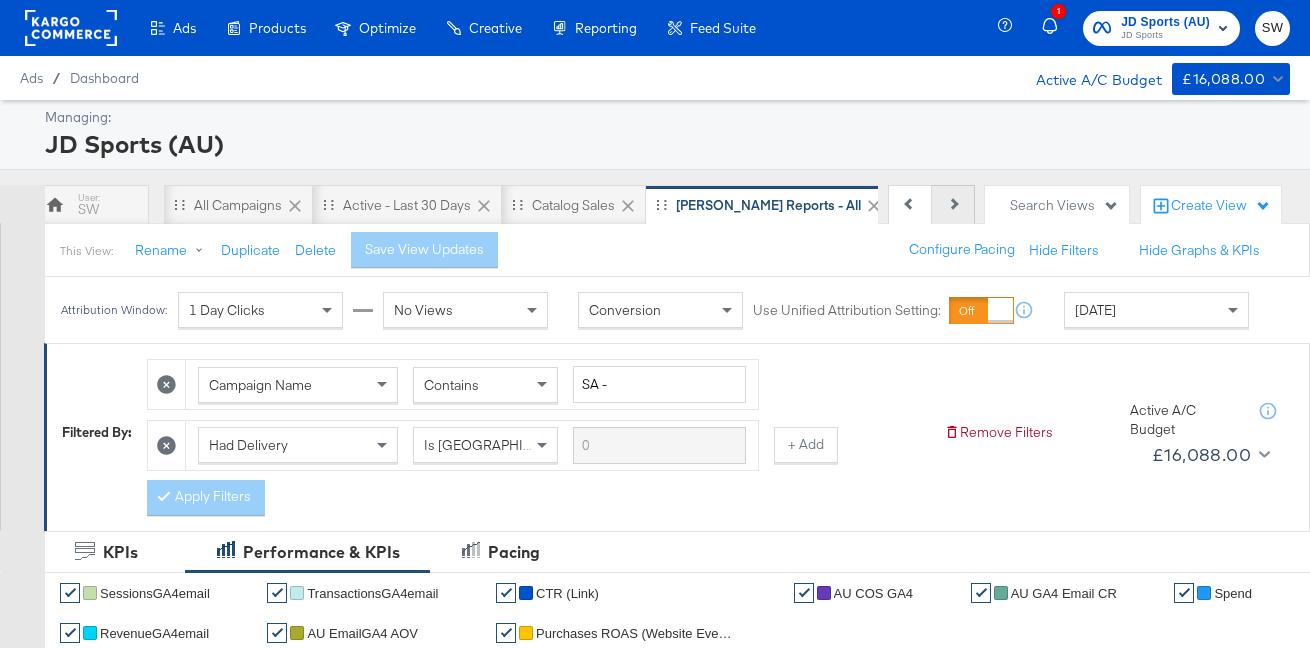 click on "Next" at bounding box center (953, 205) 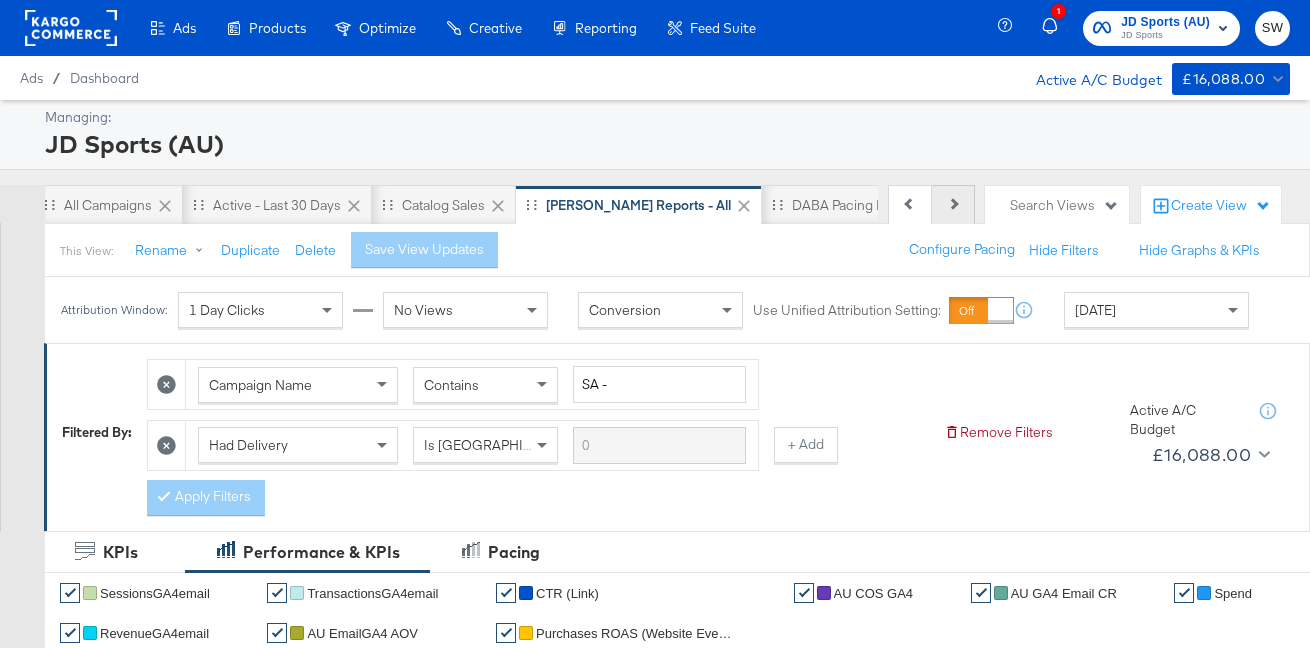 click on "Next" at bounding box center (953, 205) 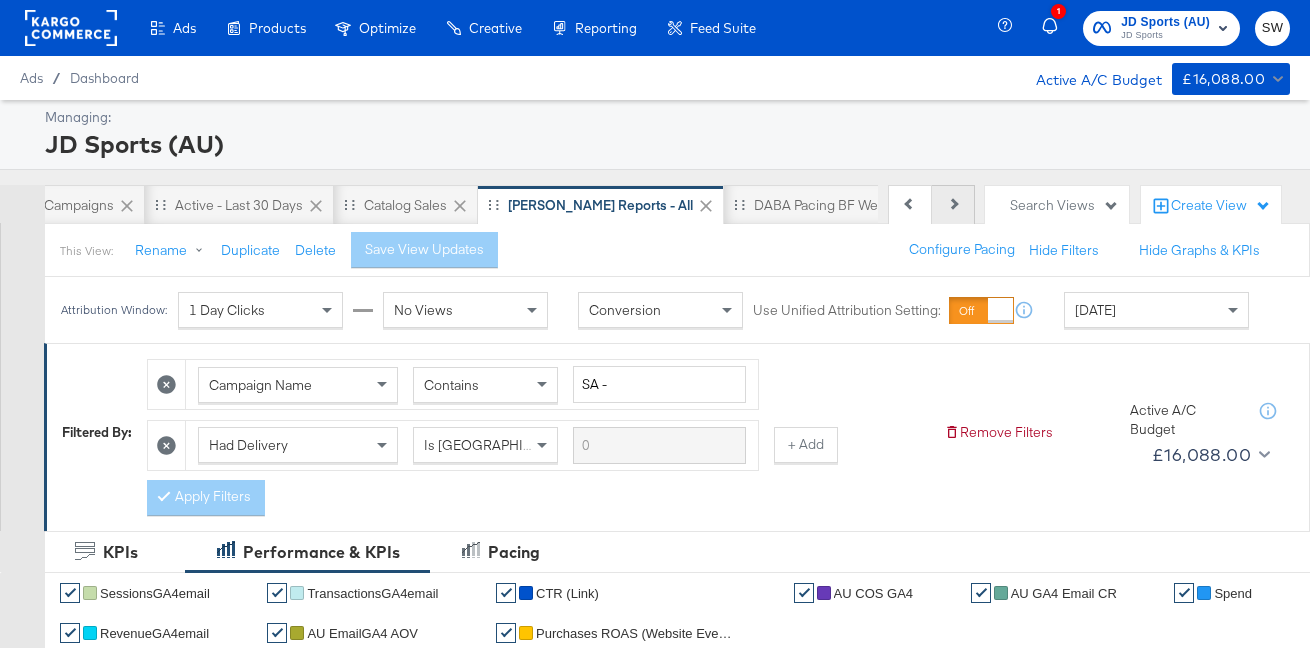 click on "Next" at bounding box center [953, 205] 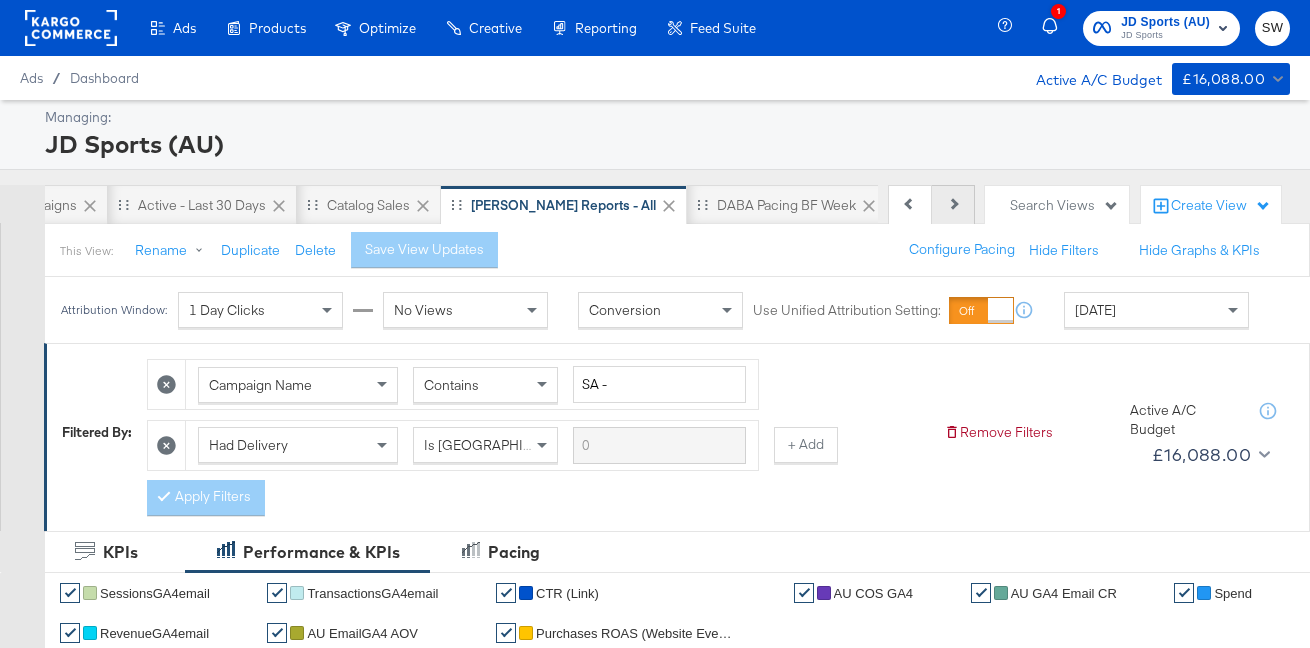 click on "Next" at bounding box center (953, 205) 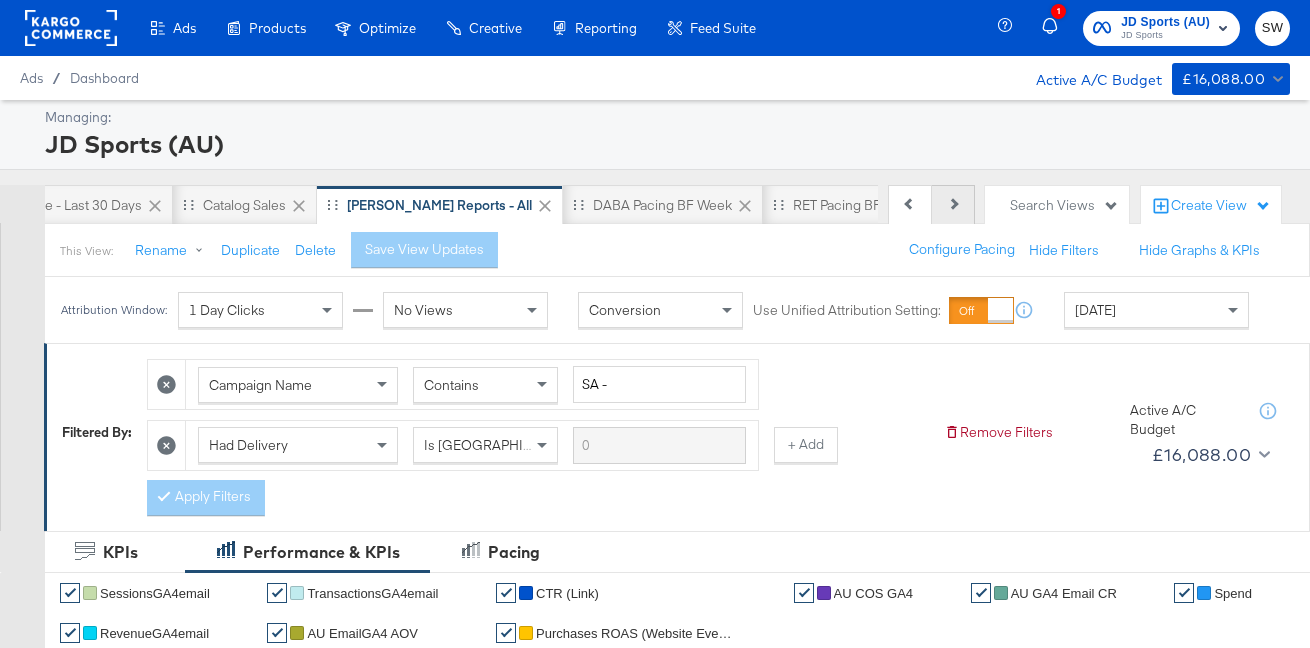 click on "Next" at bounding box center (953, 205) 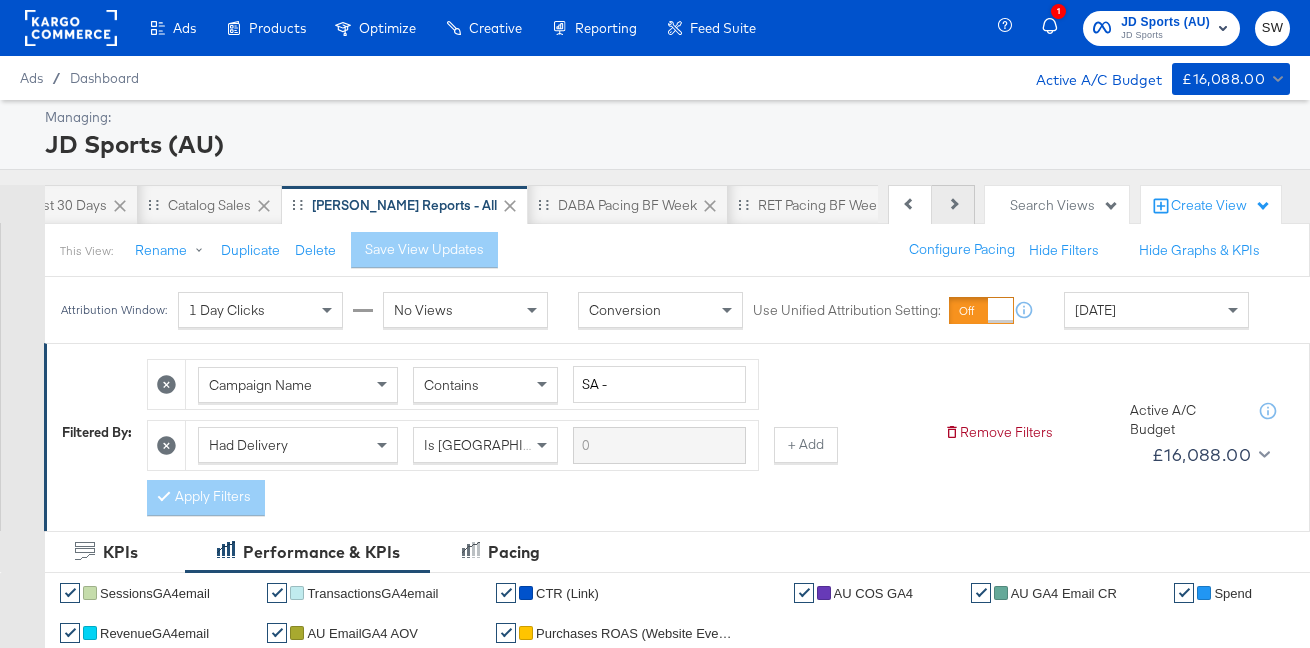 click on "Next" at bounding box center [953, 205] 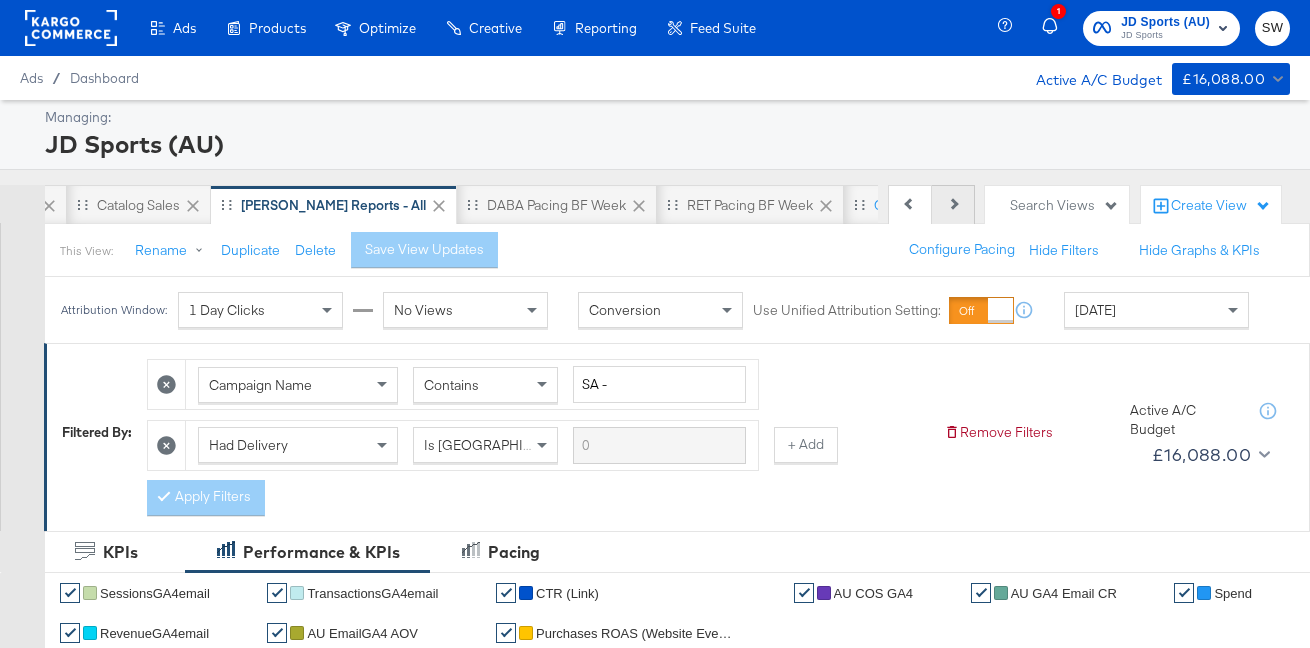 click on "Next" at bounding box center [953, 205] 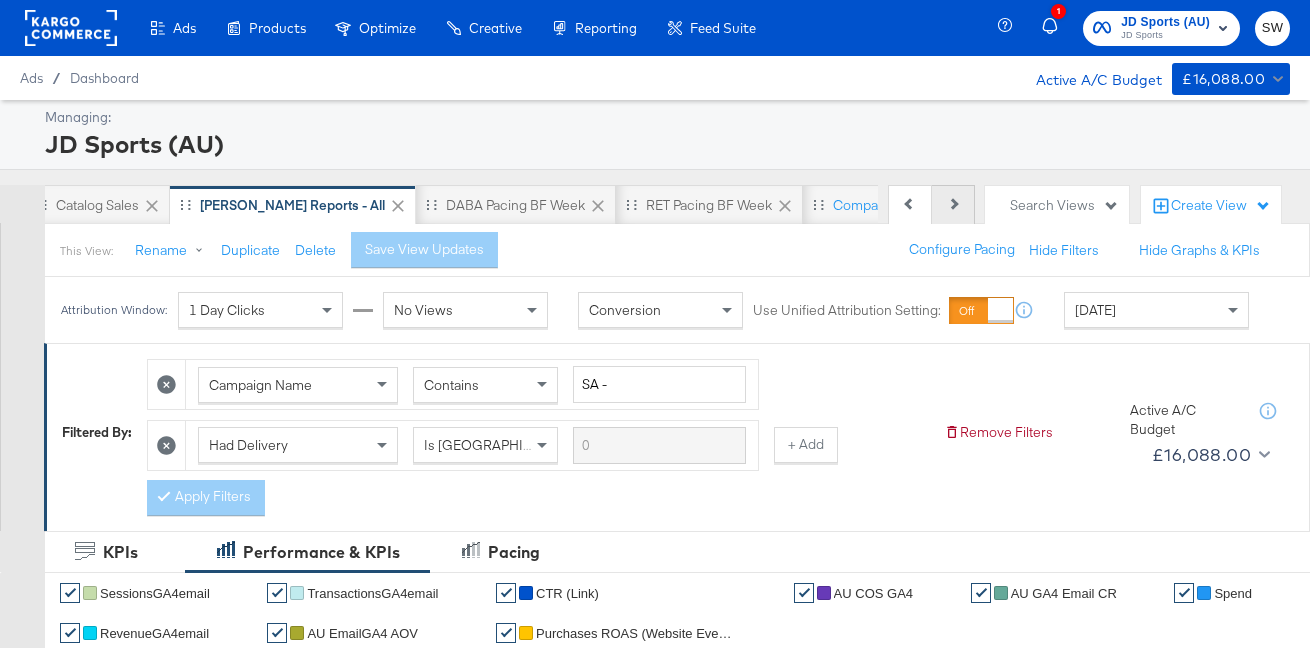 click on "Next" at bounding box center (953, 205) 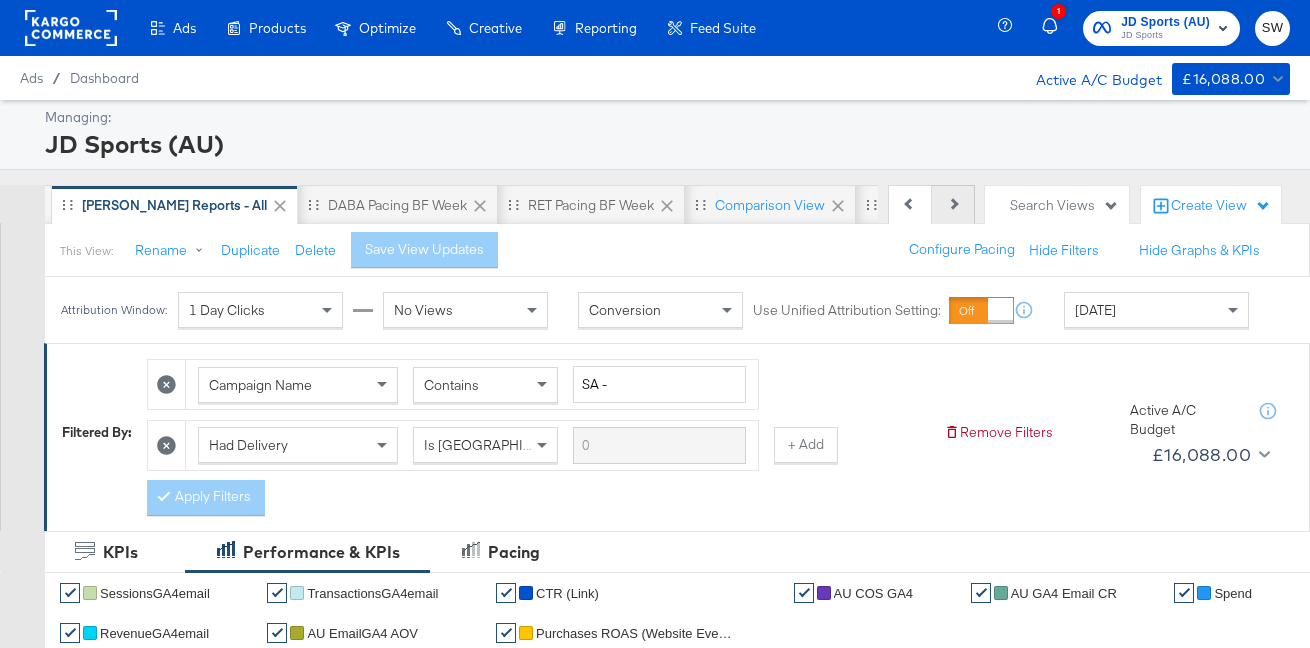 click on "Next" at bounding box center (953, 205) 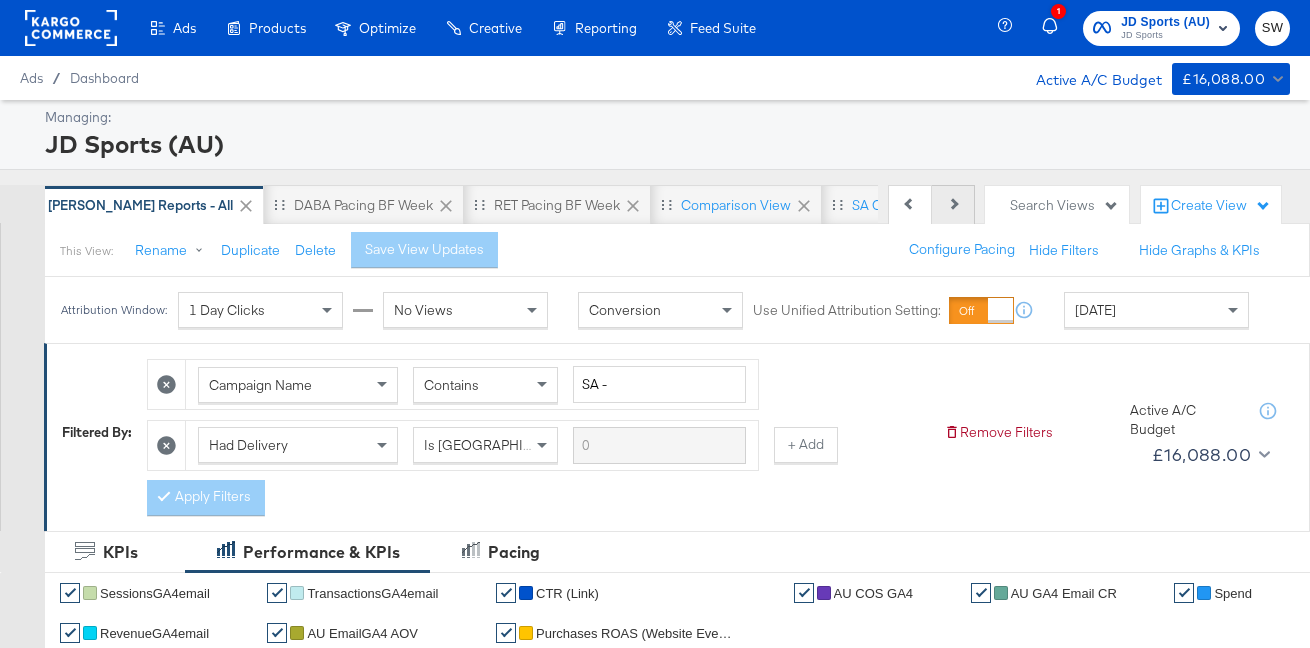 click on "Next" at bounding box center (953, 205) 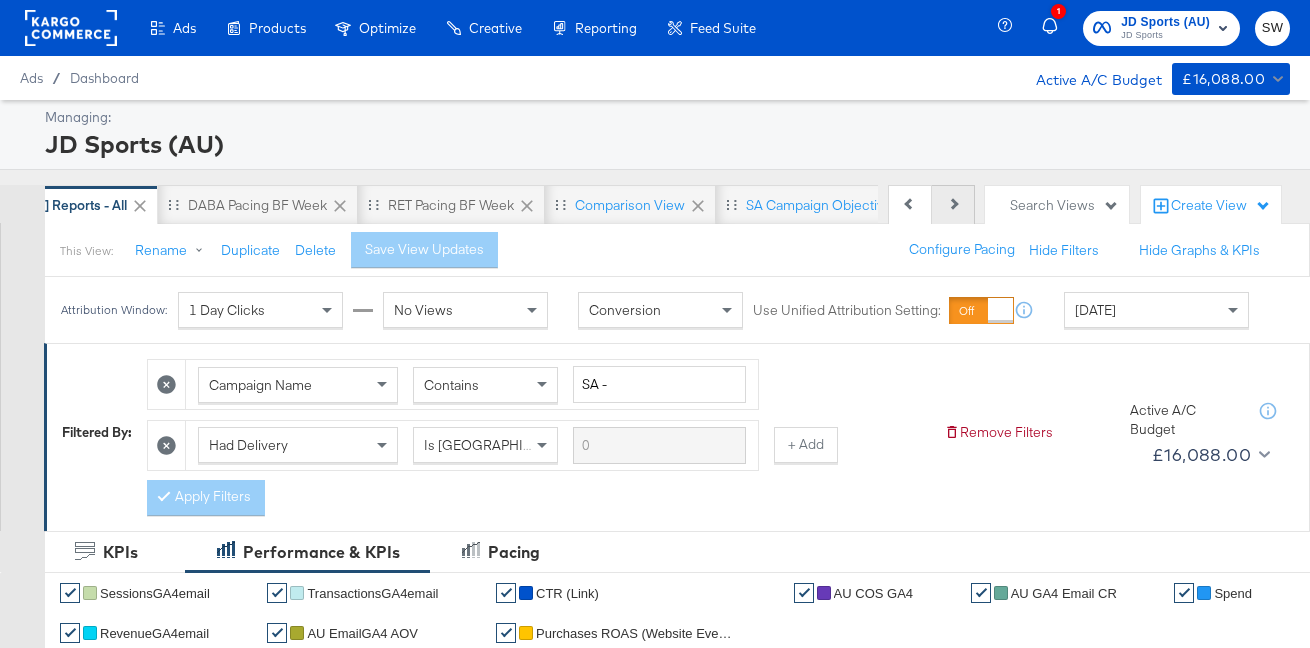 click on "Next" at bounding box center [953, 205] 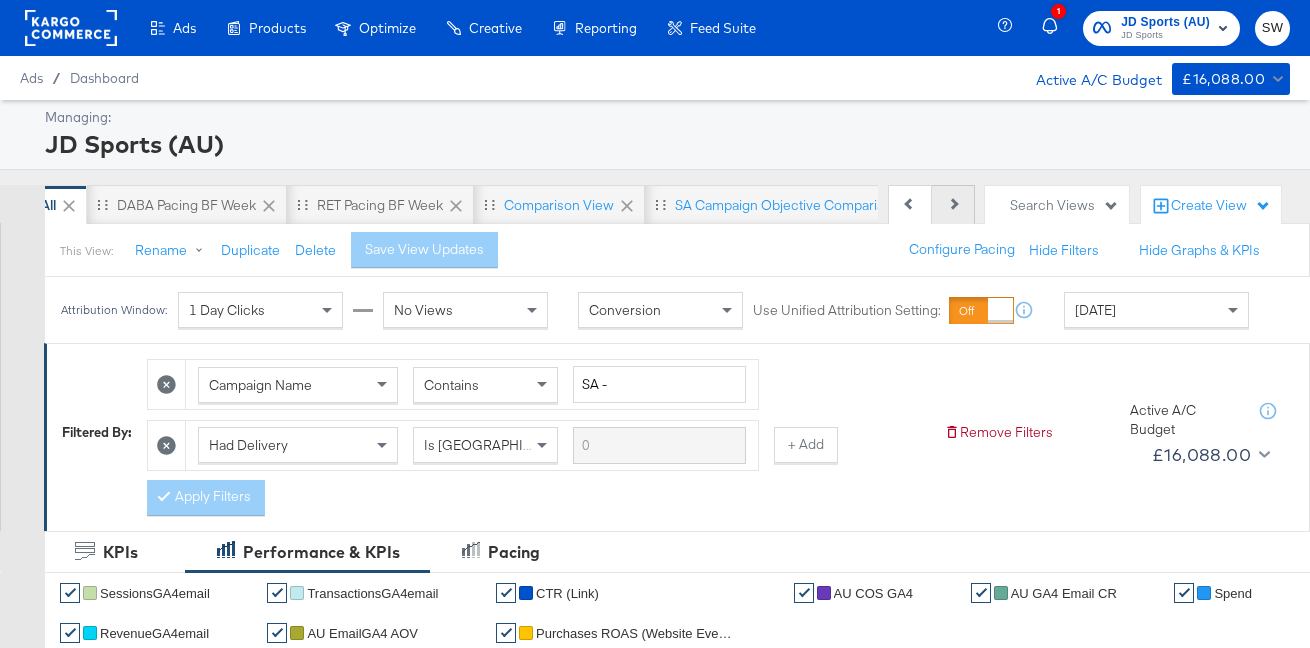 click on "Next" at bounding box center [953, 205] 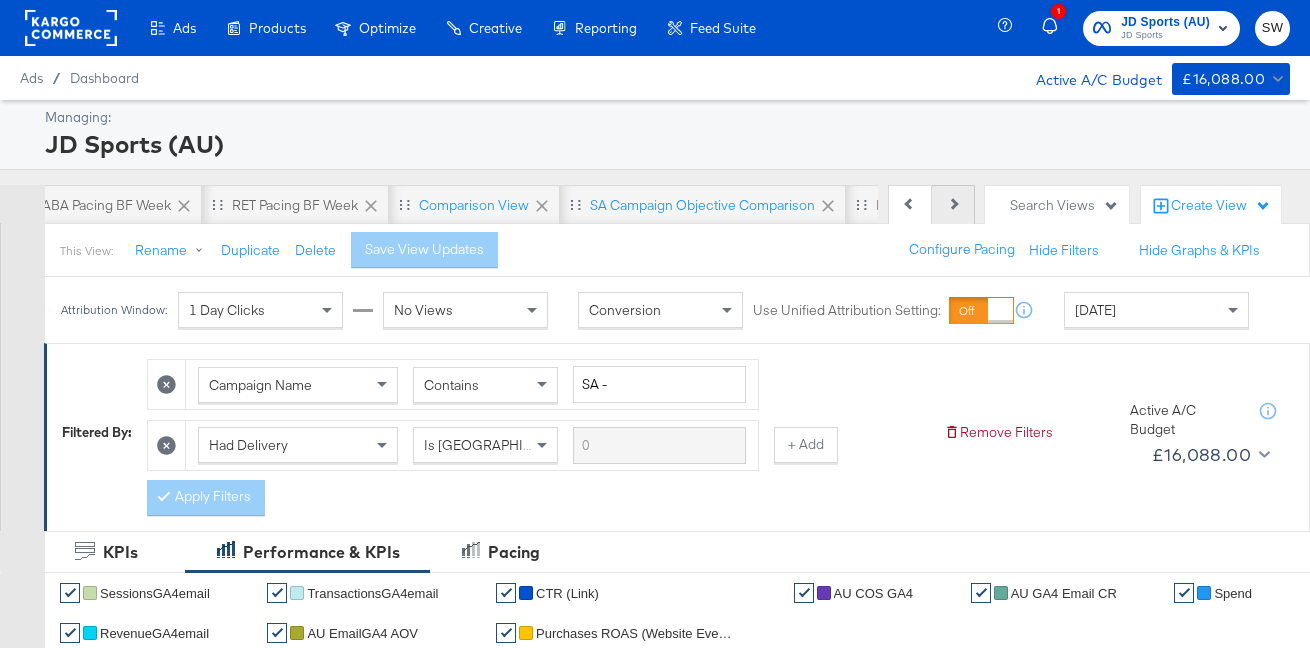 click on "Next" at bounding box center (953, 205) 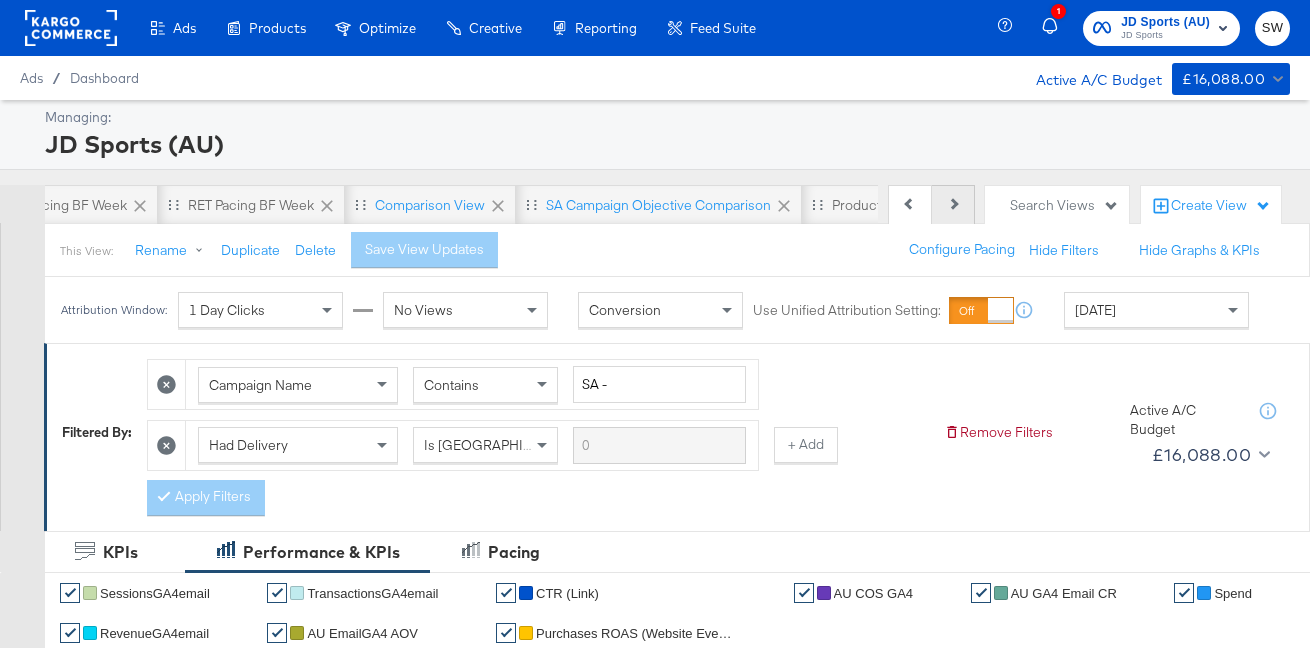 click on "Next" at bounding box center [953, 205] 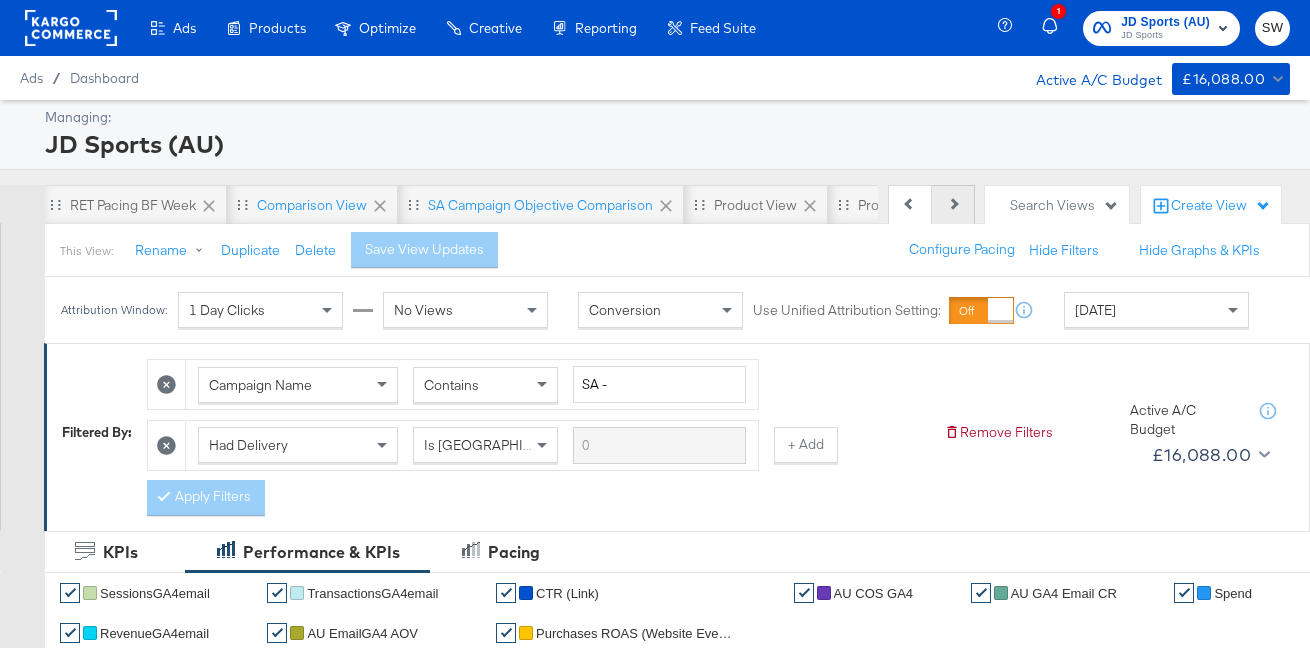 click on "Next" at bounding box center (953, 205) 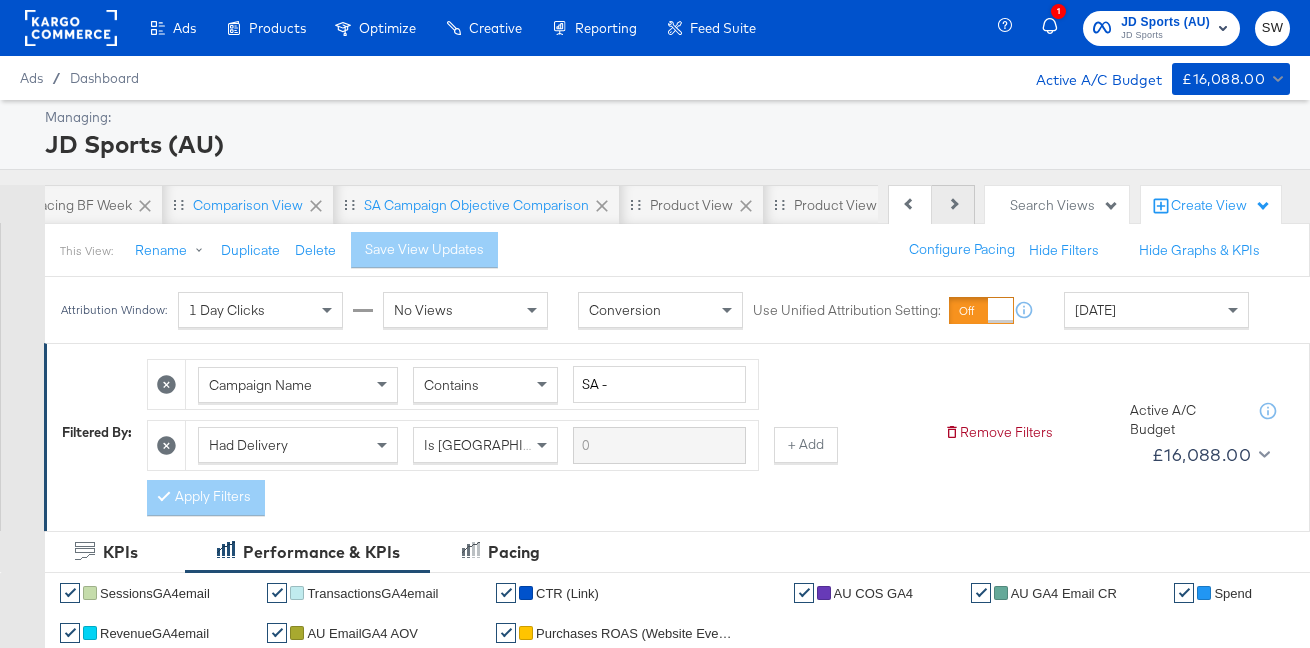 click on "Next" at bounding box center (953, 205) 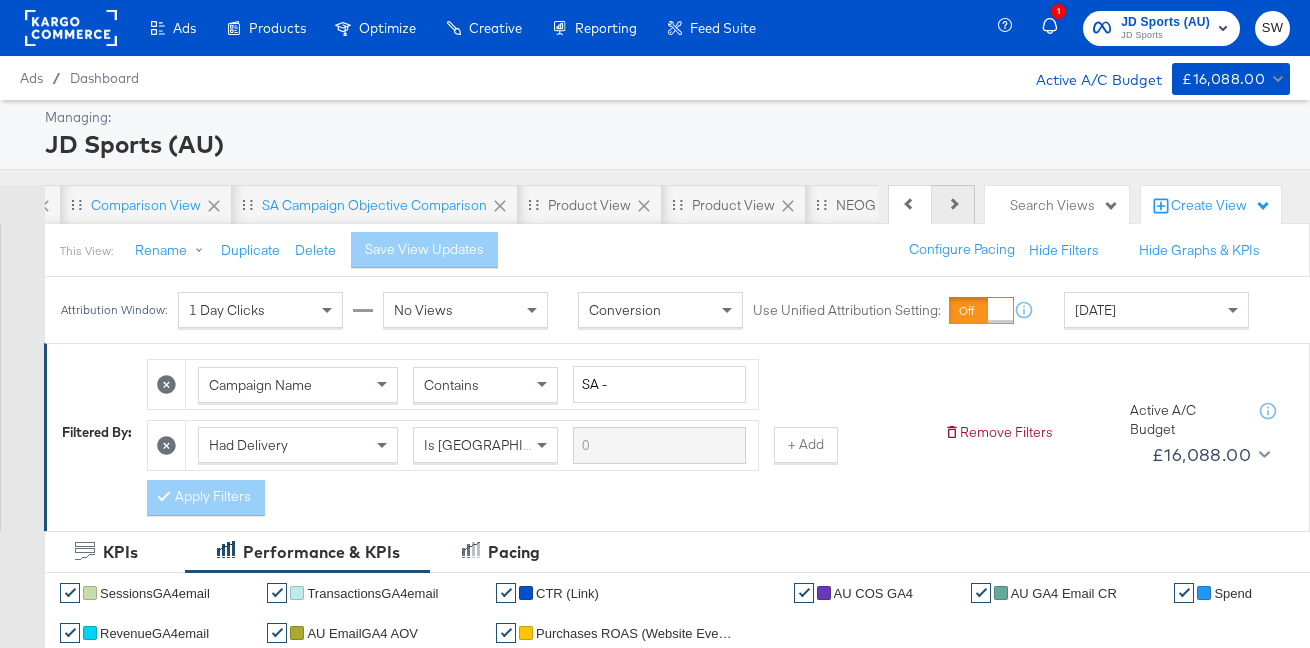 click on "Next" at bounding box center (953, 205) 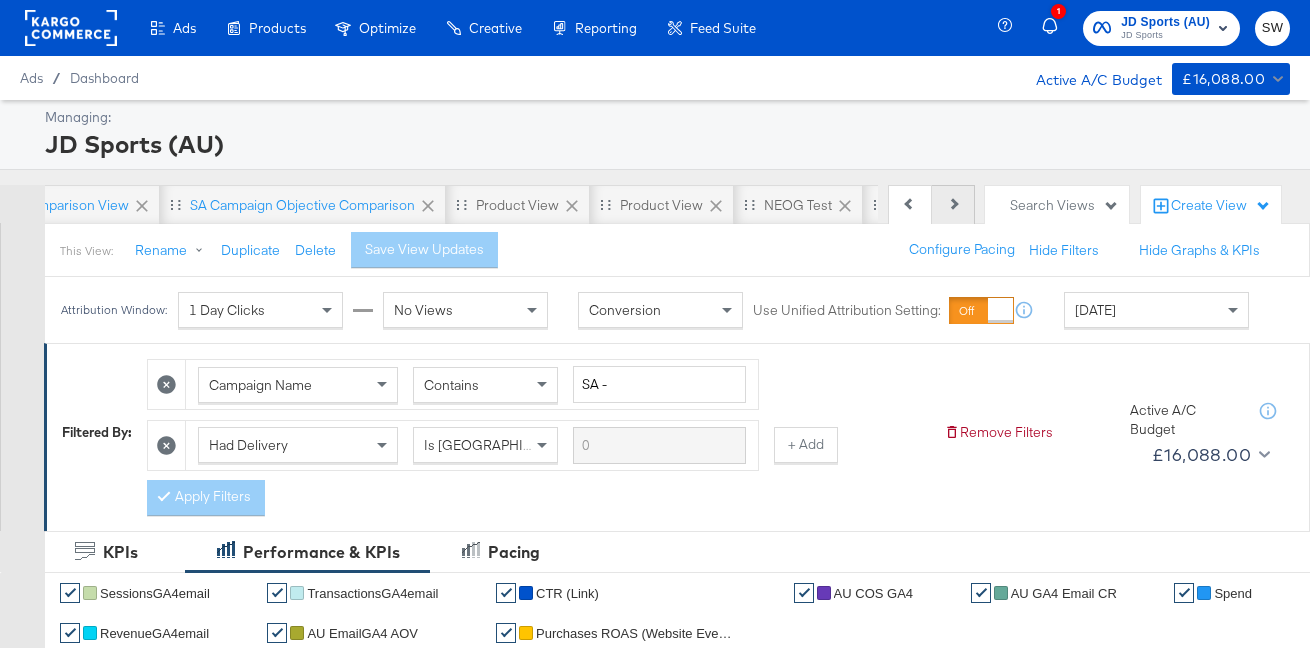 click on "Next" at bounding box center [953, 205] 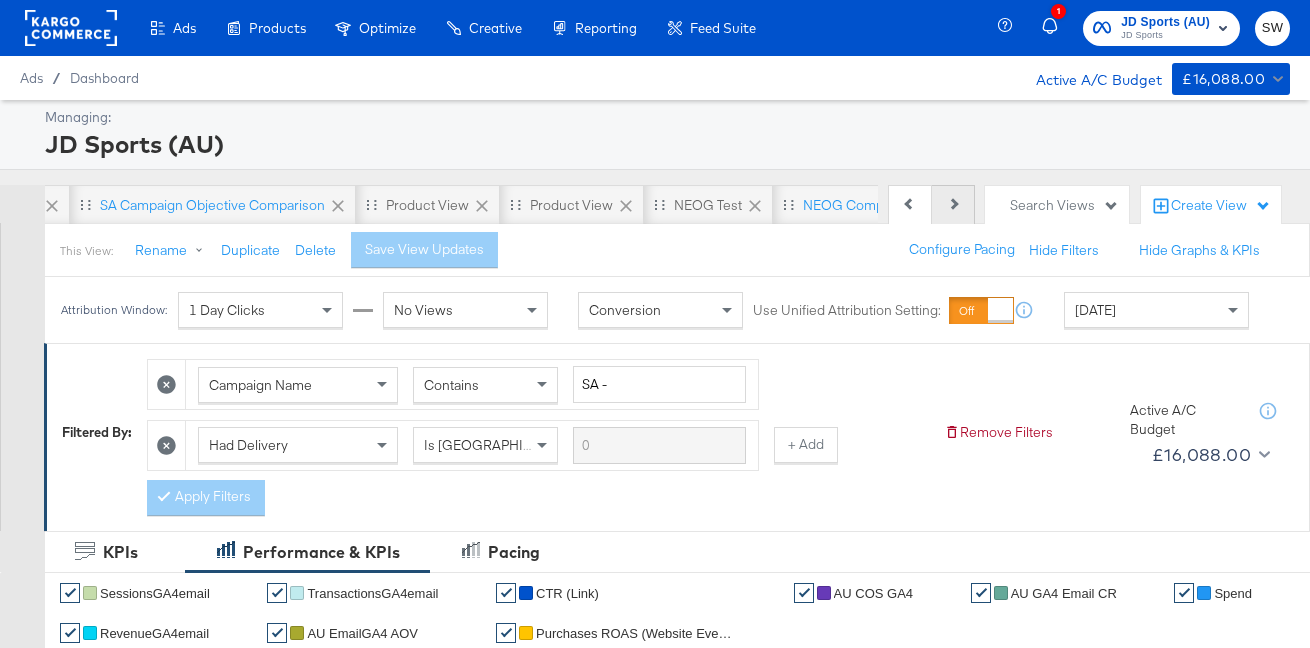 click on "Next" at bounding box center (953, 205) 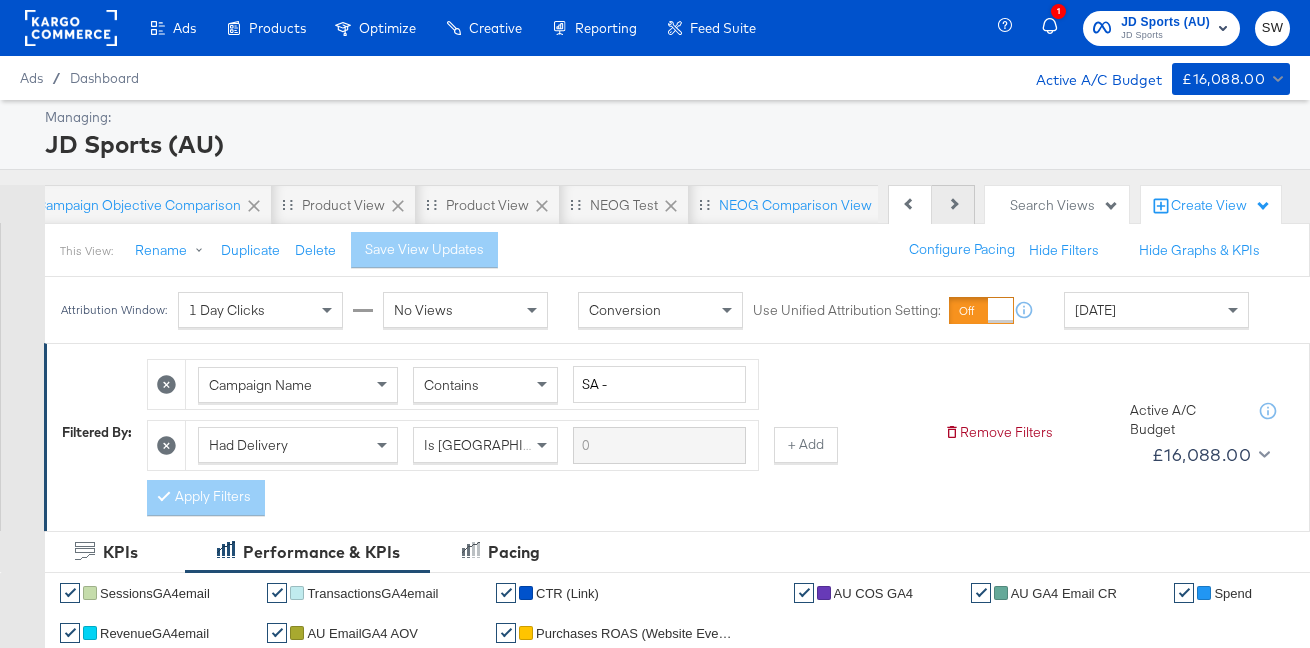 click on "Next" at bounding box center [953, 205] 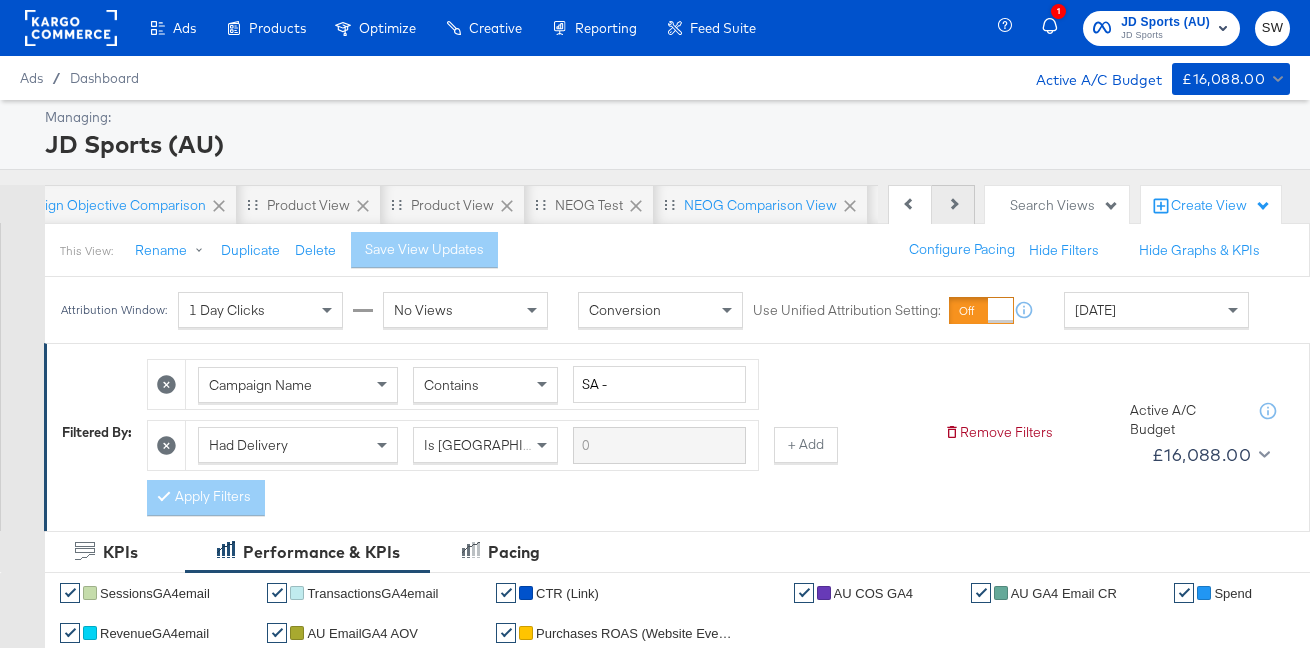 click on "Next" at bounding box center (953, 205) 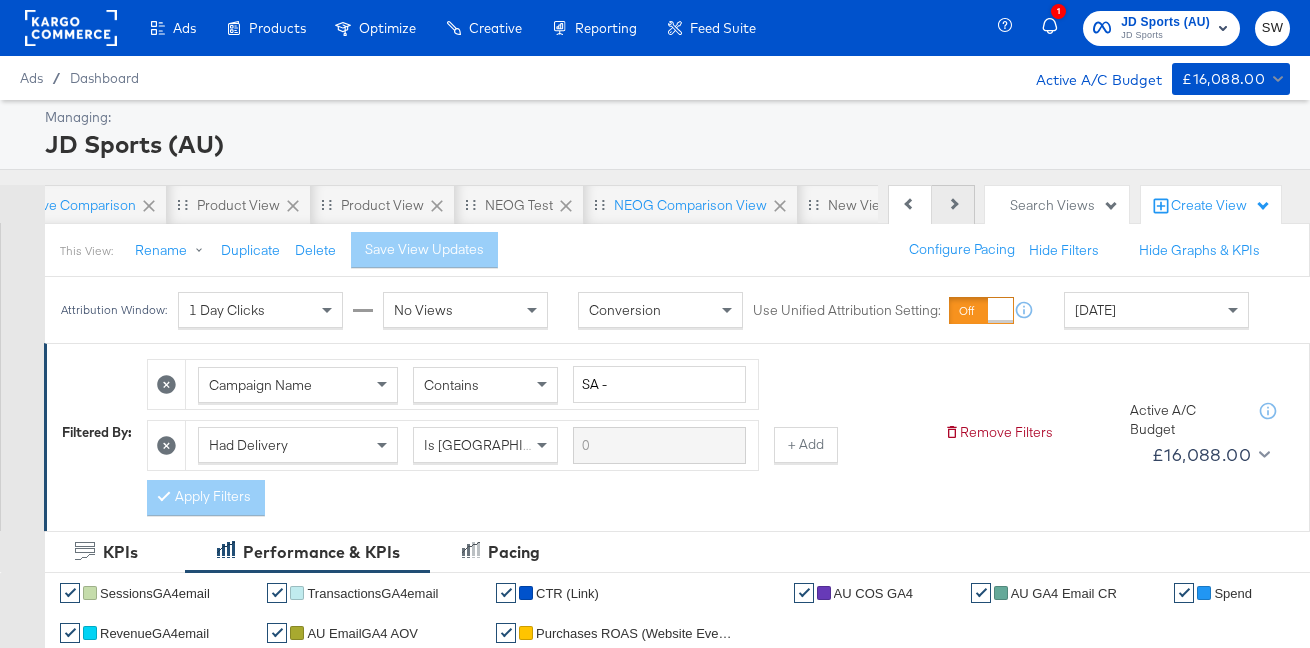 click on "Next" at bounding box center [953, 205] 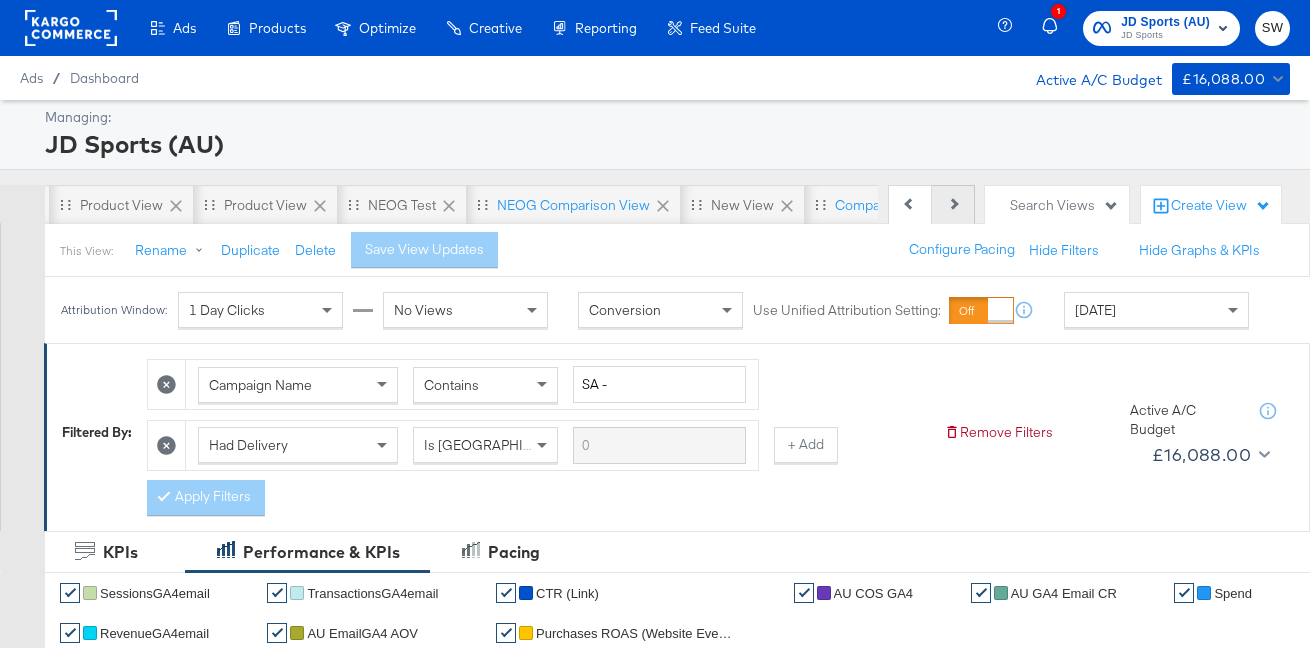 click on "Next" at bounding box center (953, 205) 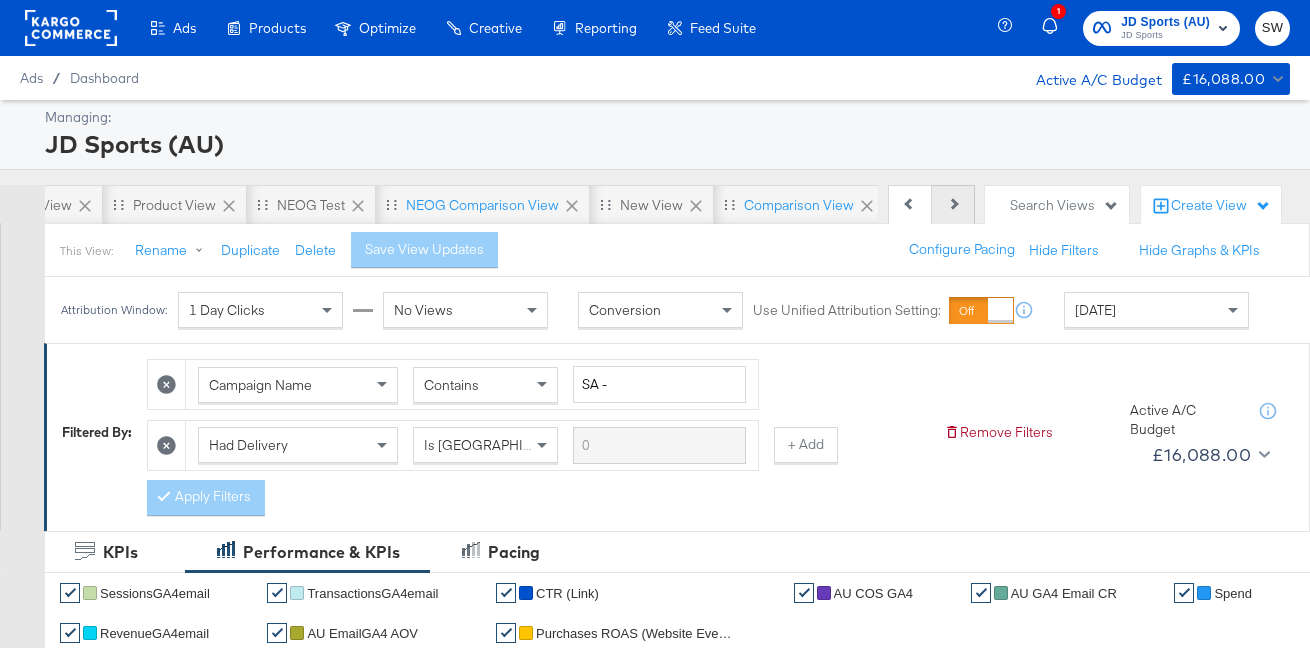 click on "Next" at bounding box center [953, 205] 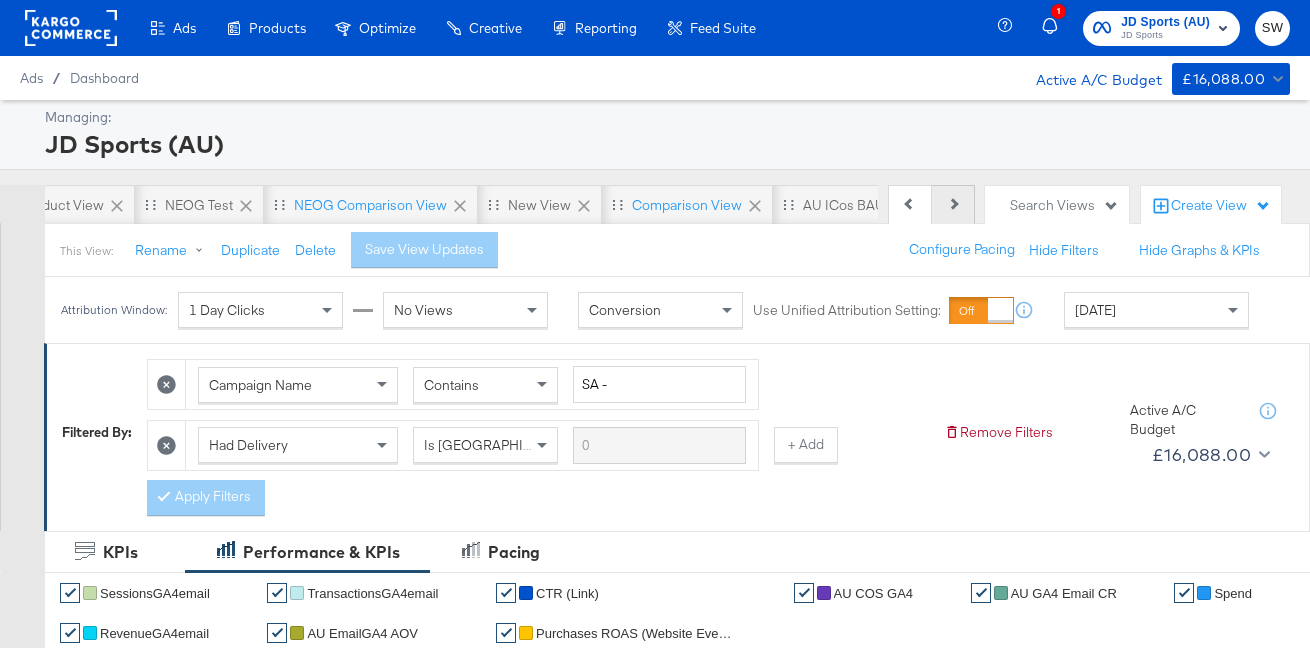 click on "Next" at bounding box center (953, 205) 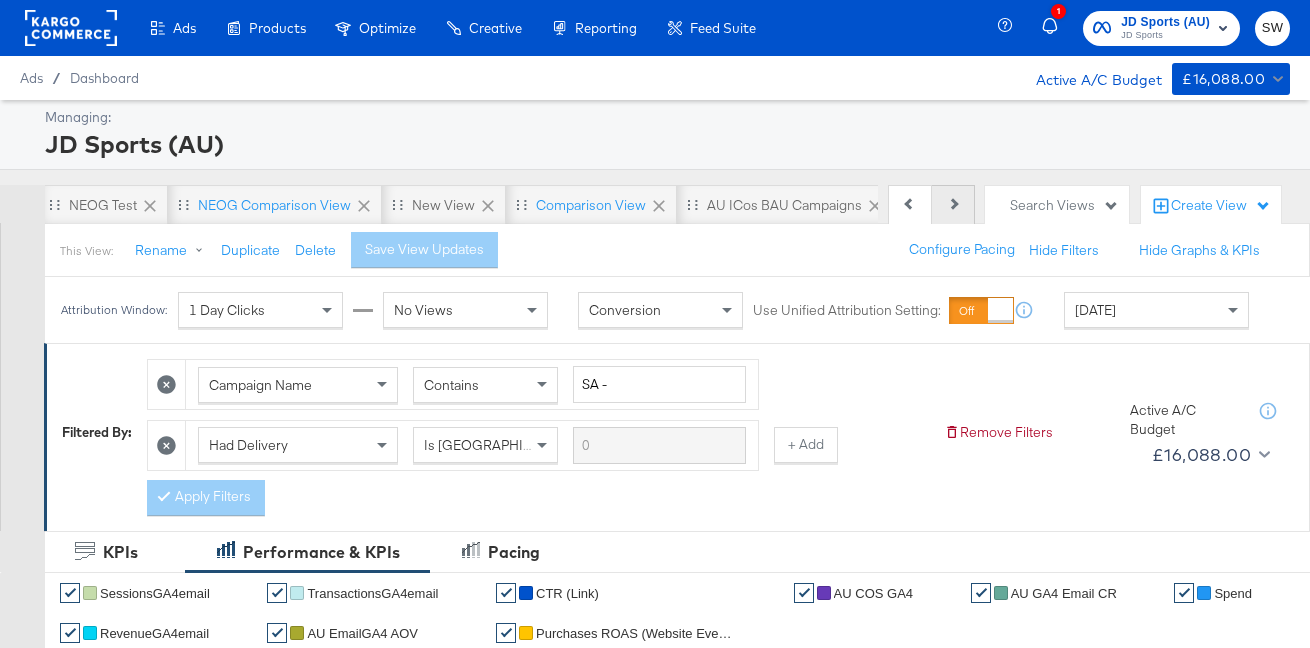click on "Next" at bounding box center (953, 205) 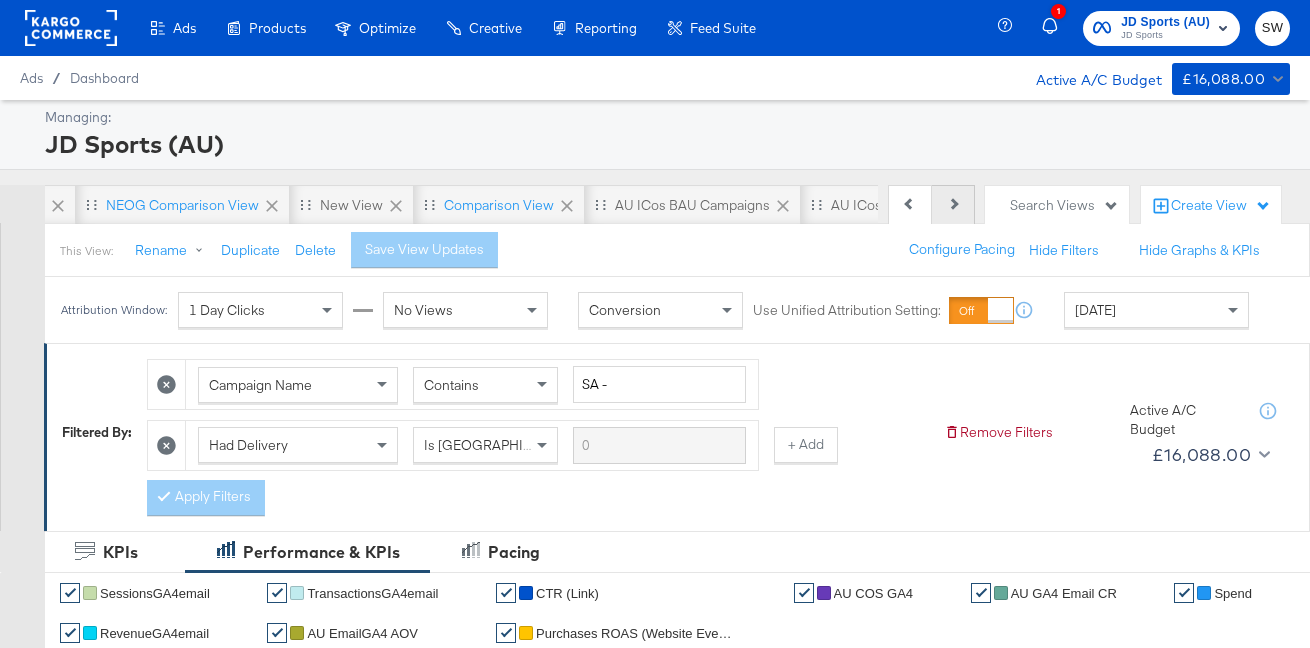 click on "Next" at bounding box center (953, 205) 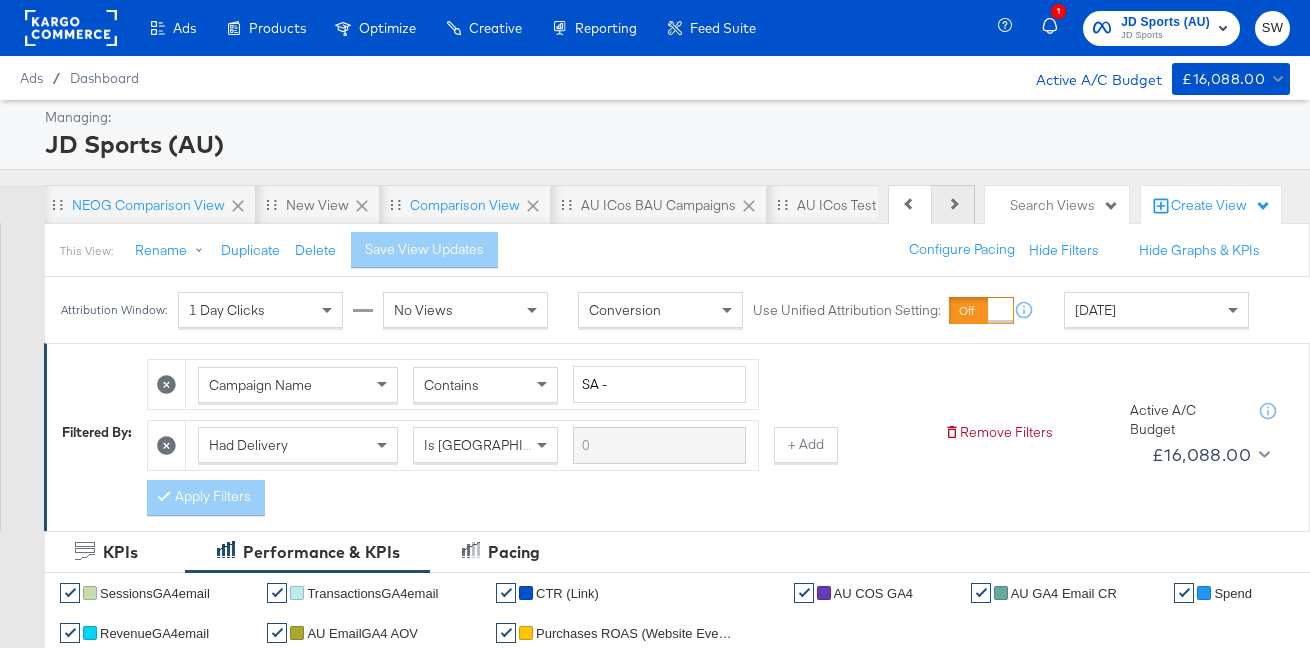 click on "Next" at bounding box center [953, 205] 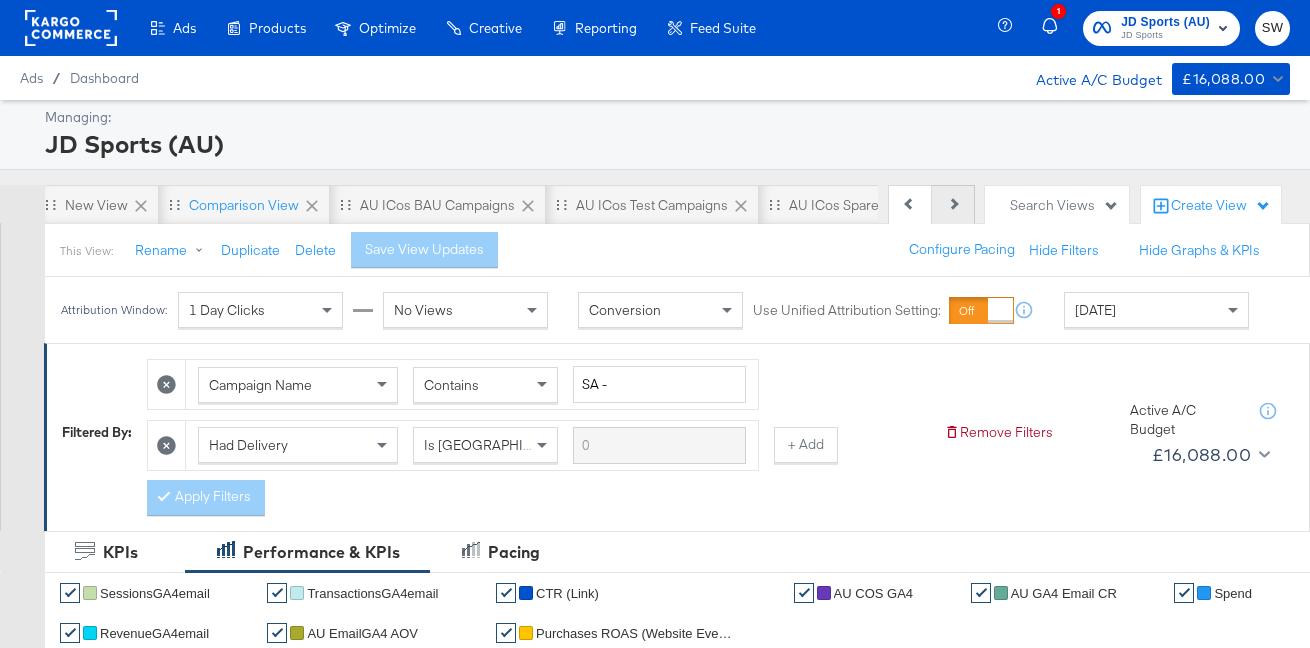 scroll, scrollTop: 0, scrollLeft: 2373, axis: horizontal 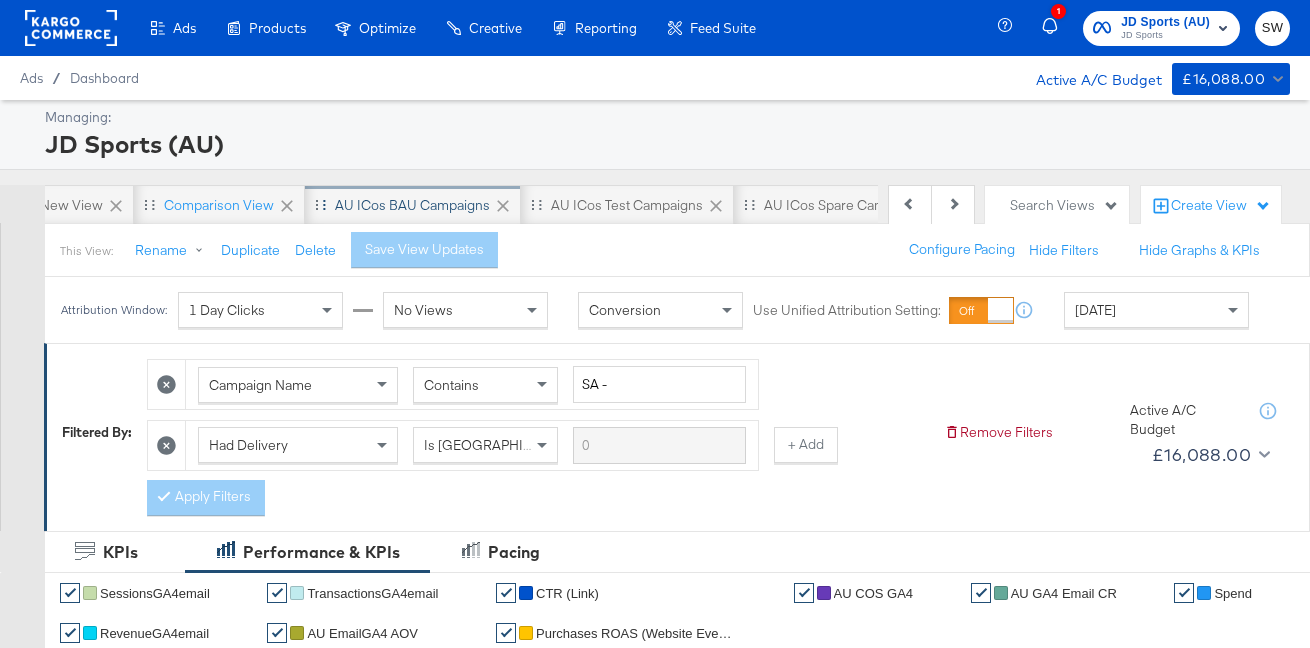 click on "AU iCos BAU Campaigns" at bounding box center (413, 205) 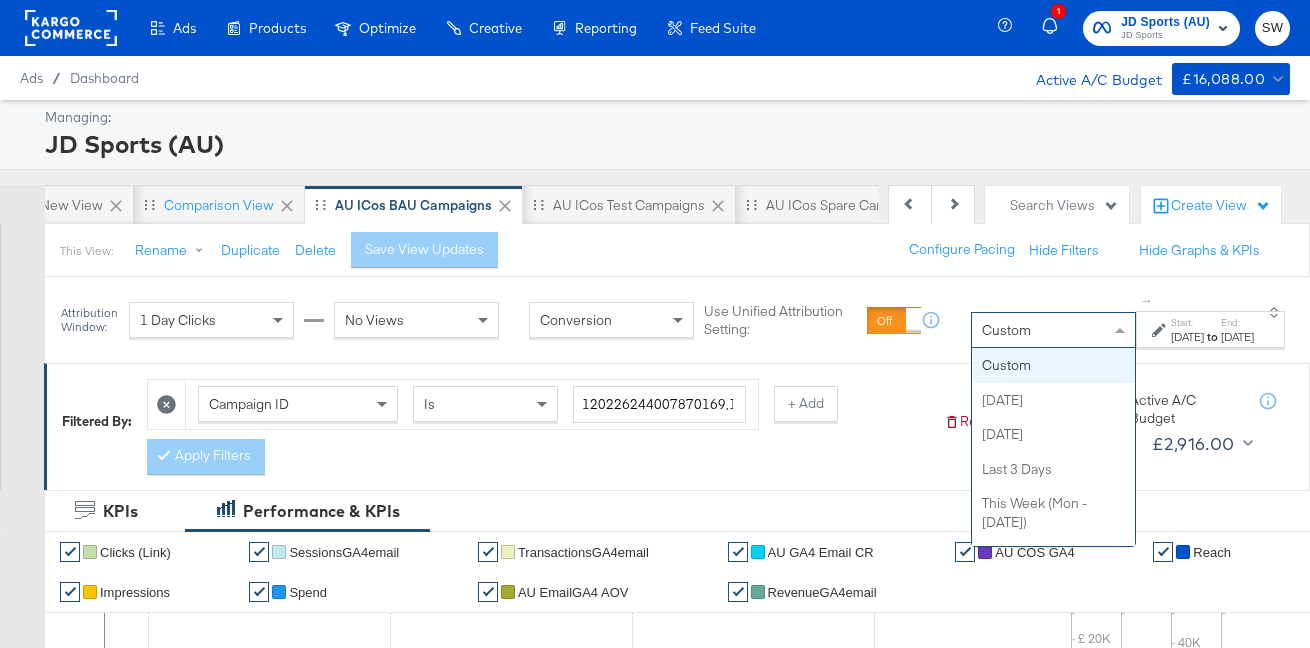 click on "Custom" at bounding box center [1053, 330] 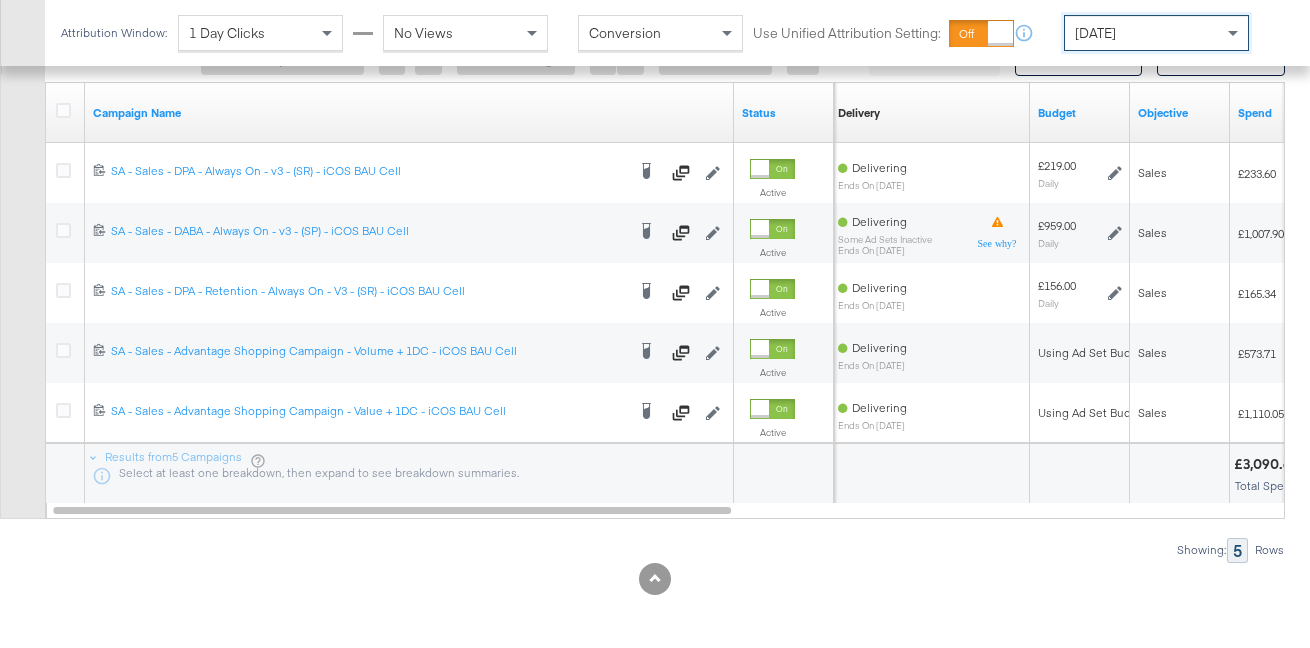 scroll, scrollTop: 1159, scrollLeft: 0, axis: vertical 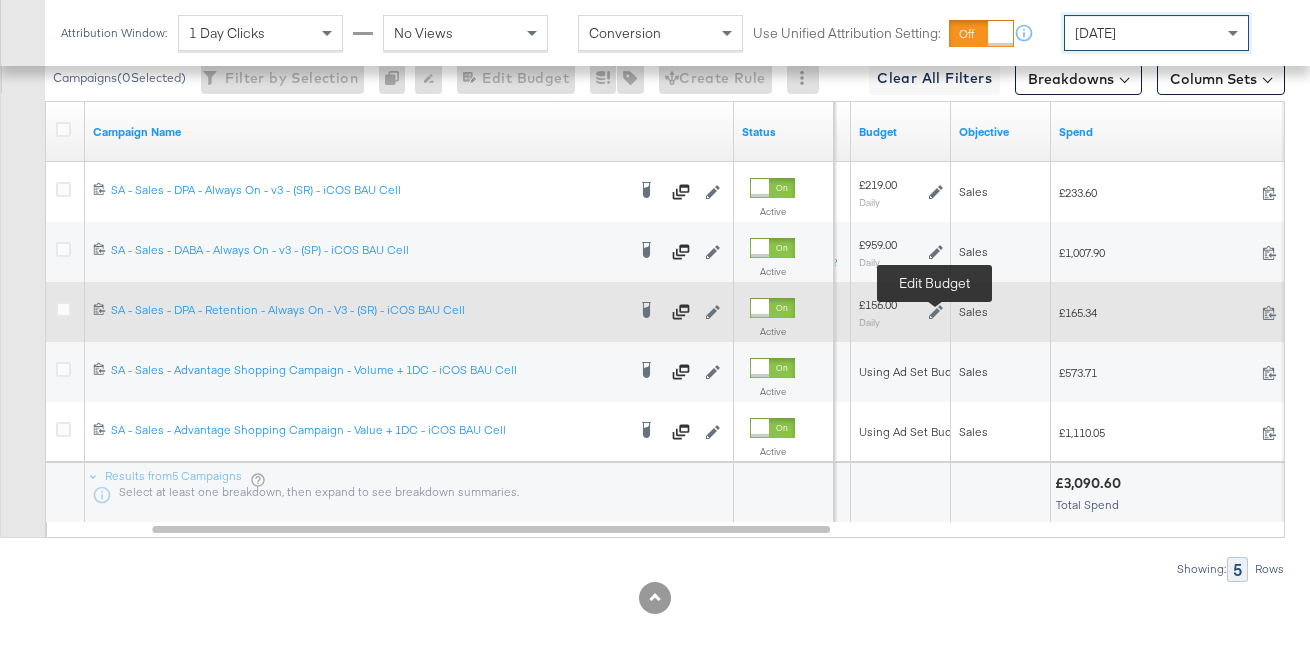 click 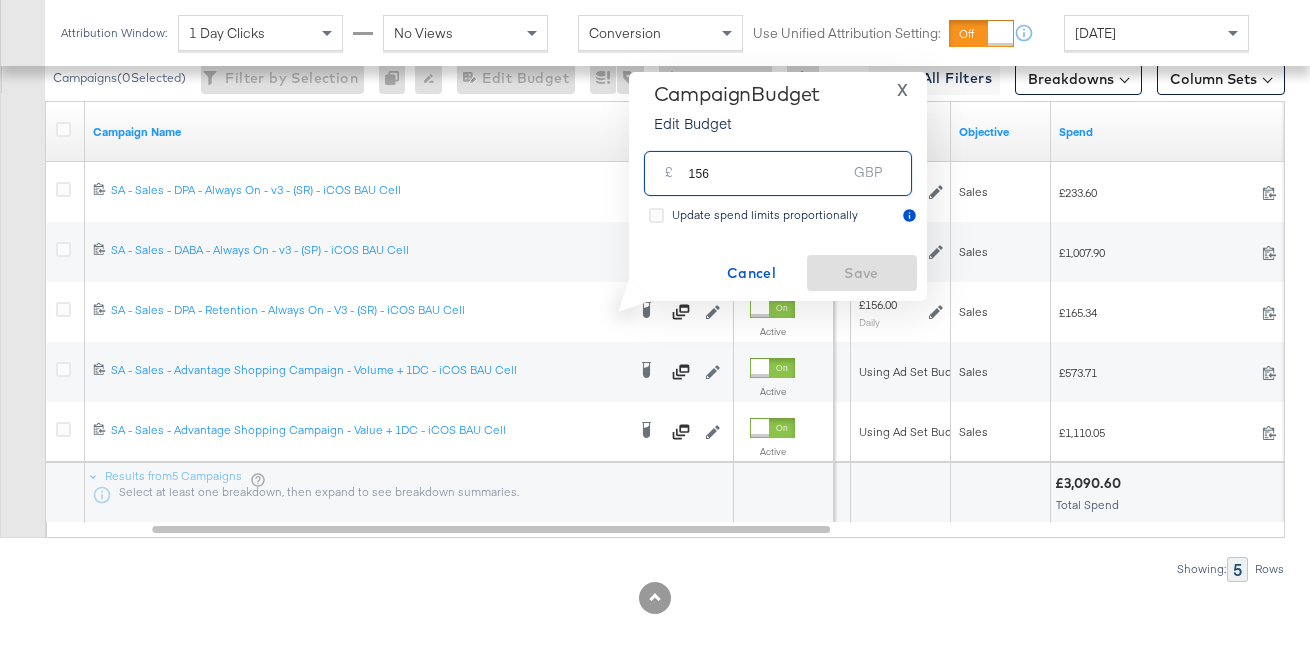 click on "156" at bounding box center [768, 165] 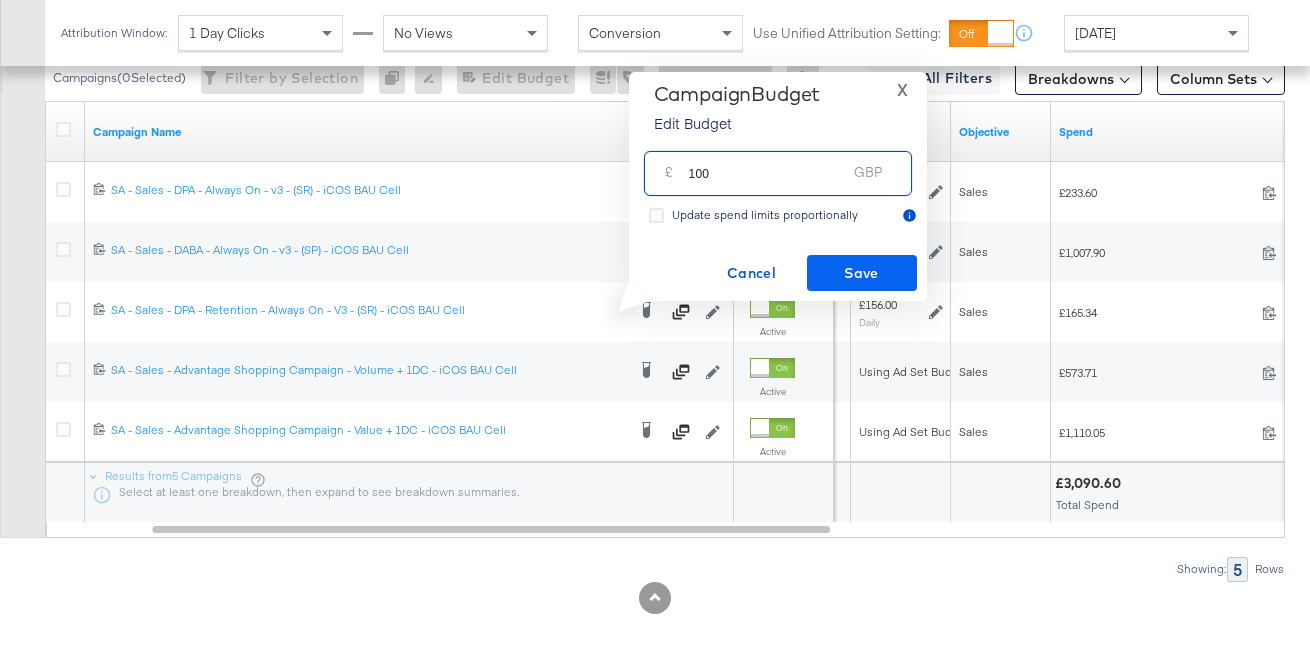 type on "100" 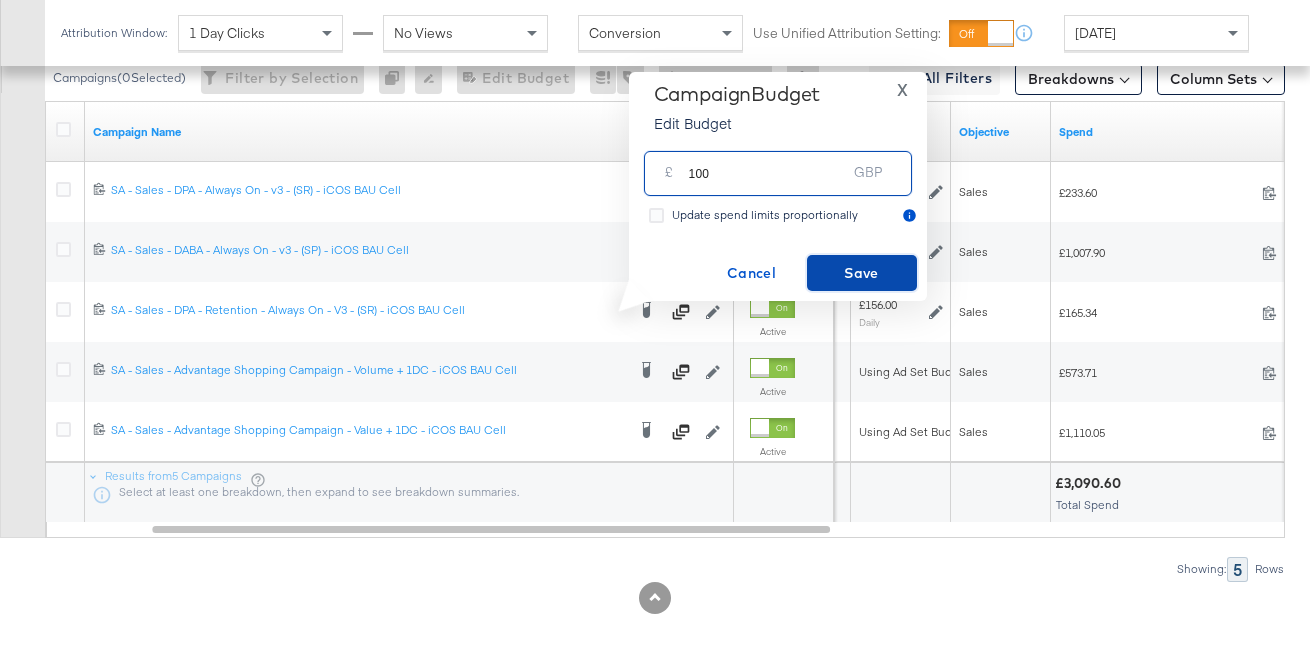 click on "Save" at bounding box center [862, 273] 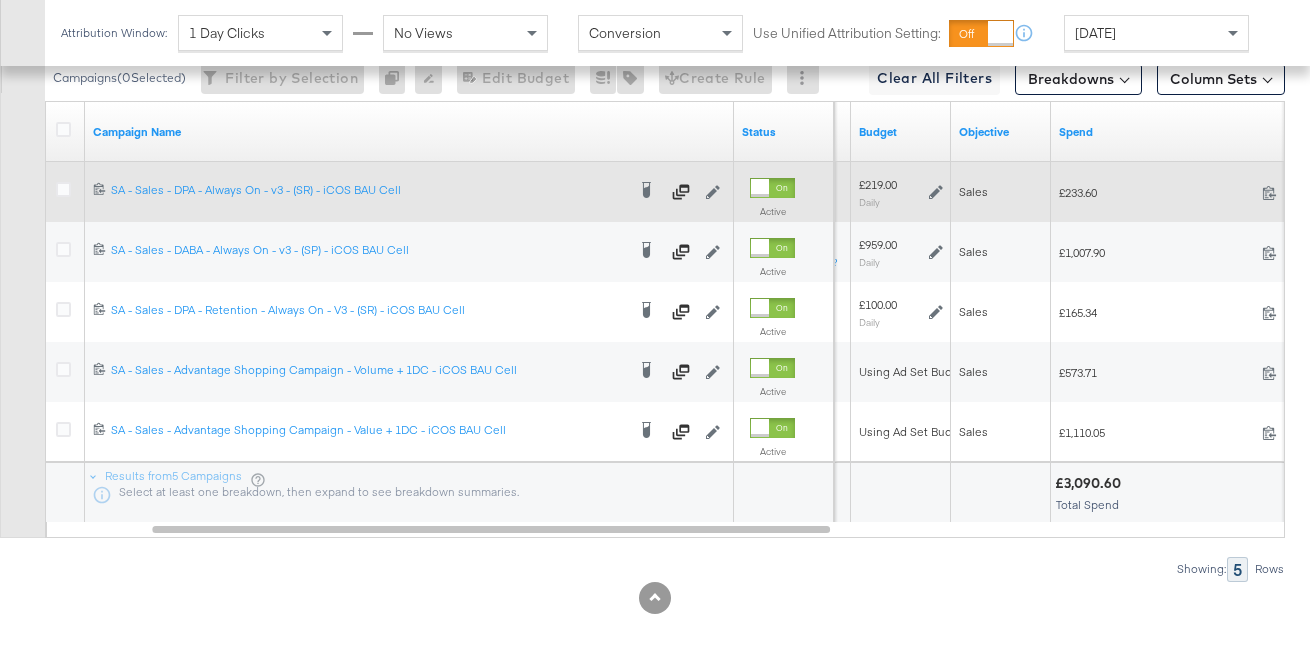 click 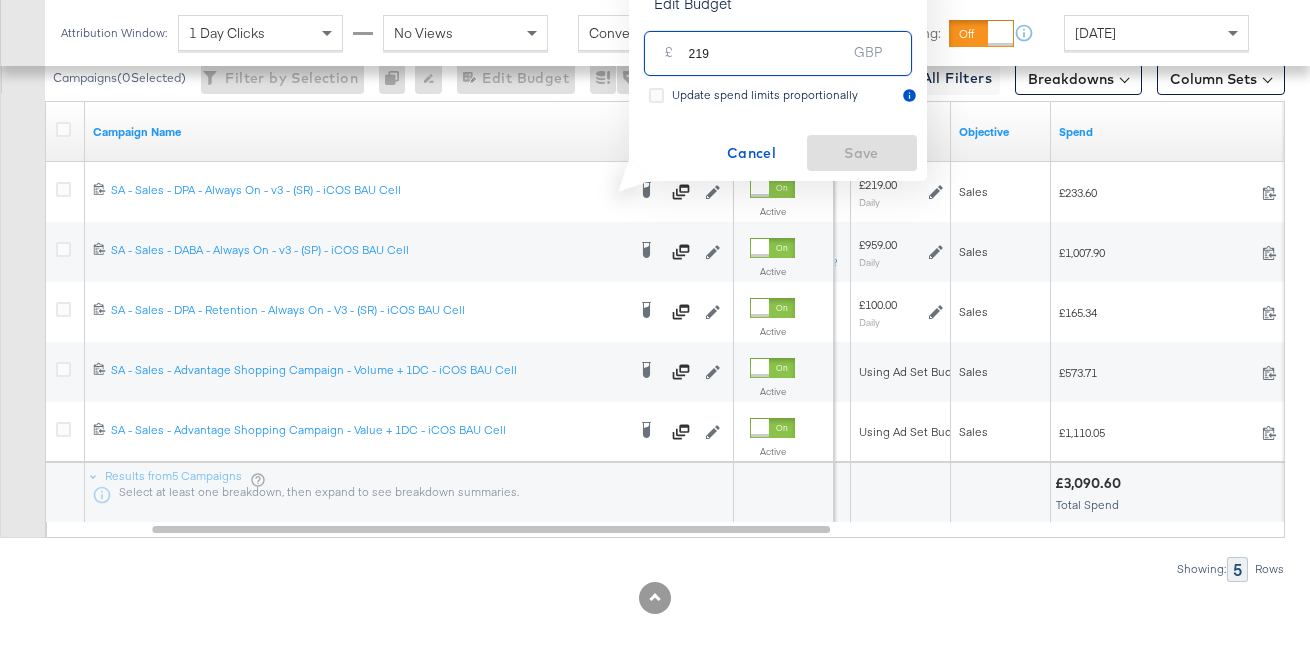 drag, startPoint x: 772, startPoint y: 53, endPoint x: 677, endPoint y: 51, distance: 95.02105 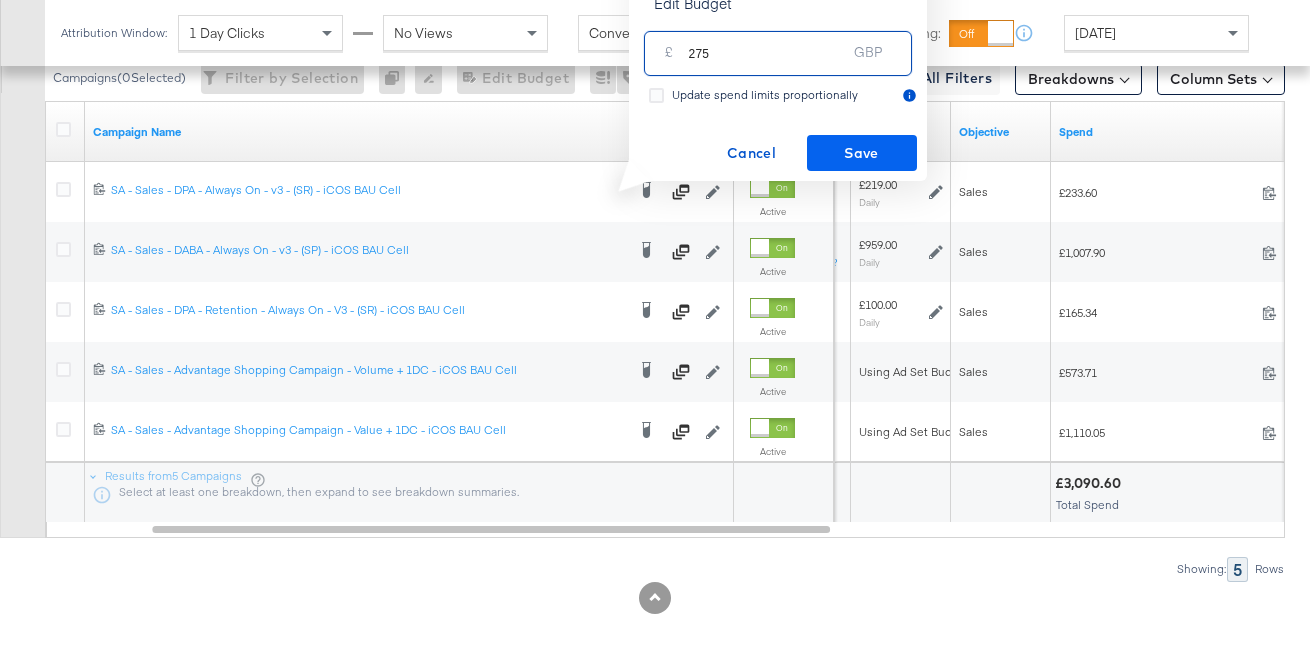 type on "275" 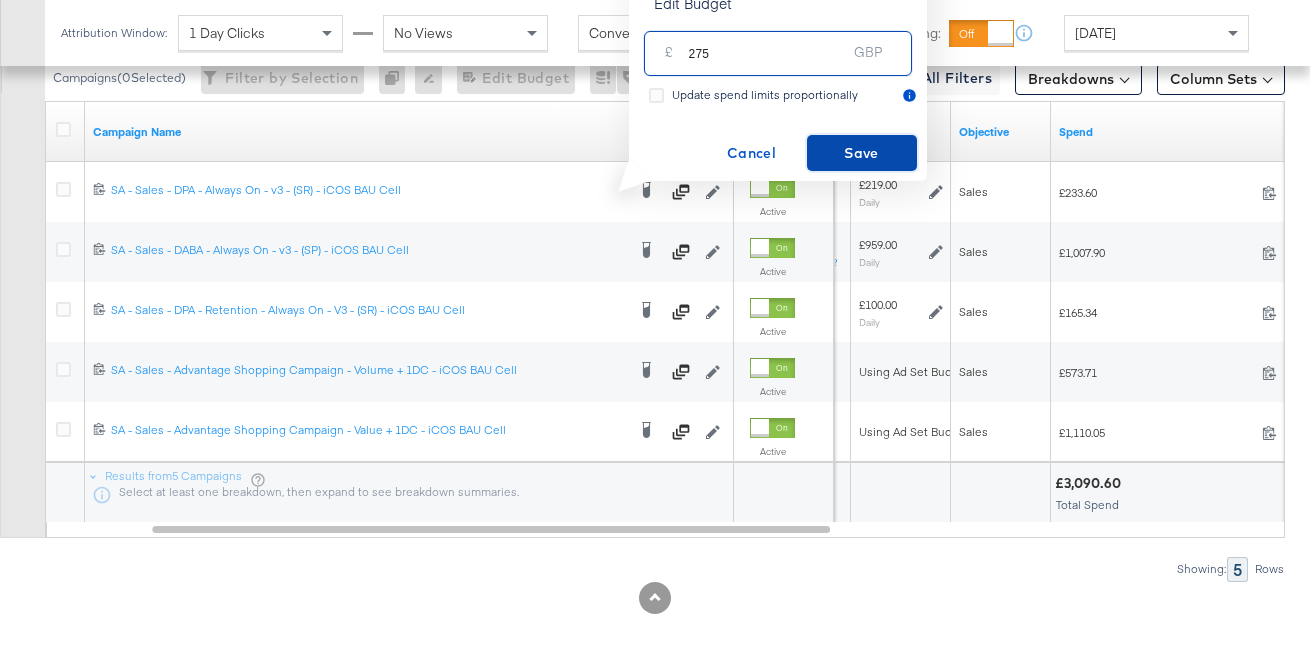 click on "Save" at bounding box center (862, 153) 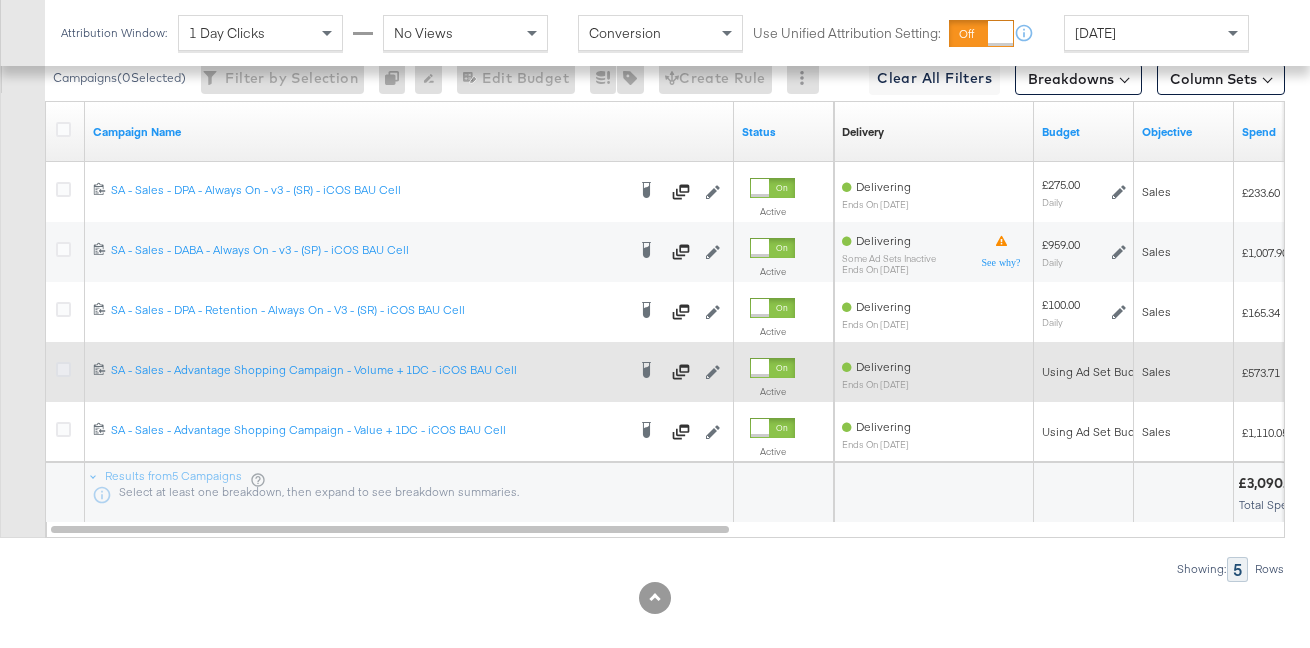 click at bounding box center (63, 369) 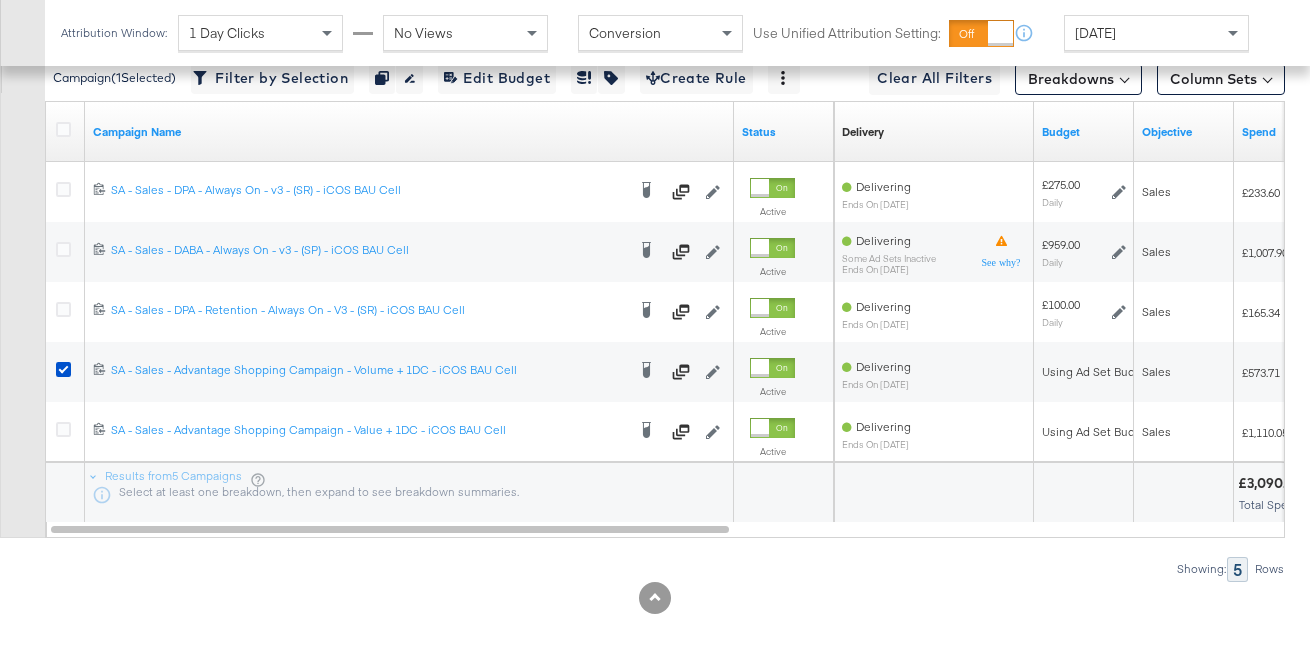 scroll, scrollTop: 953, scrollLeft: 0, axis: vertical 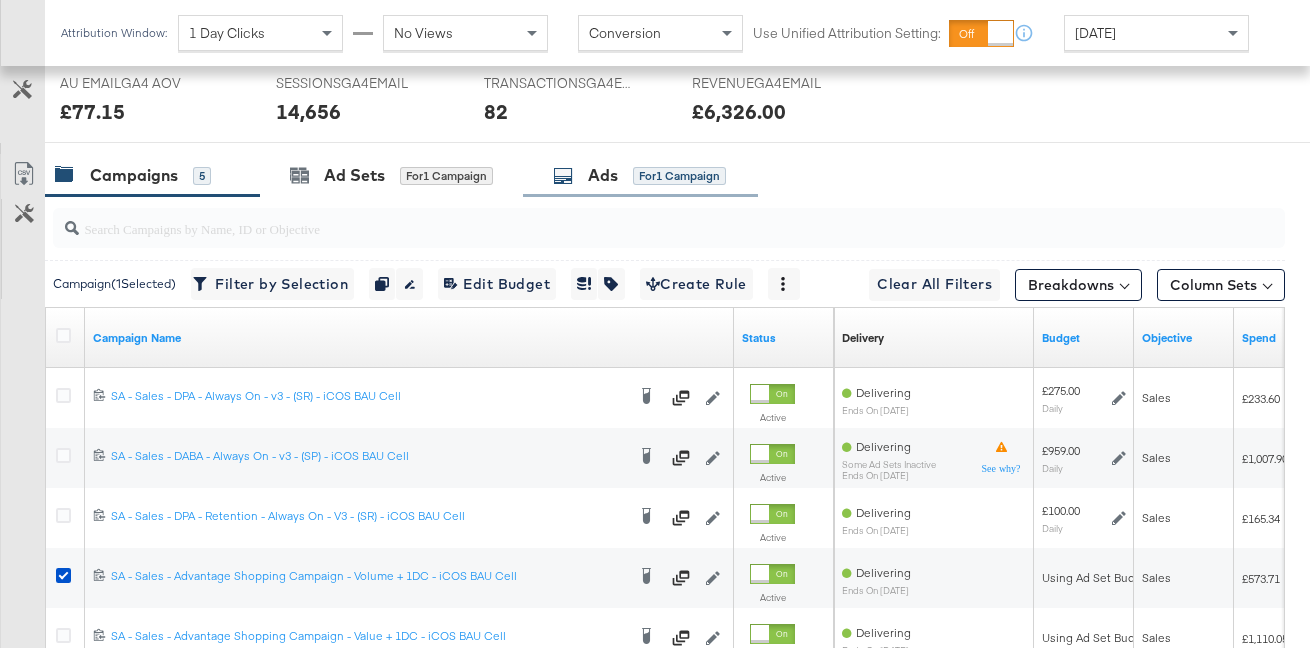 click on "Ads for  1   Campaign" at bounding box center [640, 175] 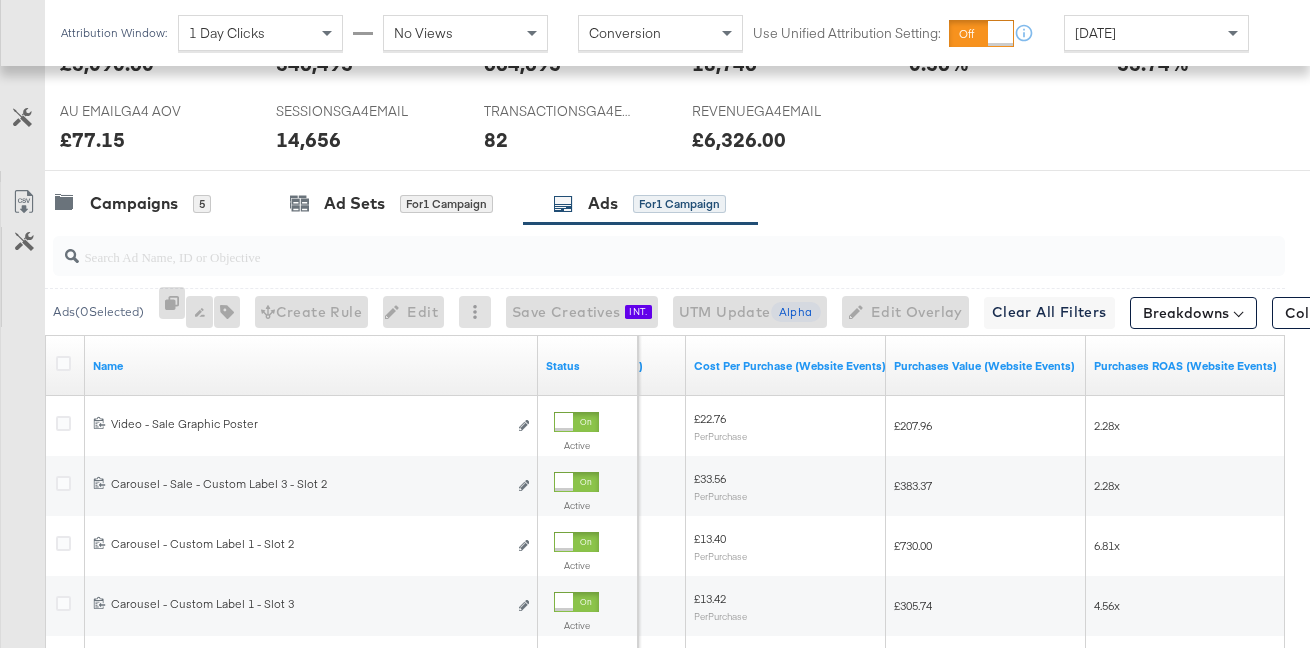 scroll, scrollTop: 864, scrollLeft: 0, axis: vertical 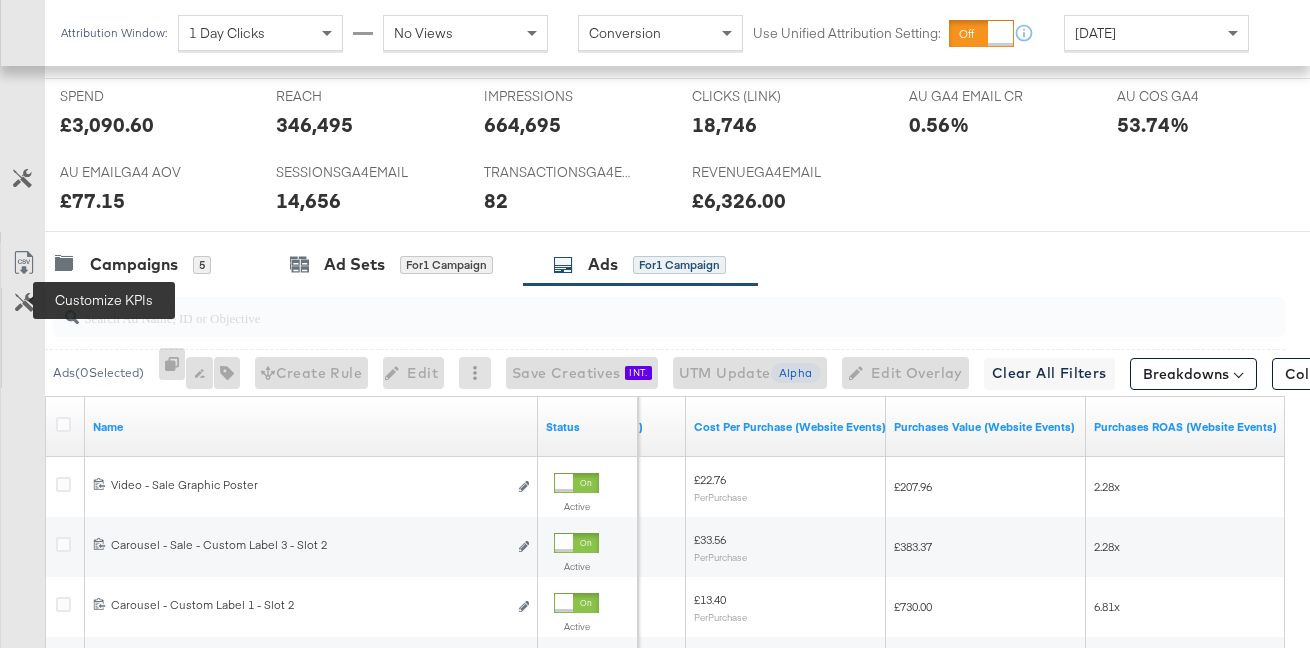 click 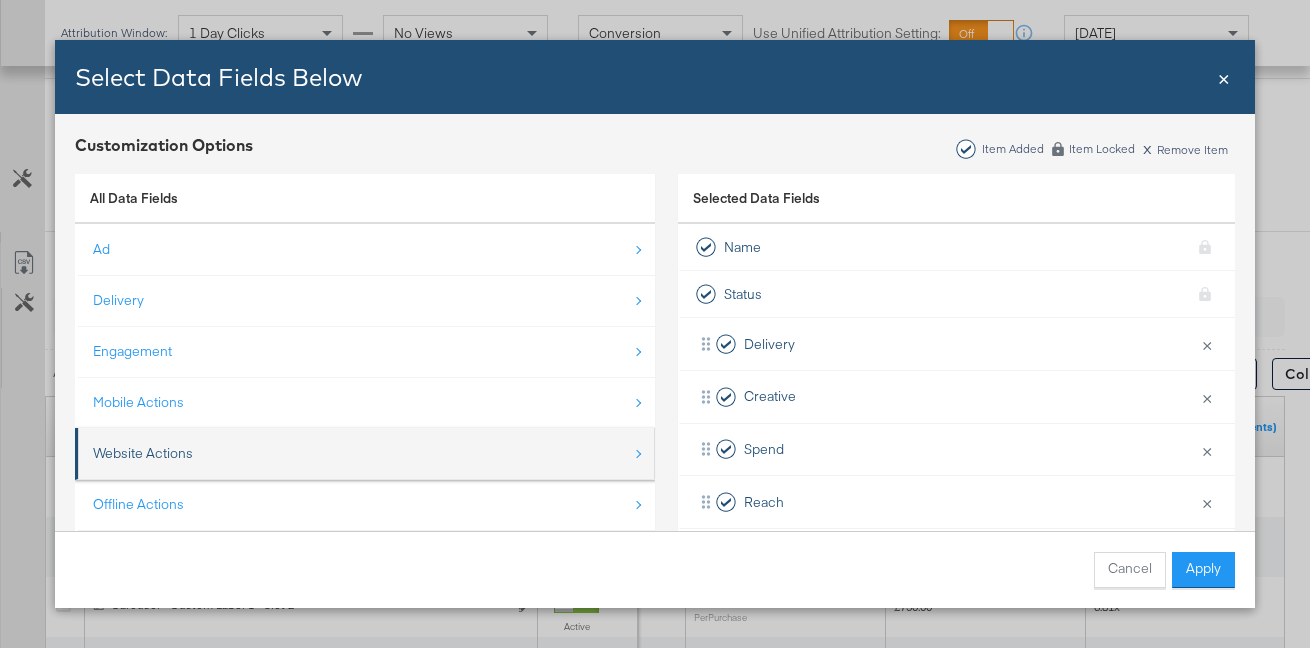 scroll, scrollTop: 28, scrollLeft: 0, axis: vertical 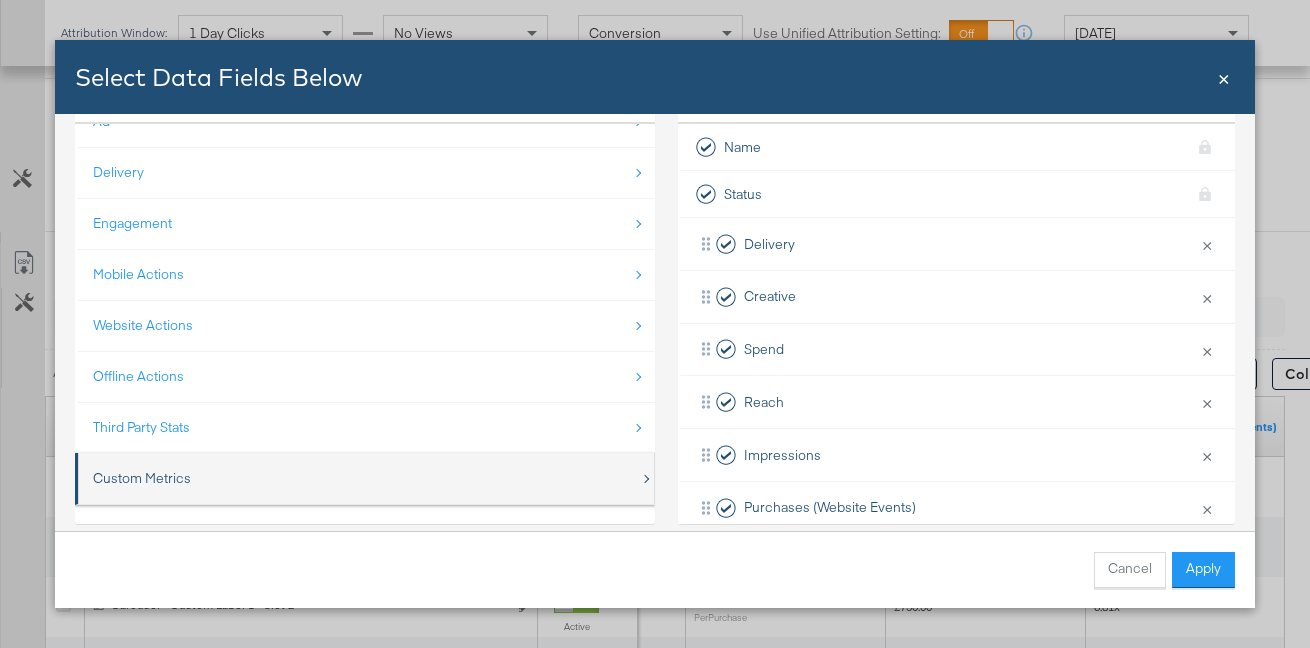 click on "Custom Metrics" at bounding box center [366, 478] 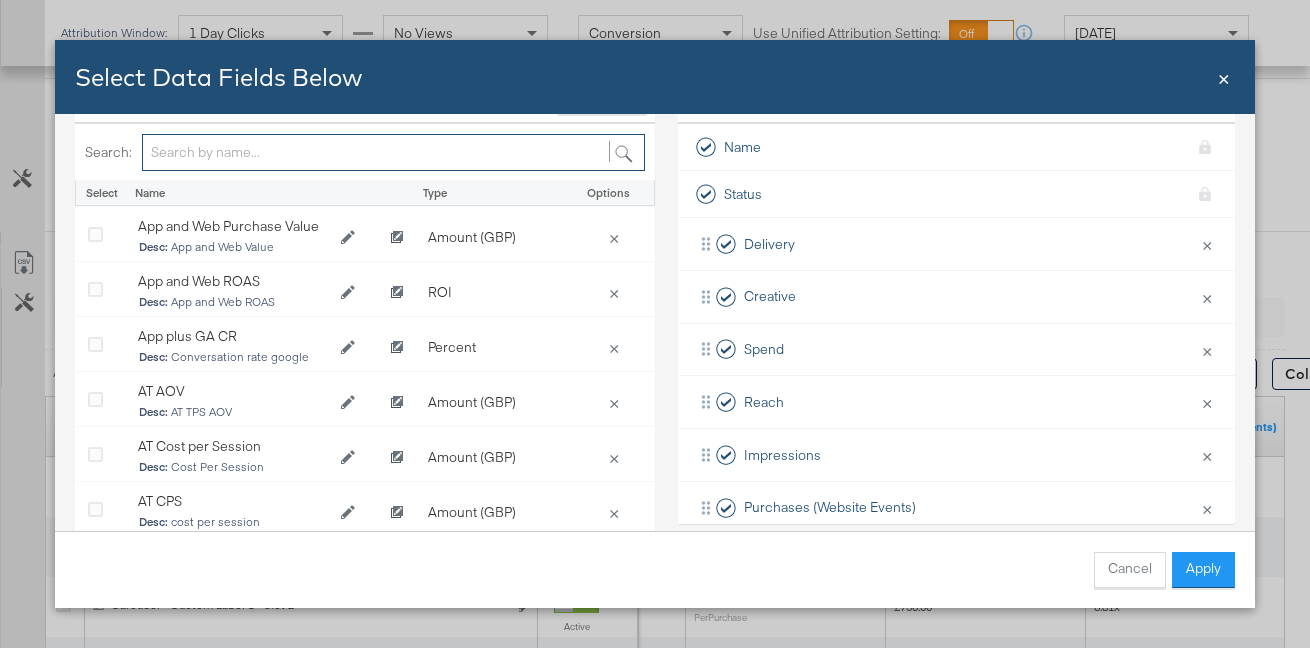 click at bounding box center [393, 152] 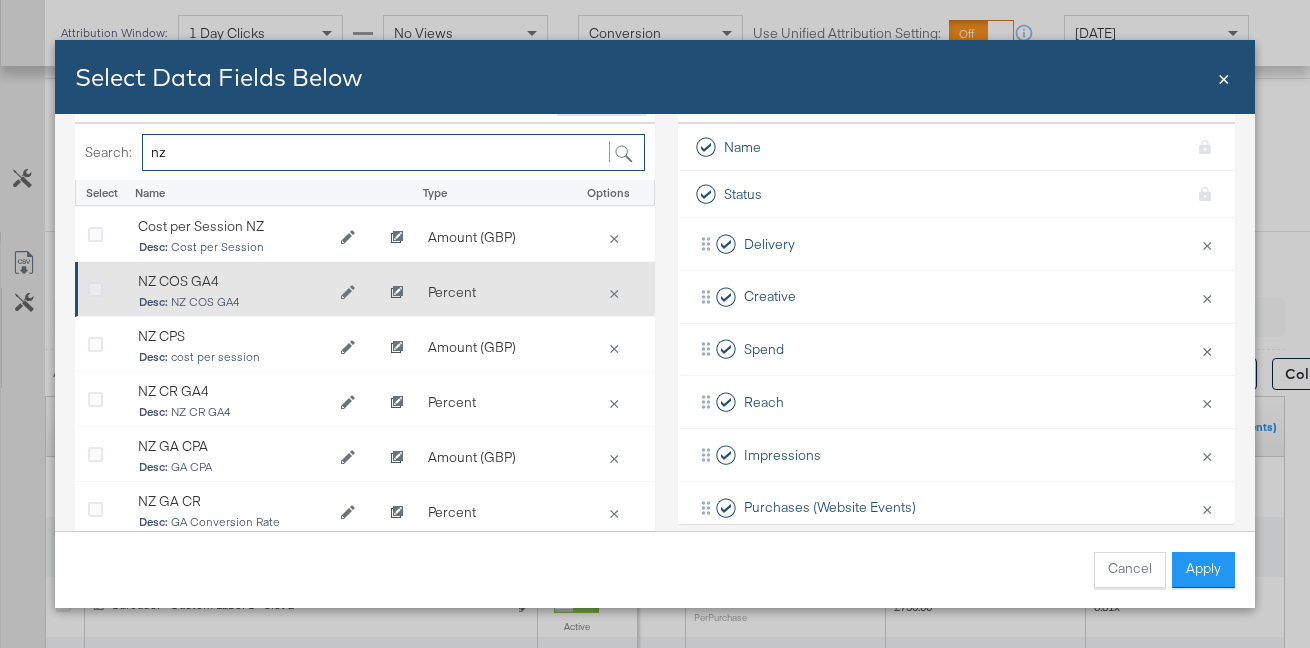 type on "nz" 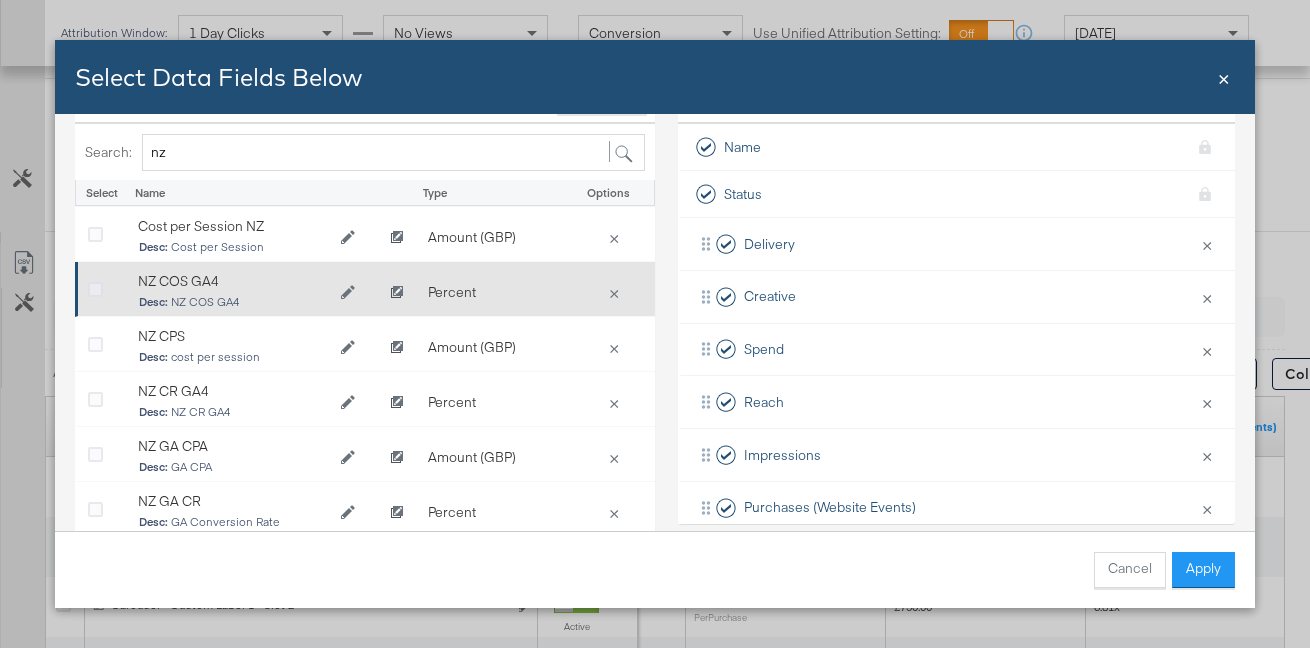 click at bounding box center [95, 290] 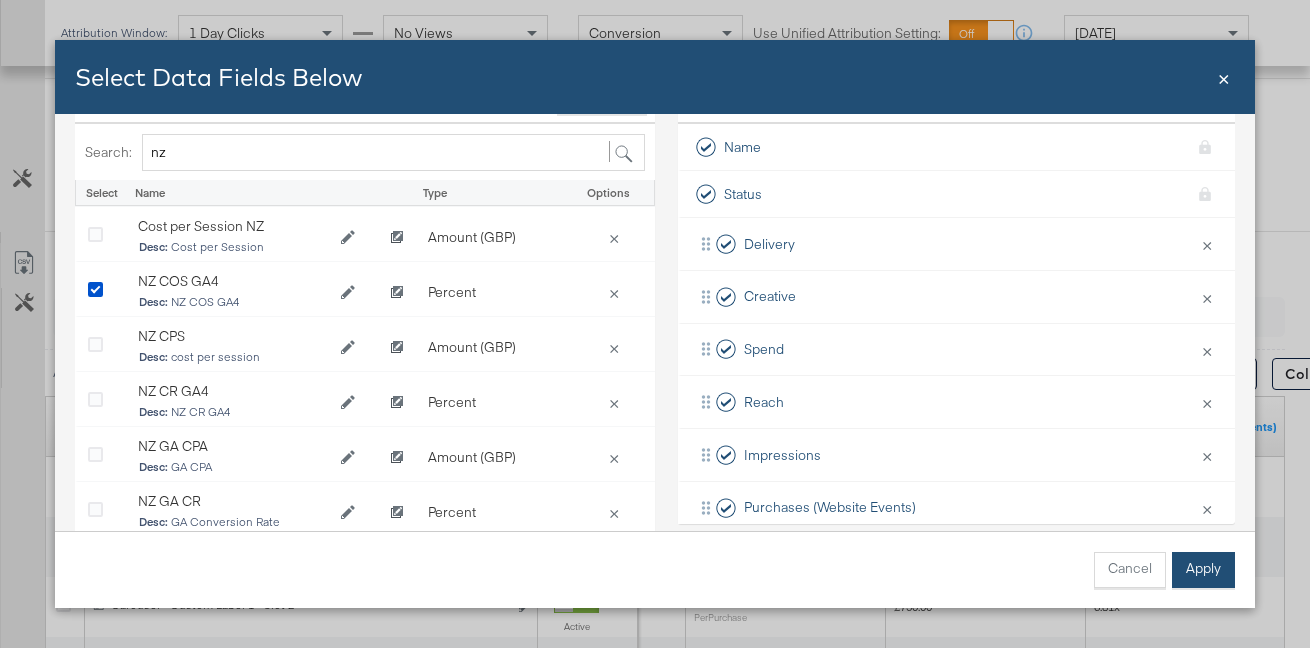 click on "Apply" at bounding box center [1203, 570] 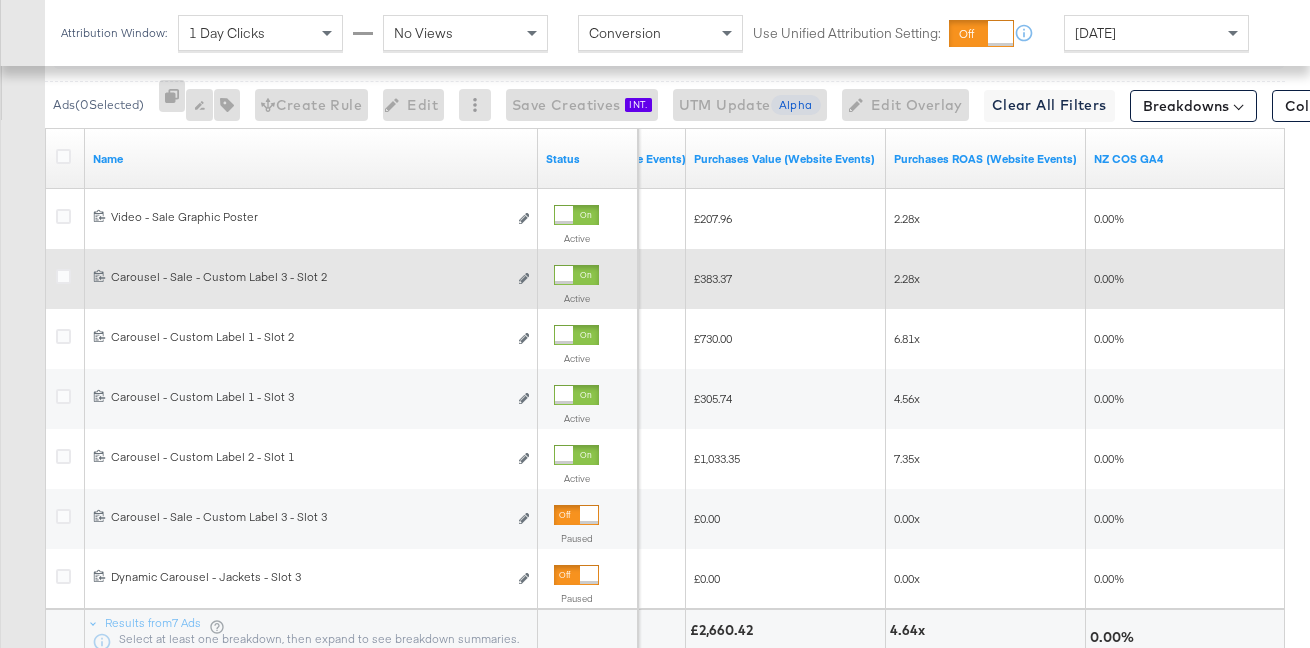 scroll, scrollTop: 1127, scrollLeft: 0, axis: vertical 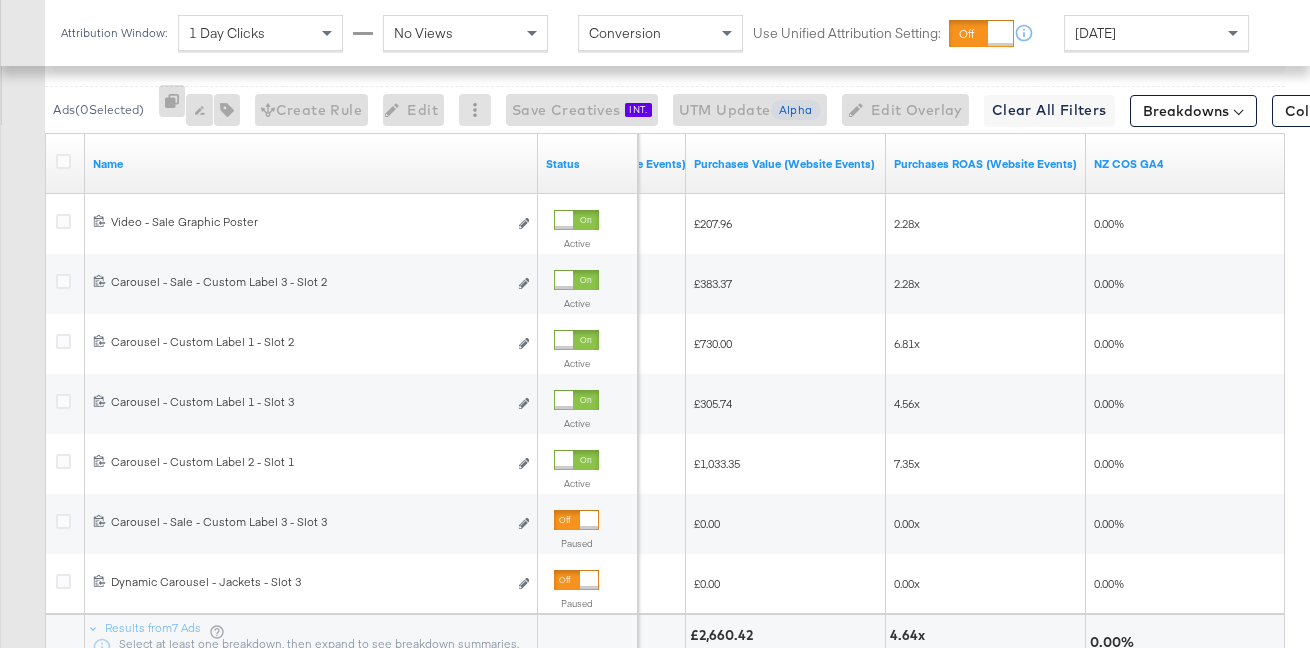 click on "[DATE]" at bounding box center [1156, 33] 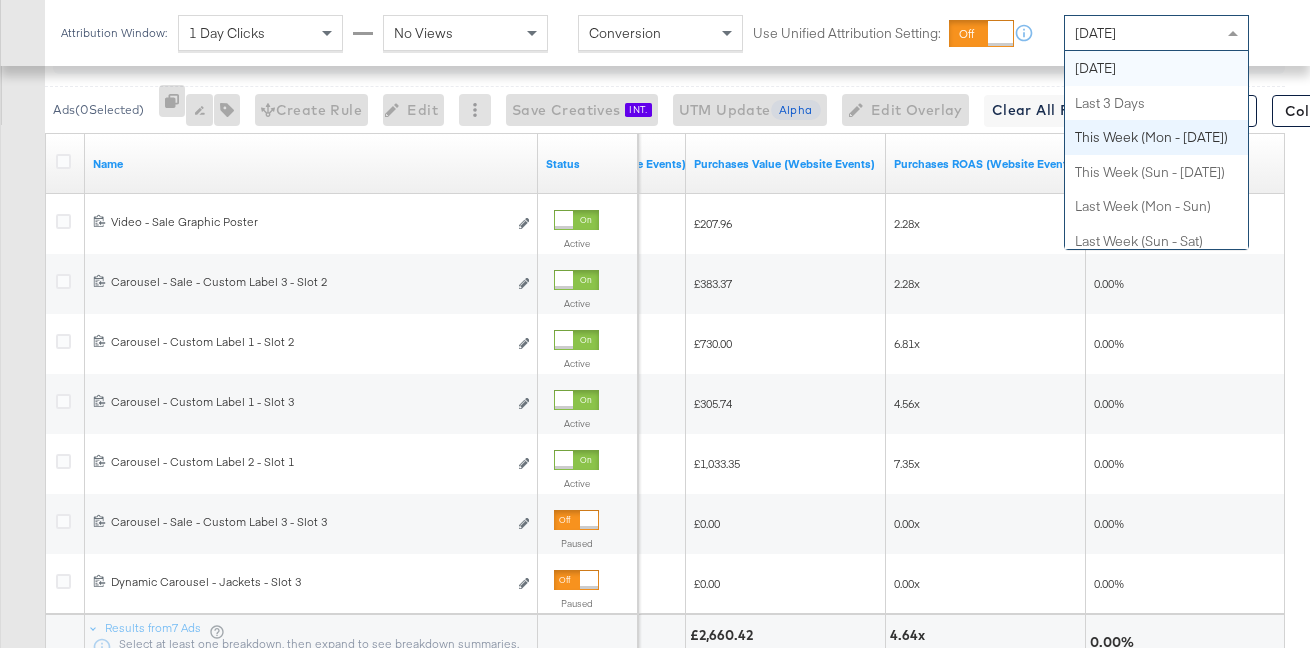 scroll, scrollTop: 0, scrollLeft: 0, axis: both 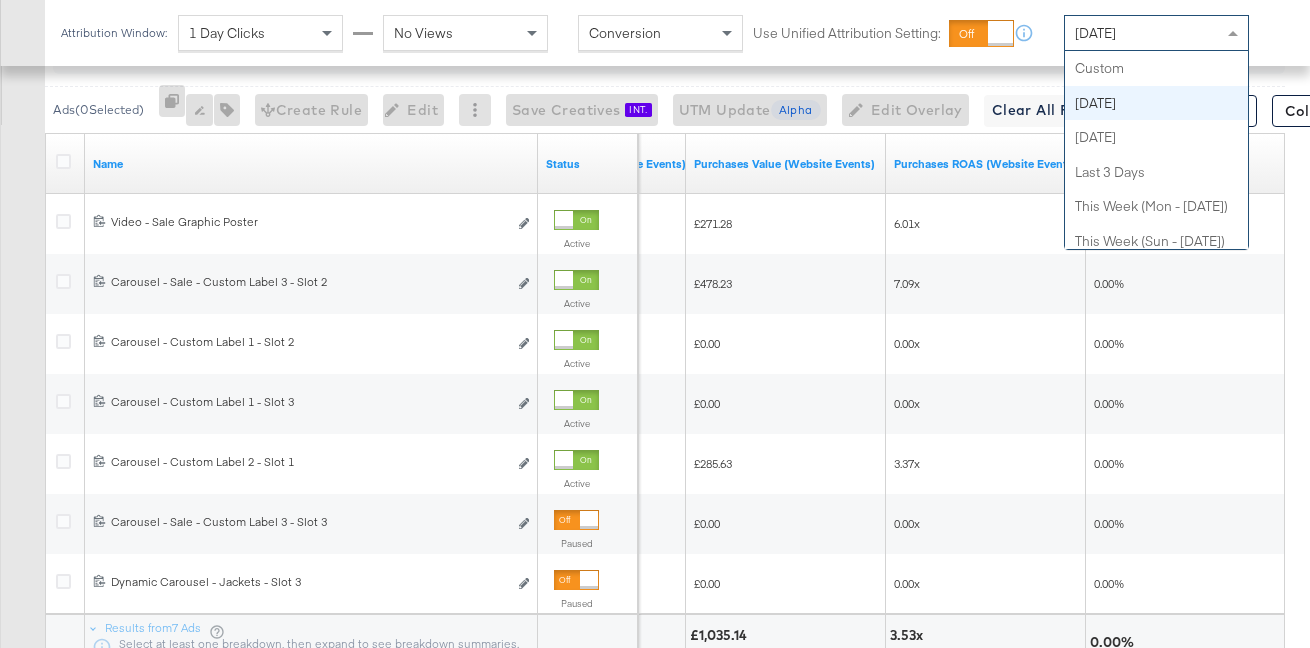 click on "[DATE]" at bounding box center (1156, 33) 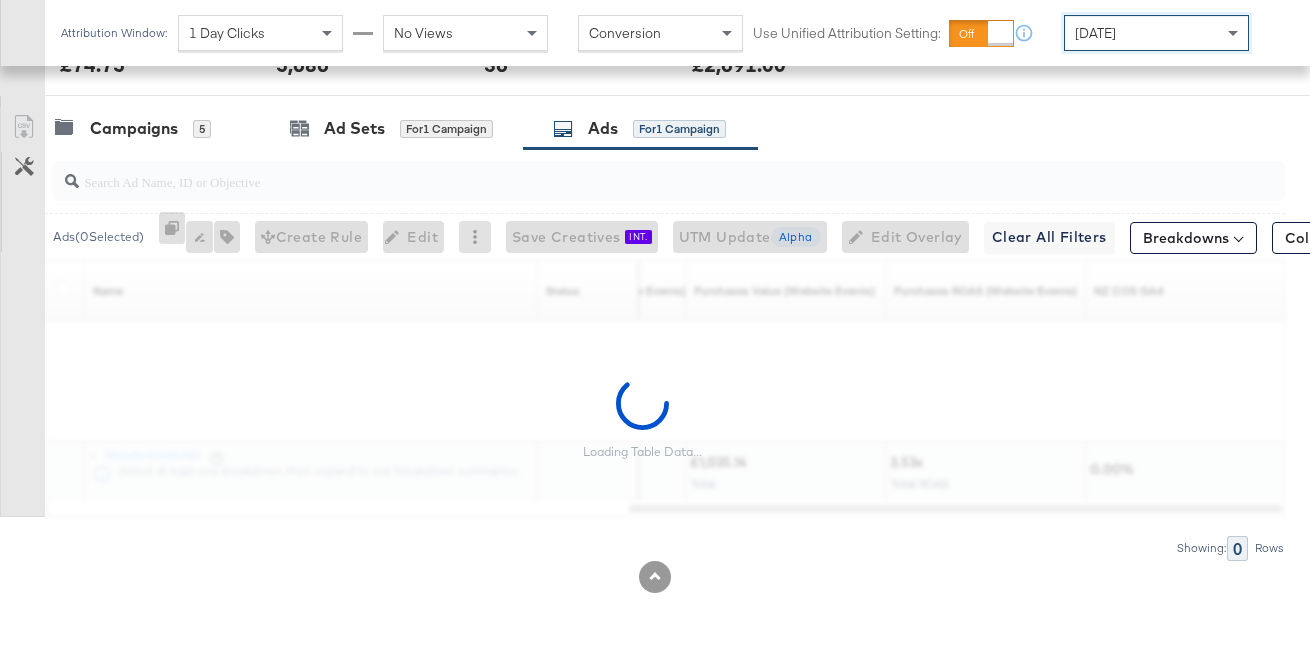 scroll, scrollTop: 998, scrollLeft: 0, axis: vertical 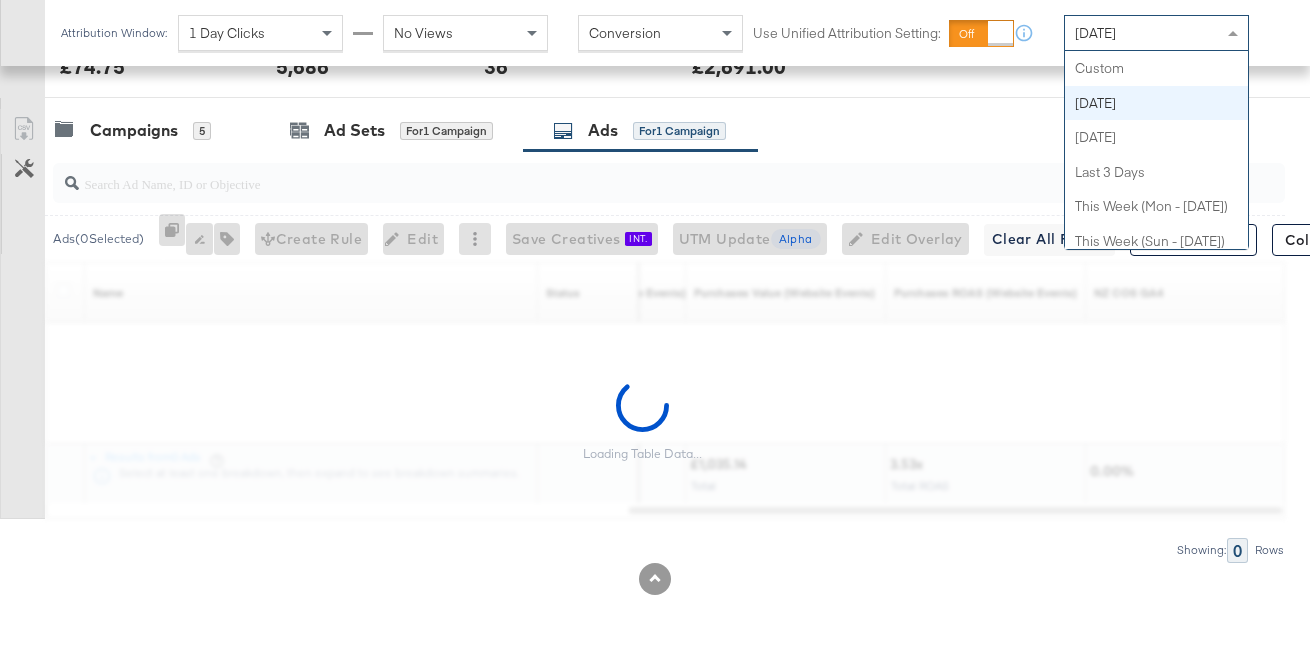 click on "[DATE]" at bounding box center [1156, 33] 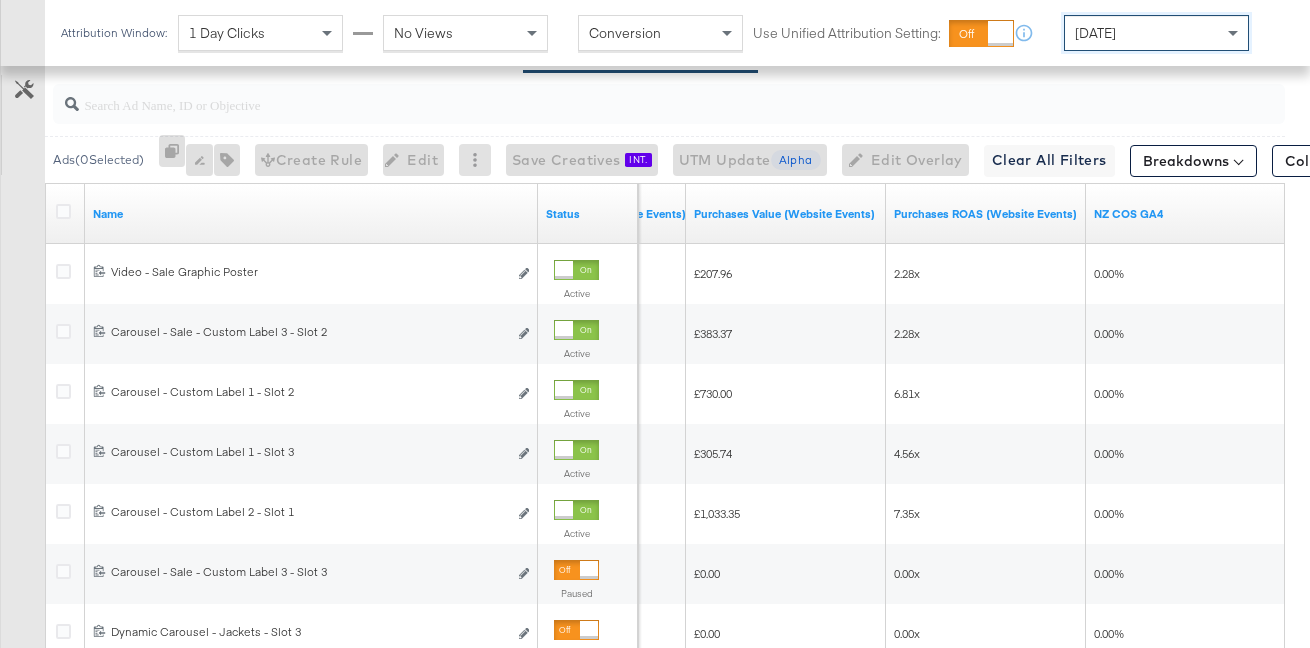 scroll, scrollTop: 999, scrollLeft: 0, axis: vertical 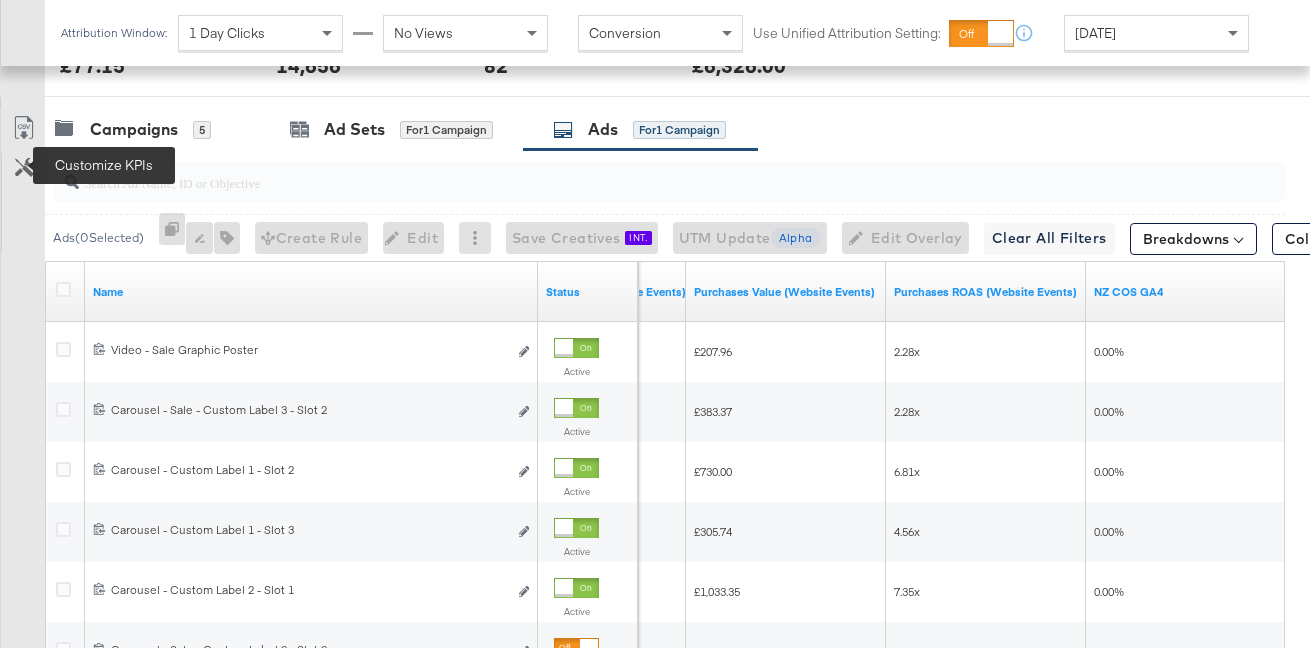click 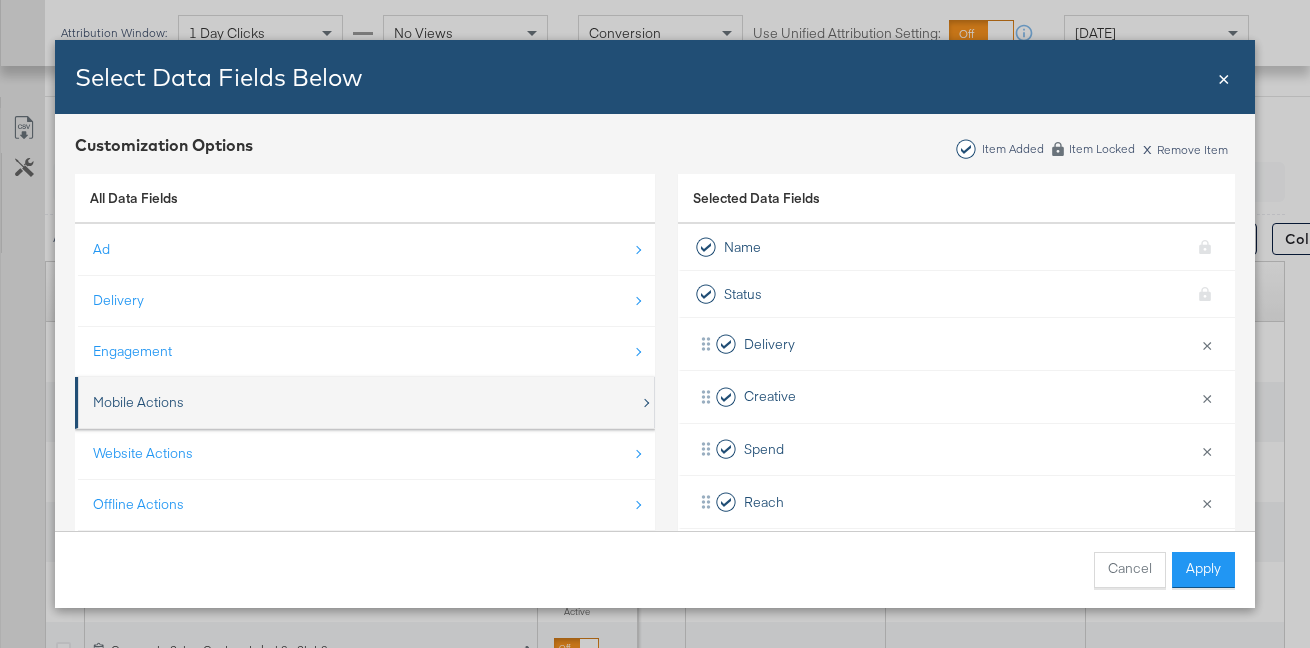 scroll, scrollTop: 28, scrollLeft: 0, axis: vertical 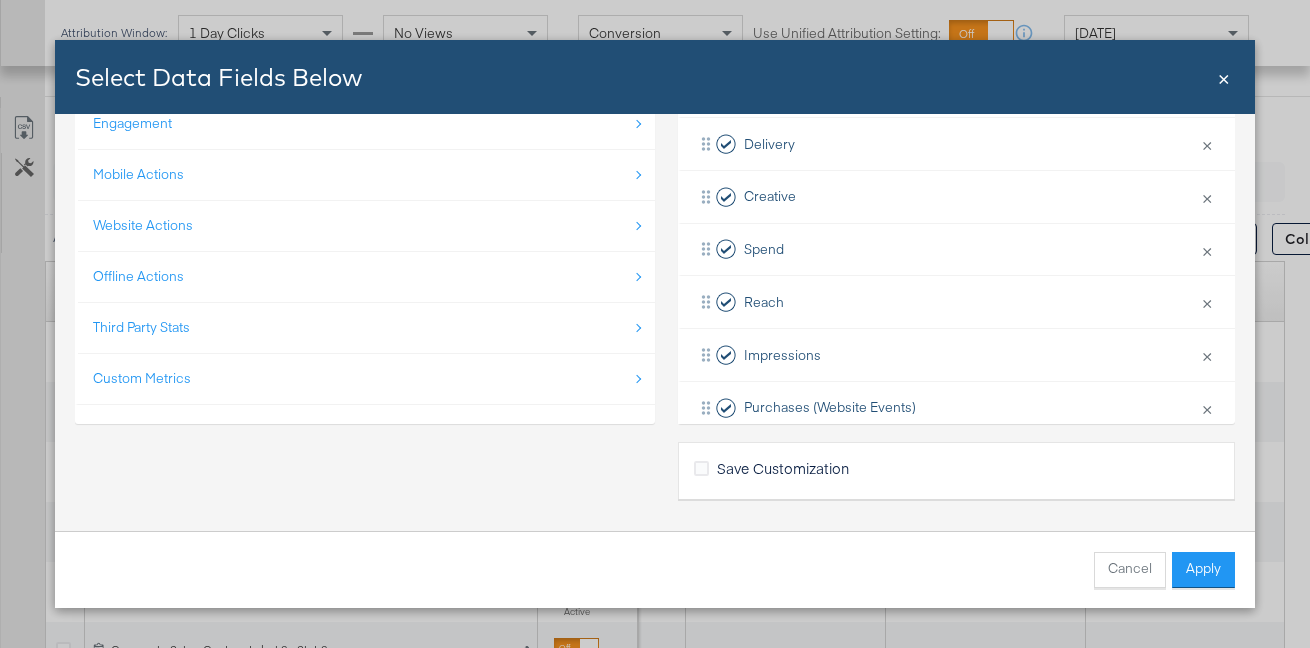 click on "Ad Delivery Engagement Mobile Actions Website Actions Offline Actions Third Party Stats Custom Metrics" at bounding box center [365, 224] 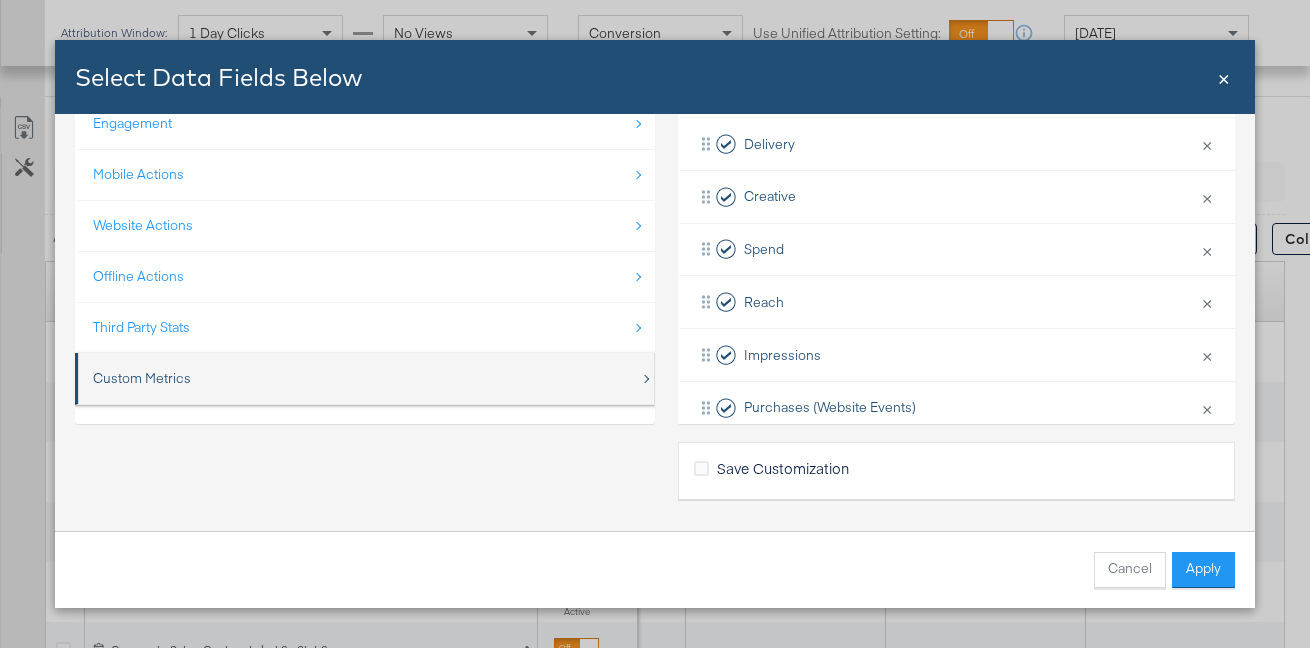 click on "Custom Metrics" at bounding box center (366, 378) 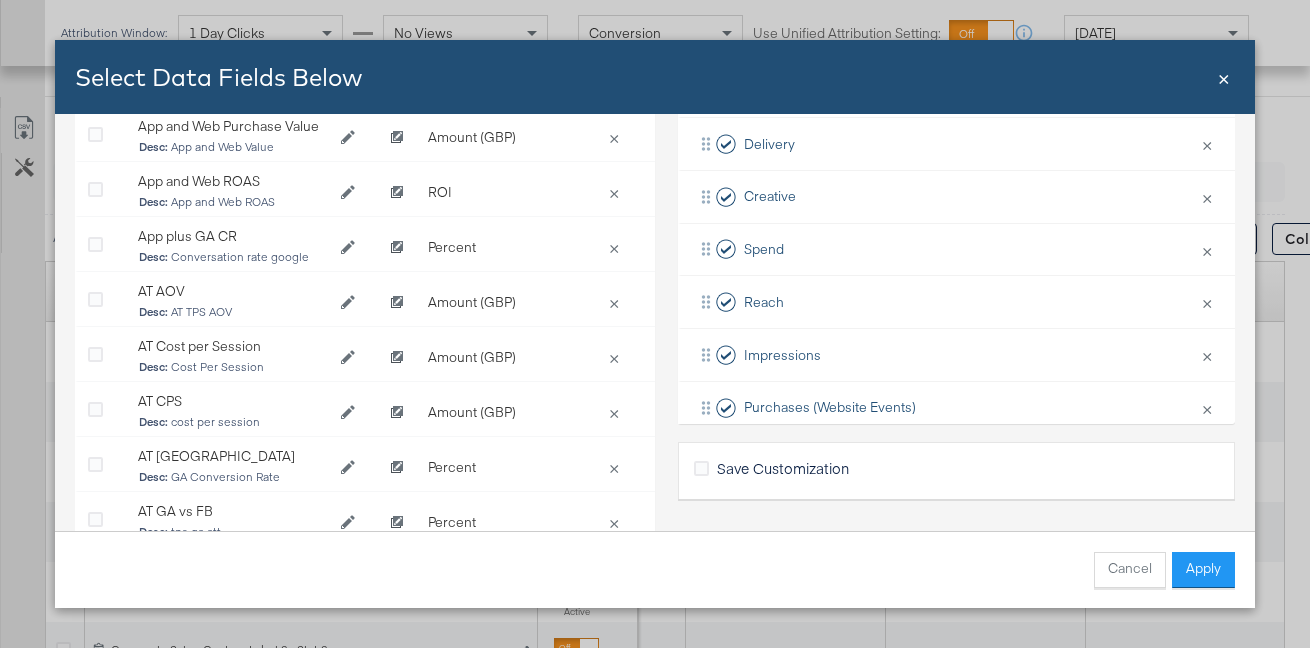 scroll, scrollTop: 0, scrollLeft: 0, axis: both 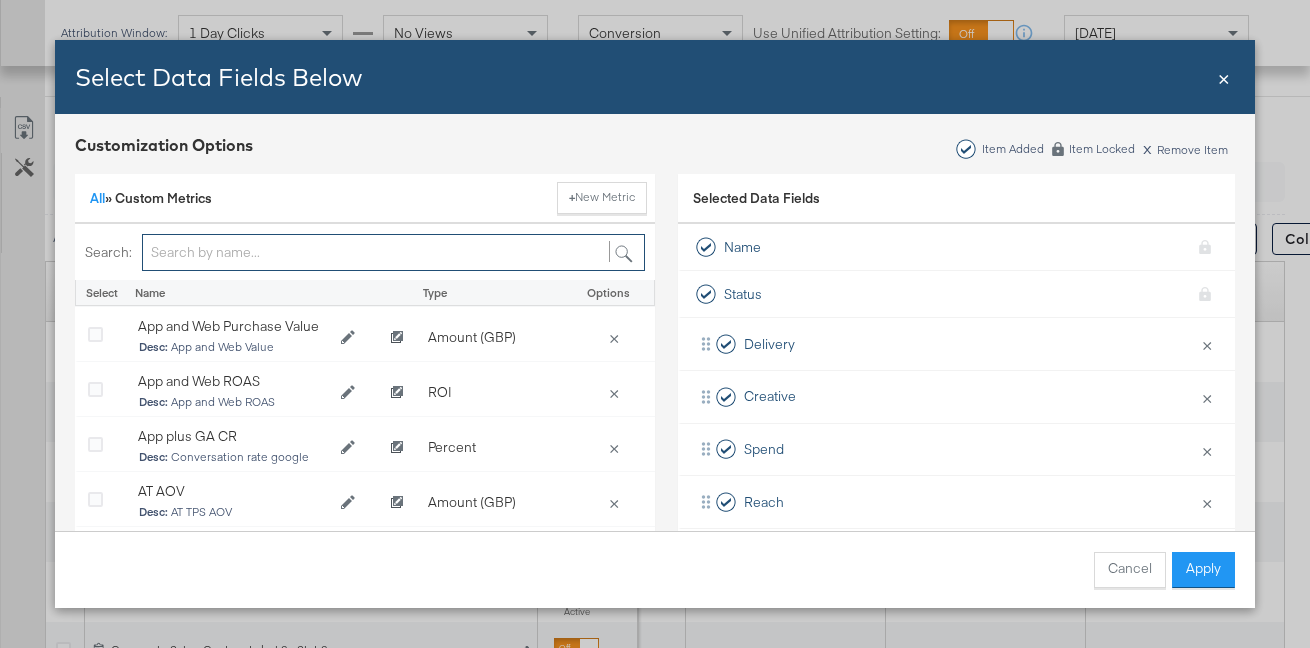 click at bounding box center (393, 252) 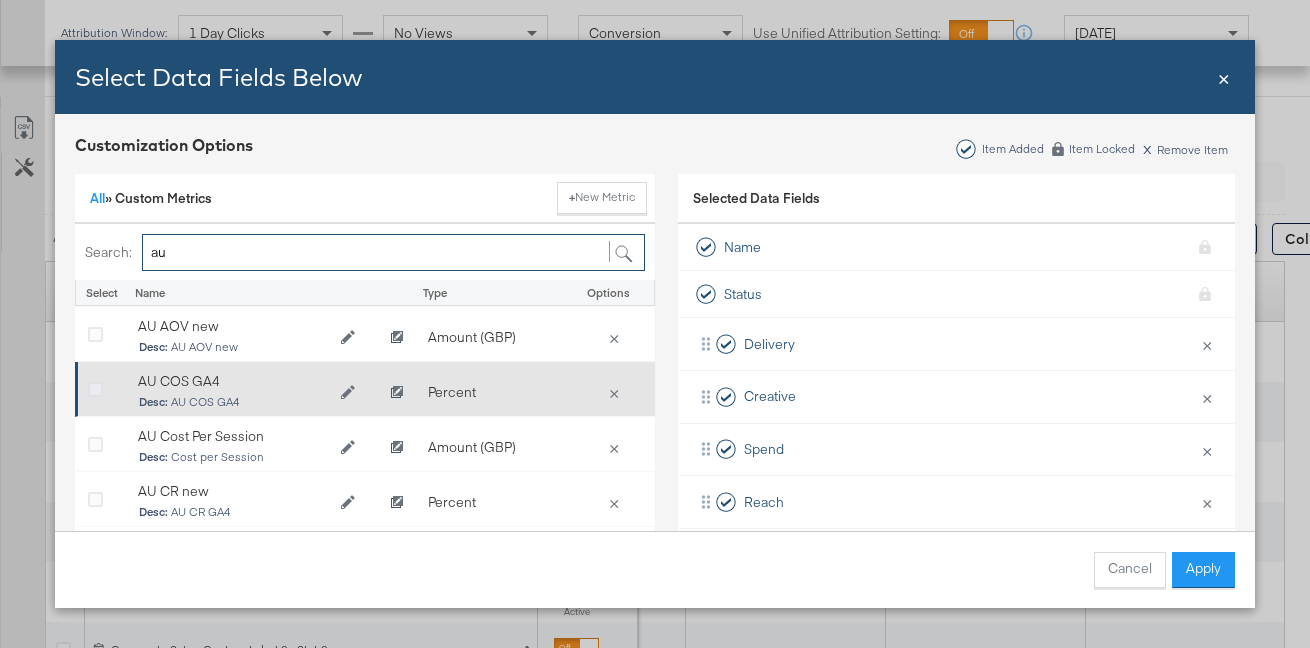 type on "au" 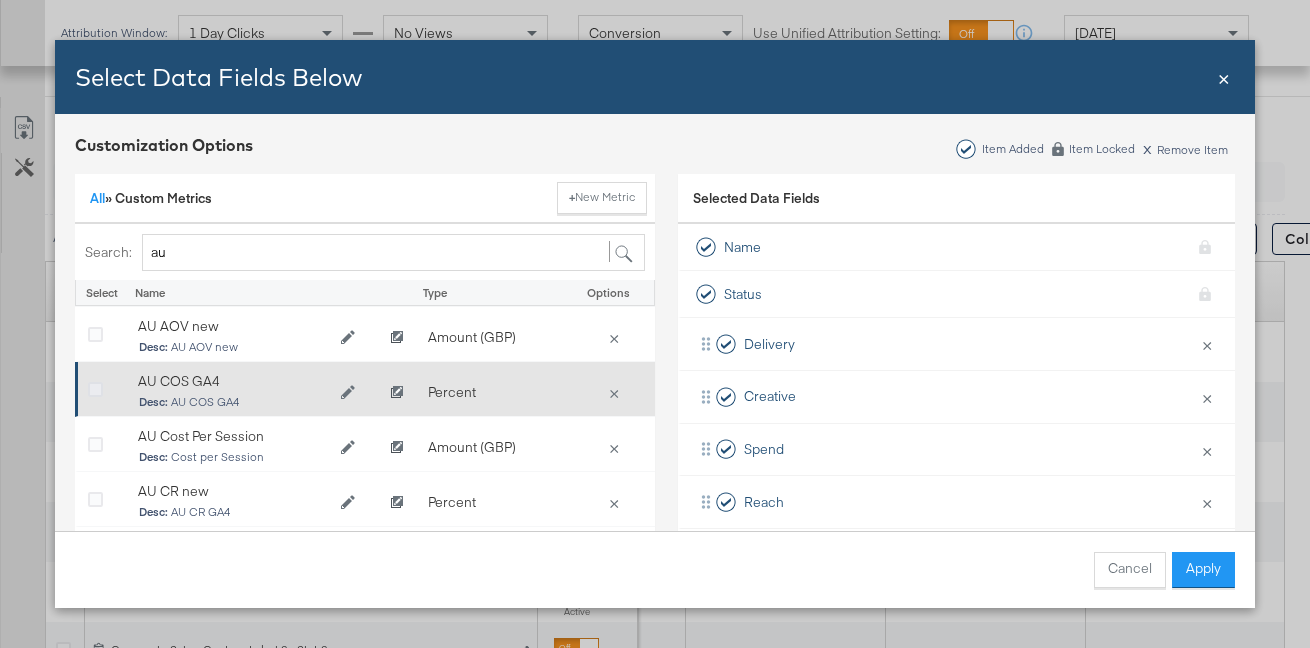 click at bounding box center (95, 390) 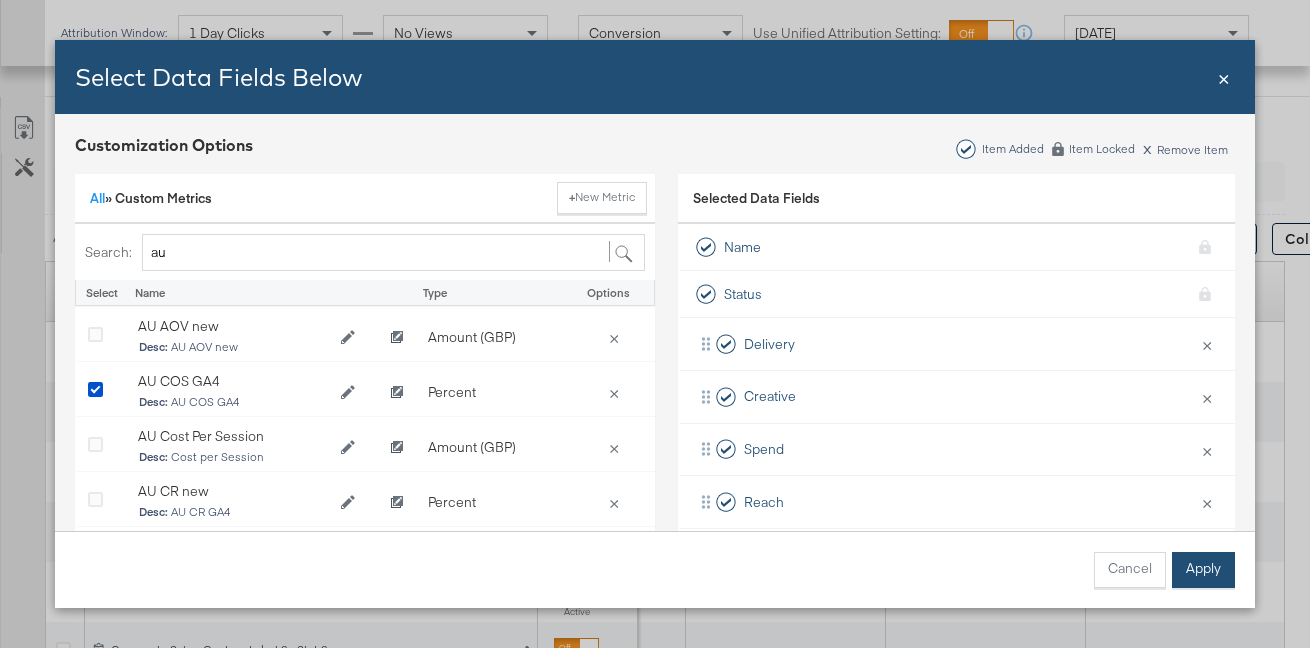 click on "Apply" at bounding box center [1203, 570] 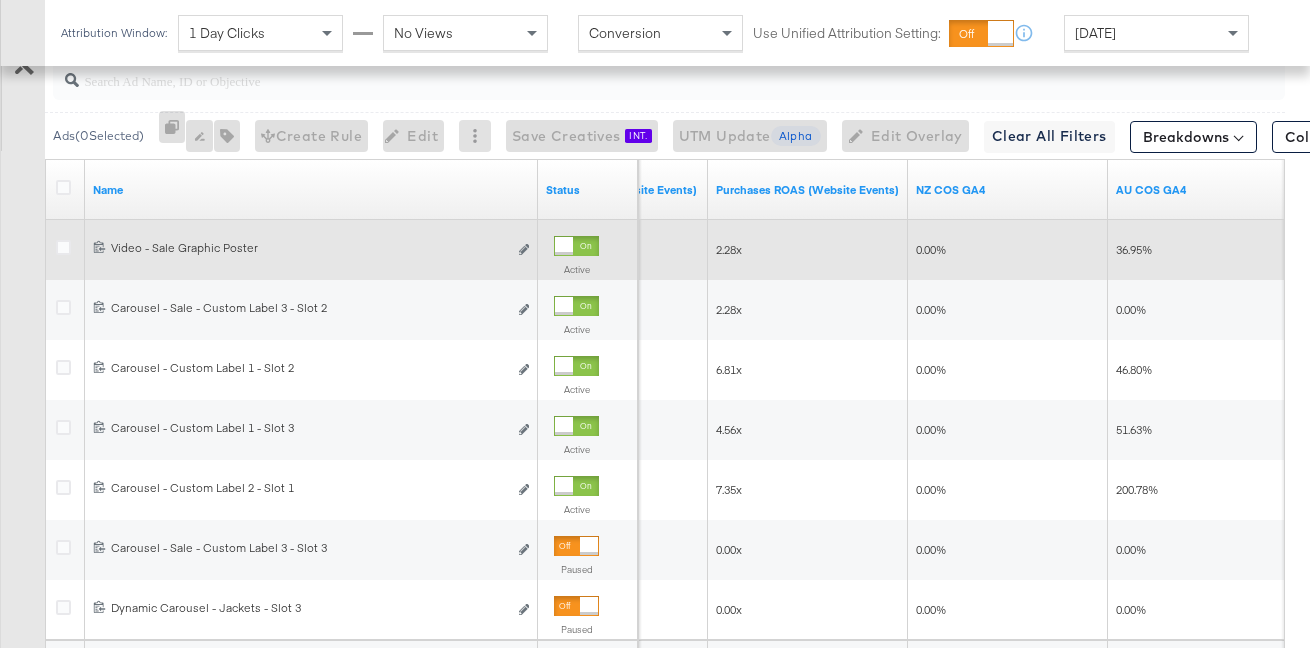 scroll, scrollTop: 1102, scrollLeft: 0, axis: vertical 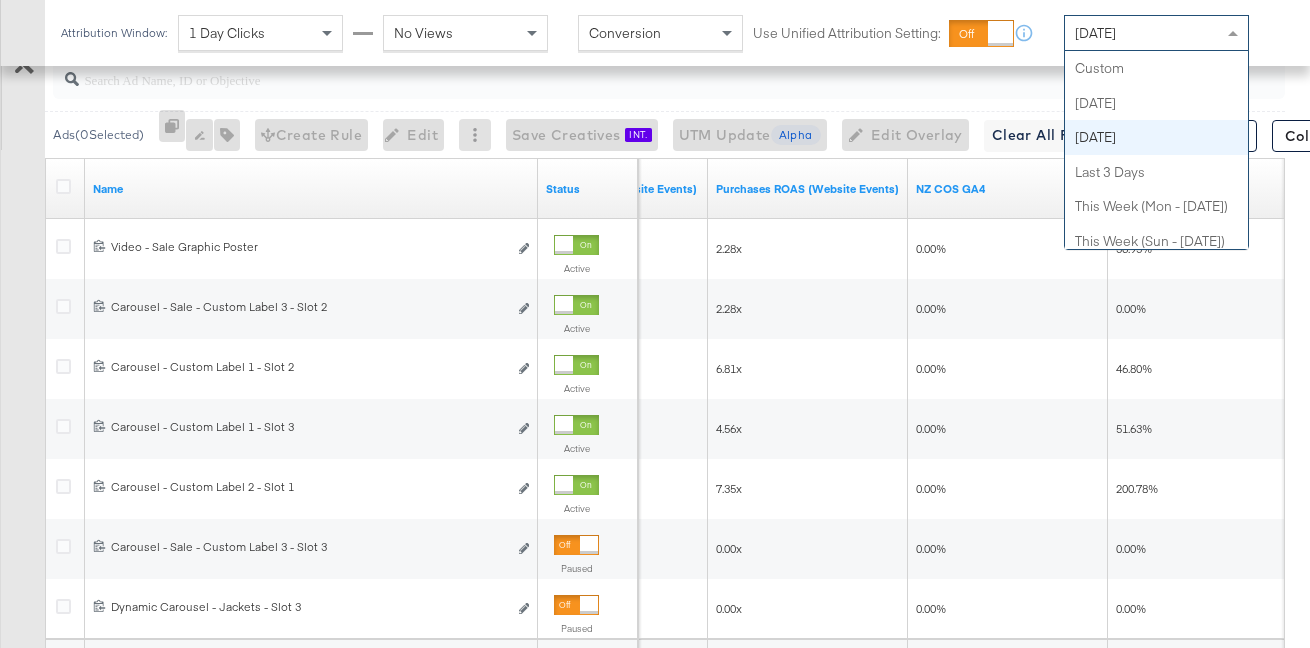click on "[DATE]" at bounding box center (1156, 33) 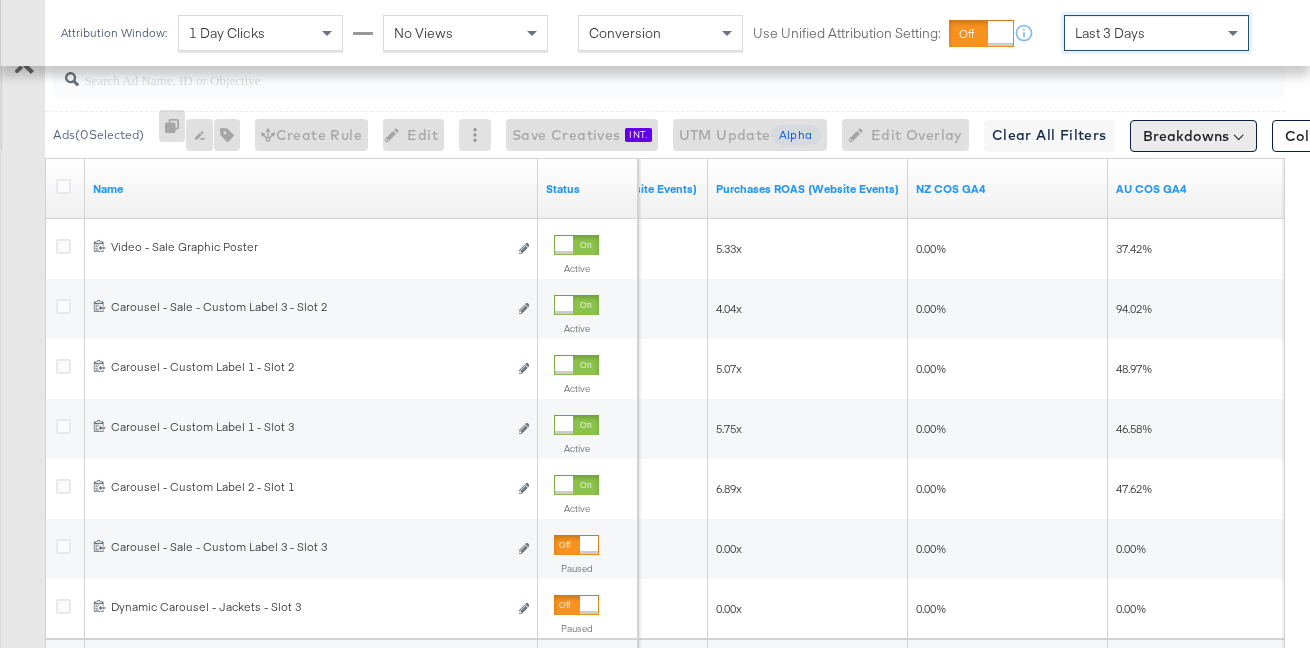 scroll, scrollTop: 1102, scrollLeft: 0, axis: vertical 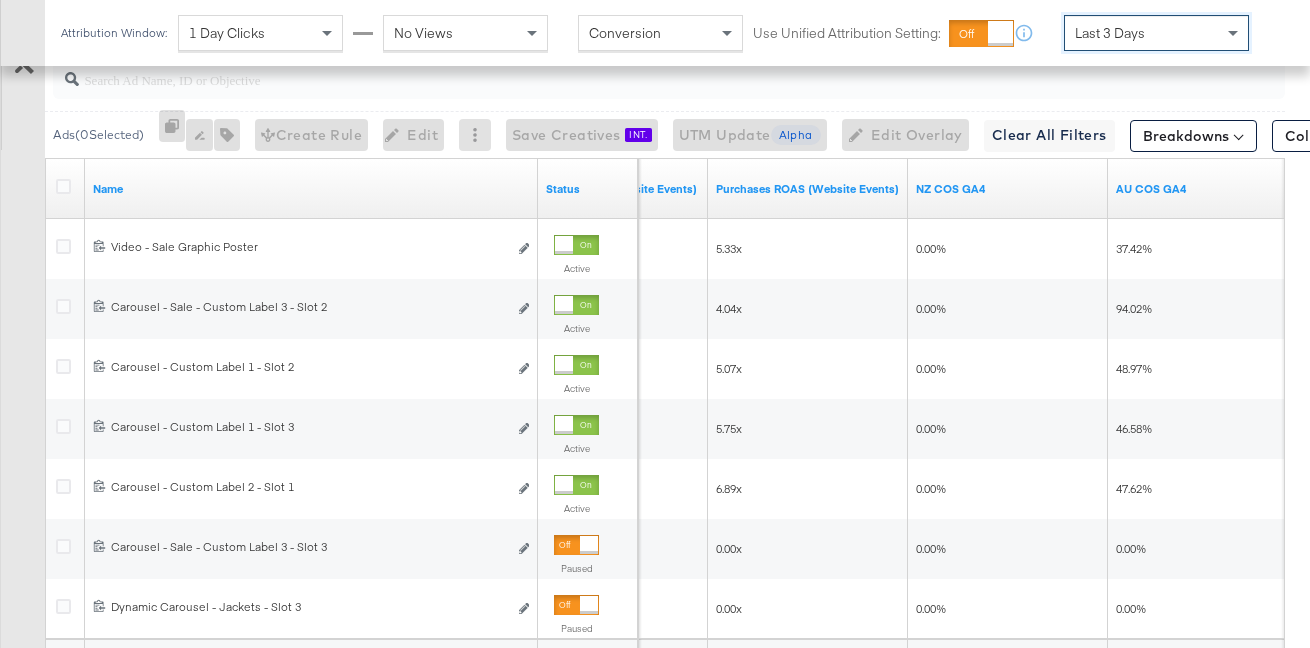 click on "Last 3 Days" at bounding box center (1156, 33) 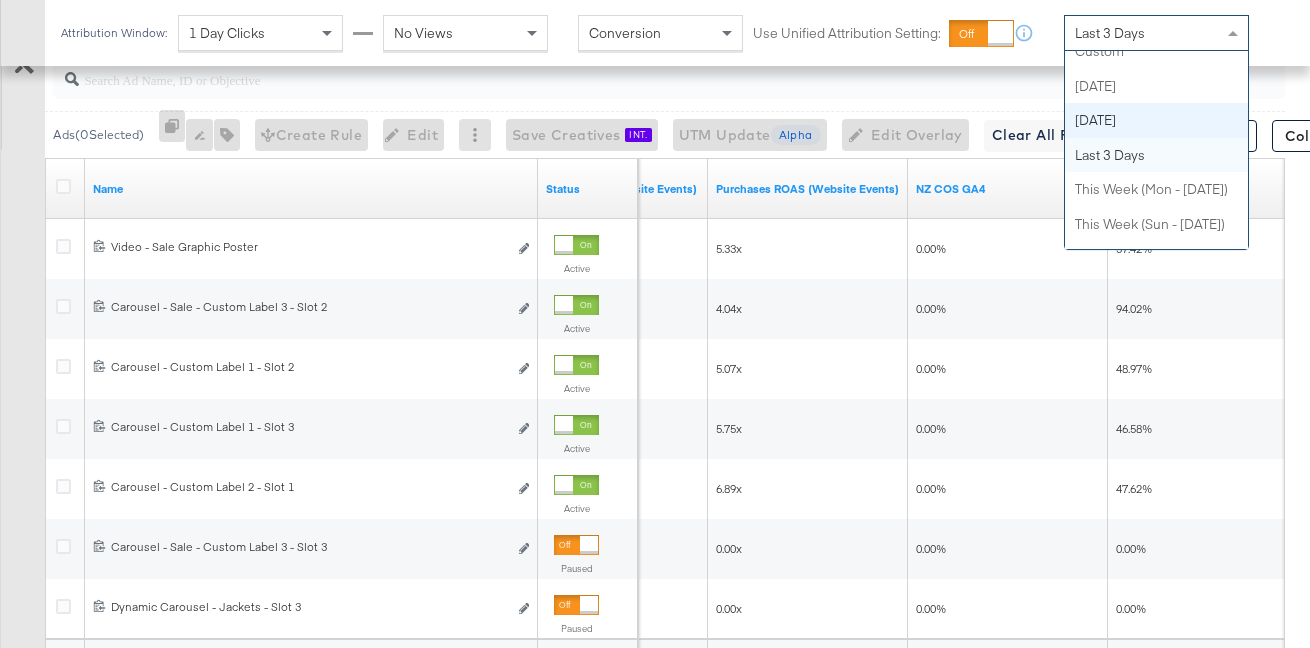 scroll, scrollTop: 2, scrollLeft: 0, axis: vertical 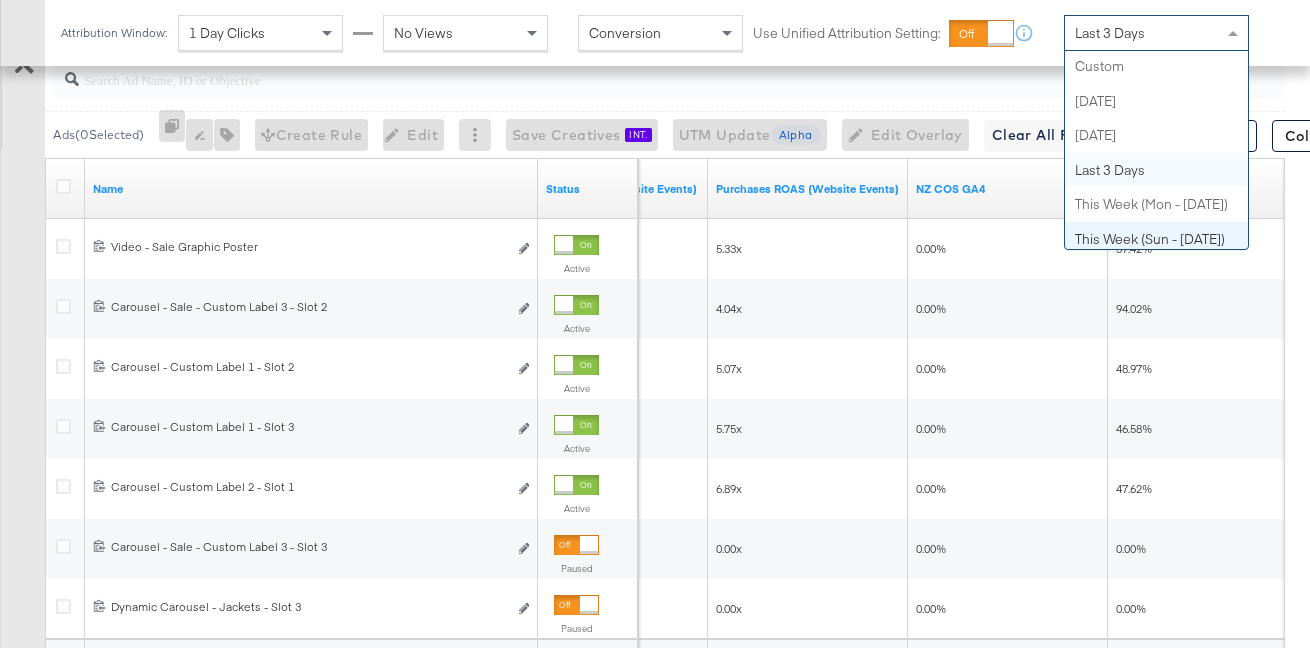 click on "KPIs Performance & KPIs Customize KPIs ✔ Clicks (Link) ✔ SessionsGA4email ✔ TransactionsGA4email ✔ AU GA4 Email CR ✔ AU COS GA4 ✔ Reach ✔ Impressions ✔ Spend ✔ AU EmailGA4 AOV ✔ RevenueGA4email KPIs 4th 5th 6th 7th £  £ 5K £ 10K Amount (GBP) 200K 400K 600K 800K Delivery 10K 20K Actions 0 0.2 0.4 0.6 0.8 Percent Timeline SPEND SPEND £9,102.27 REACH REACH 581,537 IMPRESSIONS IMPRESSIONS 1,842,484 CLICKS (LINK) CLICKS (LINK) 52,516 AU GA4 EMAIL CR AU GA4 EMAIL CR 0.67% AU COS GA4 AU COS GA4 44.89% AU EMAILGA4 AOV AU EMAILGA4 AOV £82.60 SESSIONSGA4EMAIL SESSIONSGA4EMAIL 40,148 TRANSACTIONSGA4EMAIL TRANSACTIONSGA4EMAIL 270 REVENUEGA4EMAIL REVENUEGA4EMAIL £22,303.00 Campaigns 5 Ad Sets for  1   Campaign Ads for  1   Campaign Ads  ( 0  Selected) 0 Rename  0 ads Tags for  0 campaigns   Create Rule Edit 0 ads Edit Save Creatives    INT. Generate Saved Creatives UTM Update   Alpha Update UTMs for  0 ads Edit Overlay Edit up to 50 ads Clear All Filters This clears all applied filters Name" at bounding box center (655, 107) 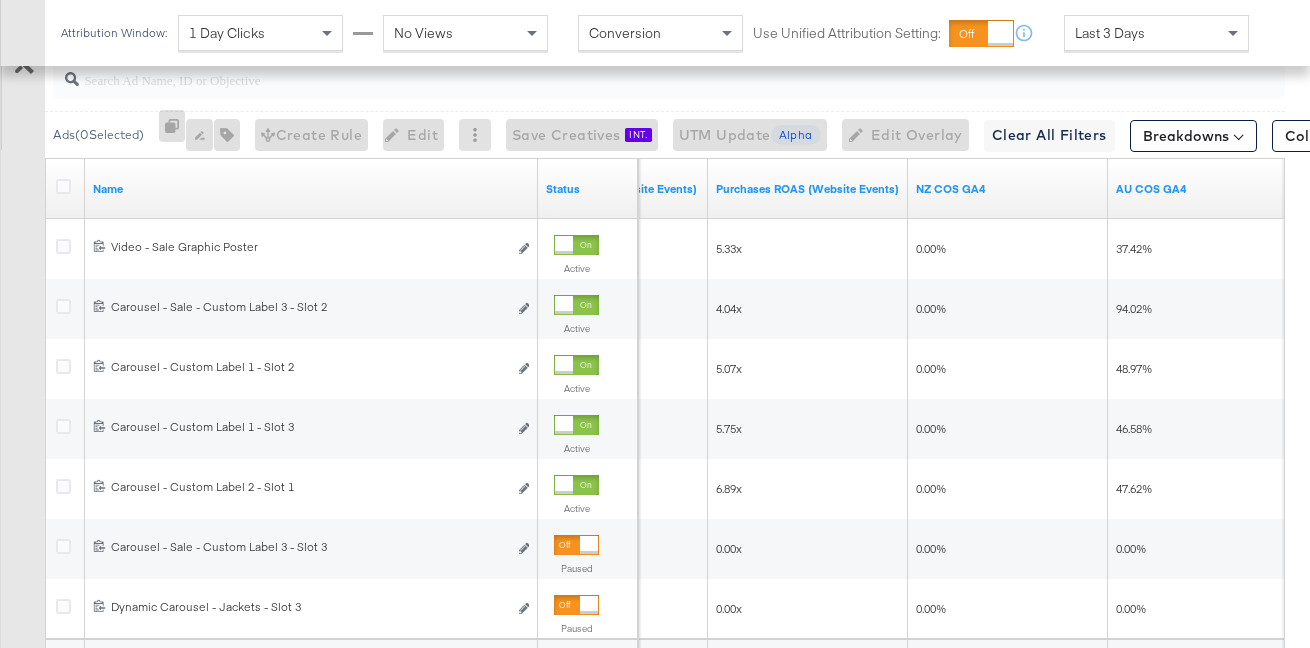 click on "Last 3 Days" at bounding box center (1156, 33) 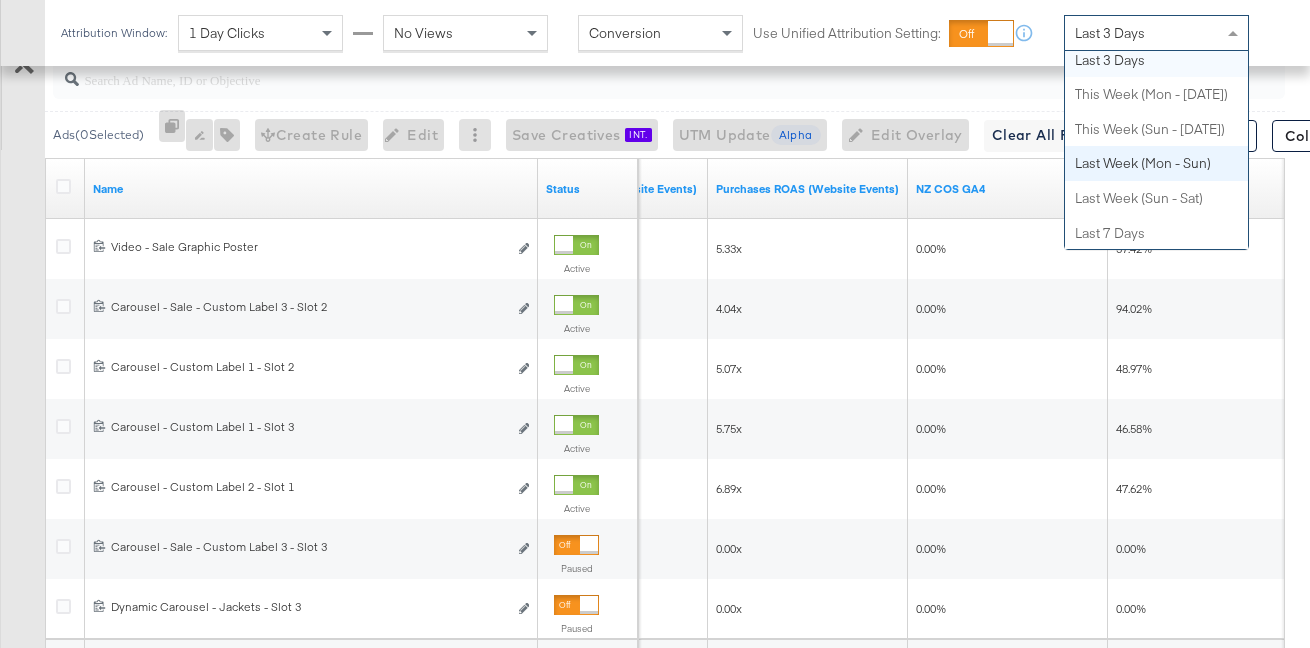 scroll, scrollTop: 5, scrollLeft: 0, axis: vertical 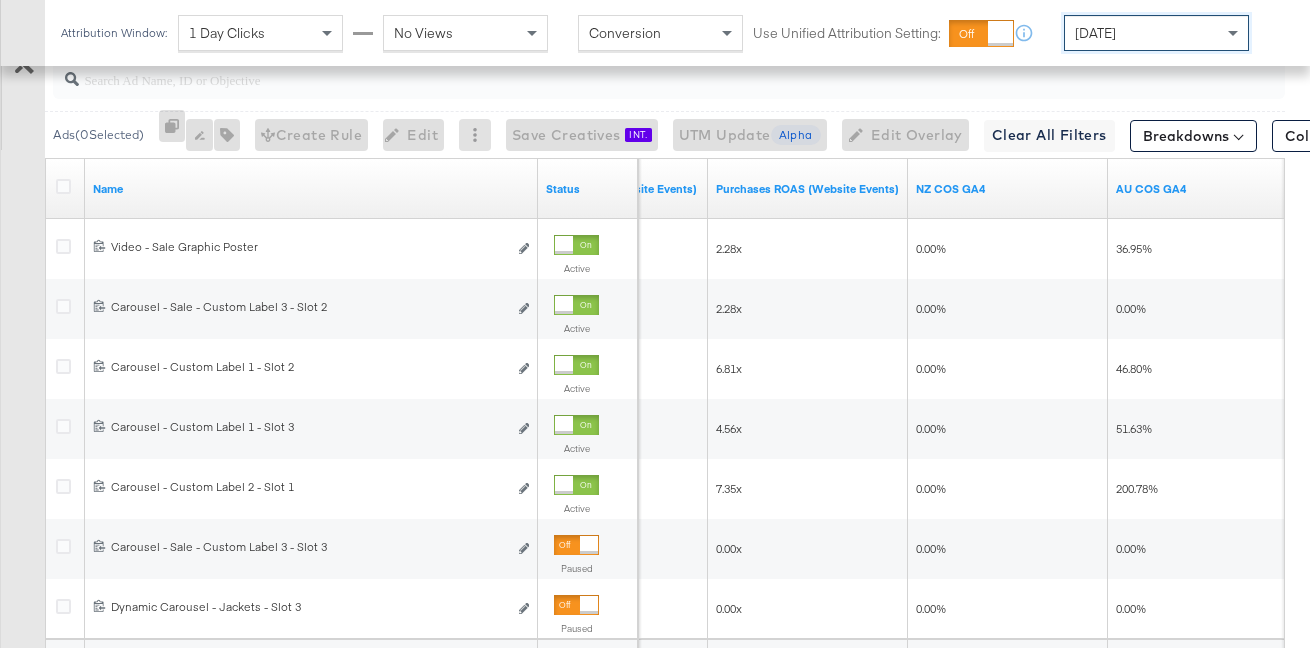 click on "[DATE]" at bounding box center [1156, 33] 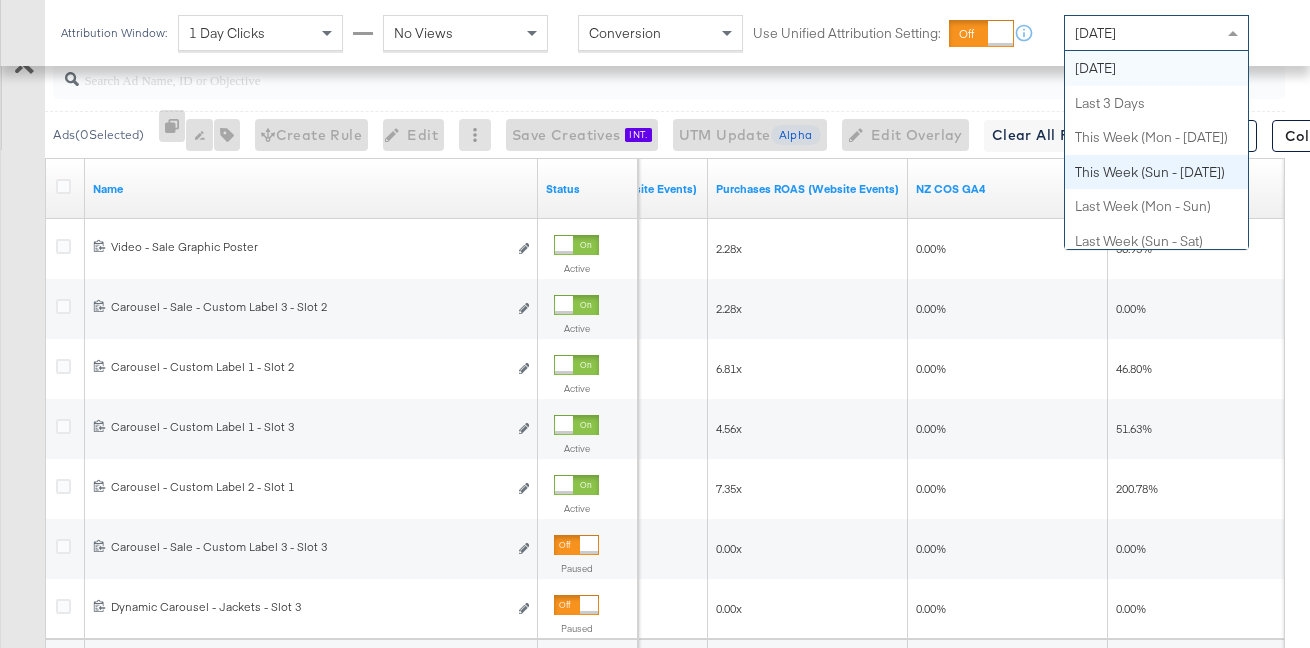 scroll, scrollTop: 0, scrollLeft: 0, axis: both 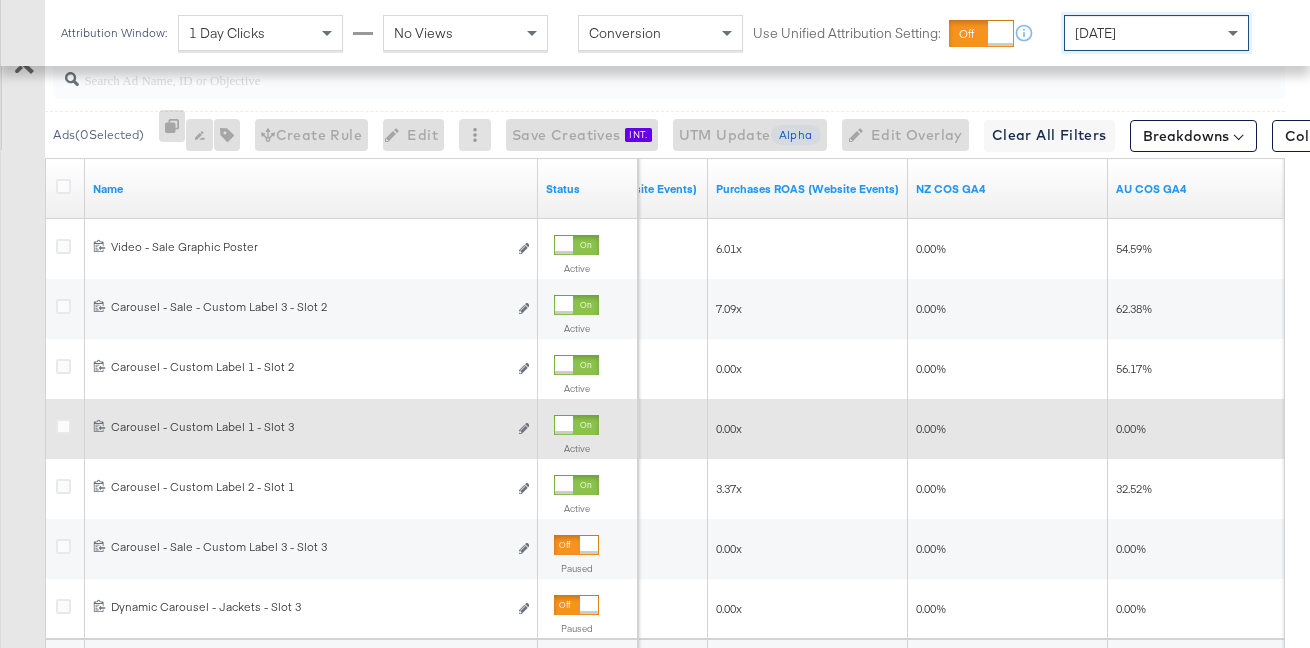 click at bounding box center (564, 425) 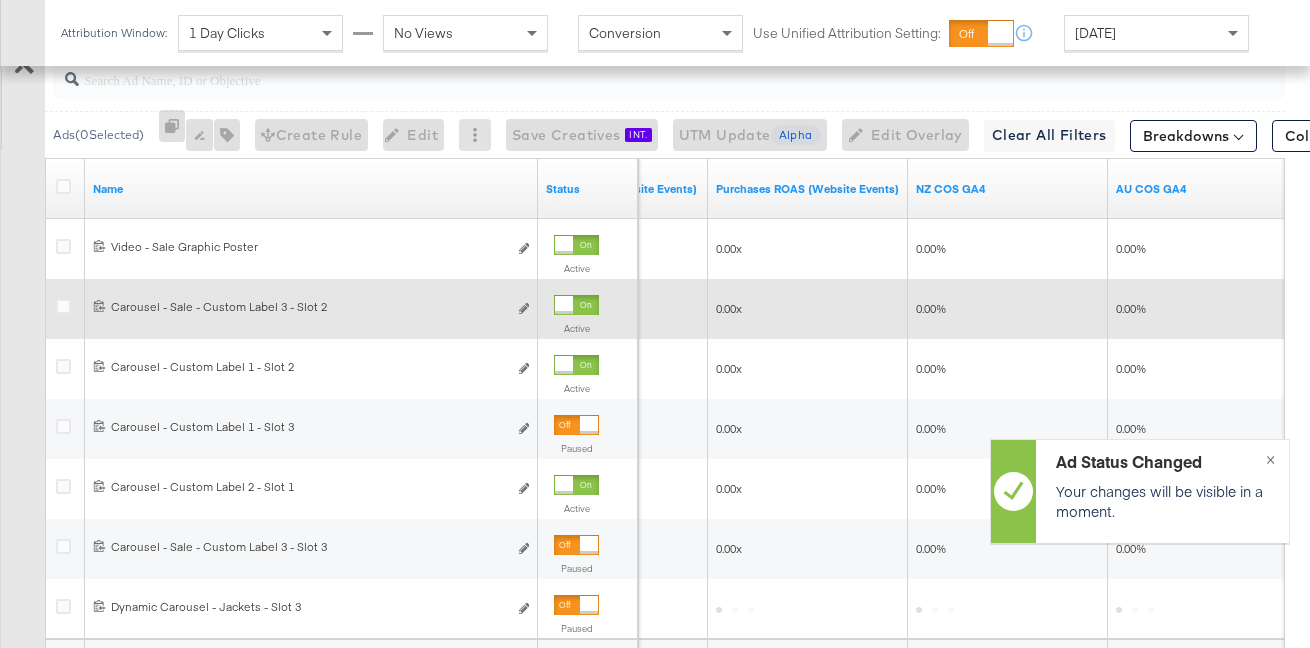 click at bounding box center [576, 305] 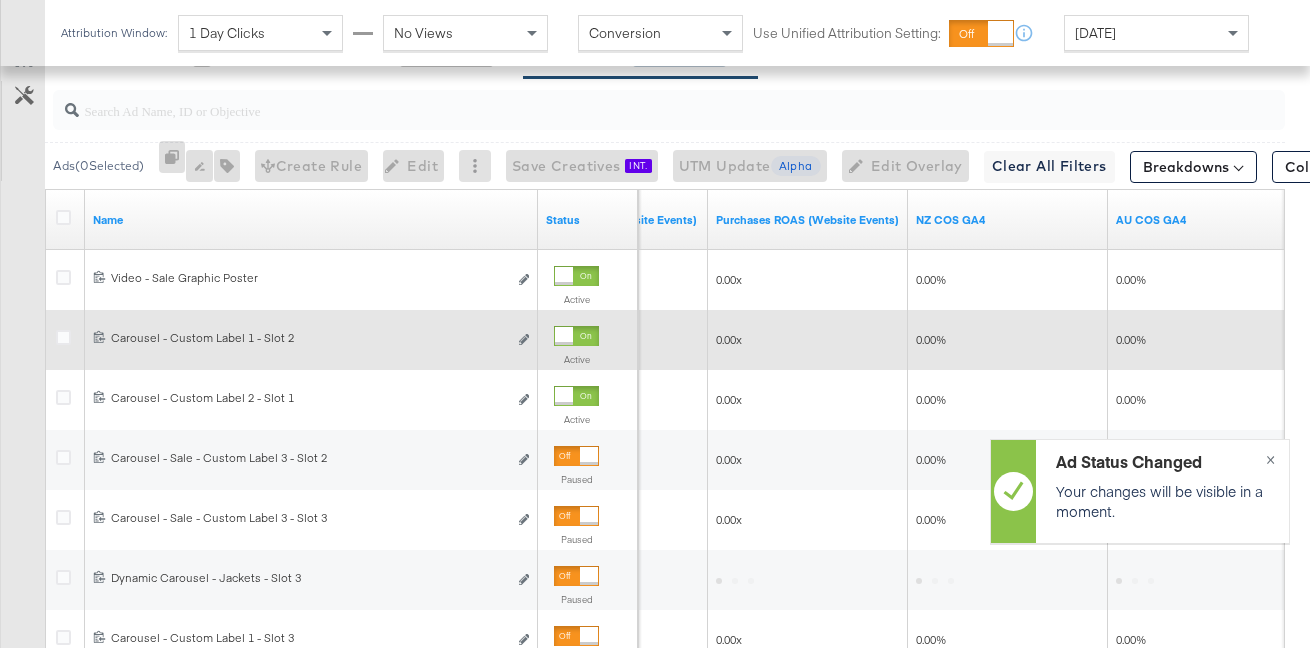 scroll, scrollTop: 1027, scrollLeft: 0, axis: vertical 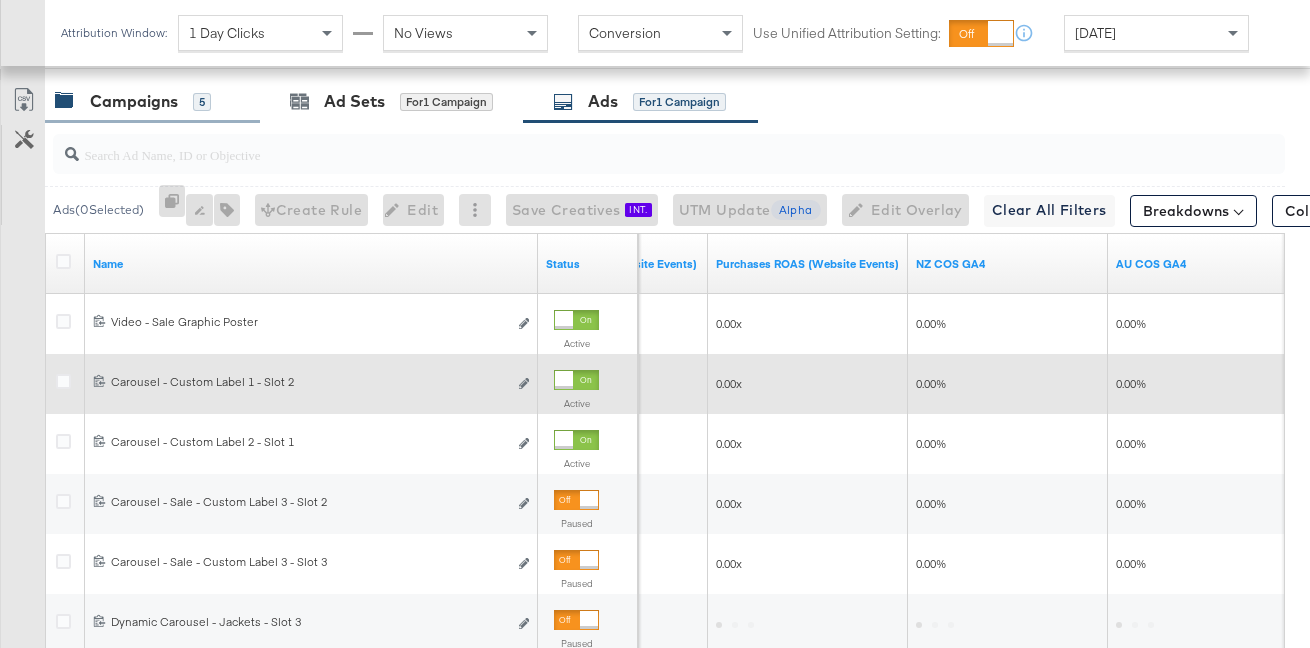 click on "5" at bounding box center (202, 102) 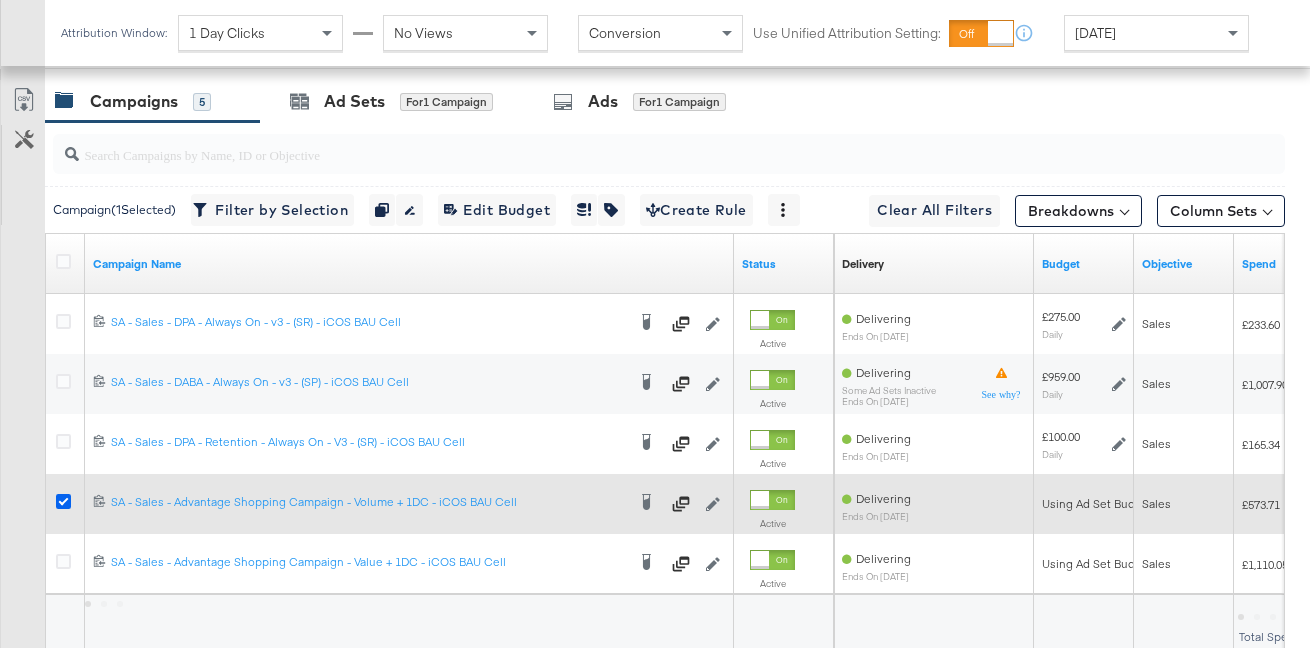 click at bounding box center (63, 501) 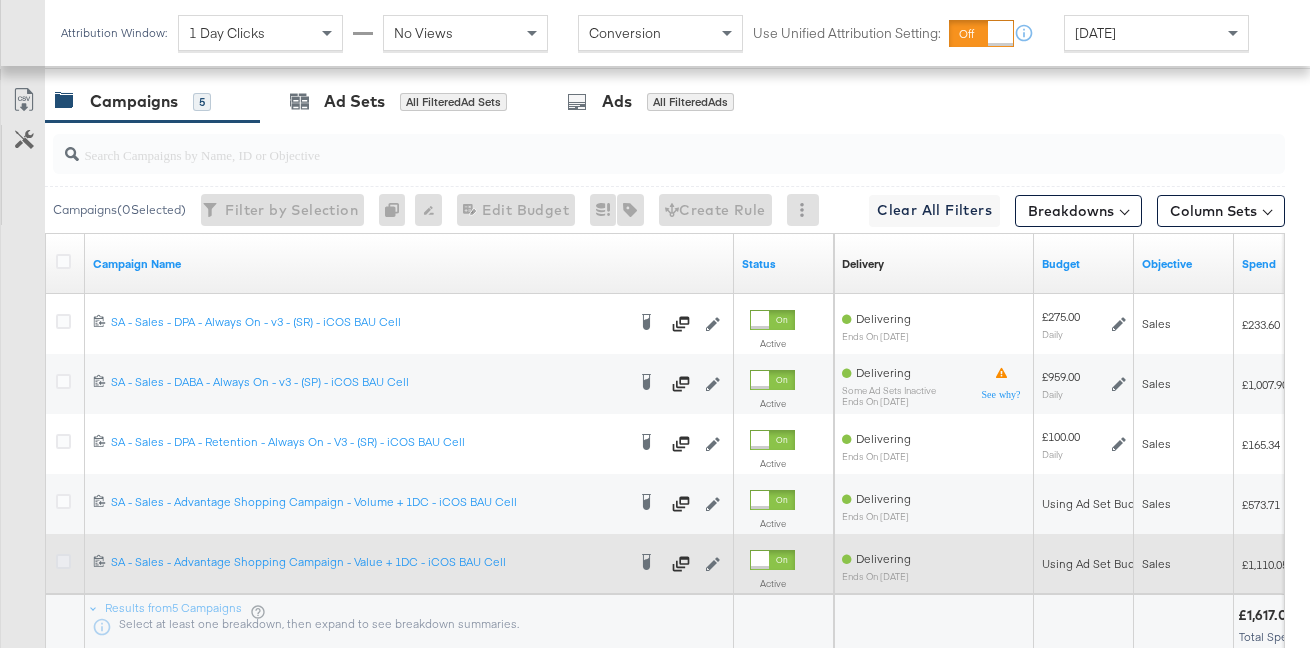 click at bounding box center (63, 561) 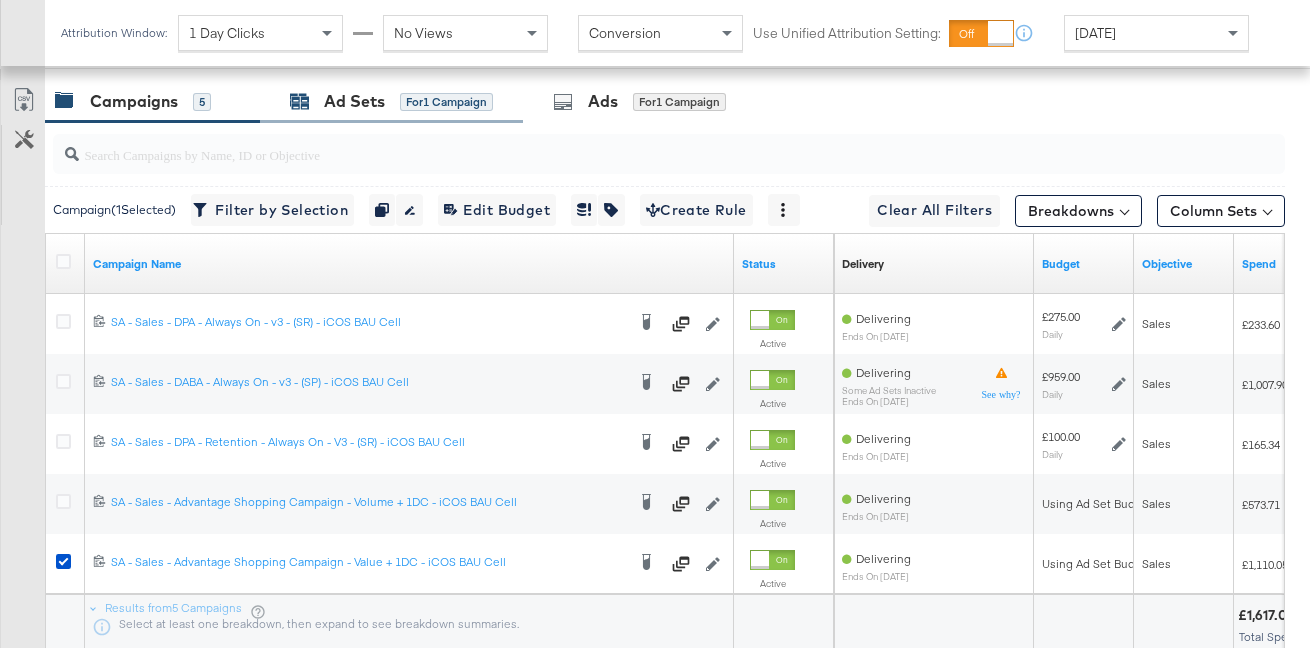 click on "Ad Sets for  1   Campaign" at bounding box center [391, 101] 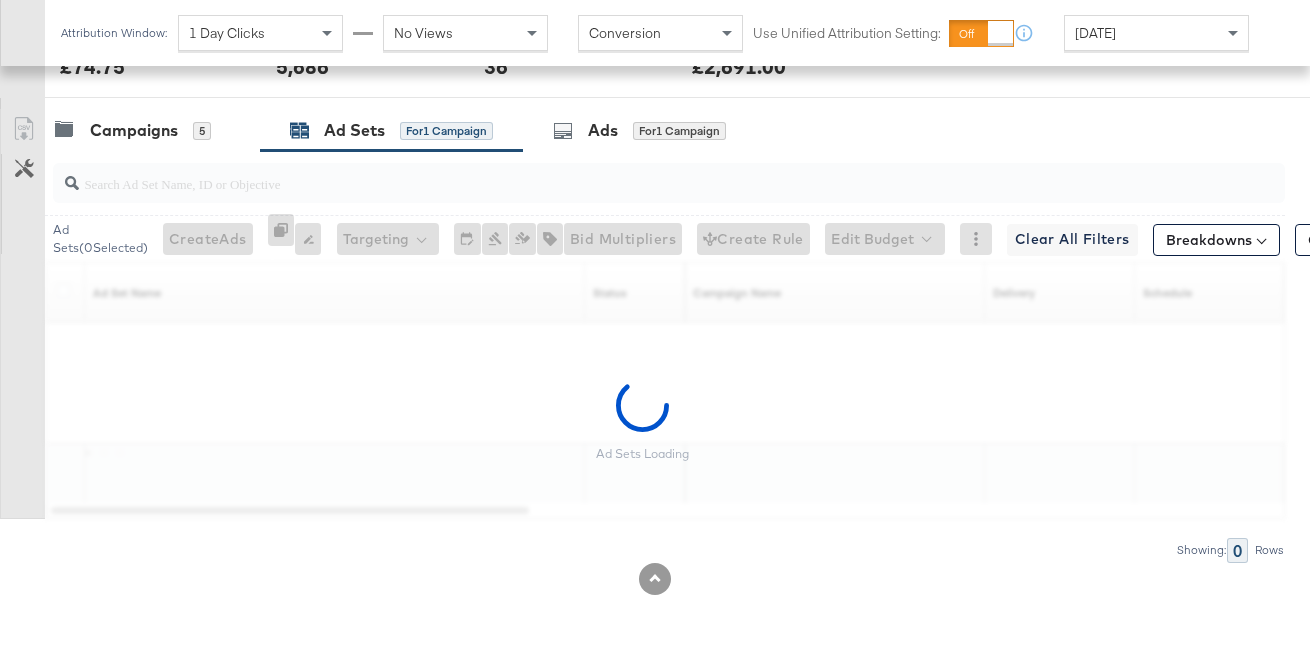 scroll, scrollTop: 938, scrollLeft: 0, axis: vertical 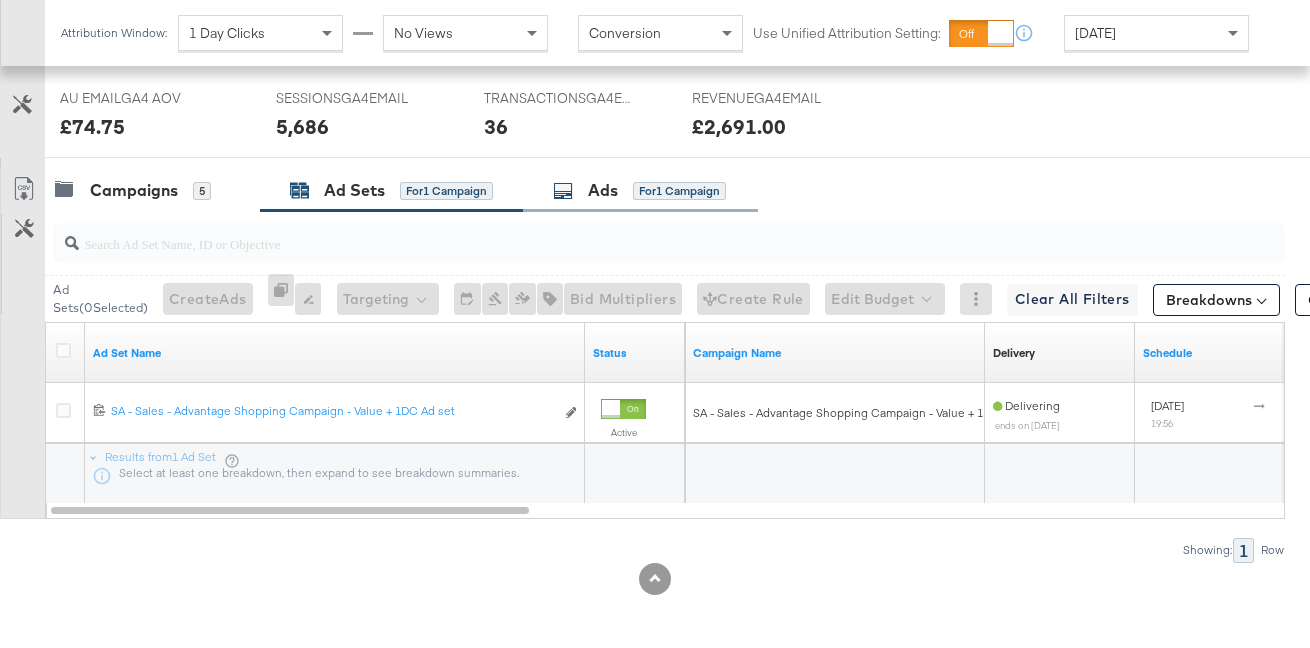 click on "Ads for  1   Campaign" at bounding box center (639, 190) 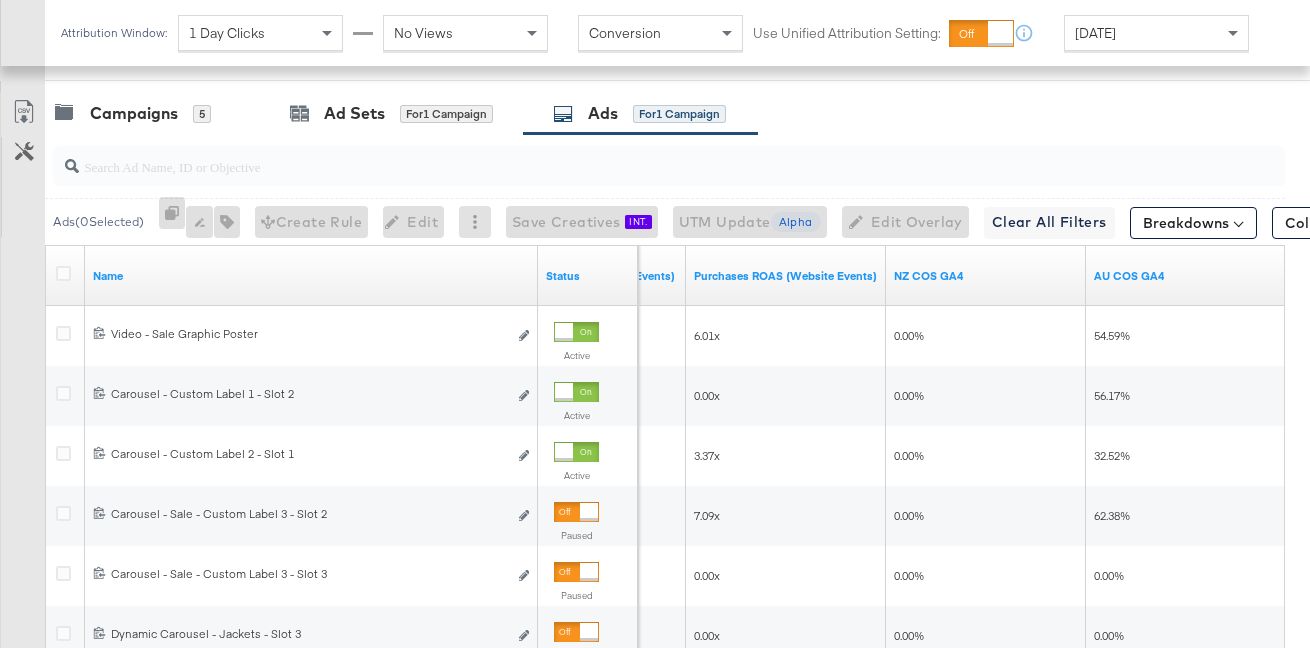 scroll, scrollTop: 1012, scrollLeft: 0, axis: vertical 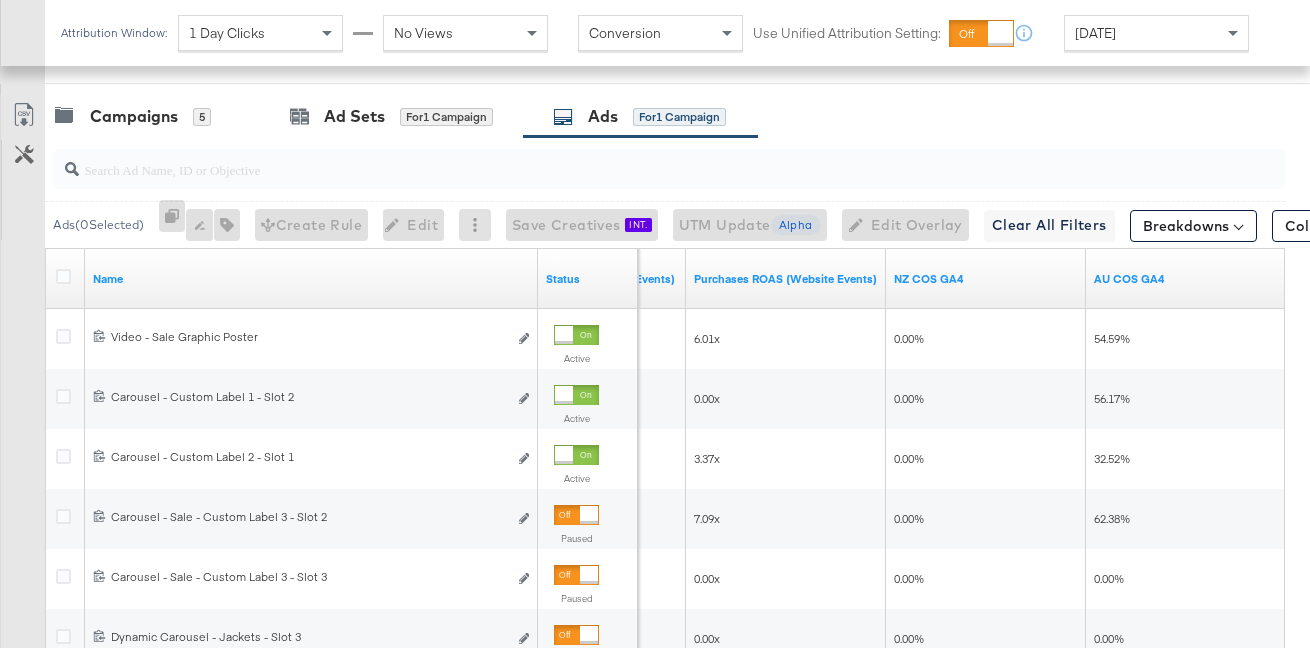 click on "[DATE]" at bounding box center [1156, 33] 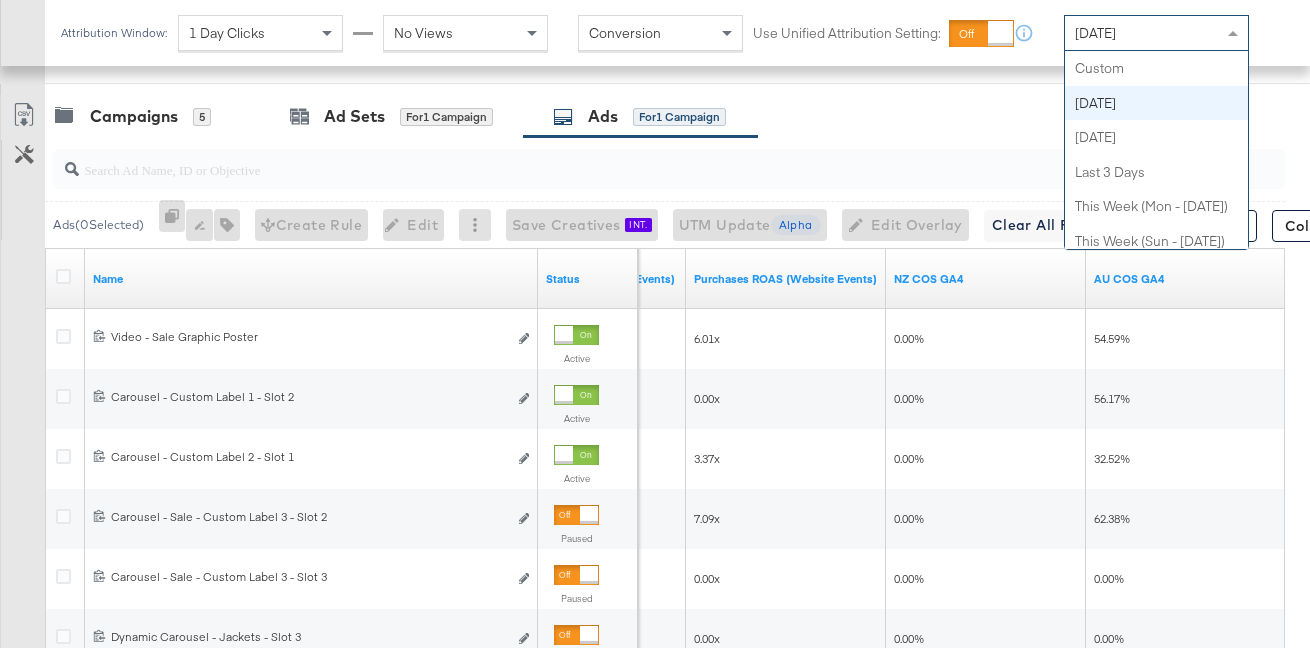 scroll, scrollTop: 35, scrollLeft: 0, axis: vertical 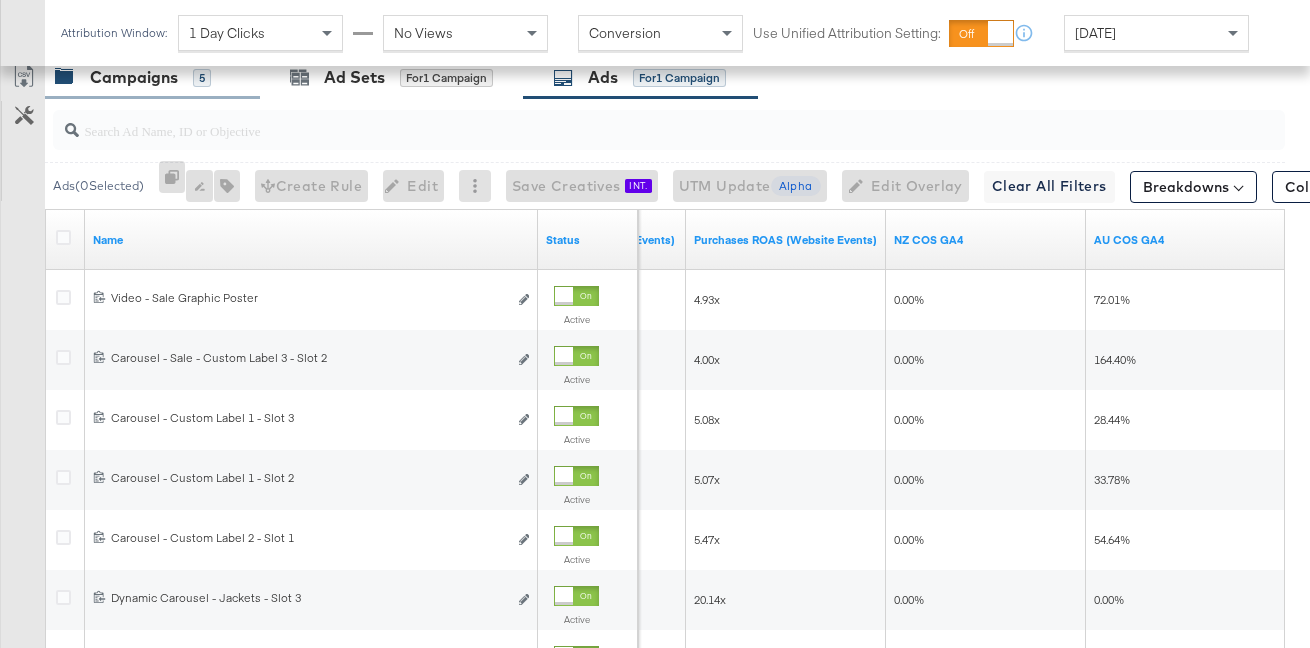 click on "5" at bounding box center [202, 78] 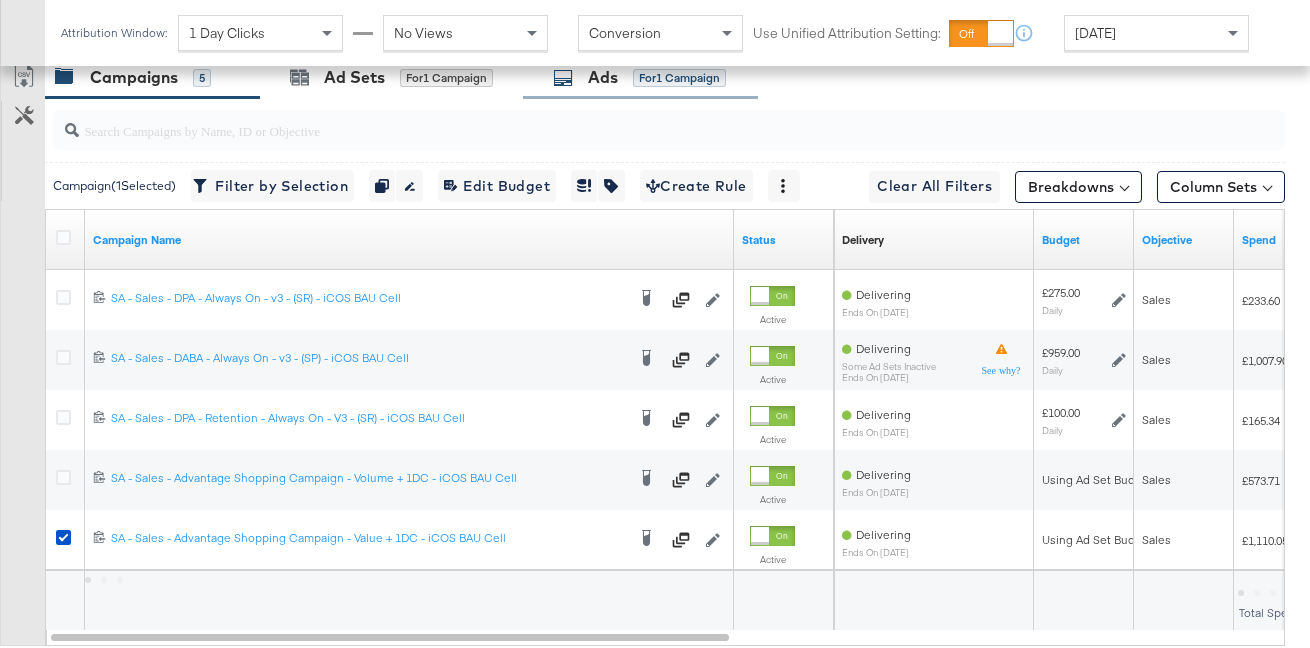 click on "for  1   Campaign" at bounding box center [679, 78] 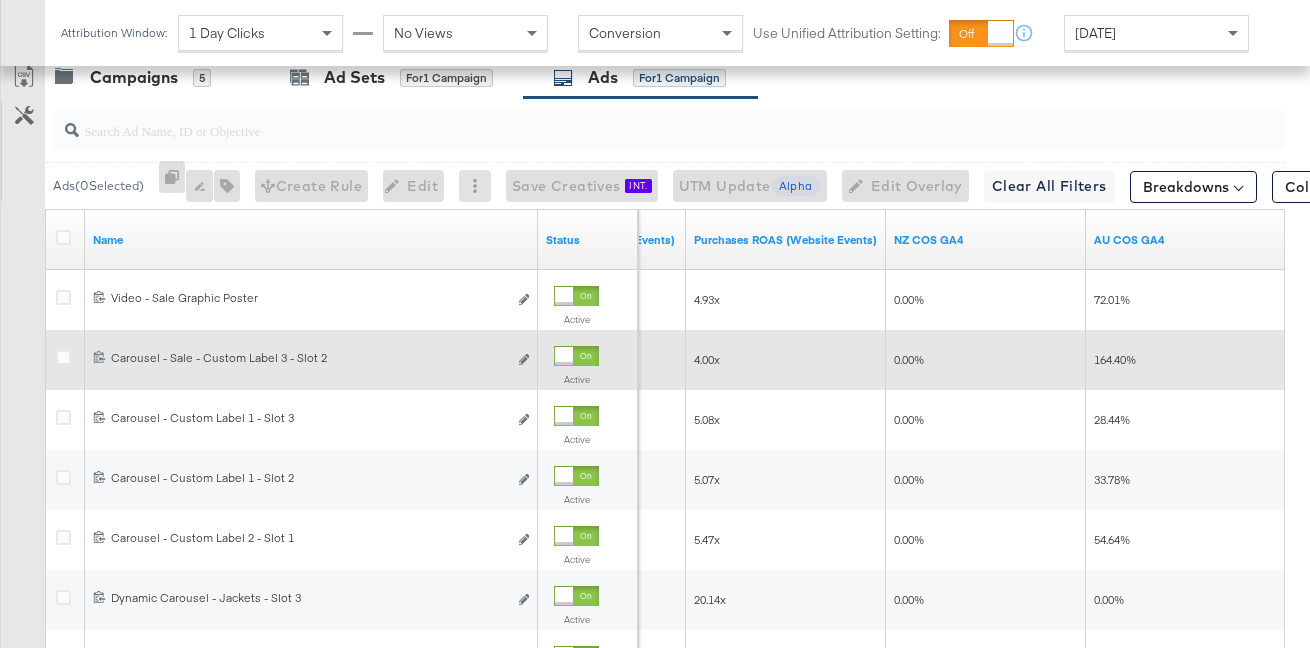 click at bounding box center [564, 356] 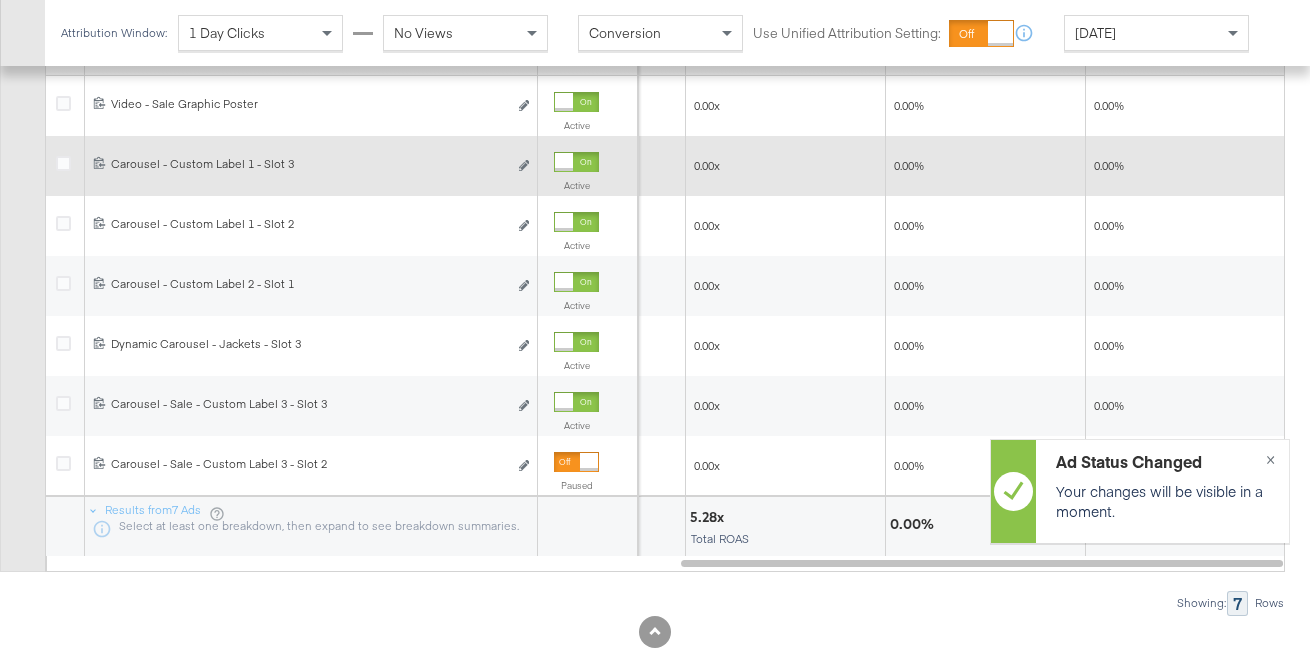 scroll, scrollTop: 1242, scrollLeft: 0, axis: vertical 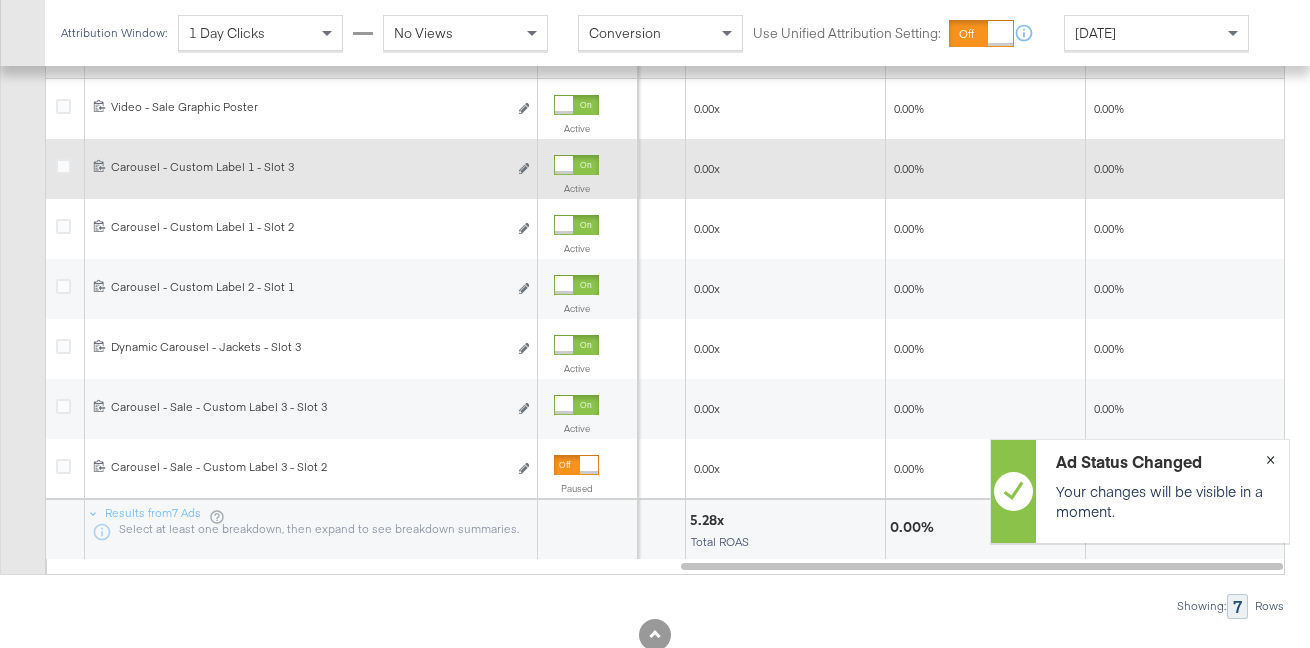click on "×" at bounding box center [1270, 457] 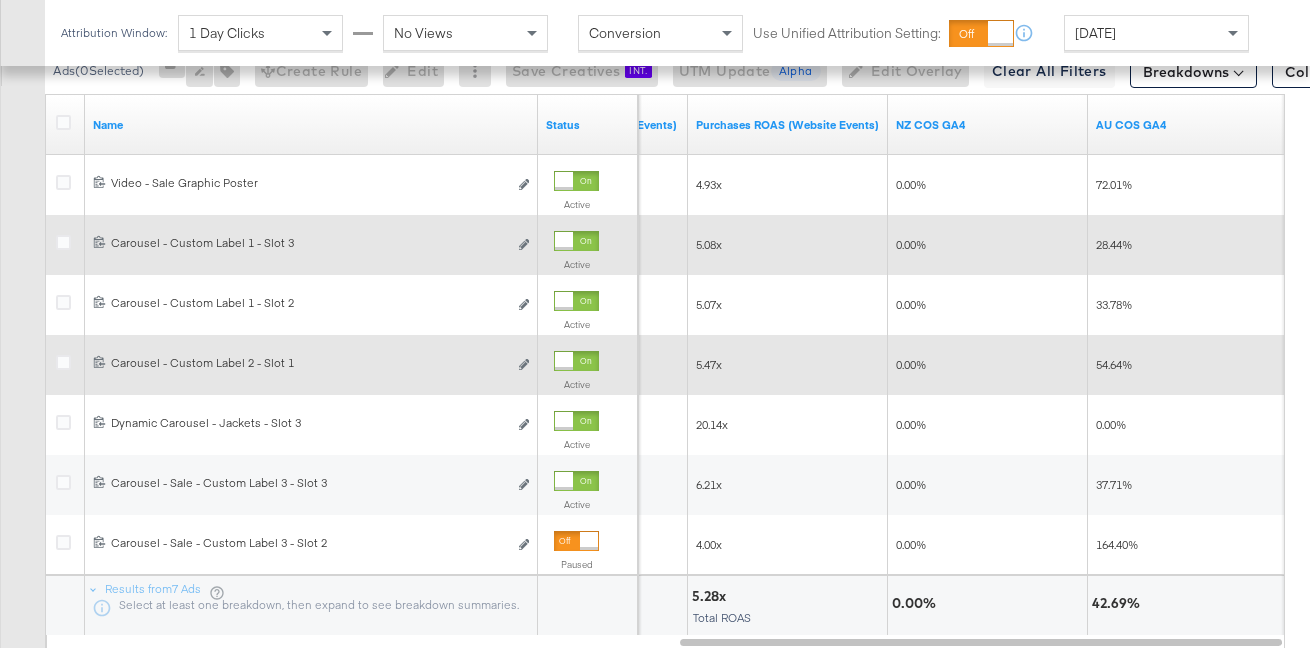 scroll, scrollTop: 1181, scrollLeft: 0, axis: vertical 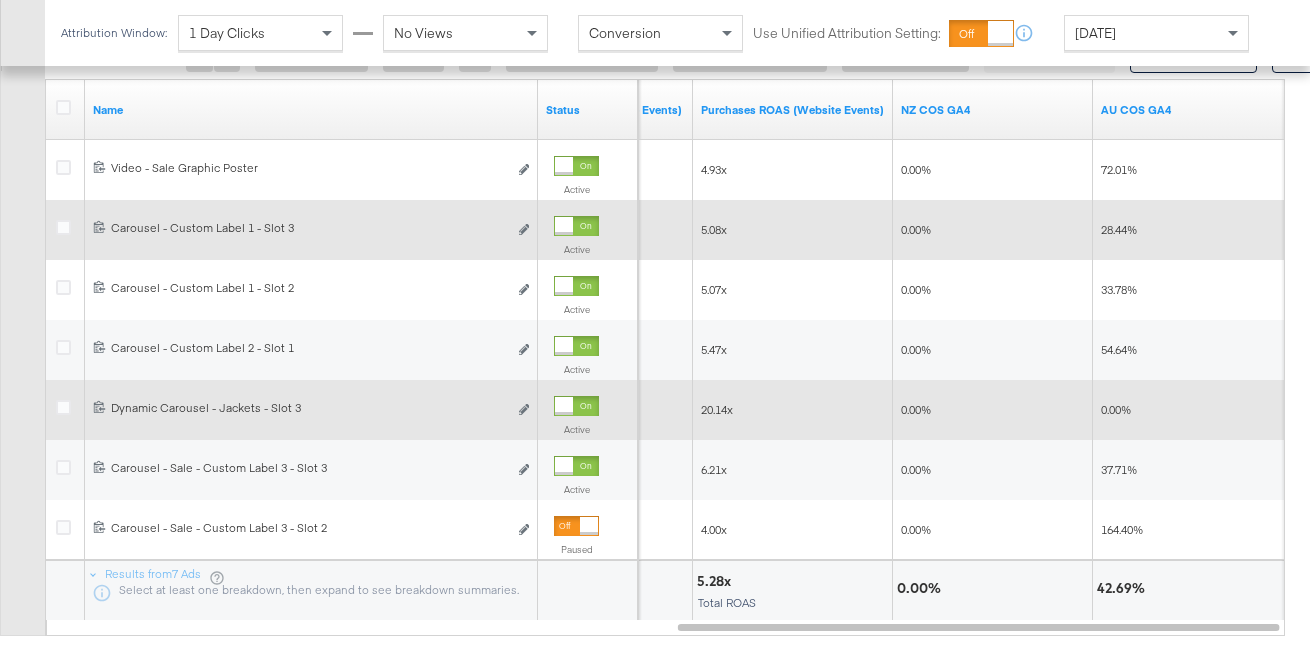 click at bounding box center (564, 406) 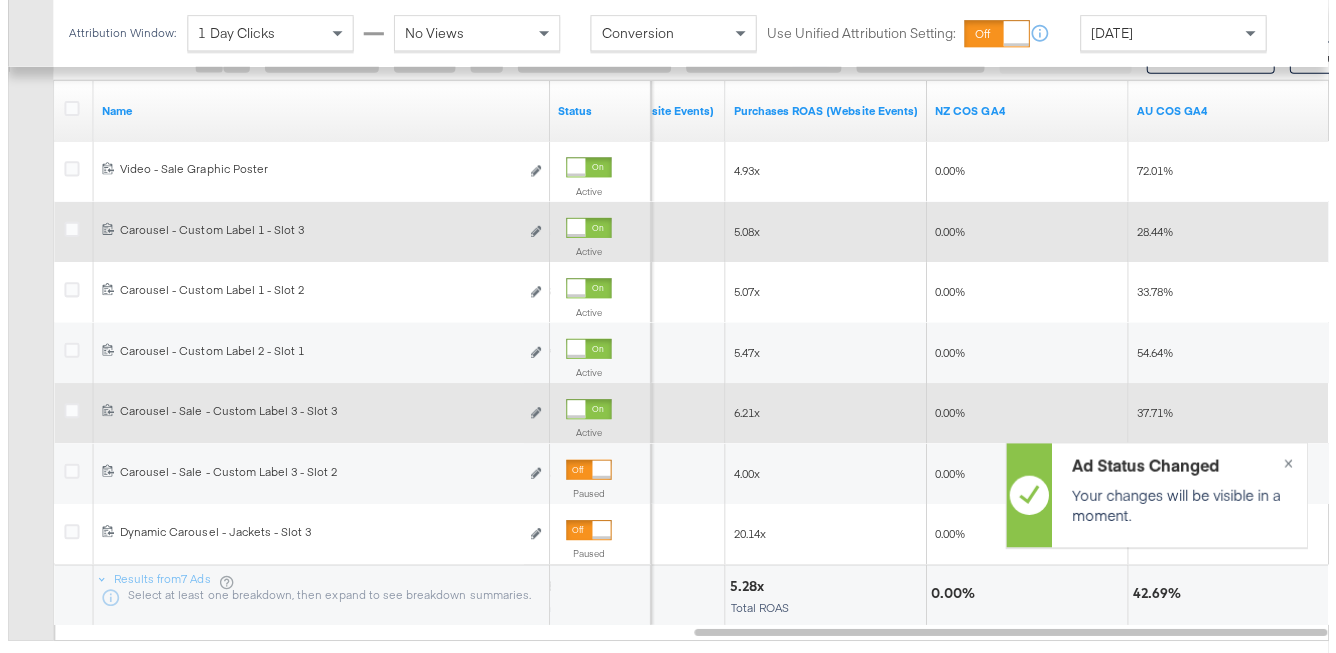 scroll, scrollTop: 1181, scrollLeft: 0, axis: vertical 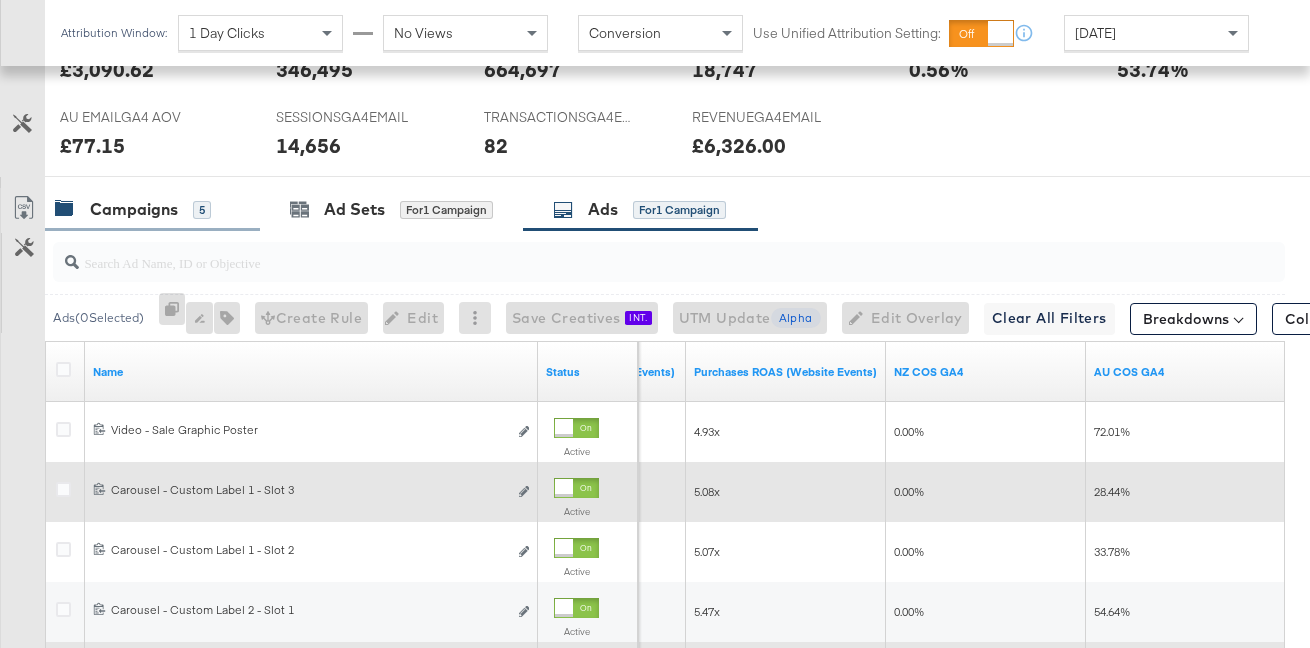 click on "Campaigns" at bounding box center (134, 209) 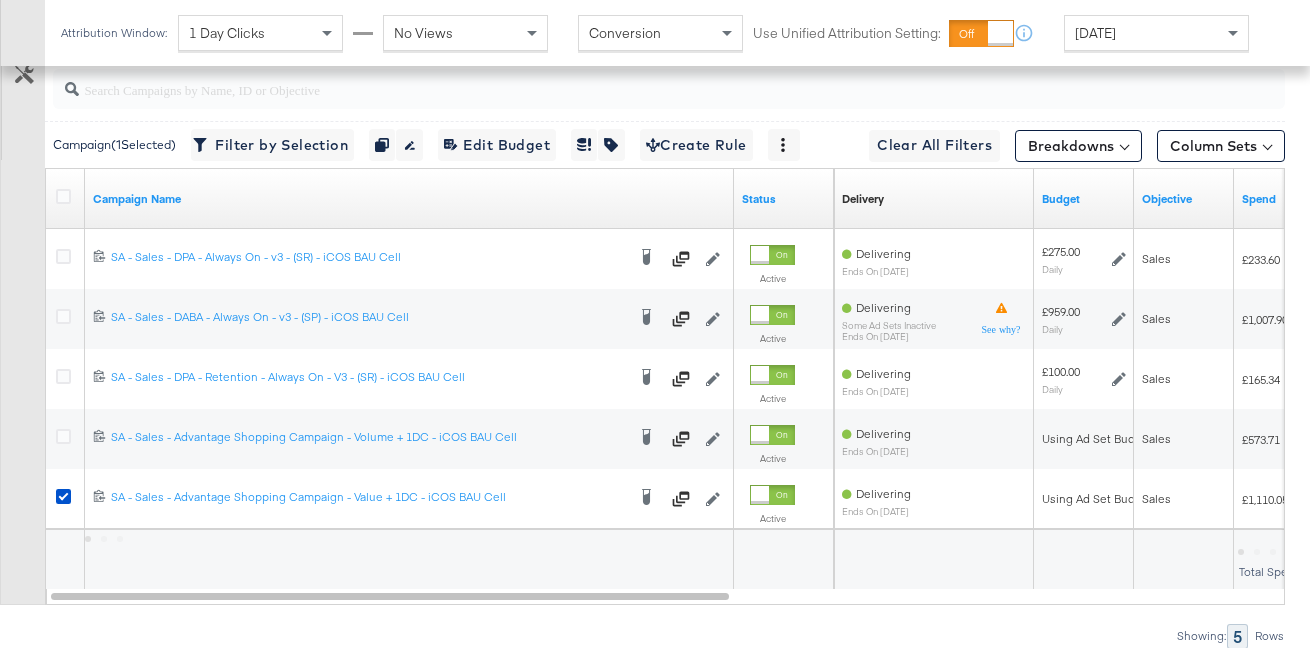 scroll, scrollTop: 1178, scrollLeft: 0, axis: vertical 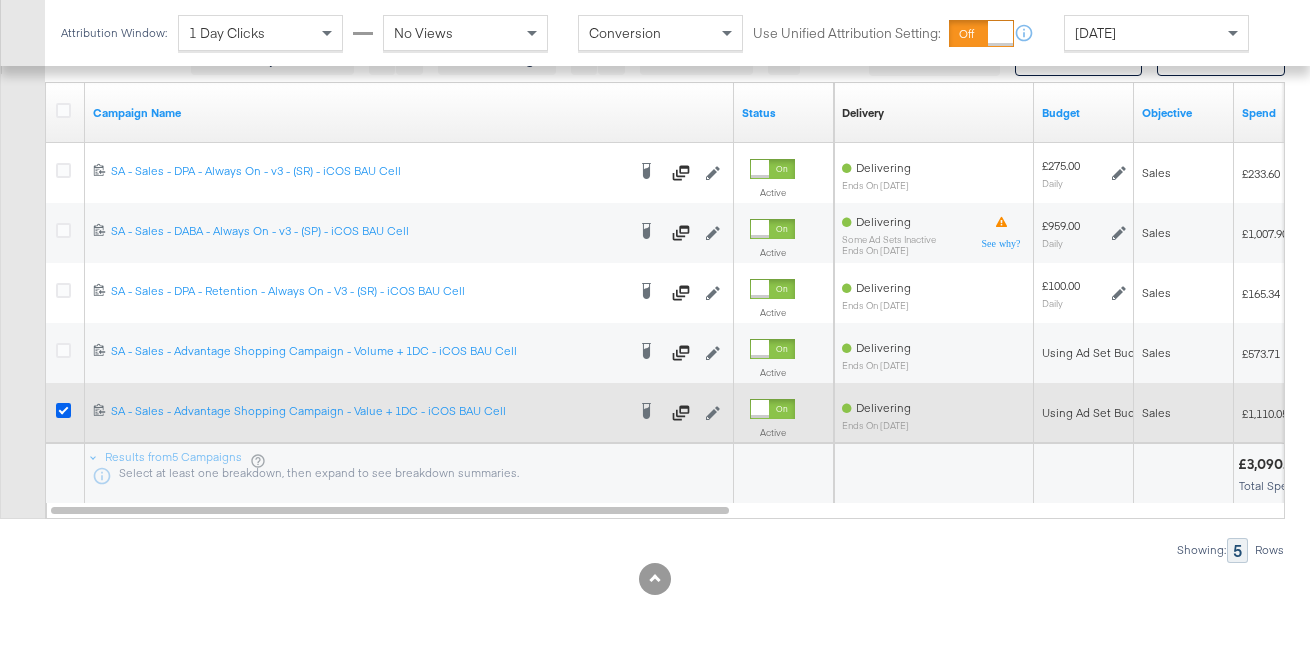 click at bounding box center [63, 410] 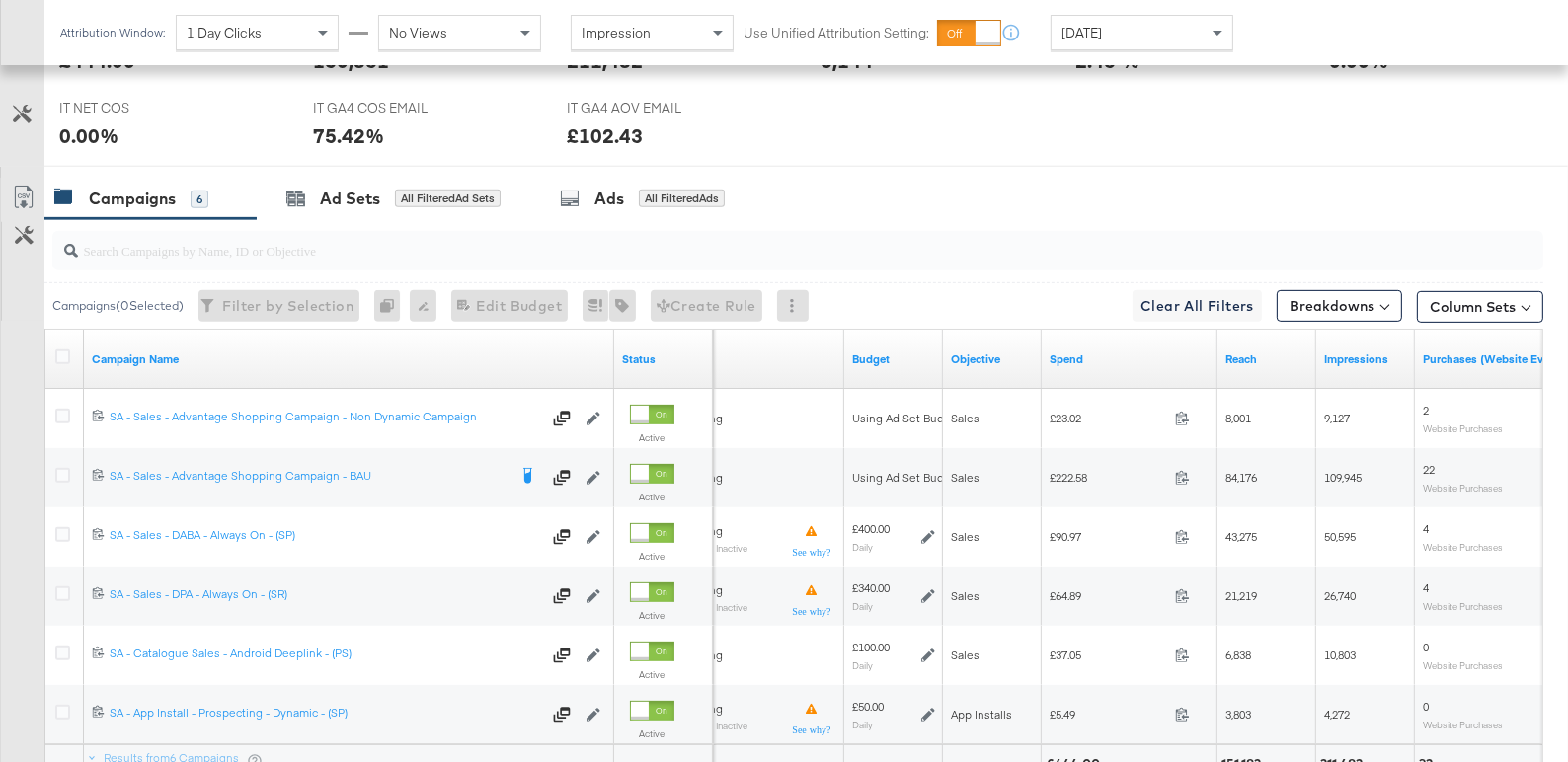 scroll, scrollTop: 1017, scrollLeft: 0, axis: vertical 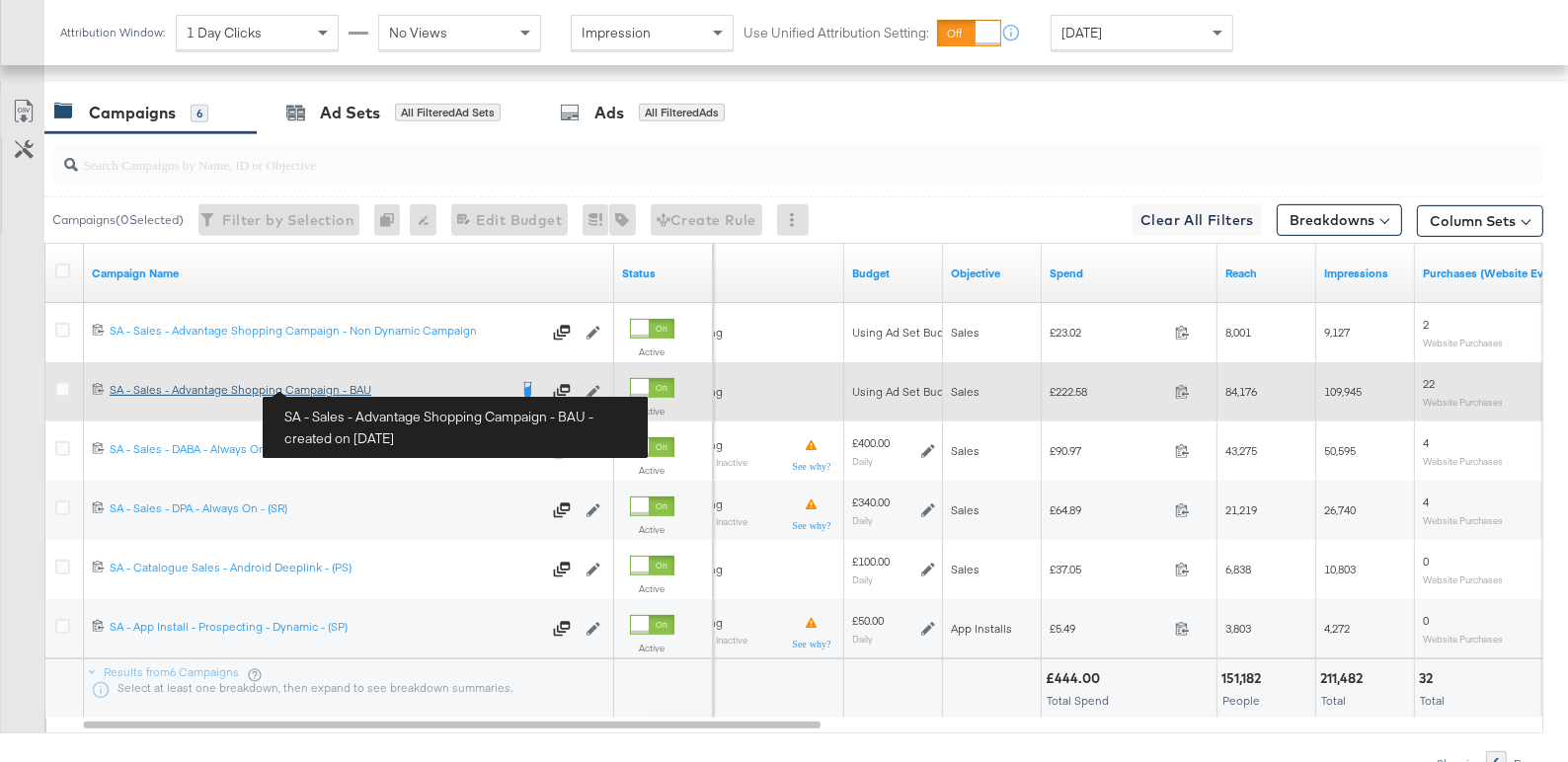 click on "SA - Sales - Advantage Shopping Campaign - BAU SA - Sales - Advantage Shopping Campaign - BAU" at bounding box center [308, 390] 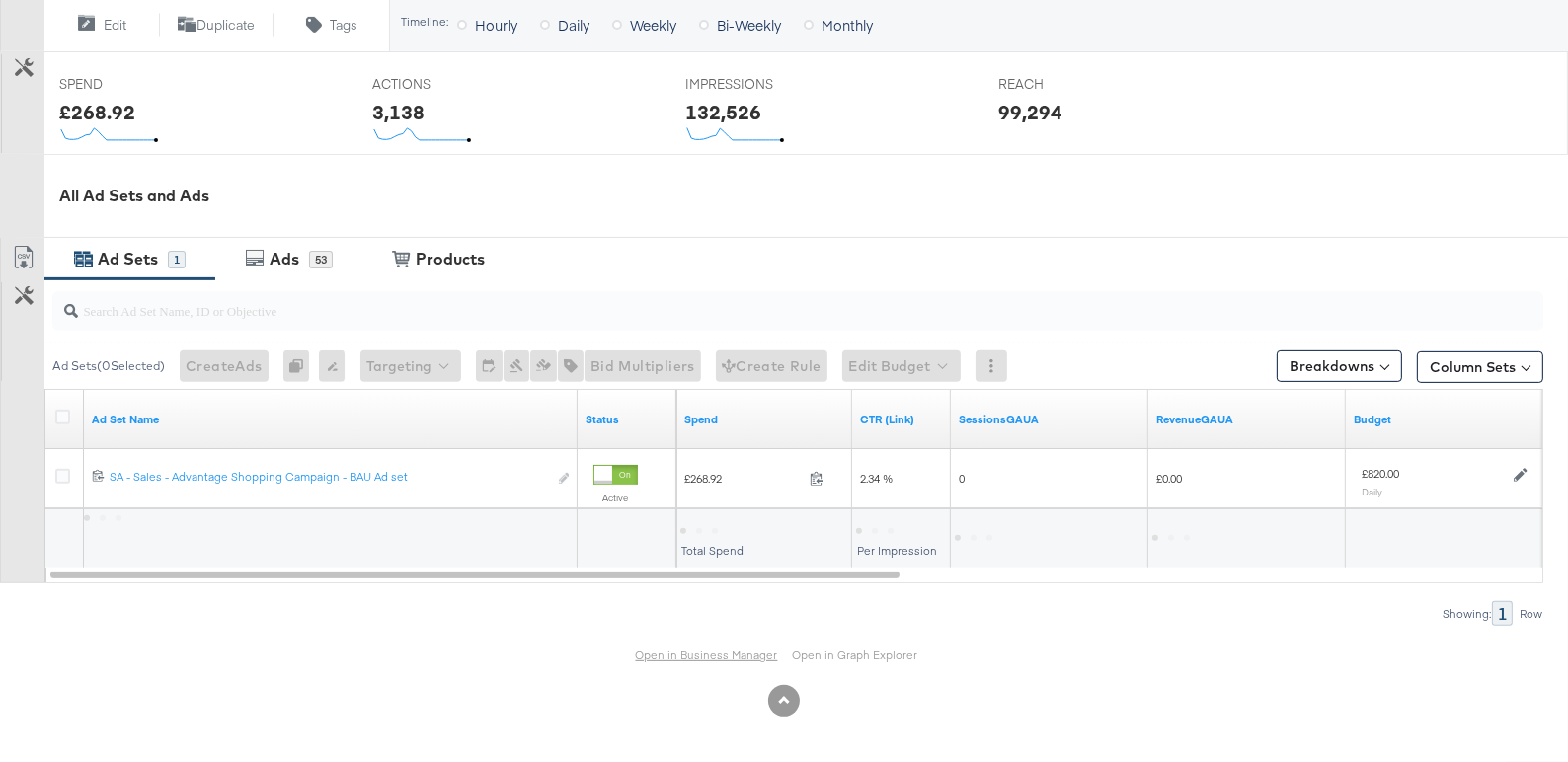 scroll, scrollTop: 746, scrollLeft: 0, axis: vertical 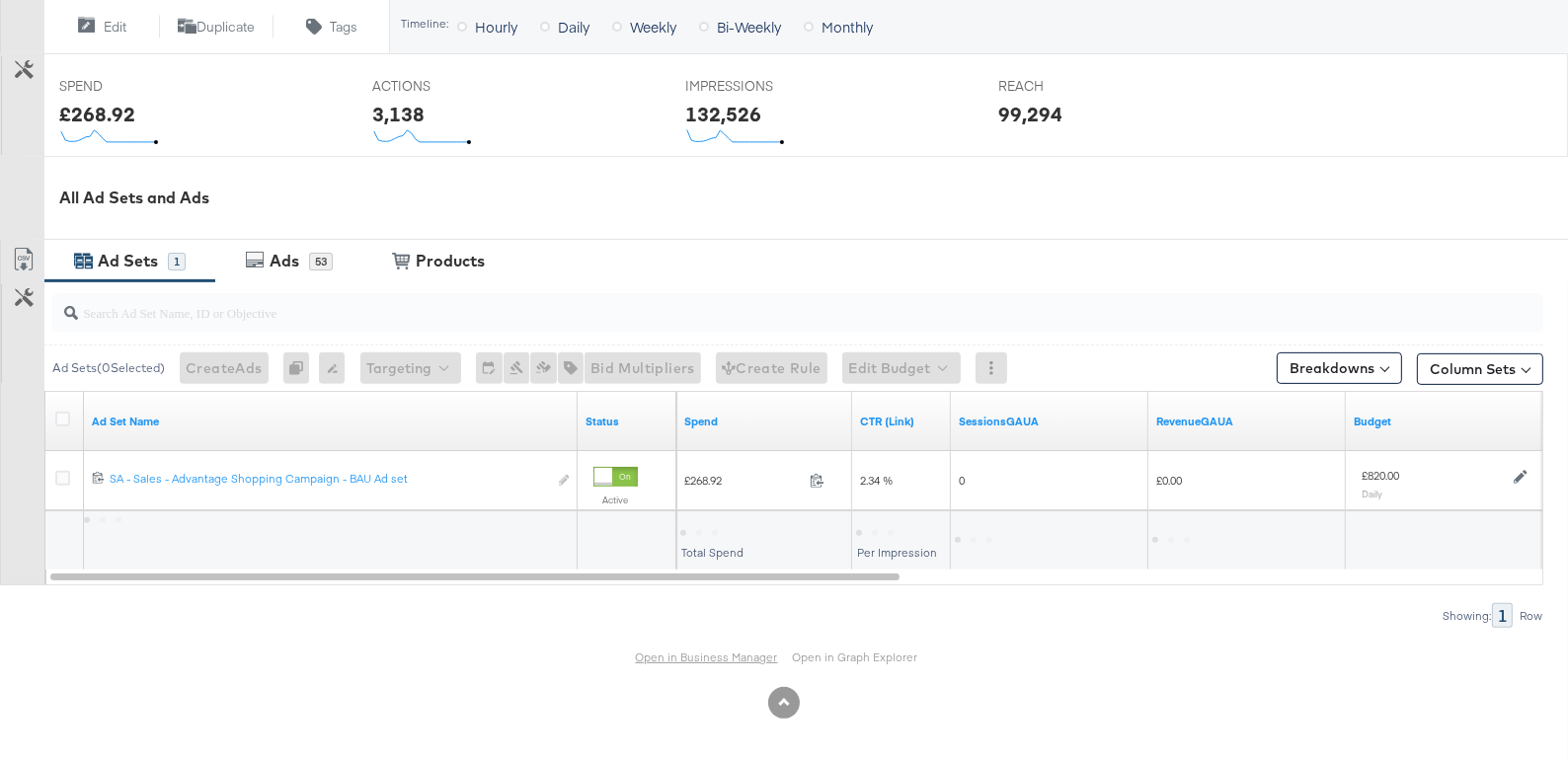 click on "Open in Business Manager" at bounding box center (707, 656) 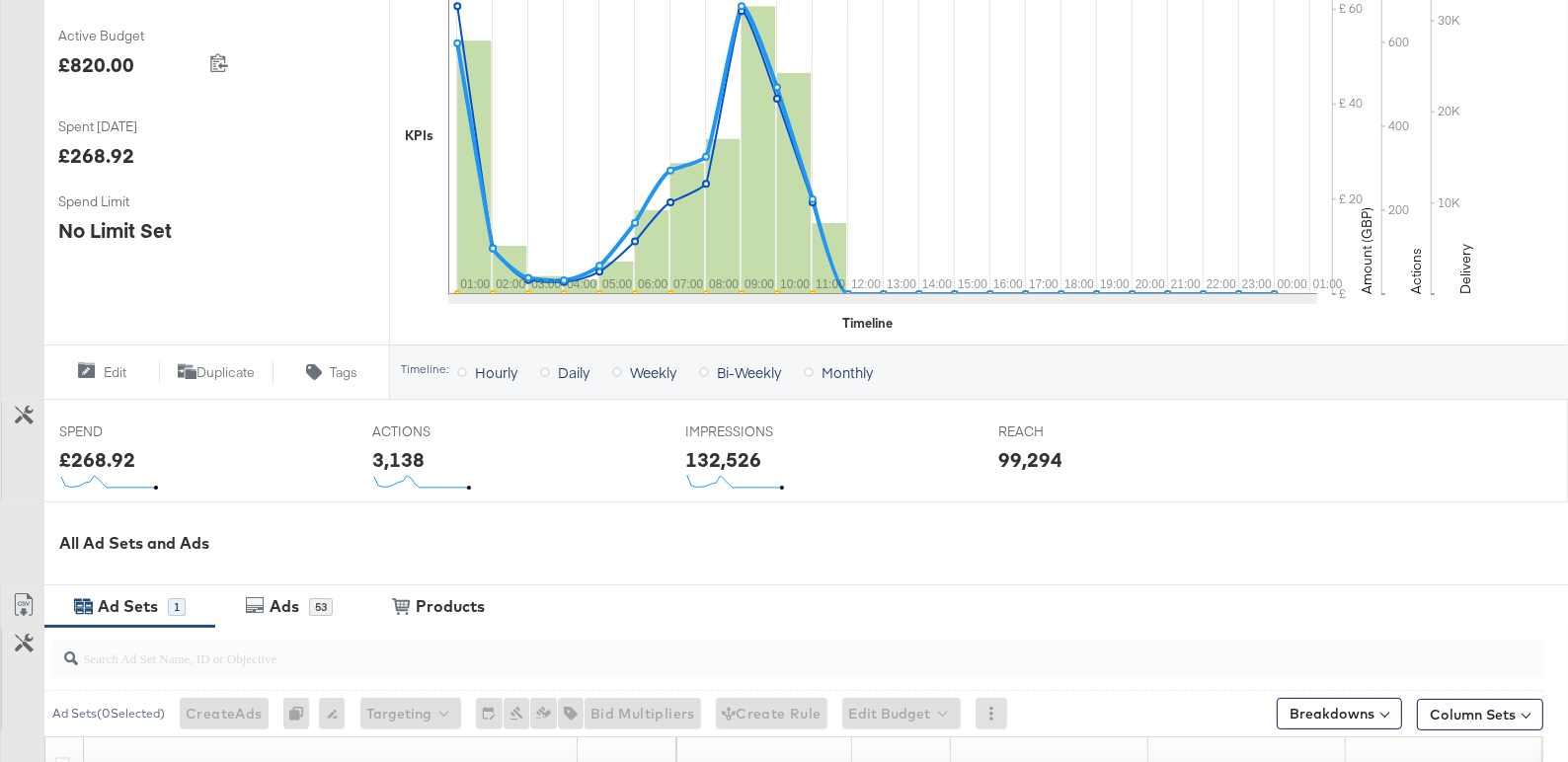 scroll, scrollTop: 0, scrollLeft: 0, axis: both 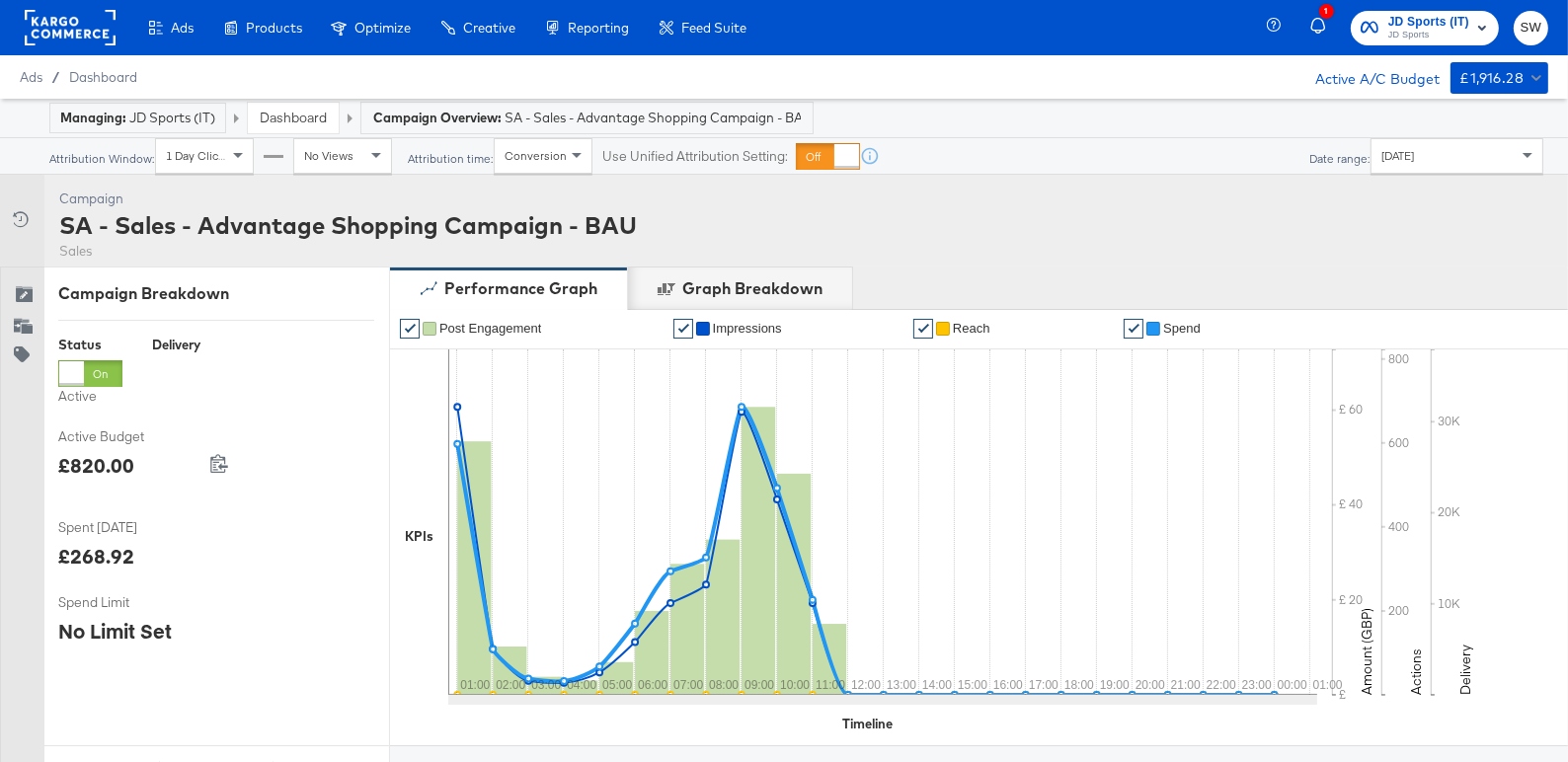 click on "Dashboard" at bounding box center (293, 117) 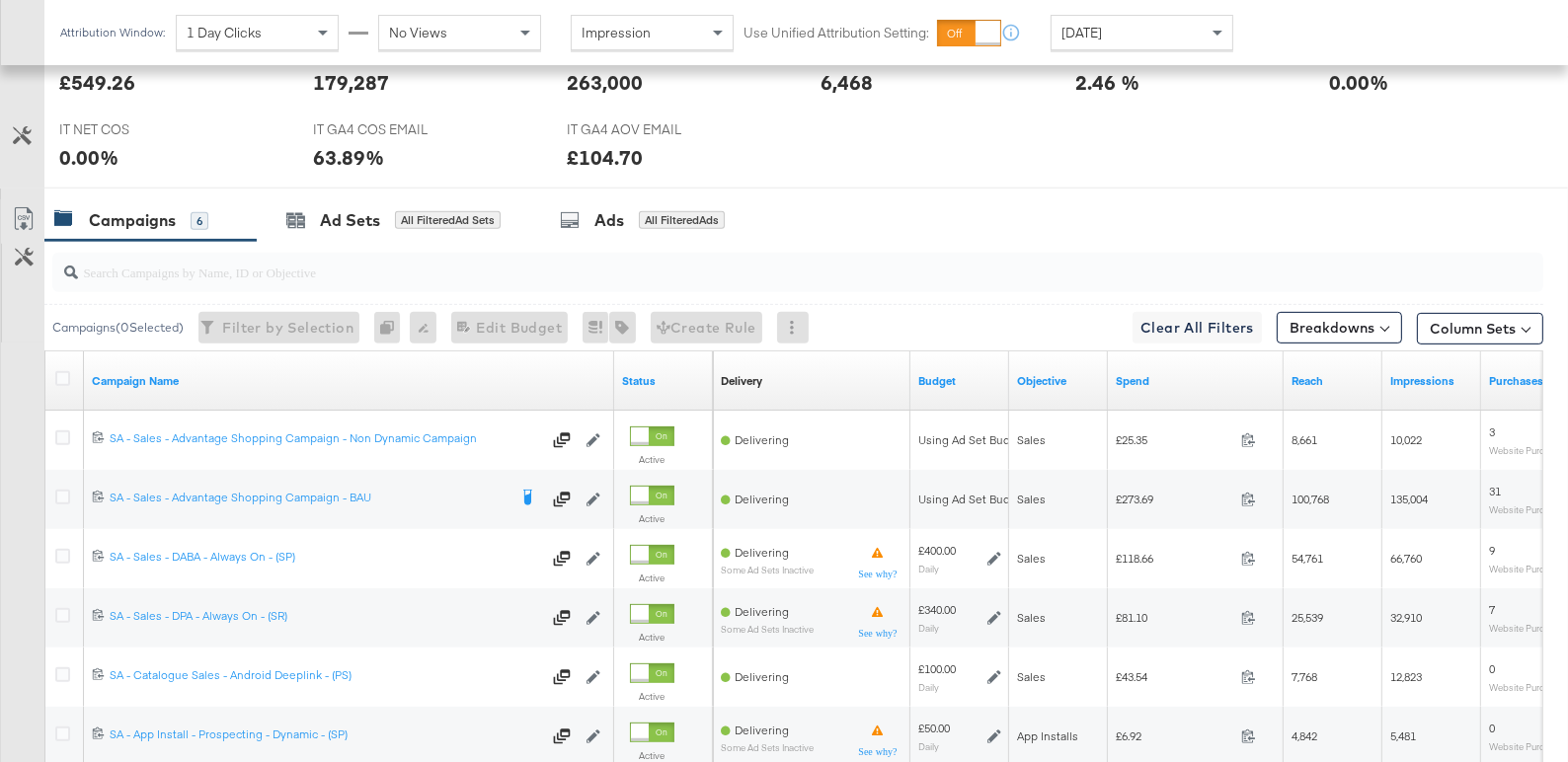 scroll, scrollTop: 1115, scrollLeft: 0, axis: vertical 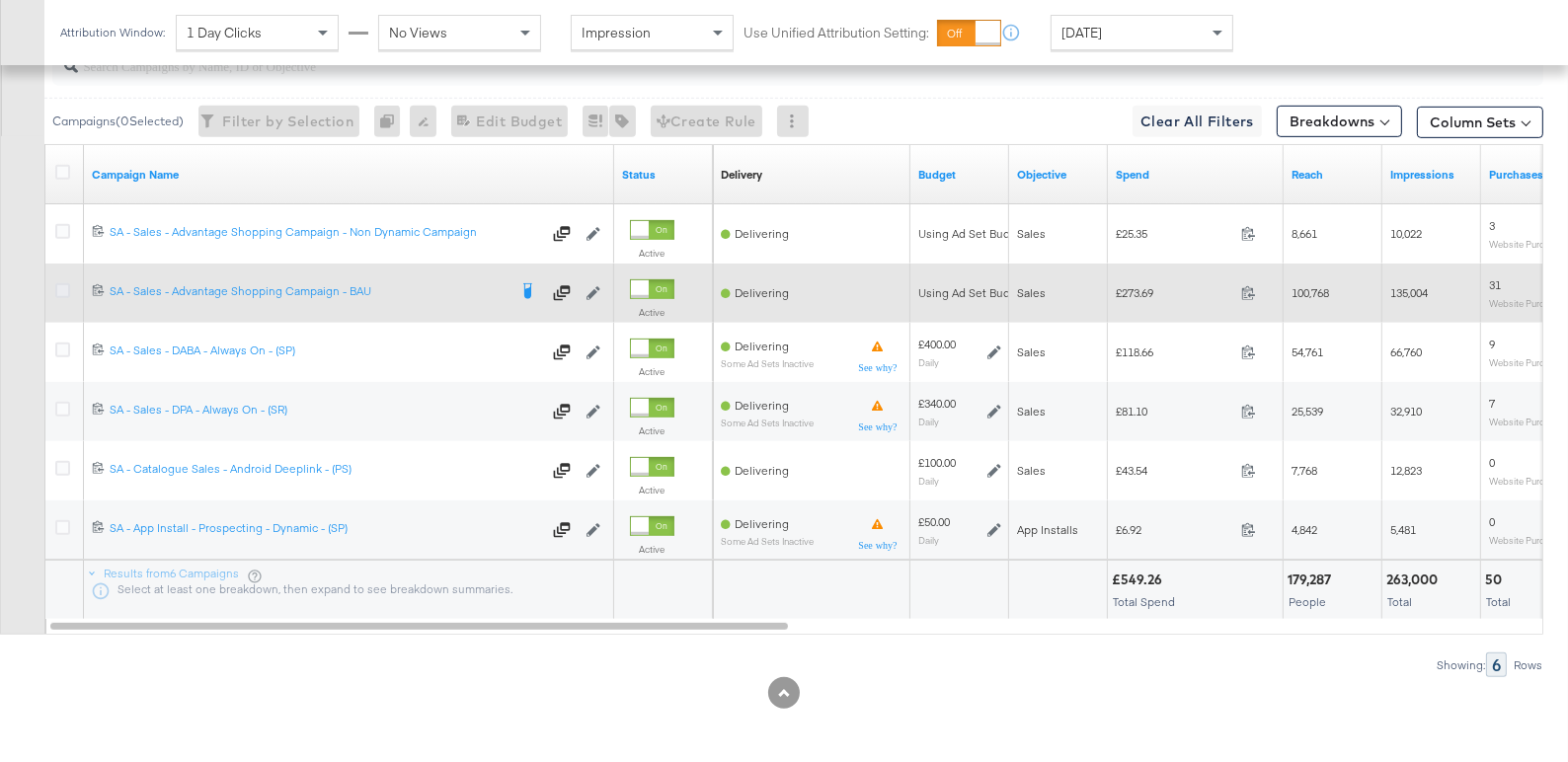 click at bounding box center (62, 290) 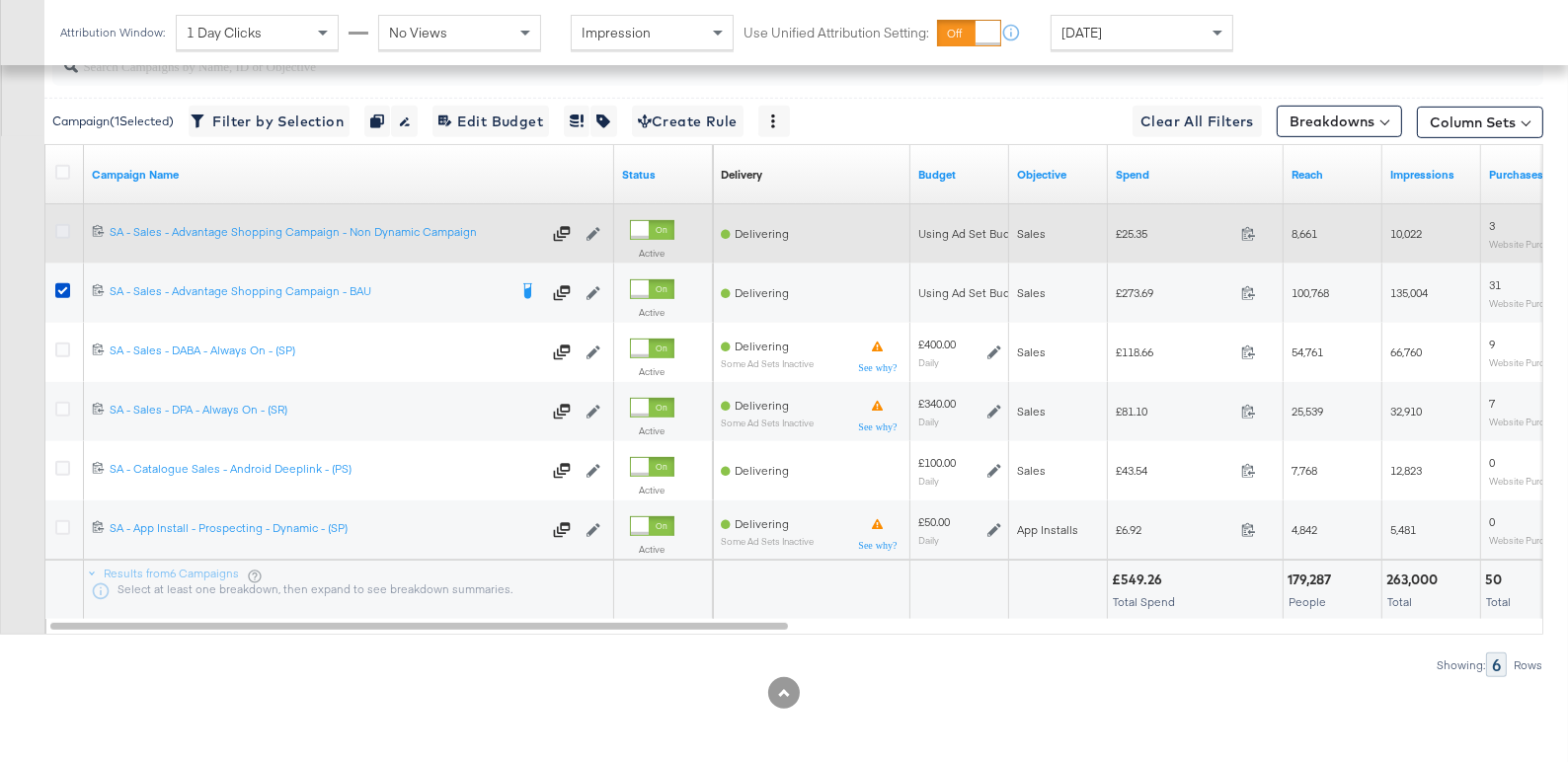 click at bounding box center [62, 231] 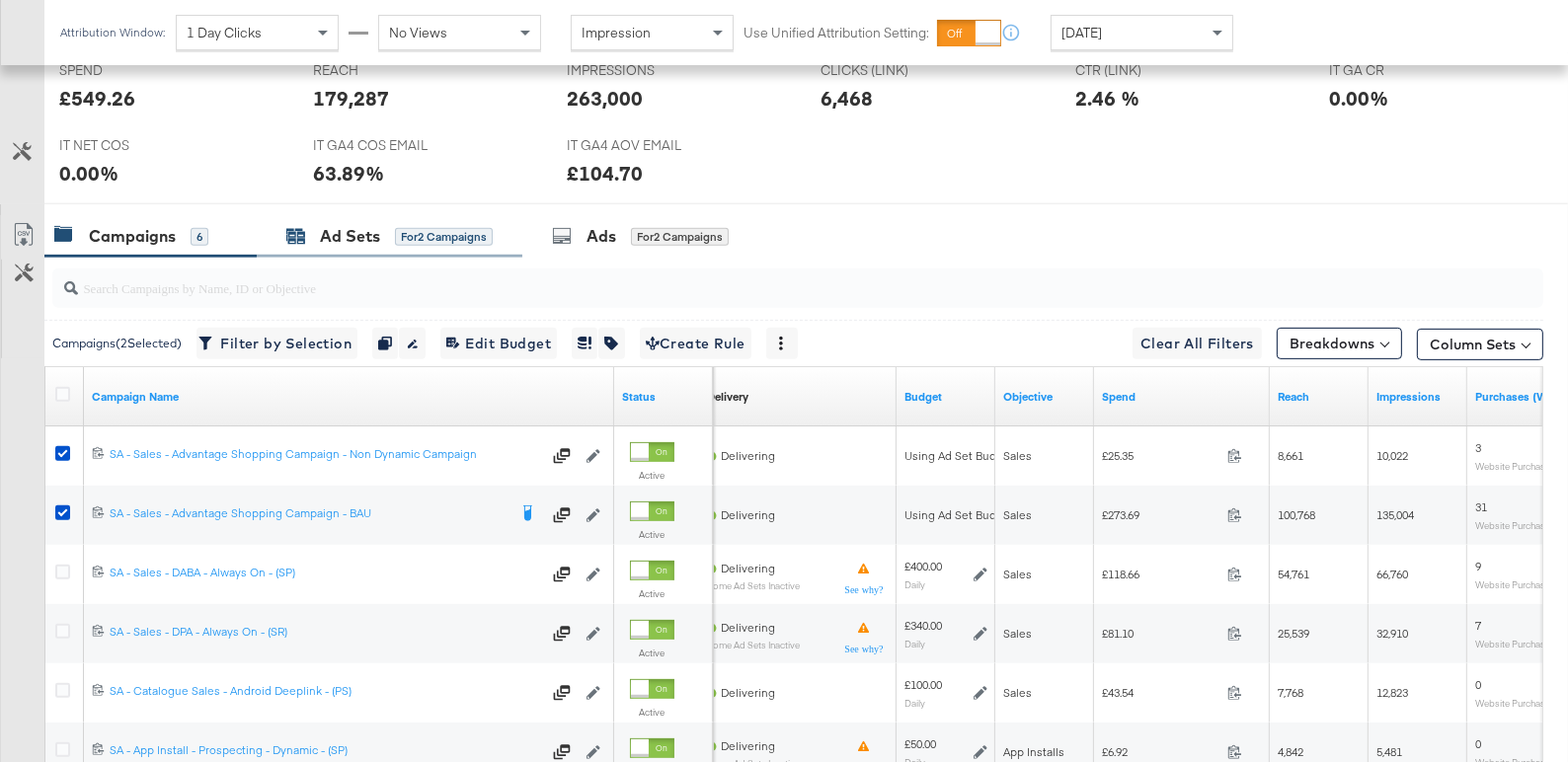 click on "Ad Sets" at bounding box center [350, 236] 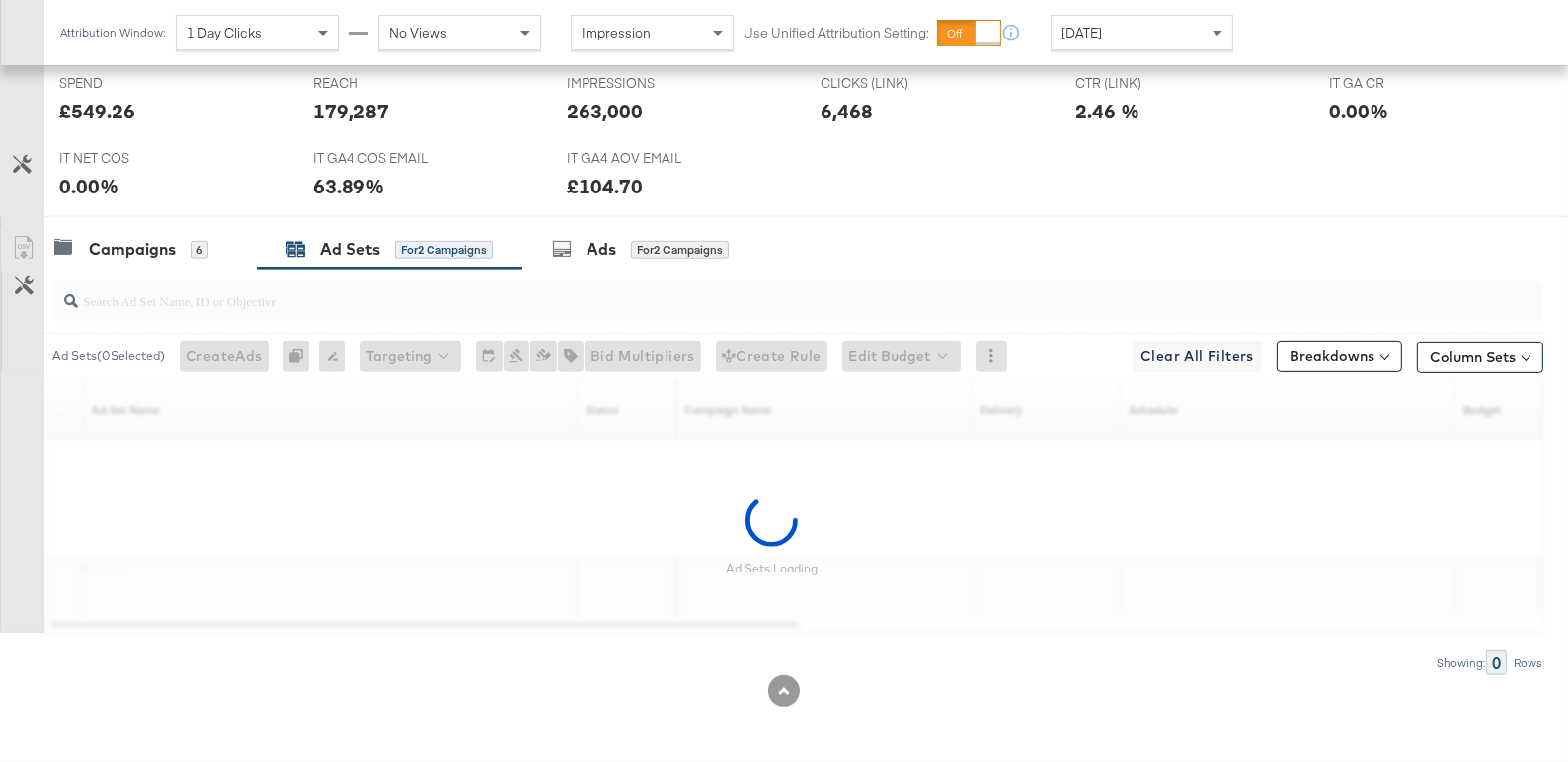 scroll, scrollTop: 878, scrollLeft: 0, axis: vertical 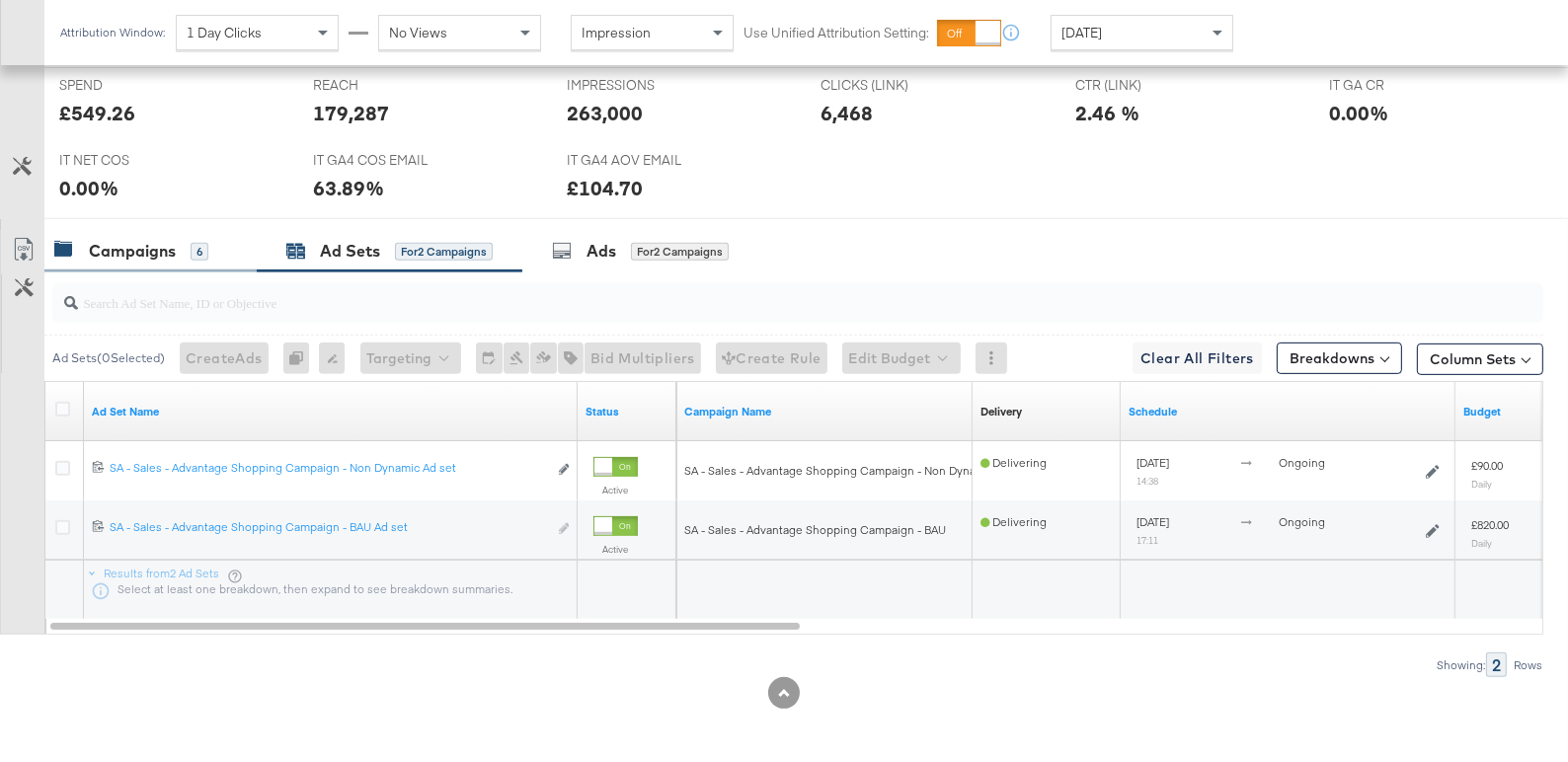 click on "Campaigns 6" at bounding box center [140, 251] 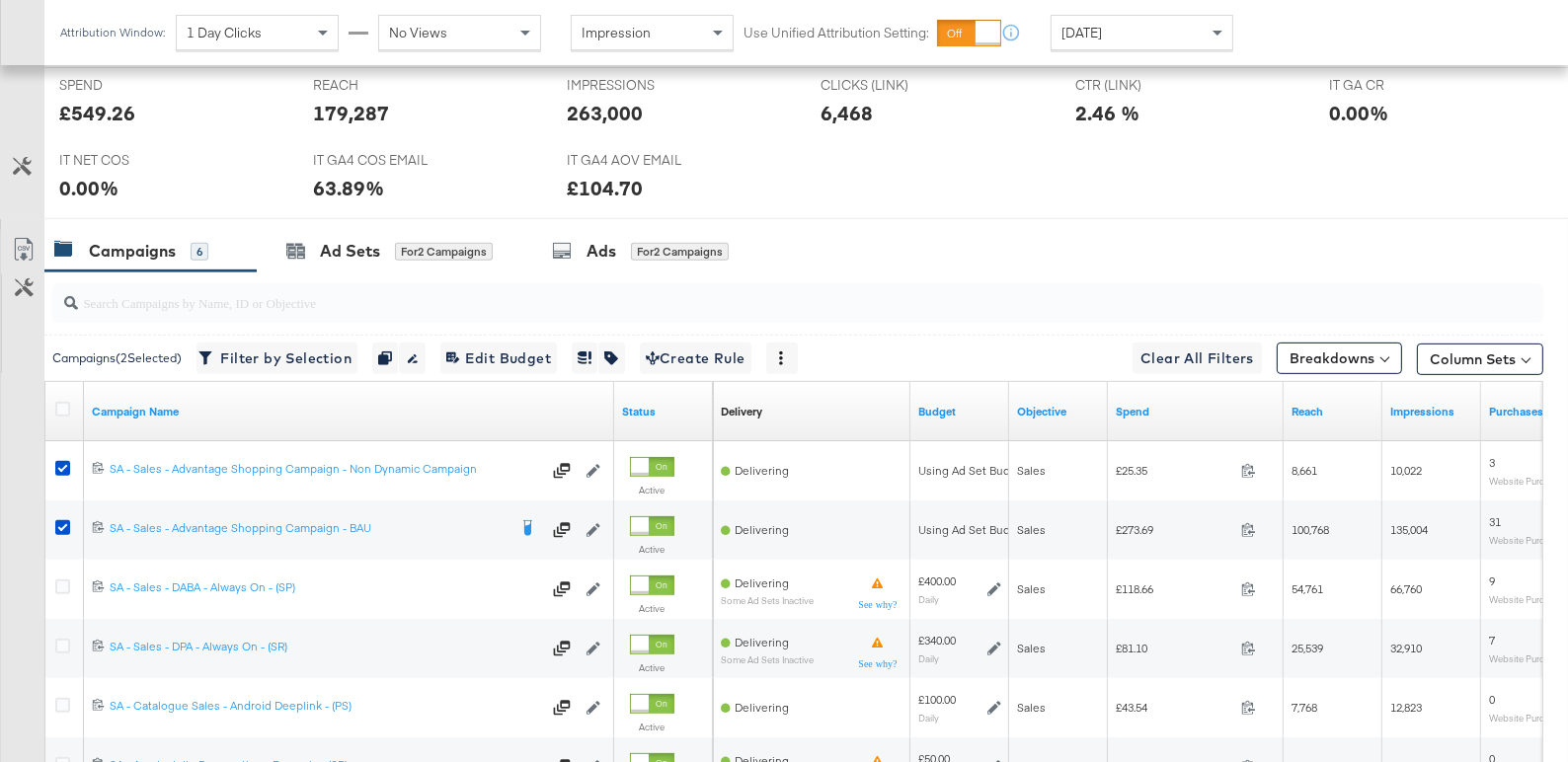 scroll, scrollTop: 893, scrollLeft: 0, axis: vertical 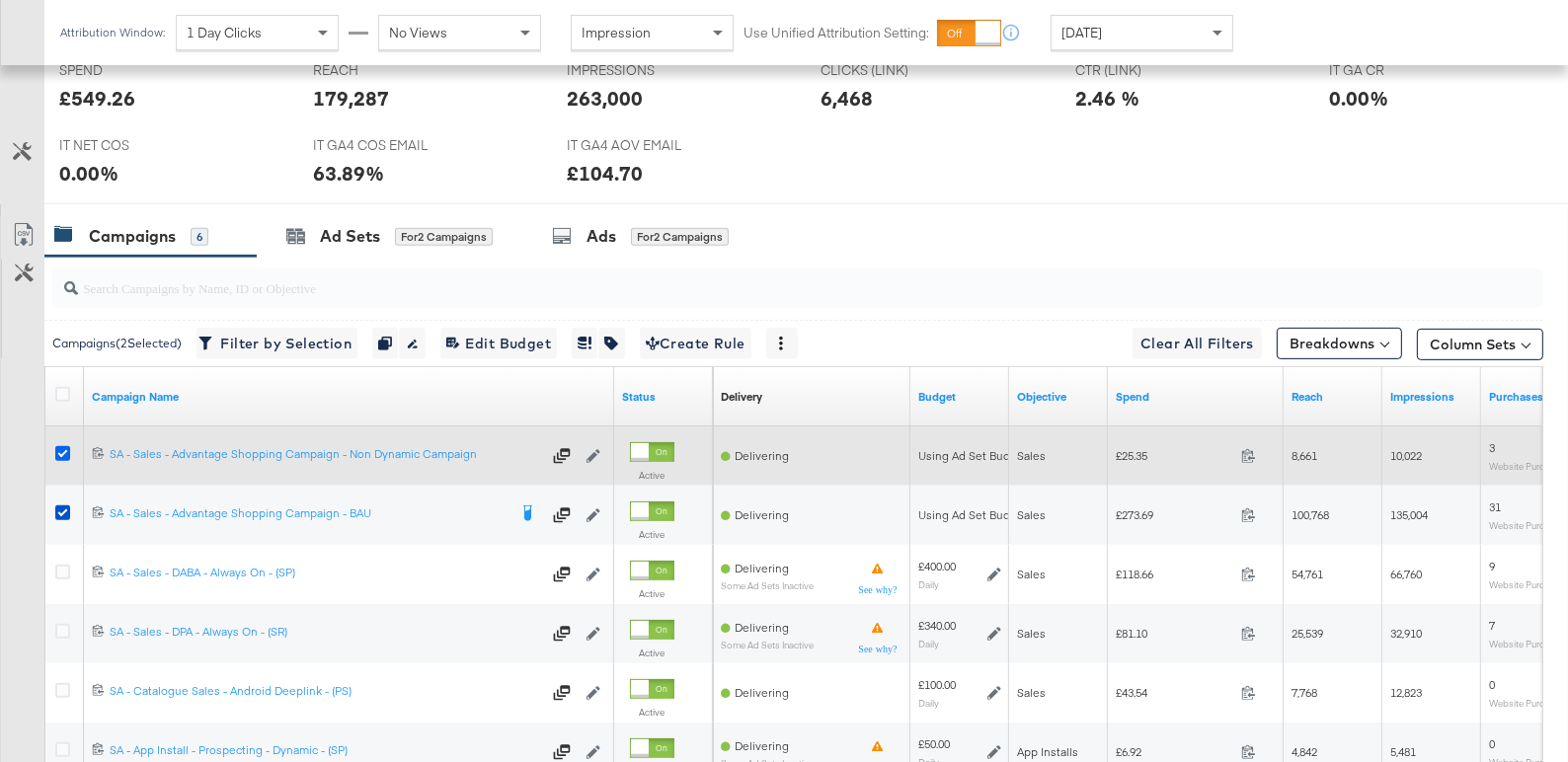 click at bounding box center [62, 453] 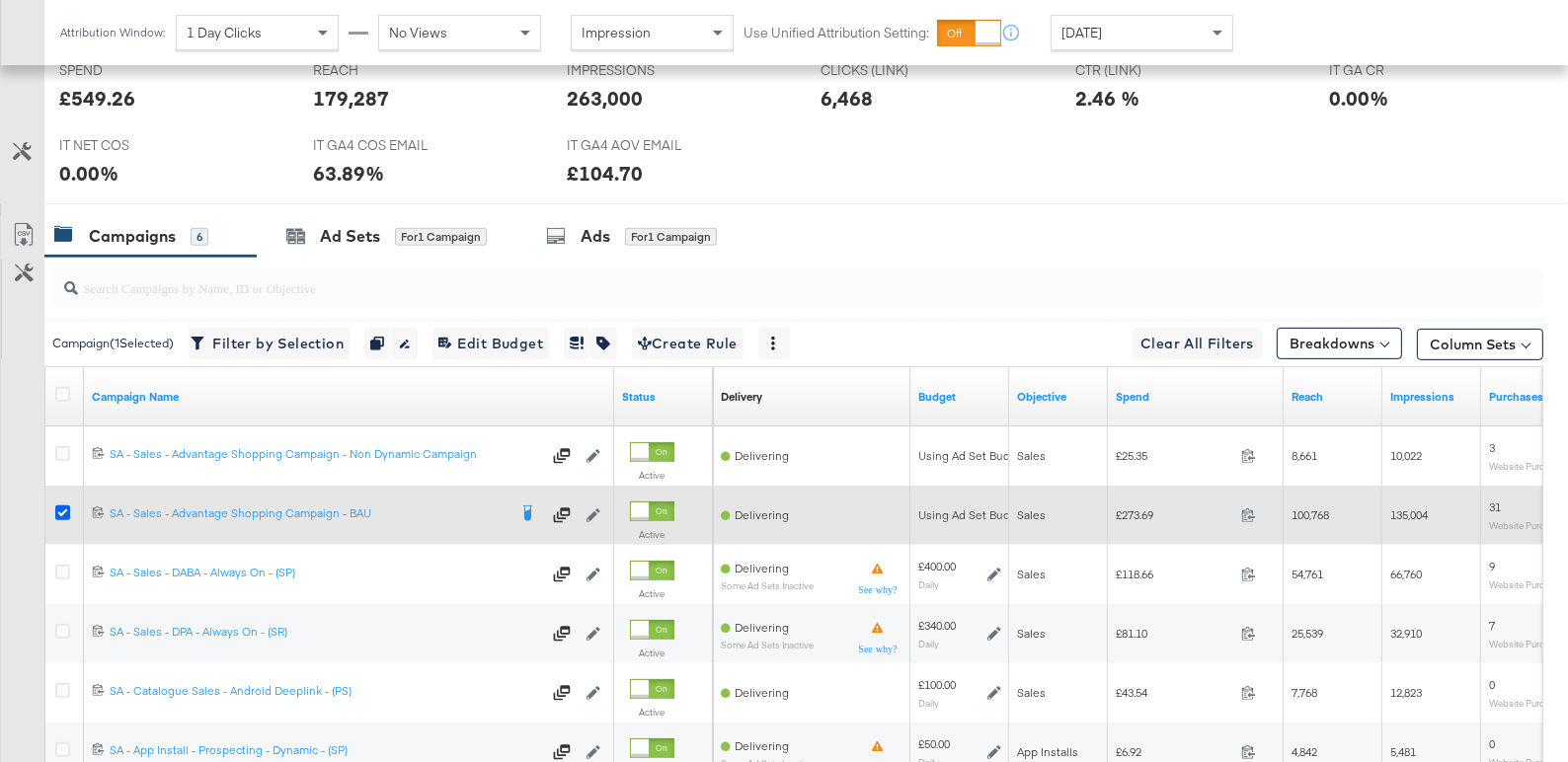 click at bounding box center (62, 512) 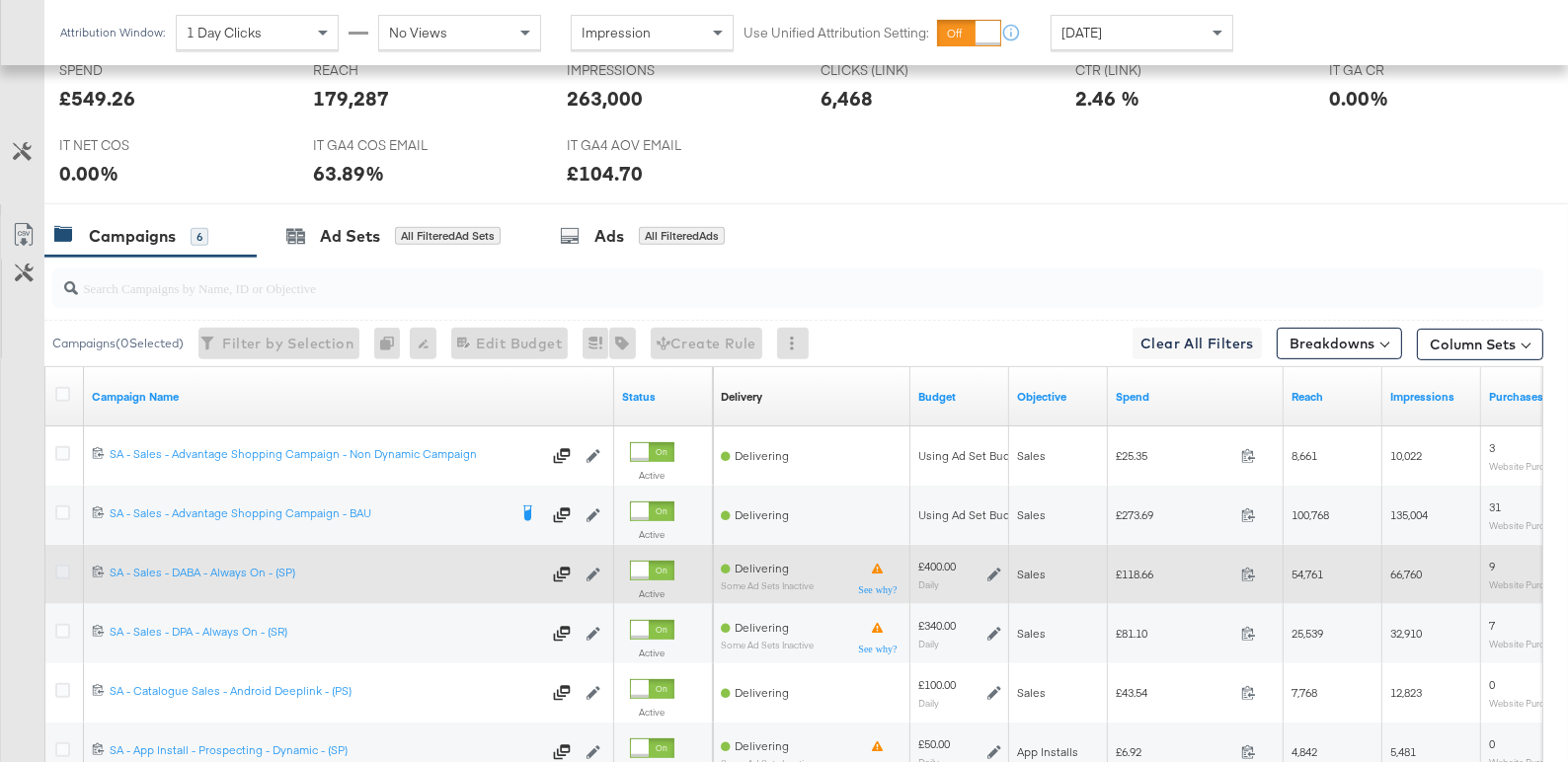click at bounding box center [62, 572] 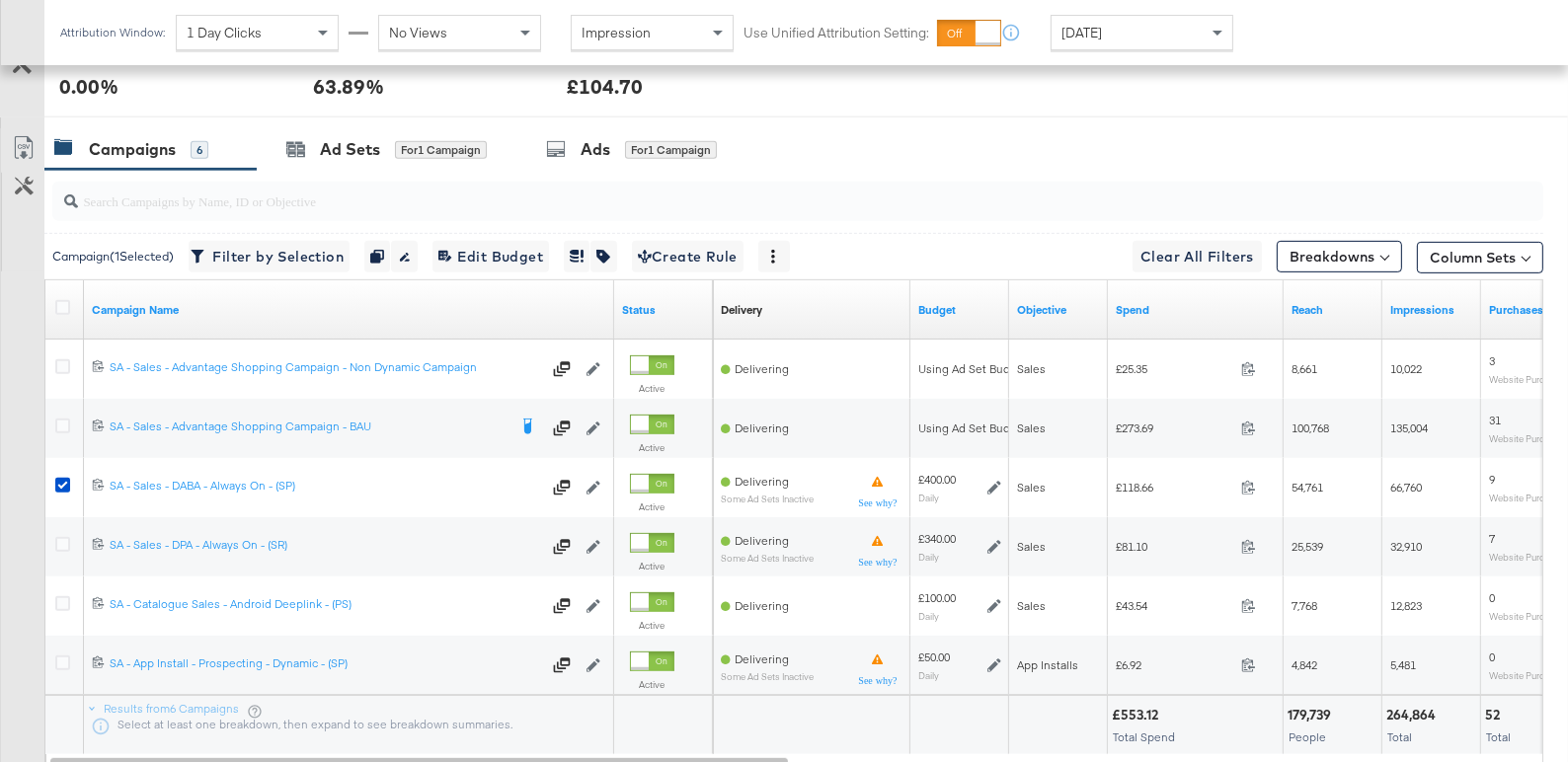 scroll, scrollTop: 1007, scrollLeft: 0, axis: vertical 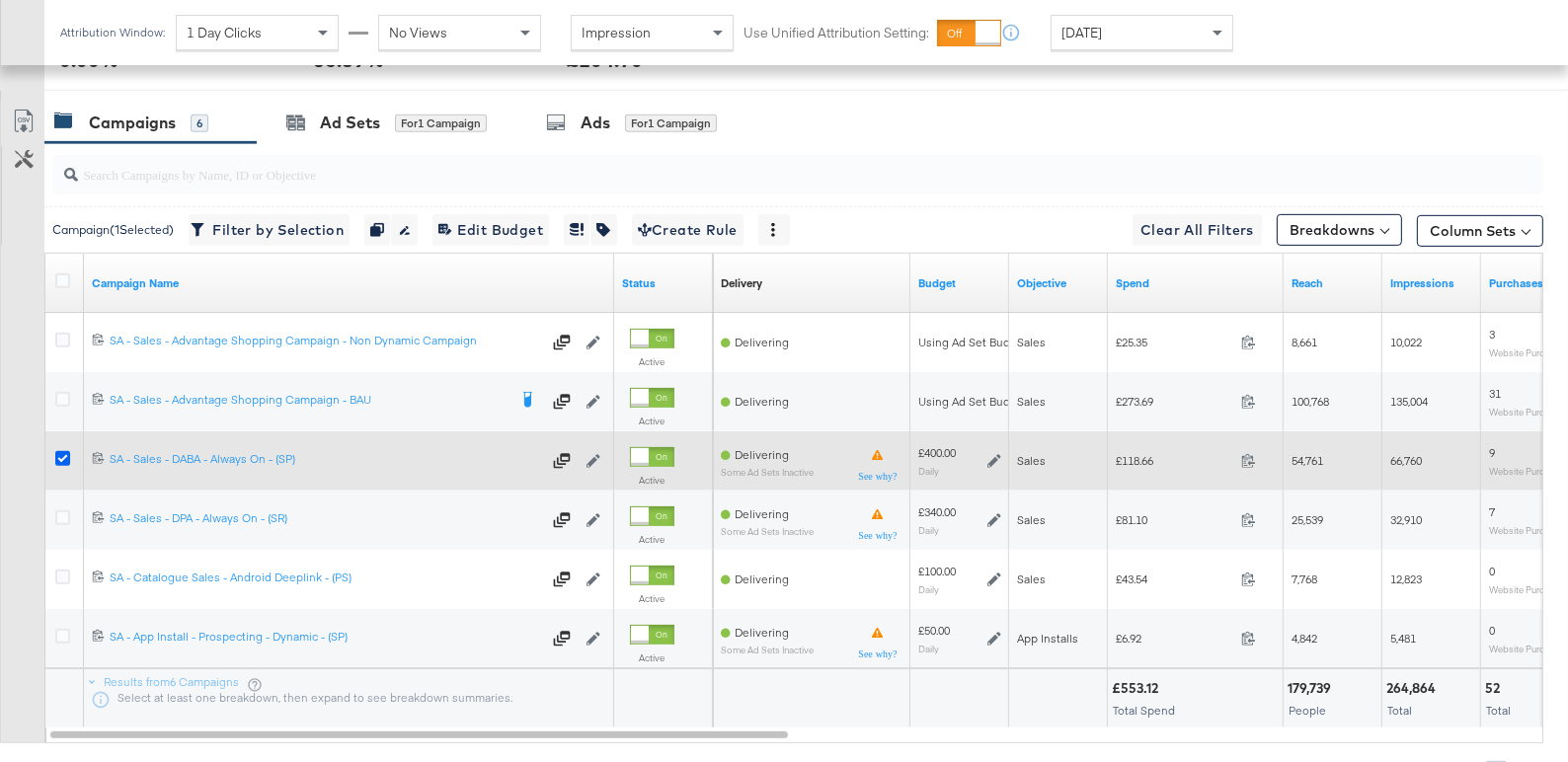 click at bounding box center [62, 458] 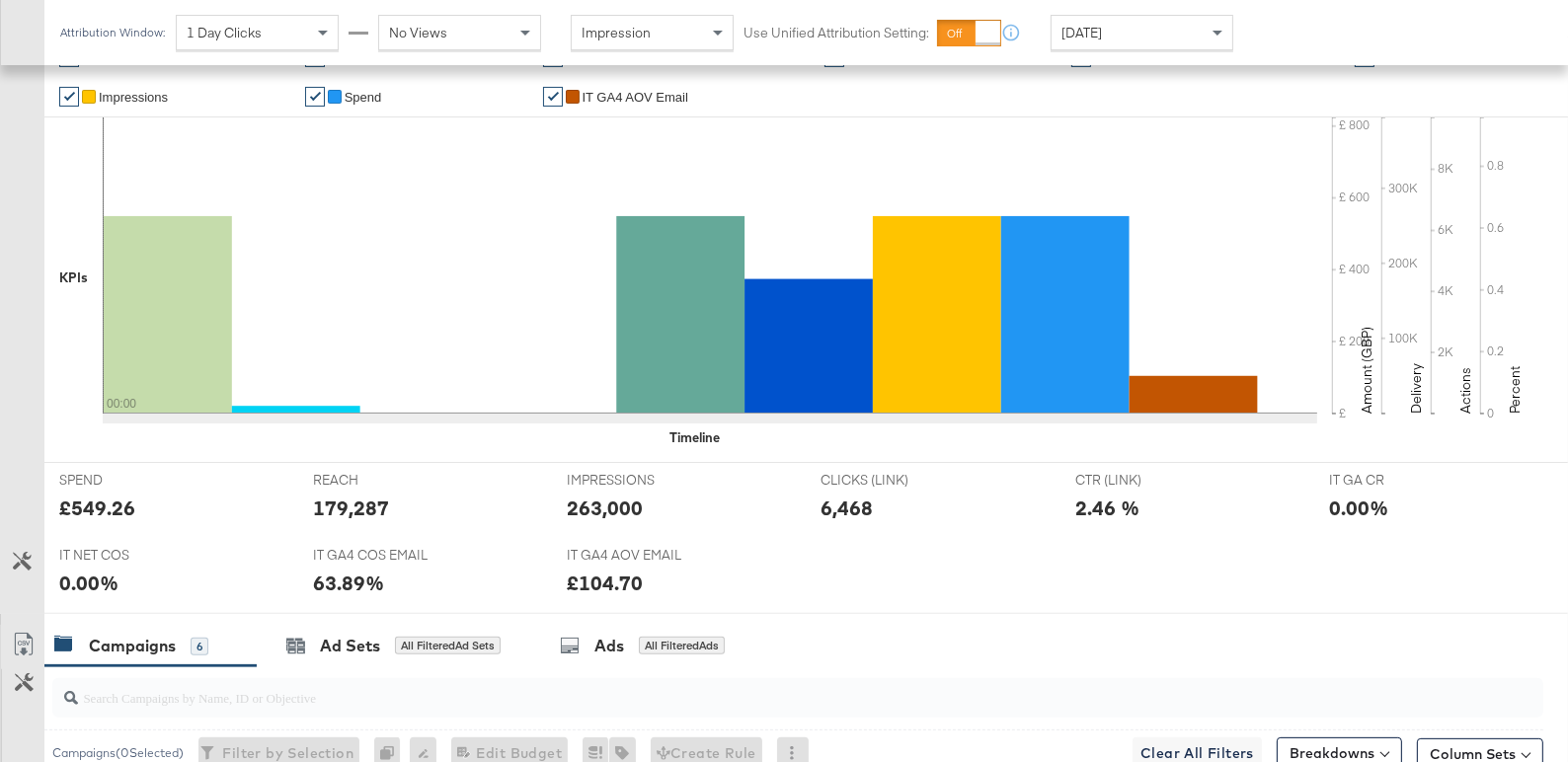 scroll, scrollTop: 974, scrollLeft: 0, axis: vertical 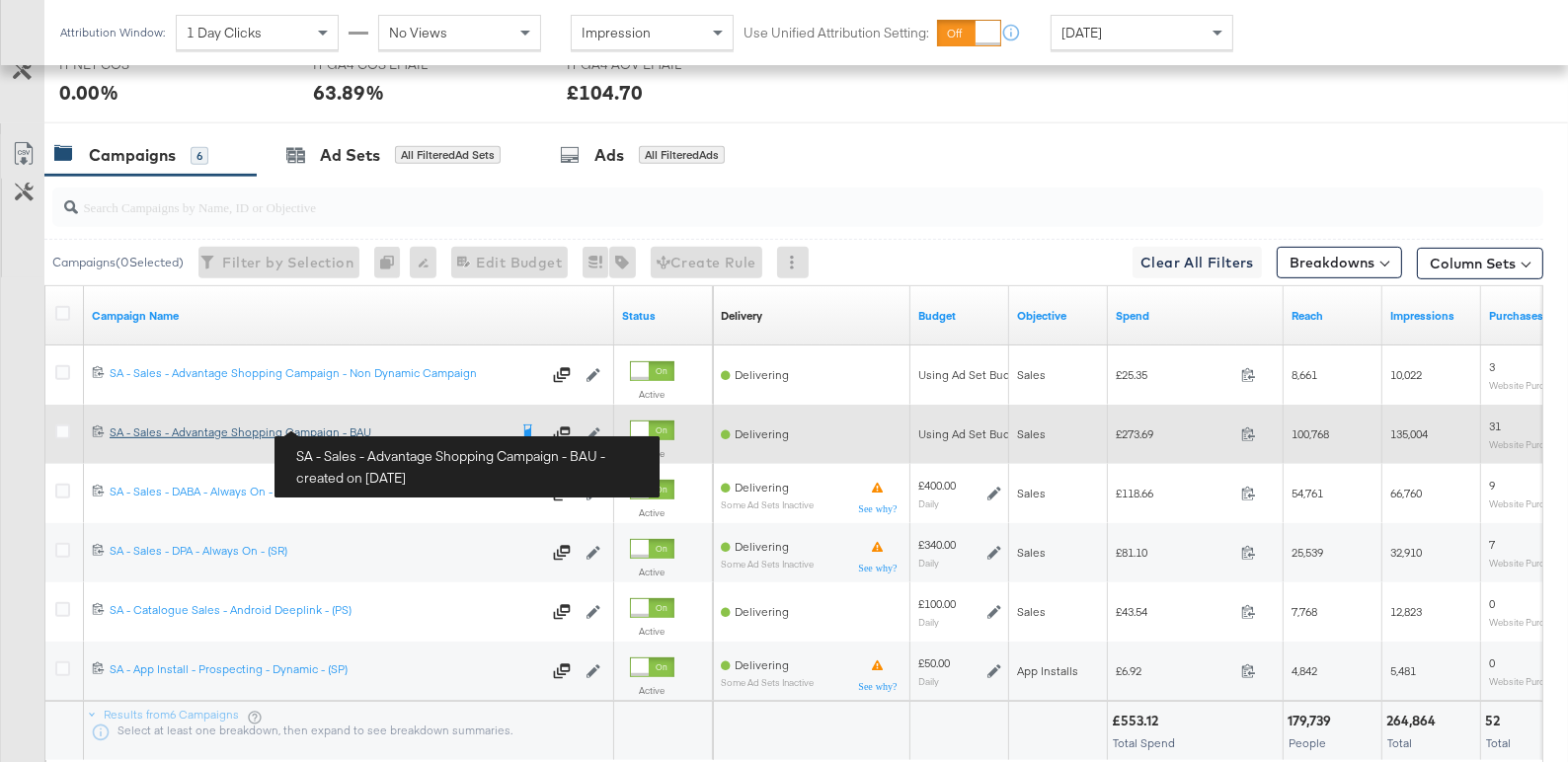 click on "SA - Sales - Advantage Shopping Campaign - BAU SA - Sales - Advantage Shopping Campaign - BAU" at bounding box center [308, 432] 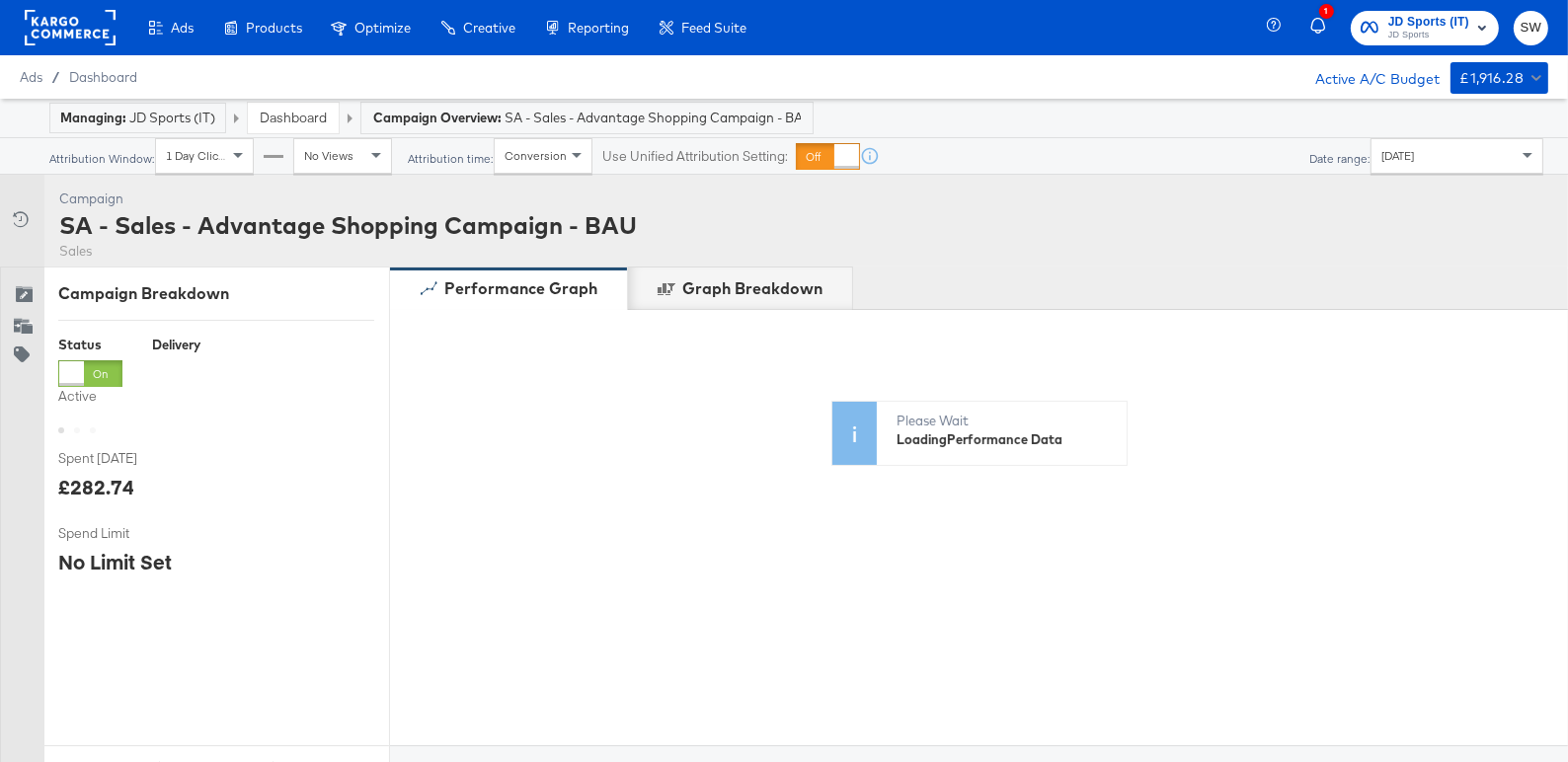 scroll, scrollTop: 744, scrollLeft: 0, axis: vertical 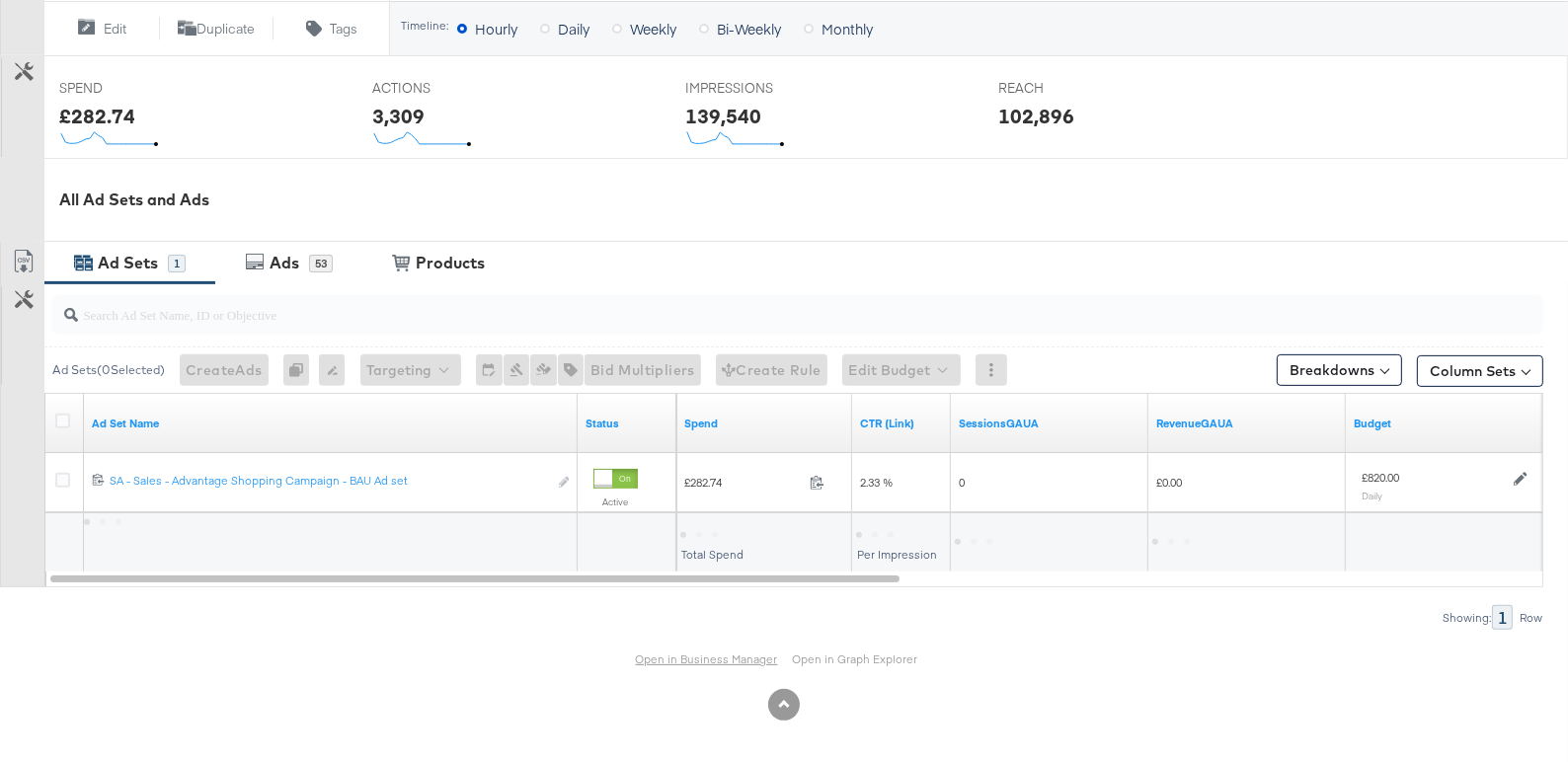 click on "Open in Business Manager" at bounding box center [707, 658] 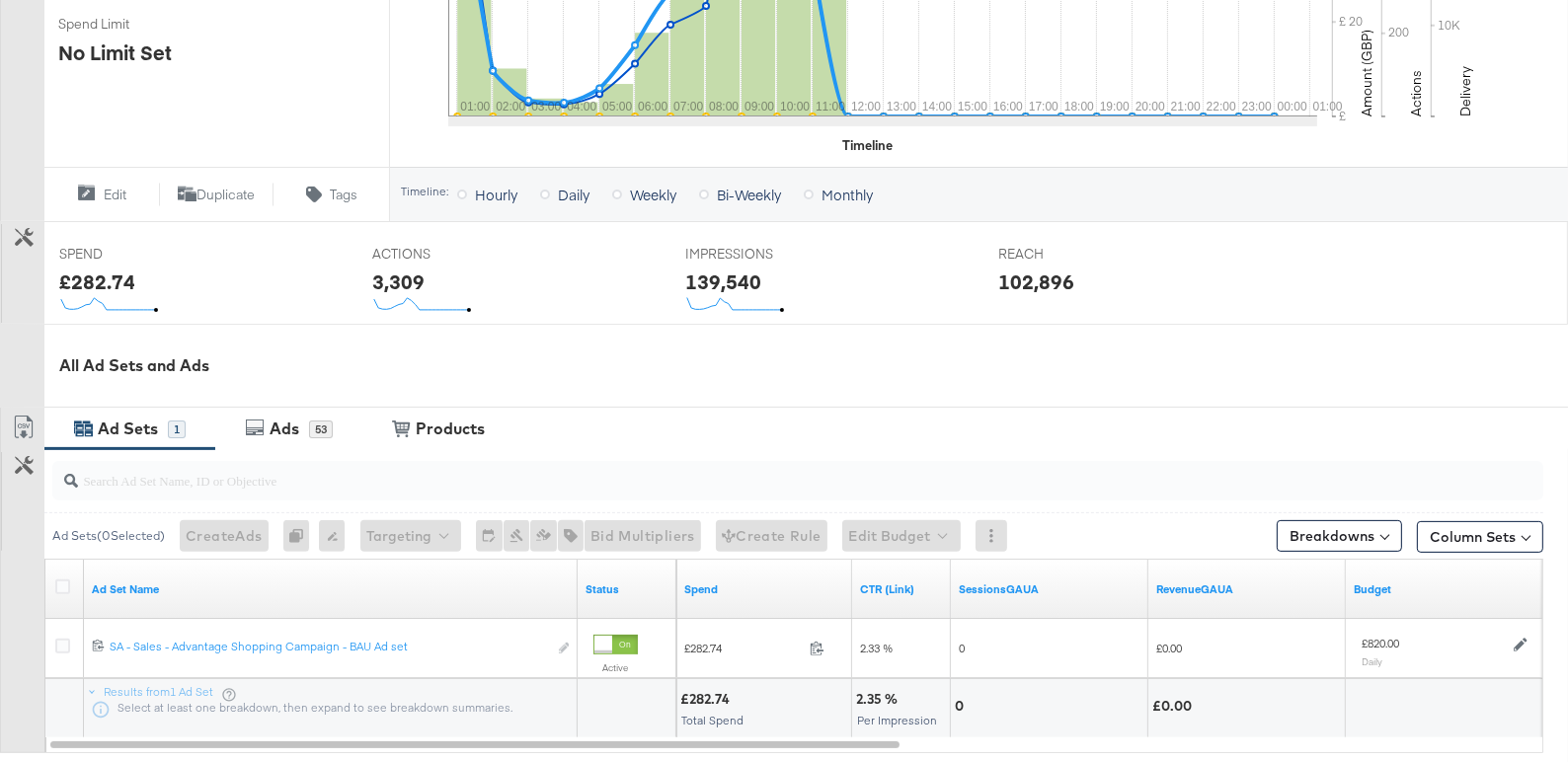 scroll, scrollTop: 0, scrollLeft: 0, axis: both 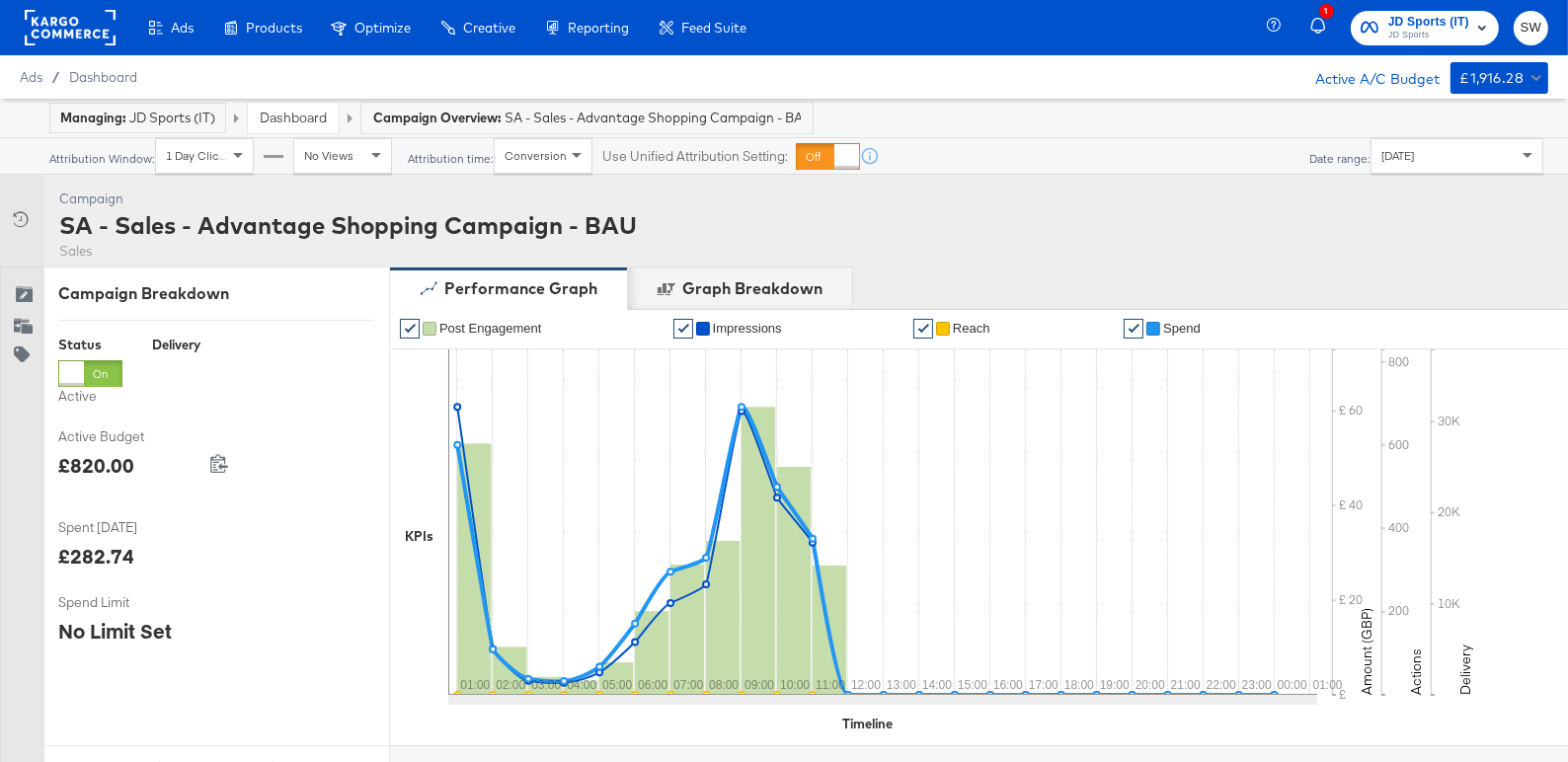 click on "Dashboard" at bounding box center [293, 117] 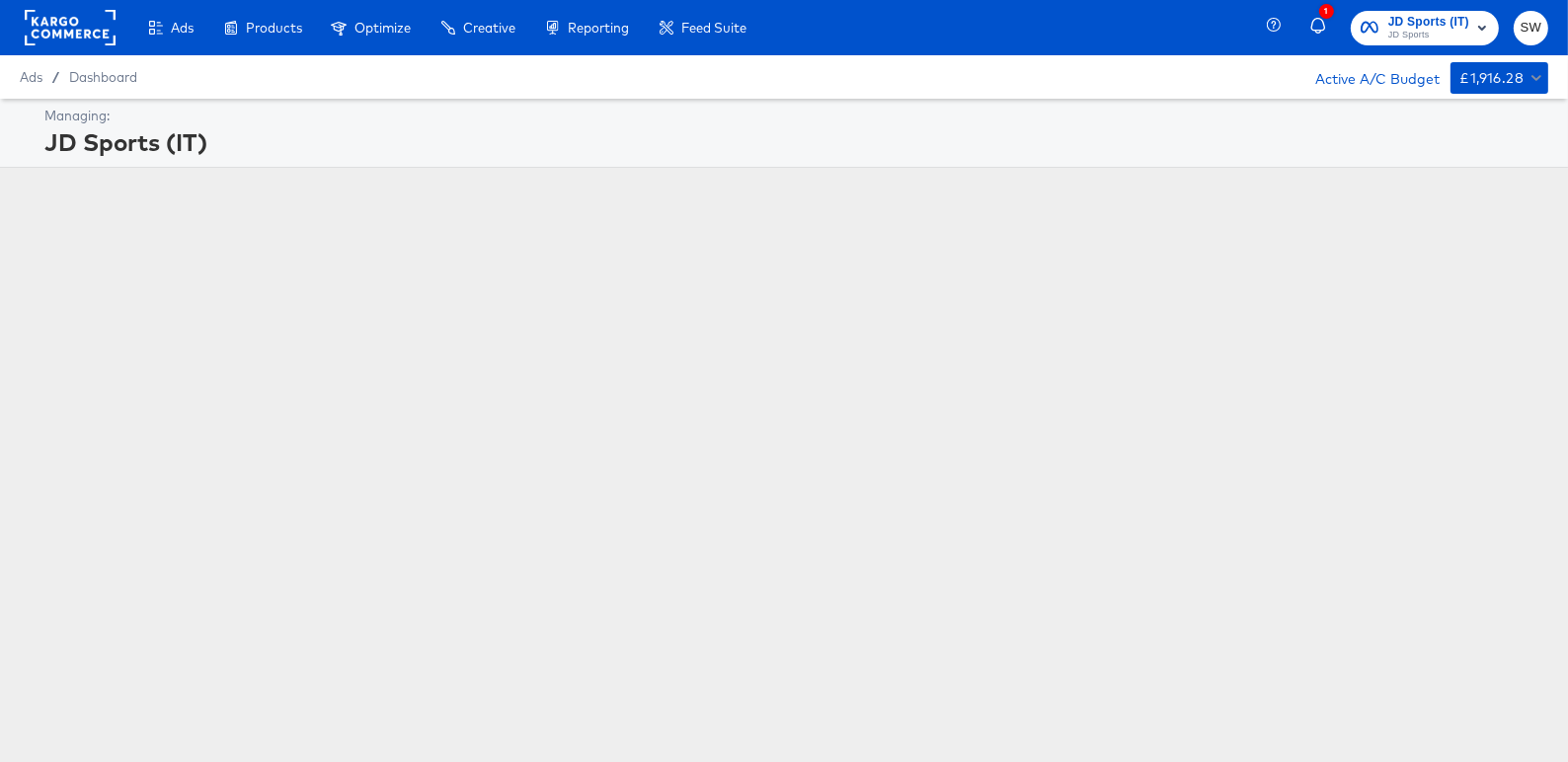 click on "Managing:" at bounding box center [794, 115] 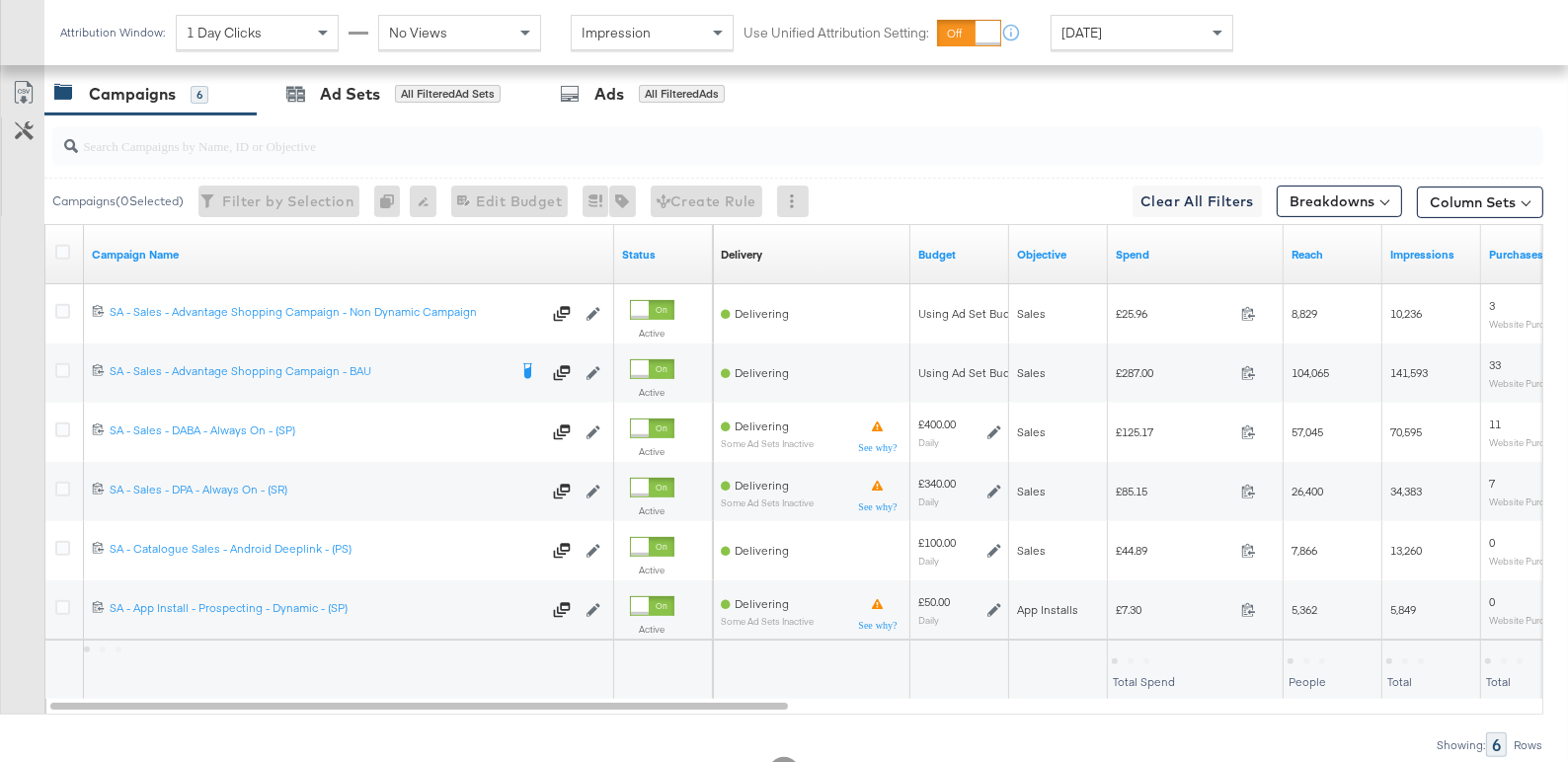 scroll, scrollTop: 1036, scrollLeft: 0, axis: vertical 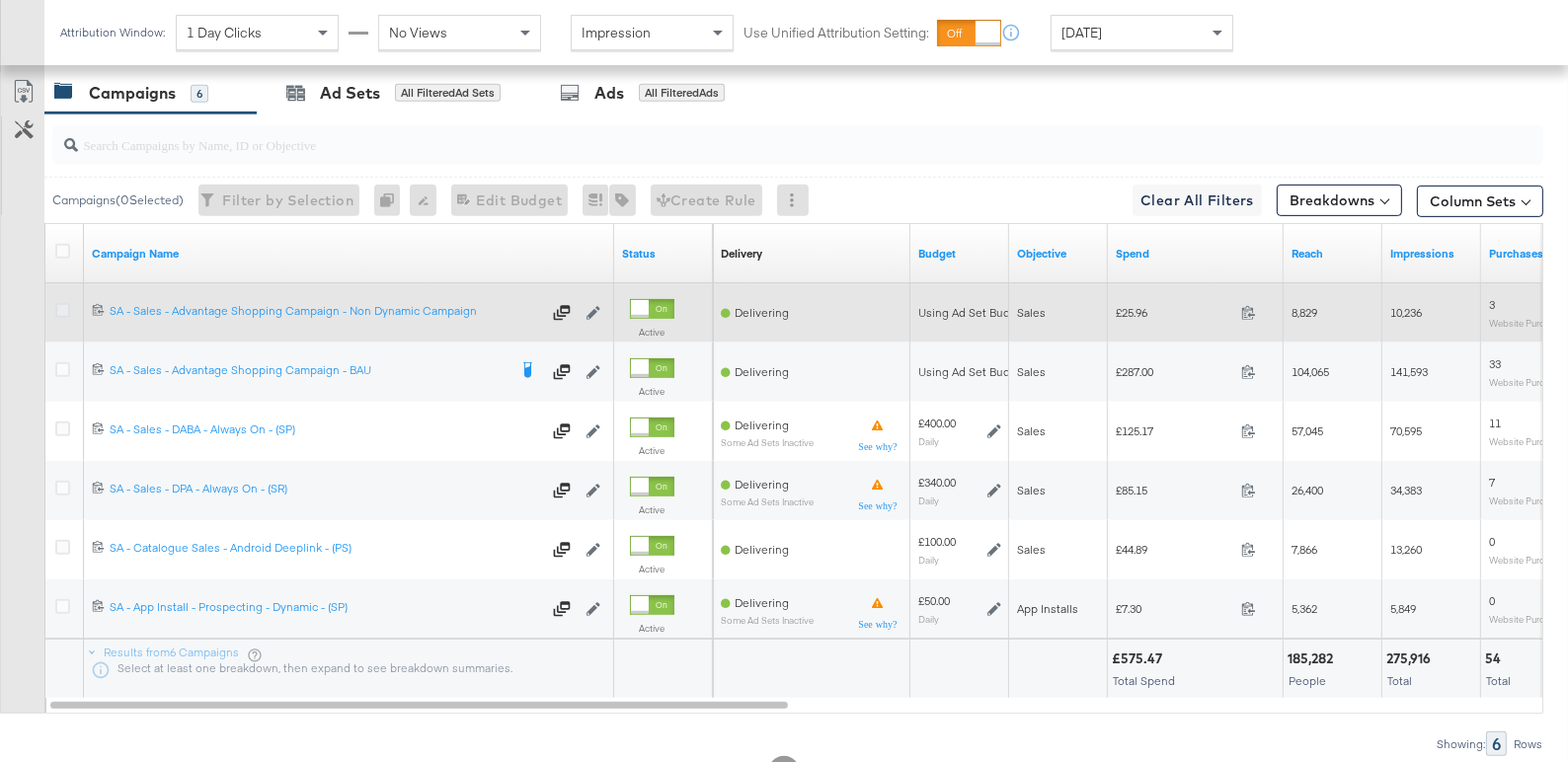 click at bounding box center (62, 310) 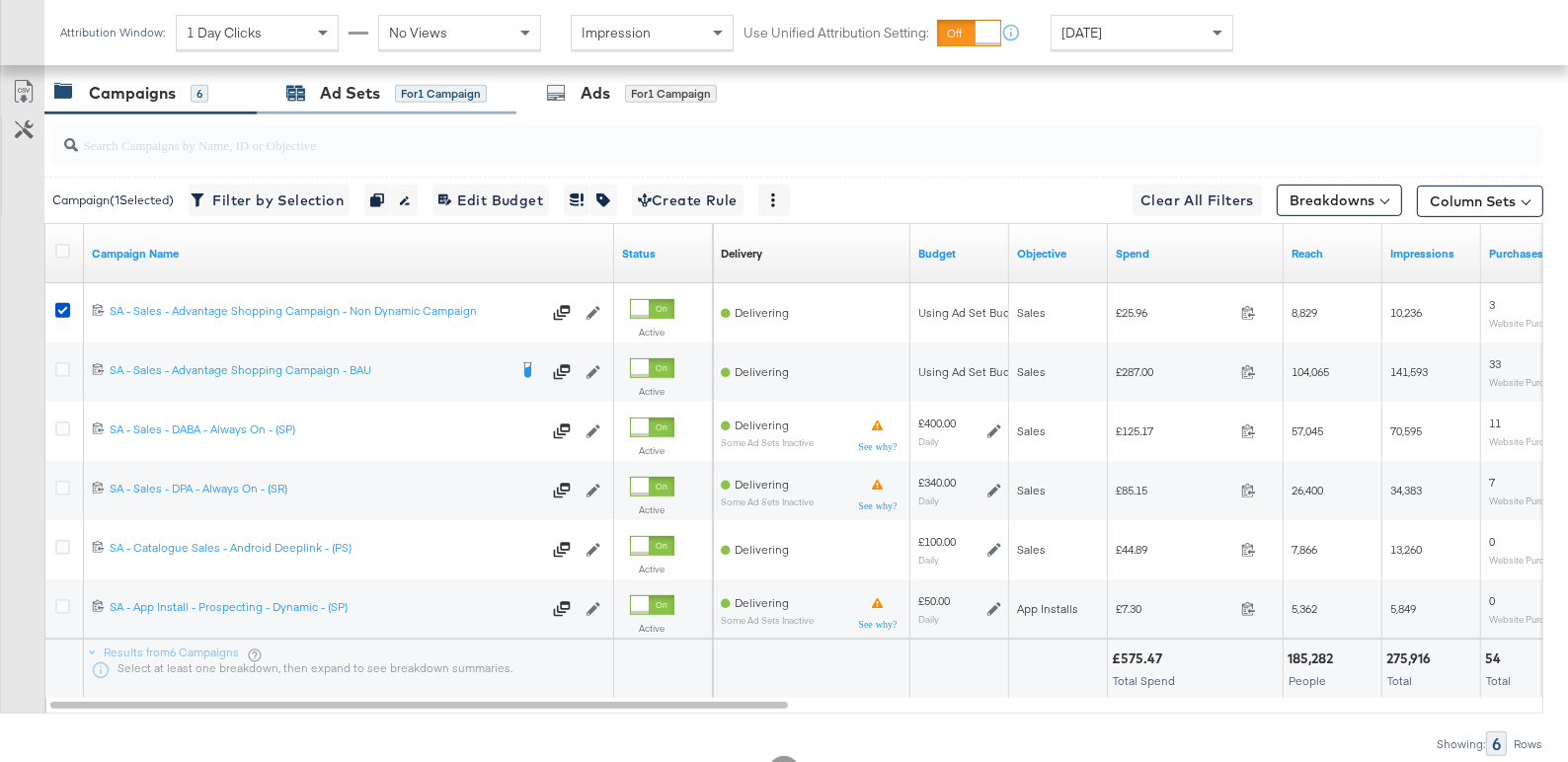 click on "Ad Sets" at bounding box center [350, 93] 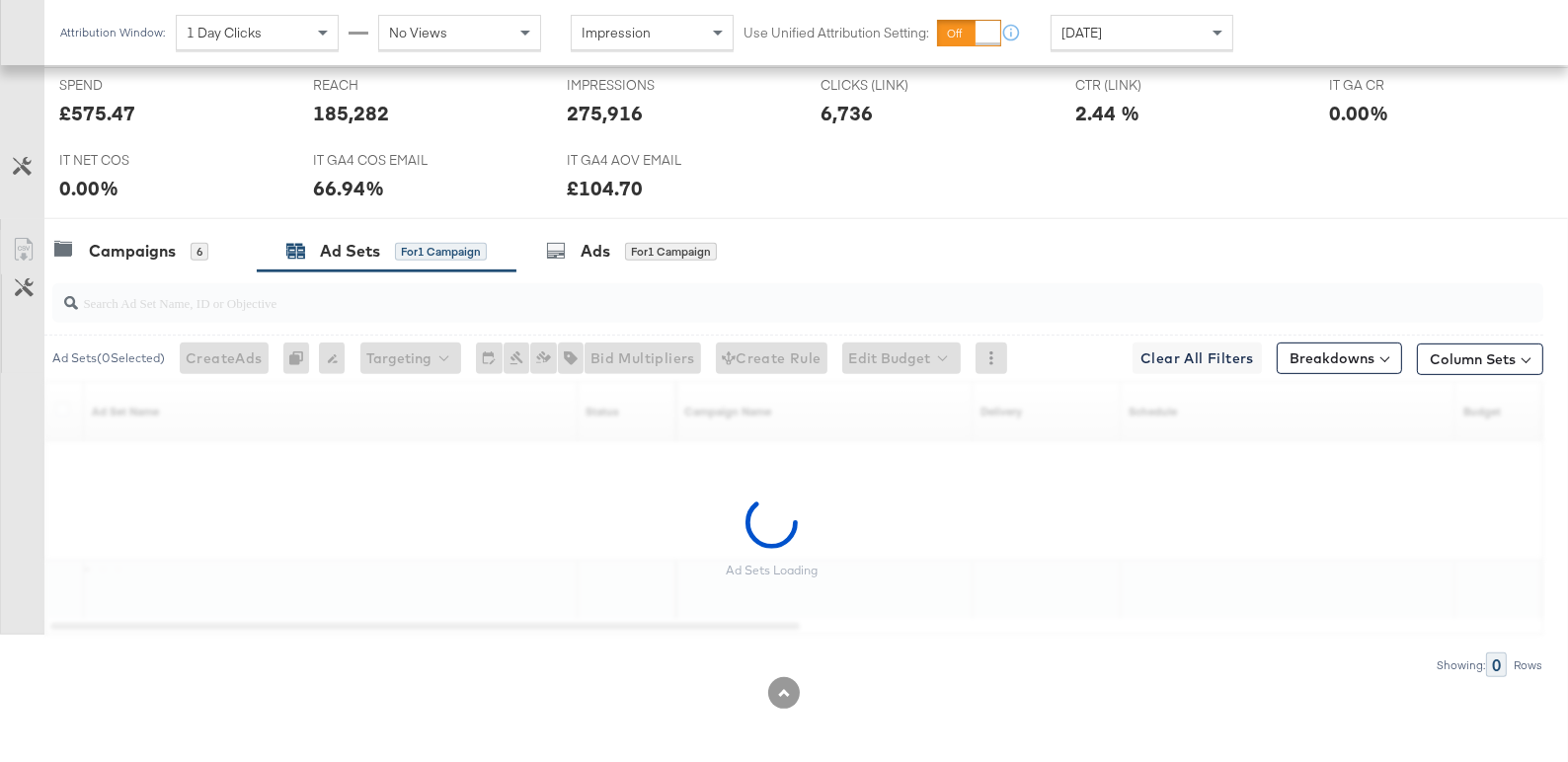 scroll, scrollTop: 819, scrollLeft: 0, axis: vertical 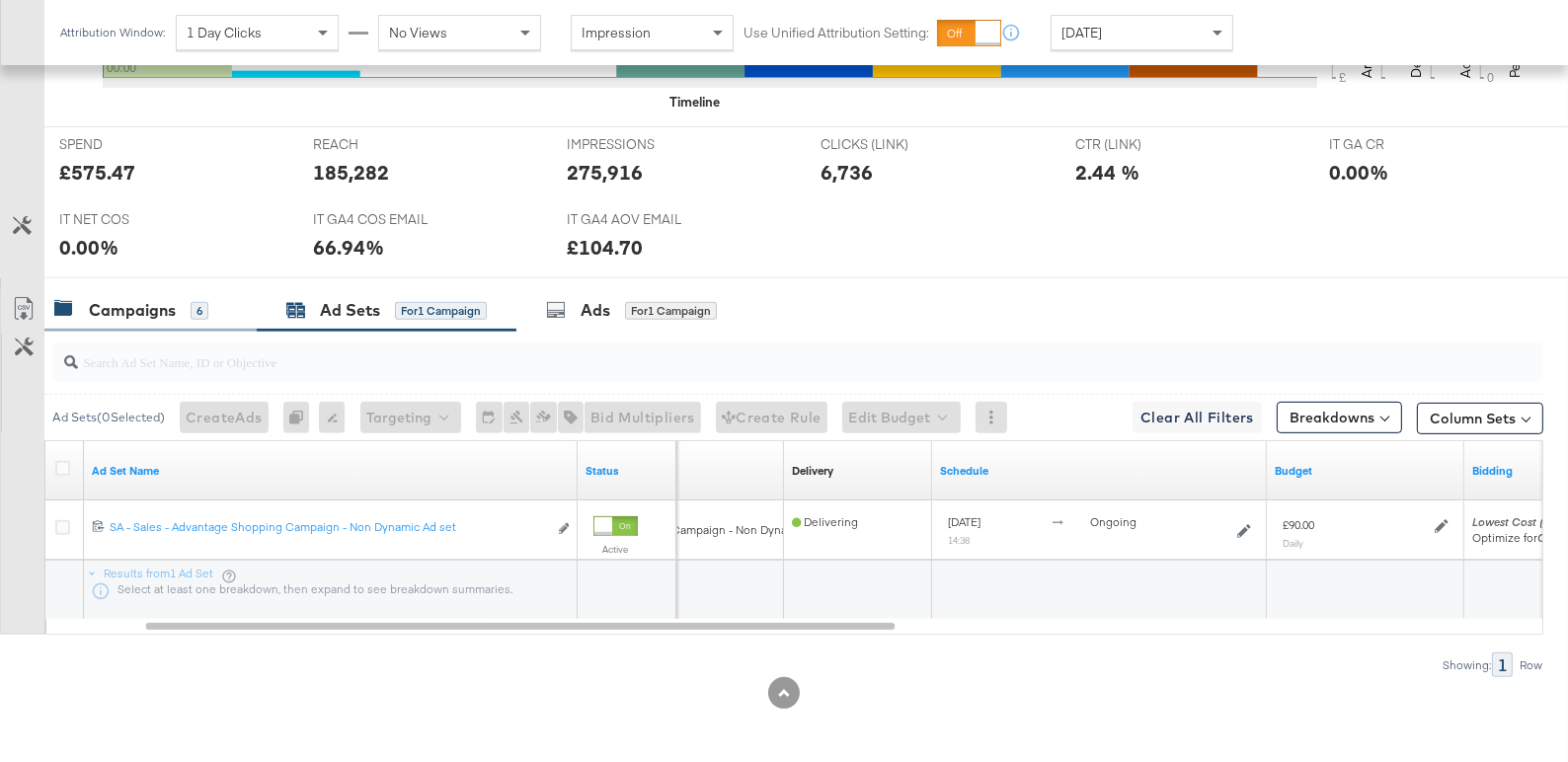 click on "Campaigns 6" at bounding box center (150, 310) 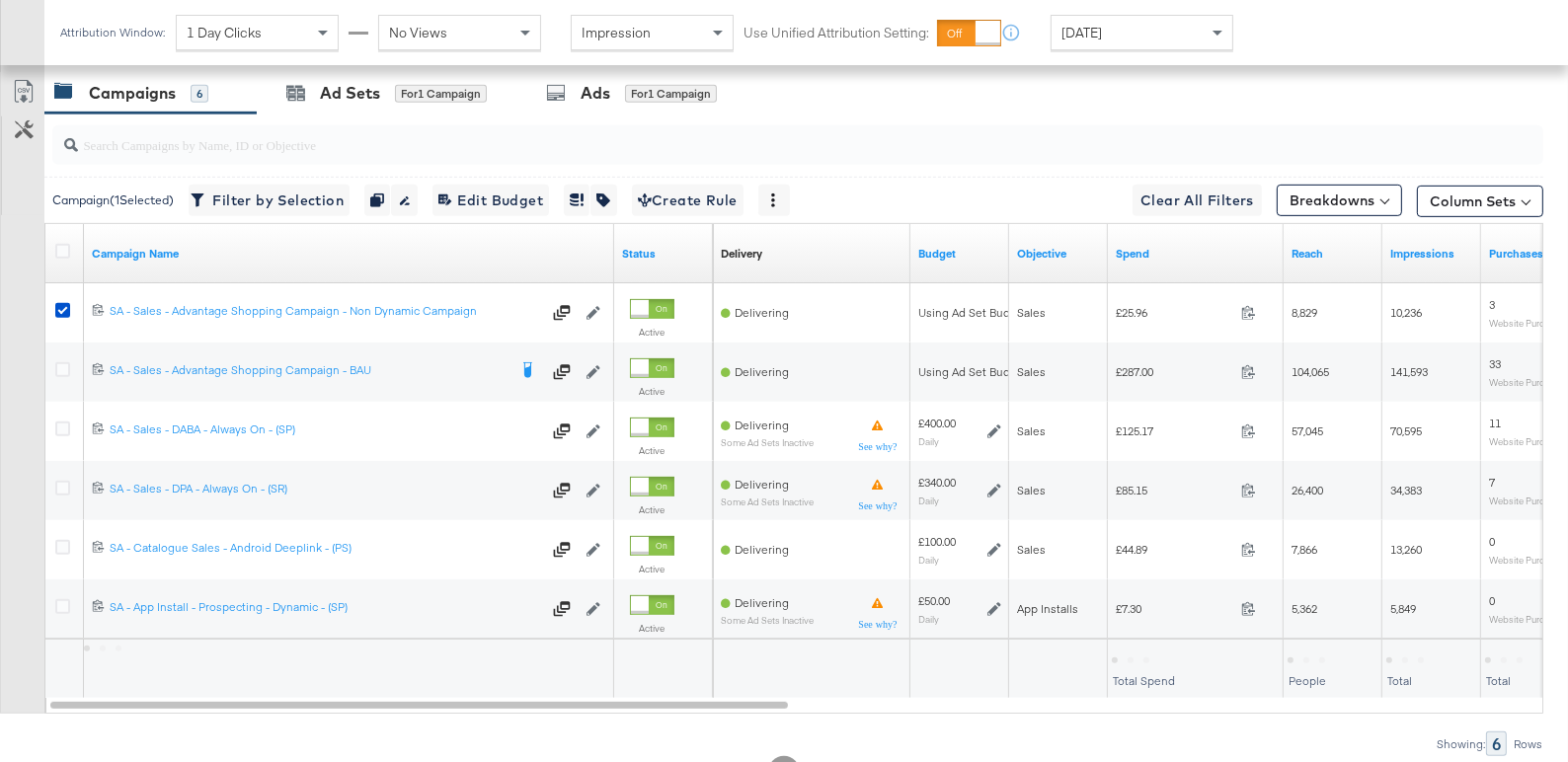 scroll, scrollTop: 1115, scrollLeft: 0, axis: vertical 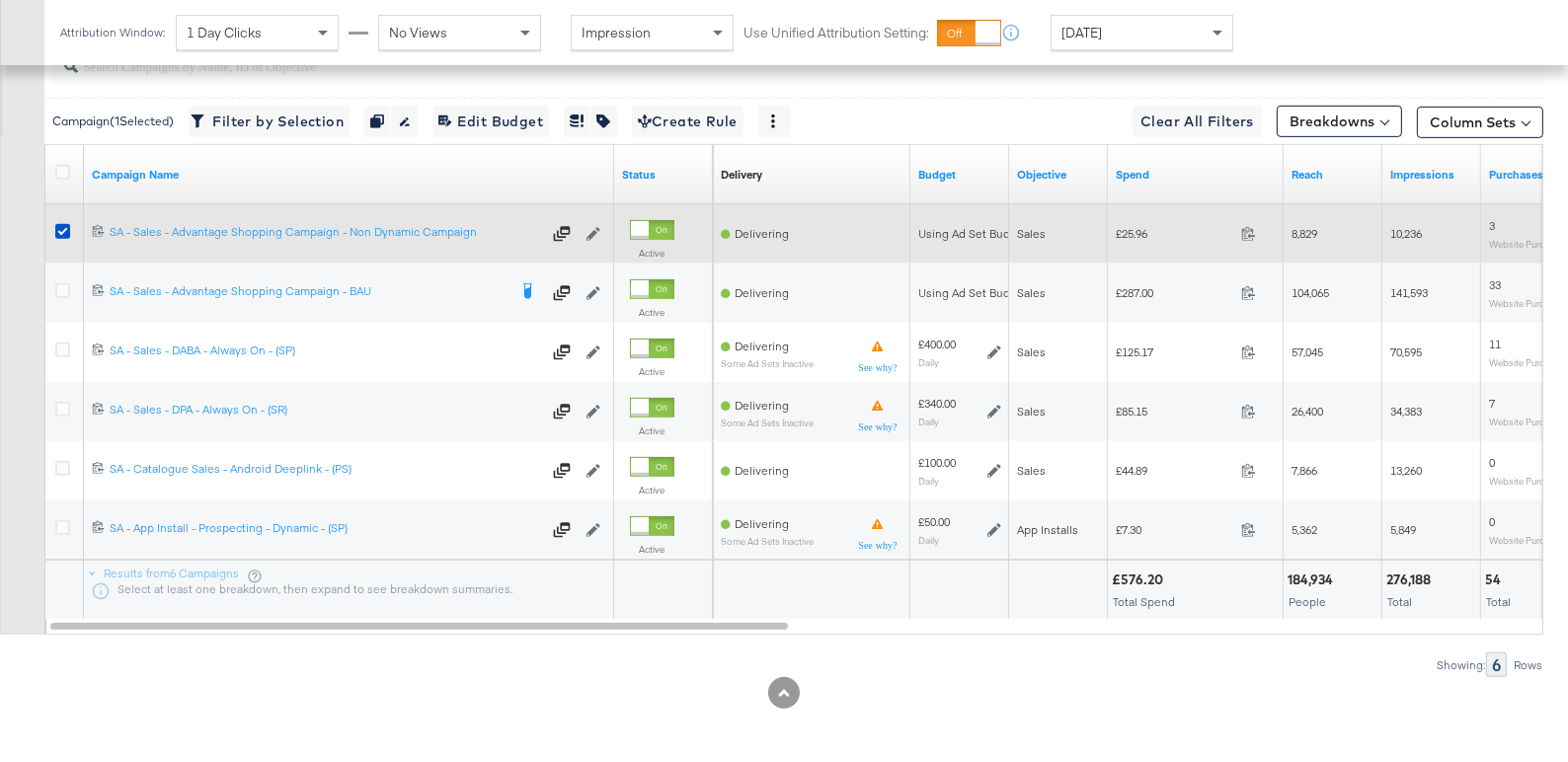click at bounding box center [65, 234] 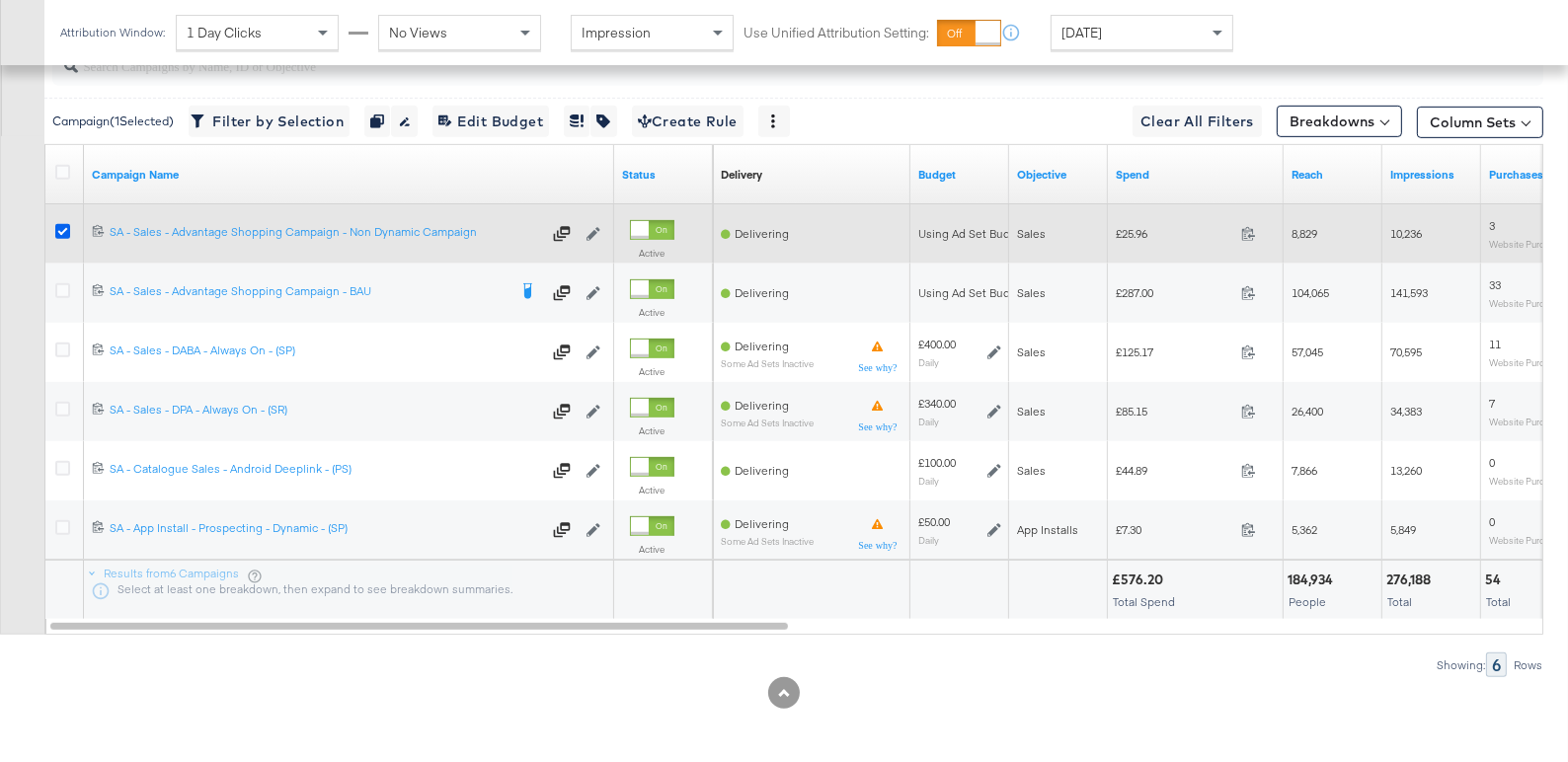 click at bounding box center [62, 231] 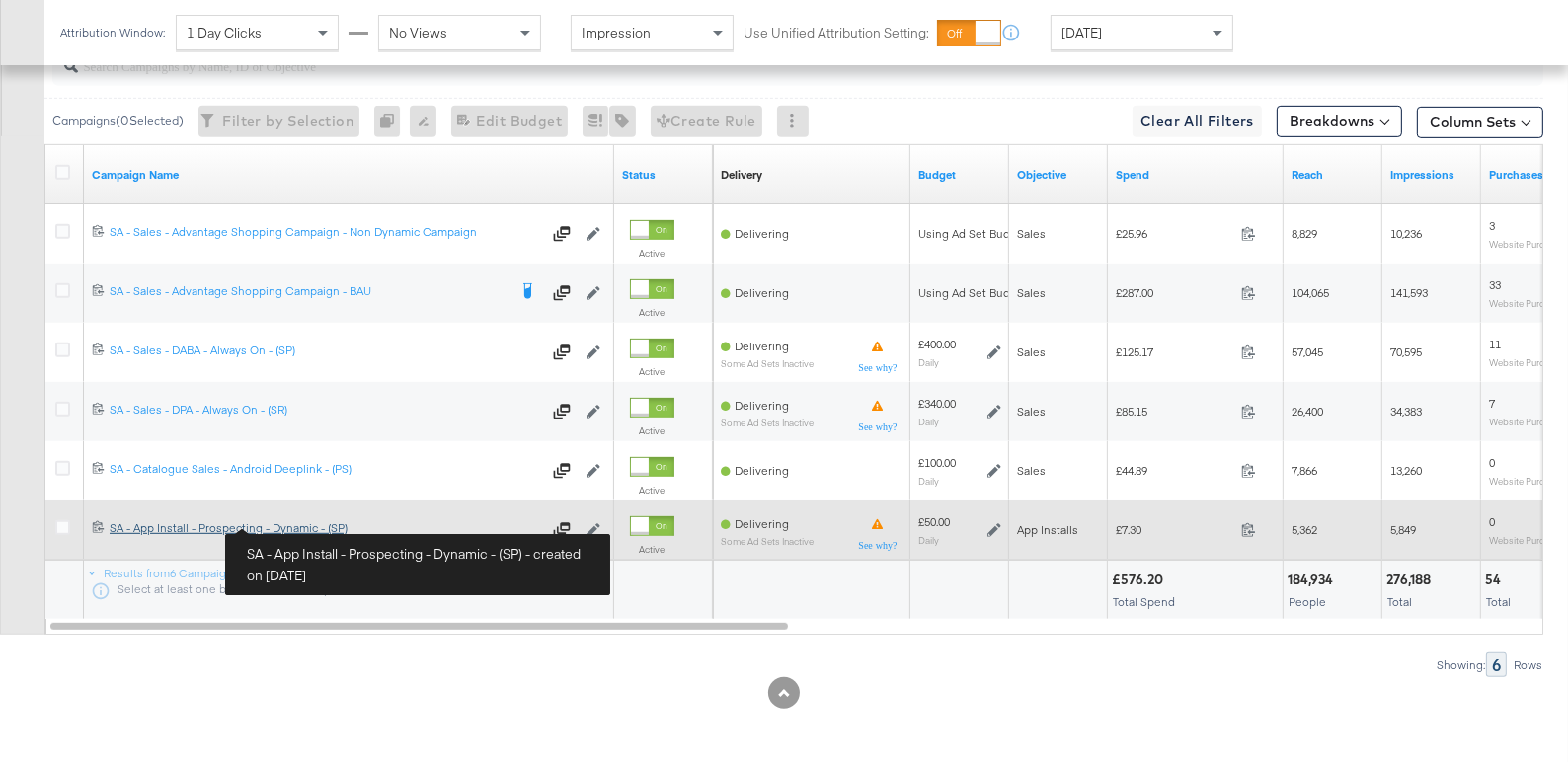 click on "SA - App Install - Prospecting - Dynamic - (SP) SA - App Install - Prospecting - Dynamic - (SP)" at bounding box center (325, 528) 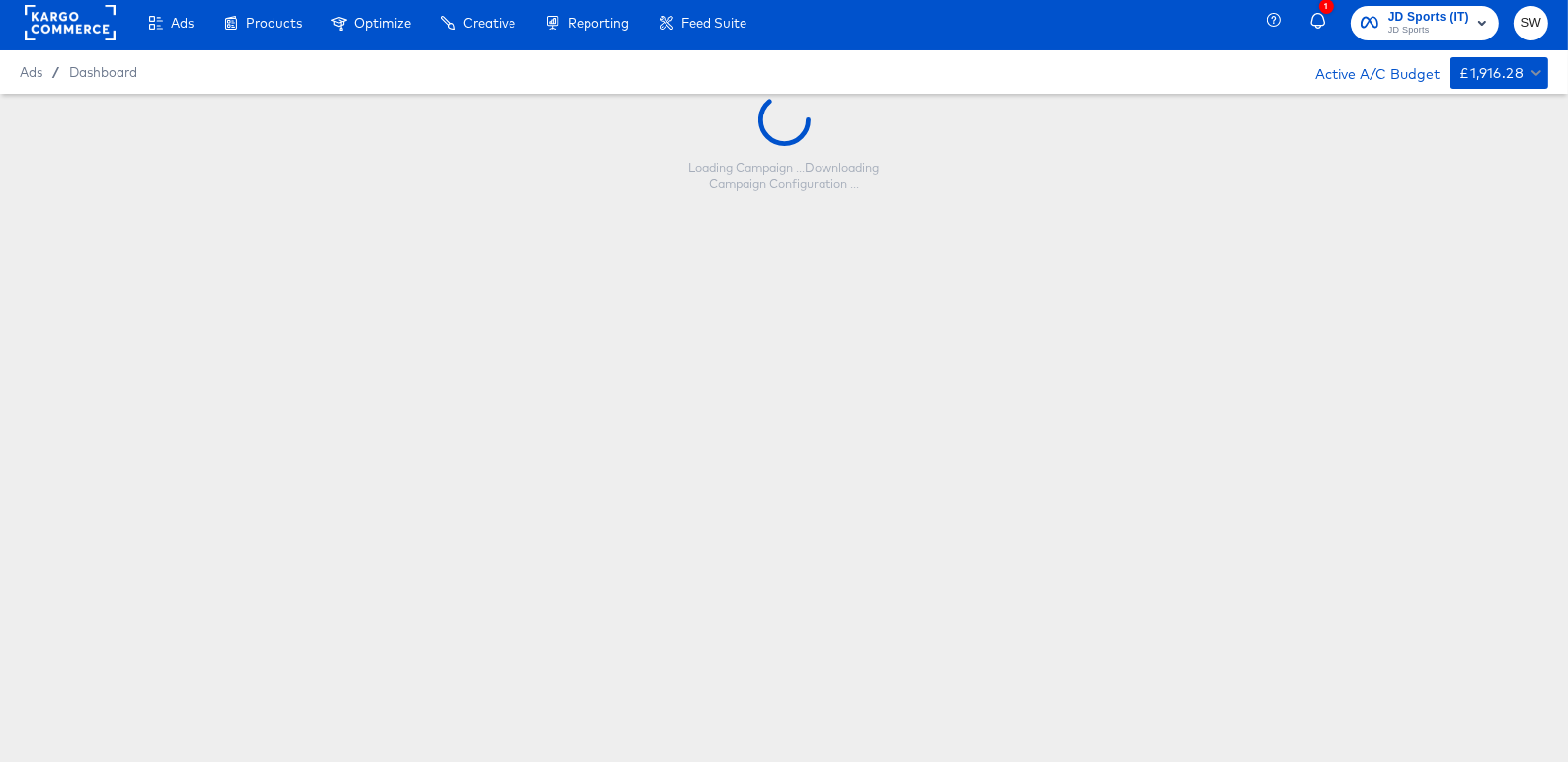 scroll, scrollTop: 0, scrollLeft: 0, axis: both 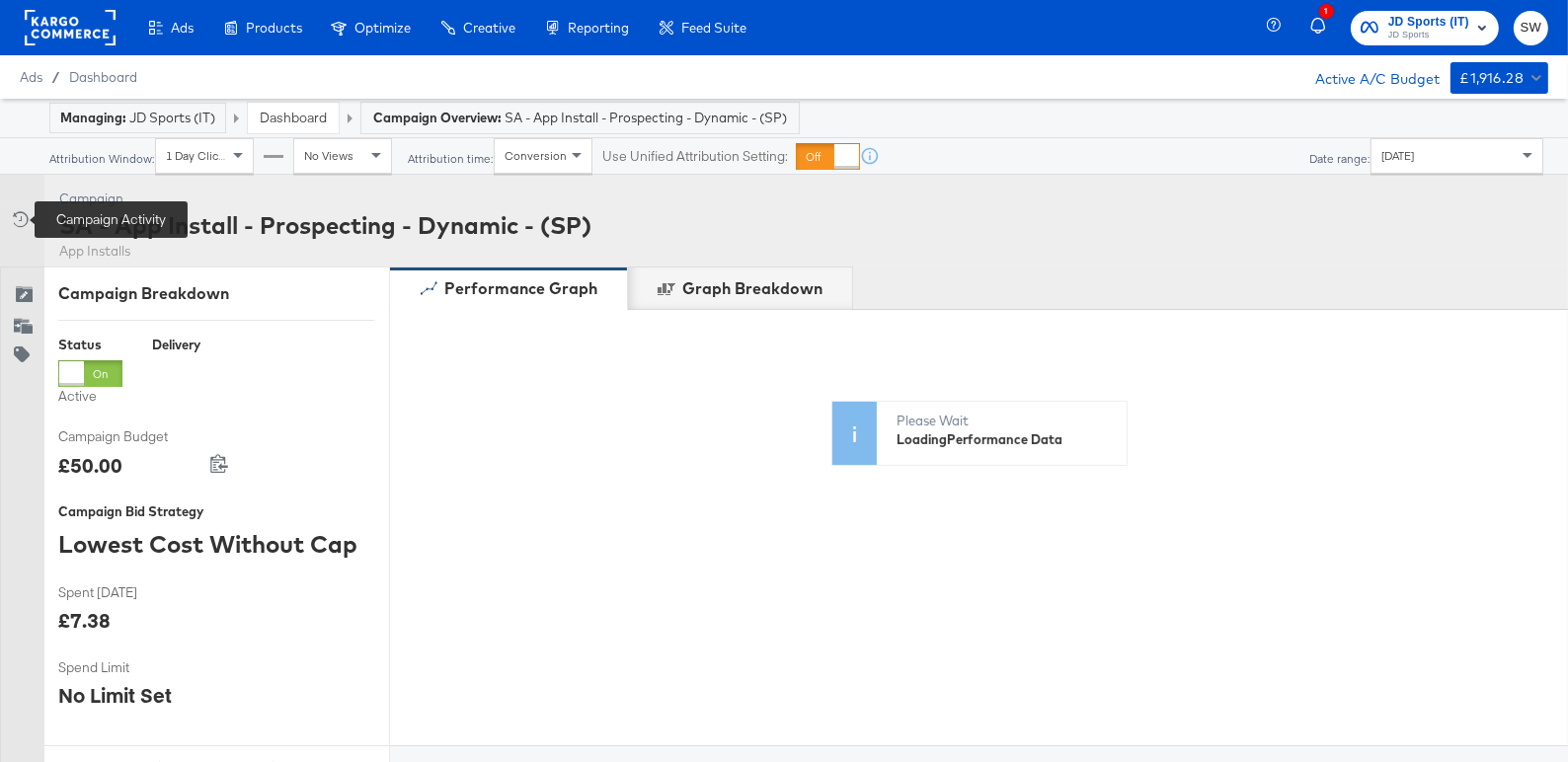click at bounding box center (19, 219) 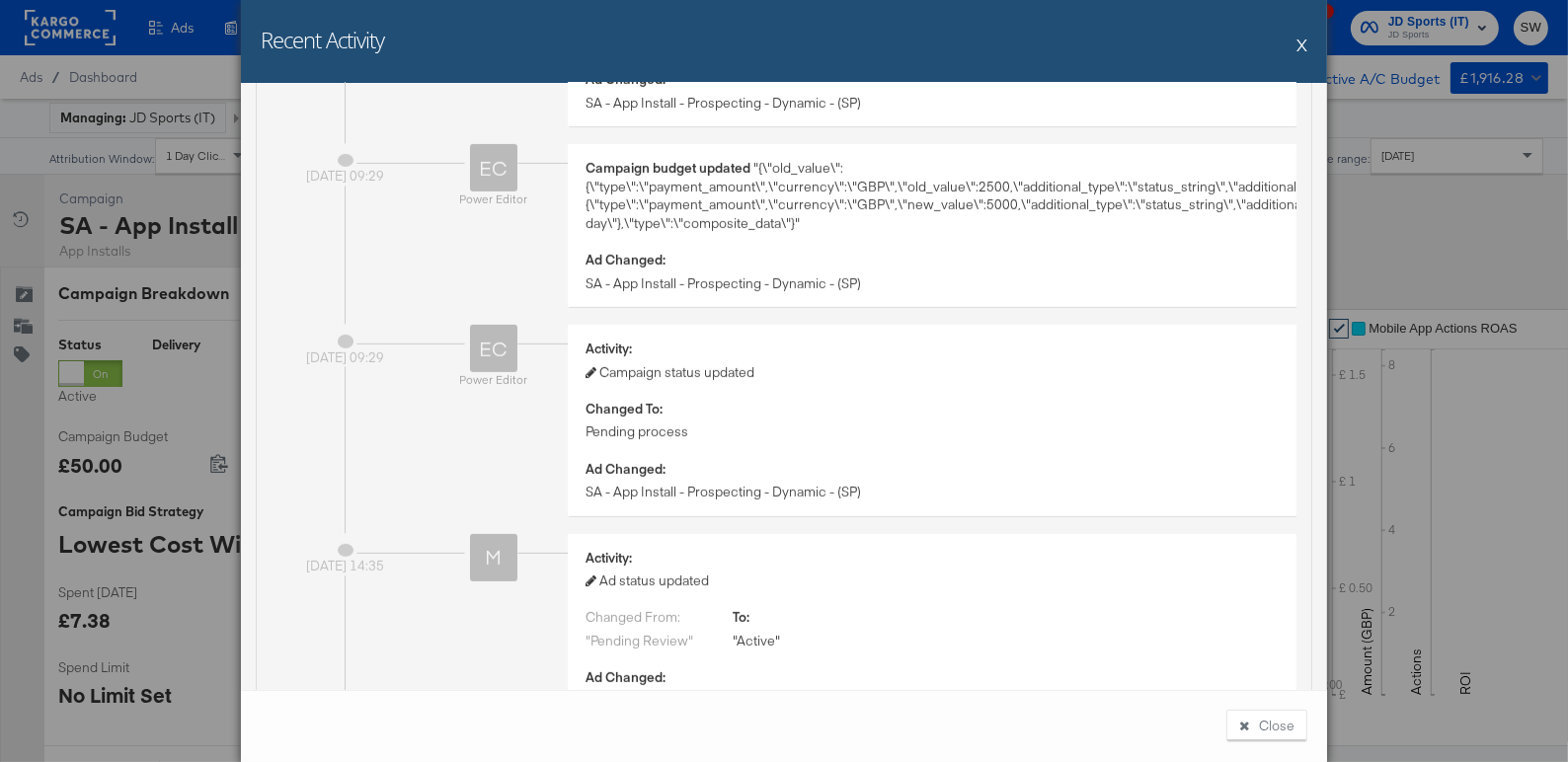 scroll, scrollTop: 1087, scrollLeft: 0, axis: vertical 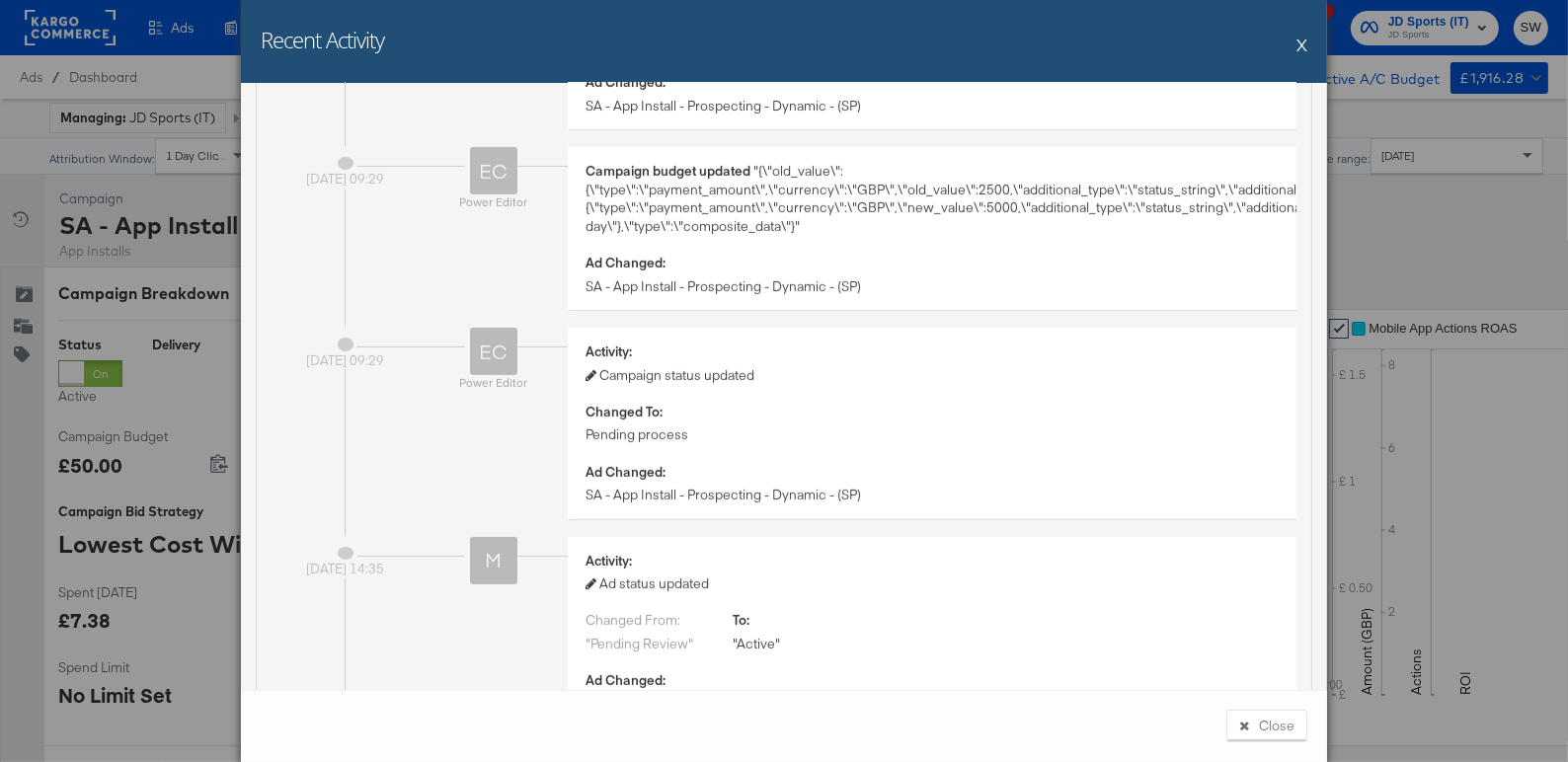 click on "X" at bounding box center [1301, 44] 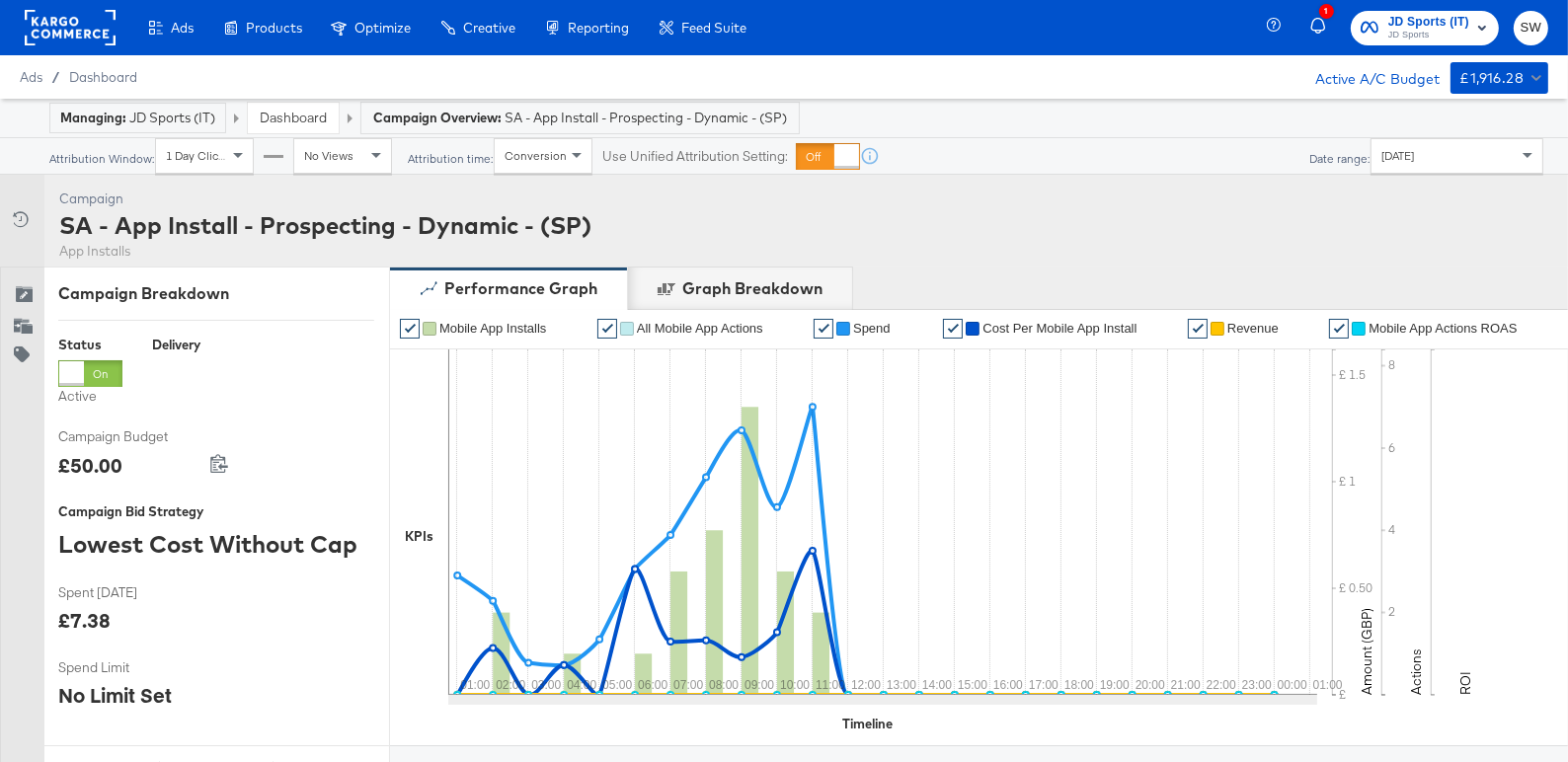 click on "Dashboard" at bounding box center [293, 117] 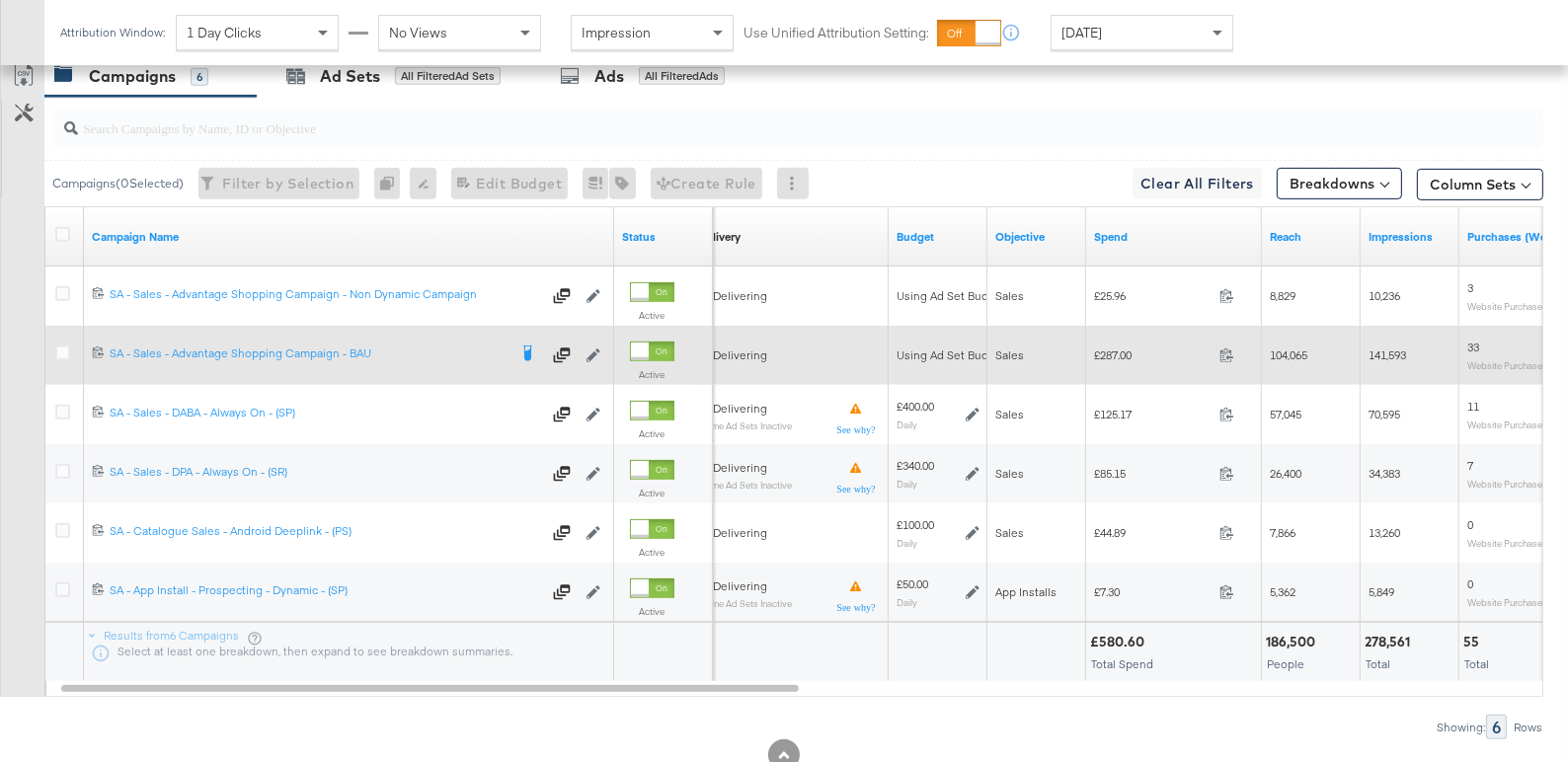 scroll, scrollTop: 1115, scrollLeft: 0, axis: vertical 